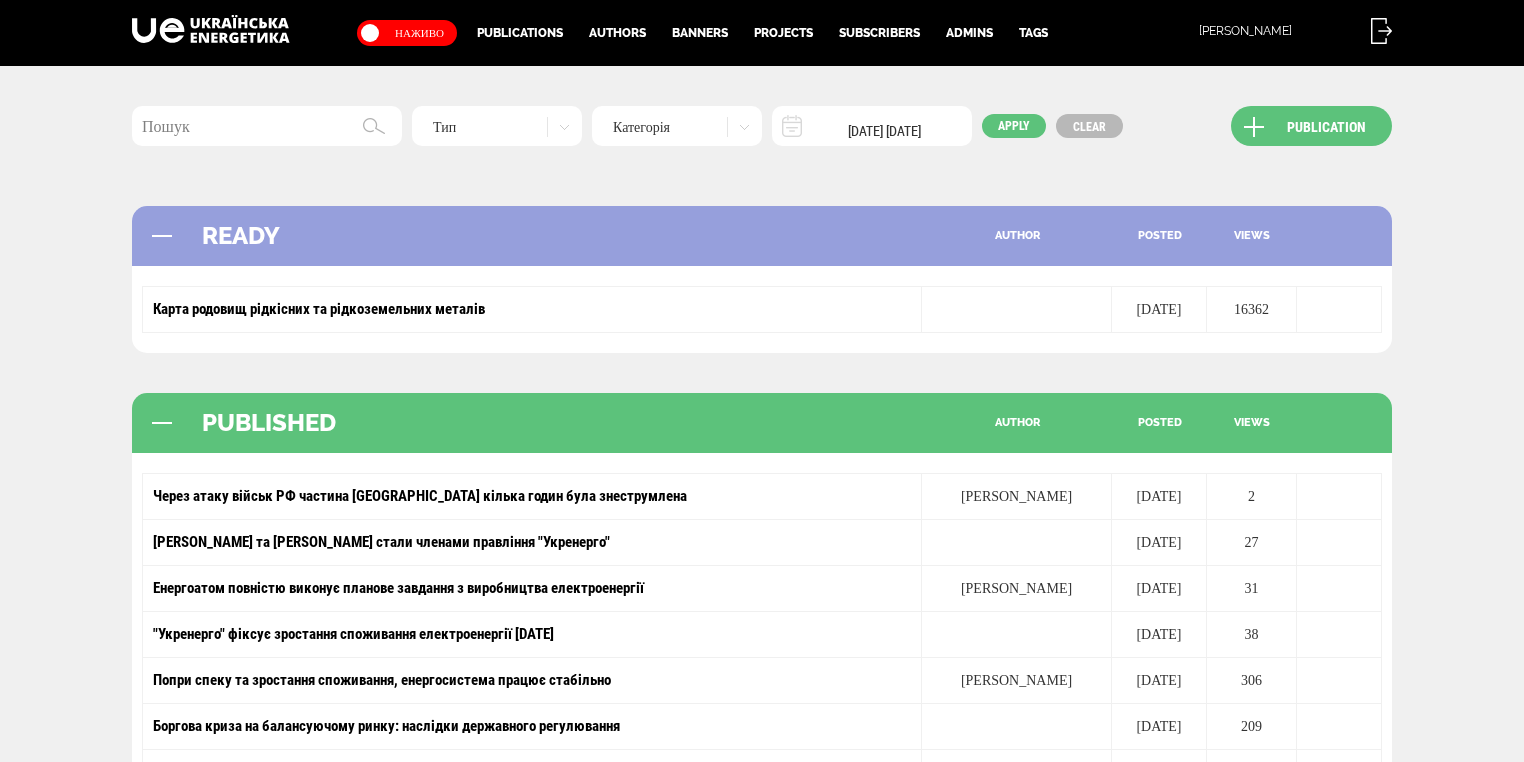 scroll, scrollTop: 0, scrollLeft: 0, axis: both 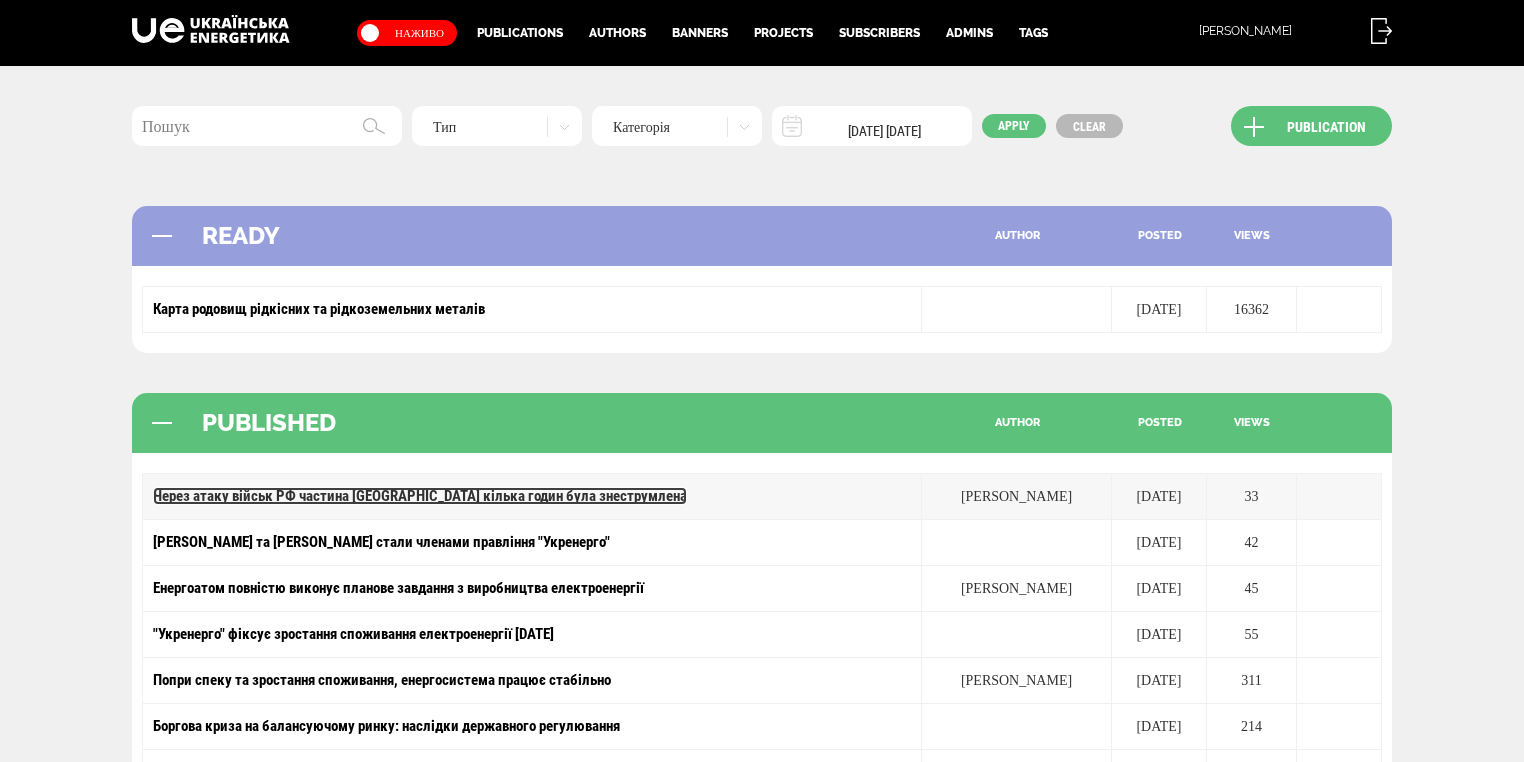click on "Через атаку військ РФ частина [GEOGRAPHIC_DATA] кілька годин була знеструмлена" at bounding box center [420, 496] 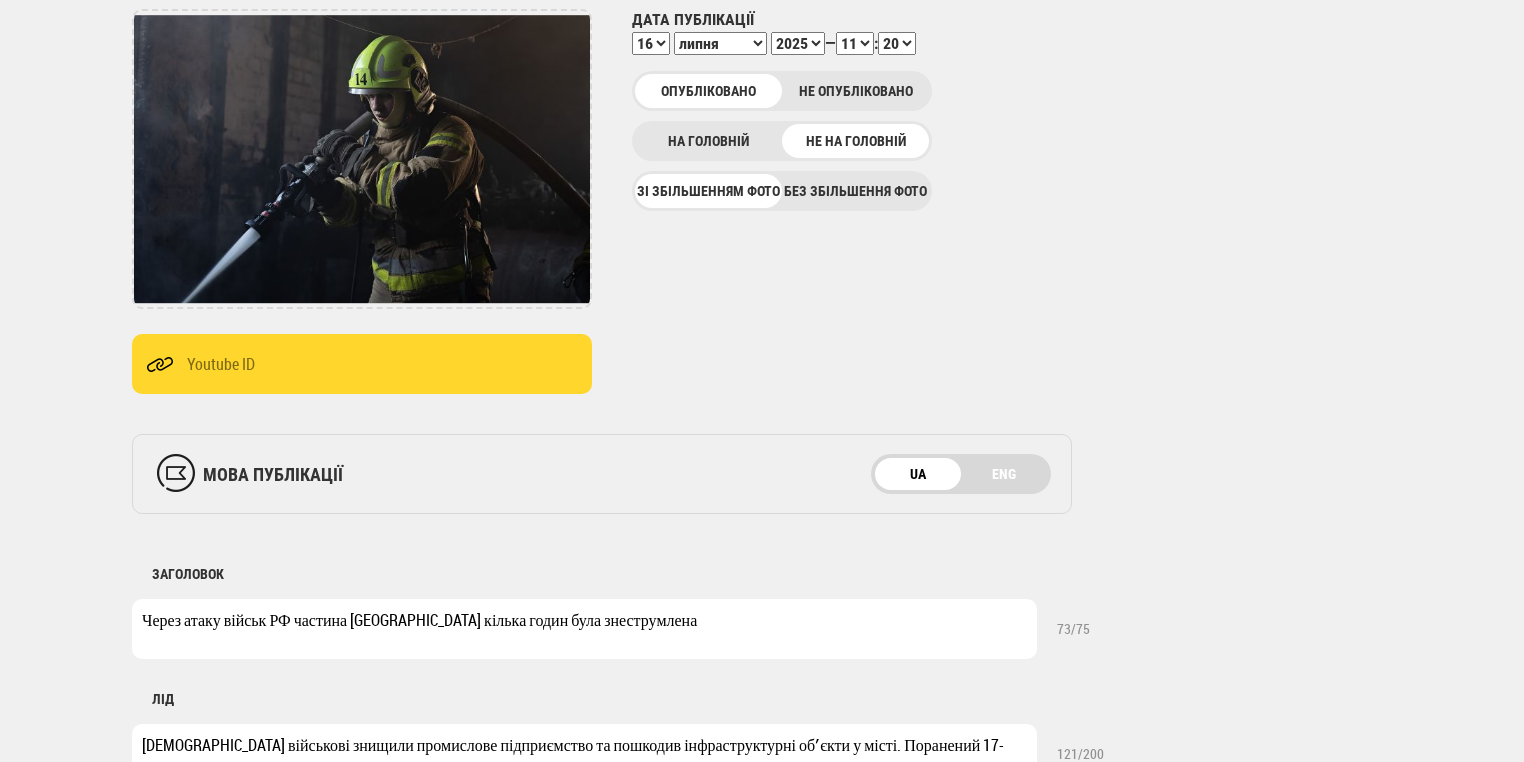 scroll, scrollTop: 400, scrollLeft: 0, axis: vertical 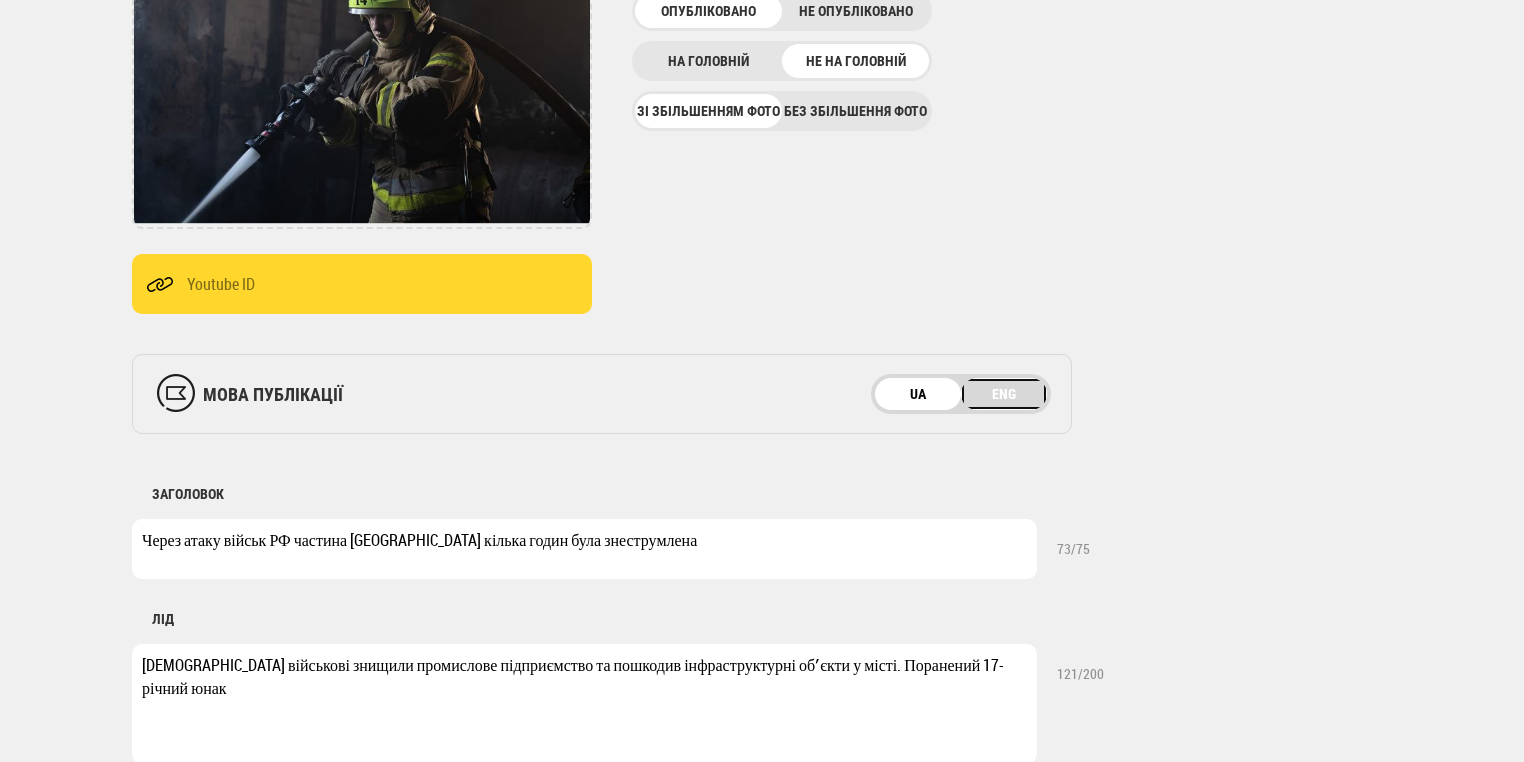 click on "ENG" at bounding box center [1004, 394] 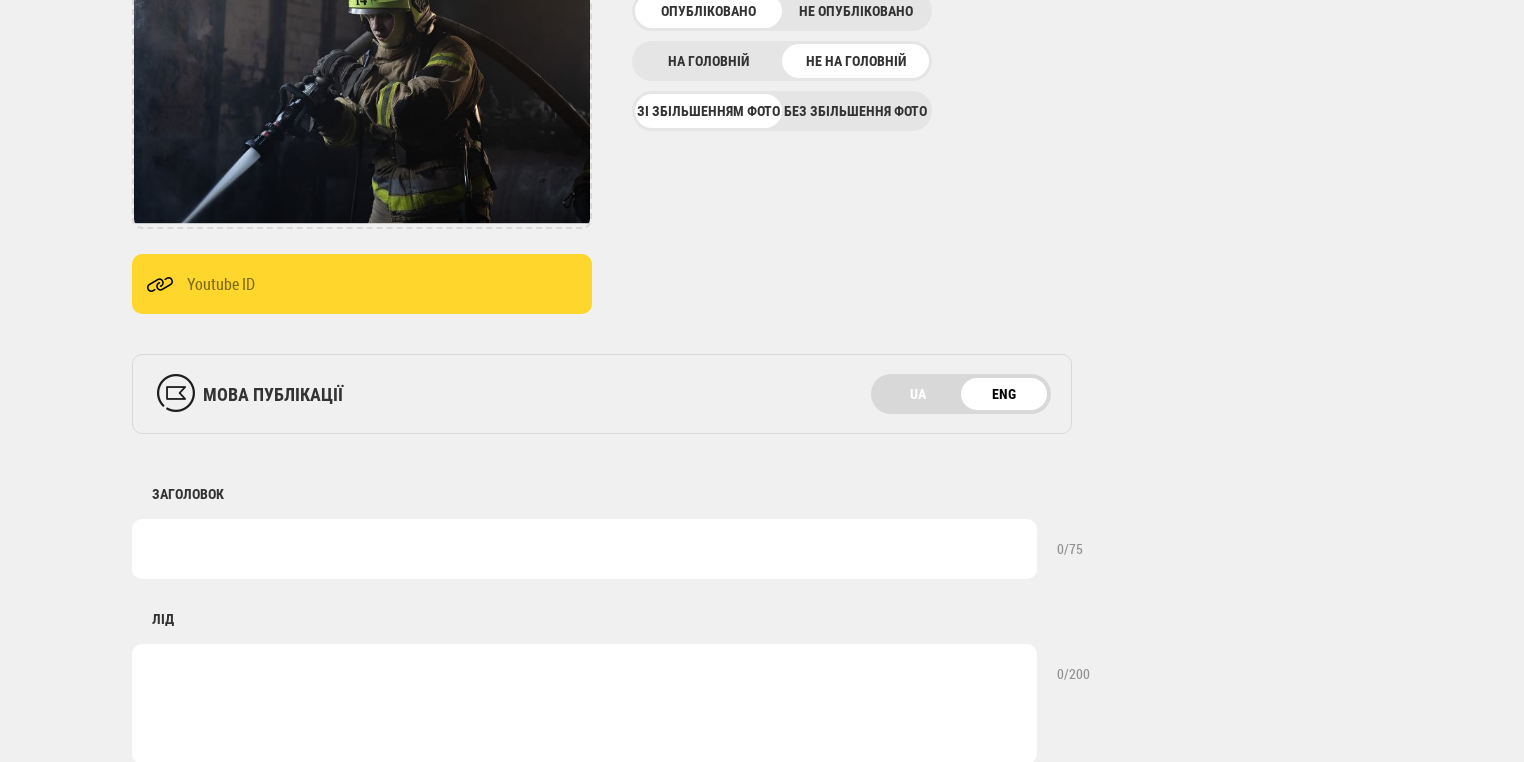 click at bounding box center (584, 549) 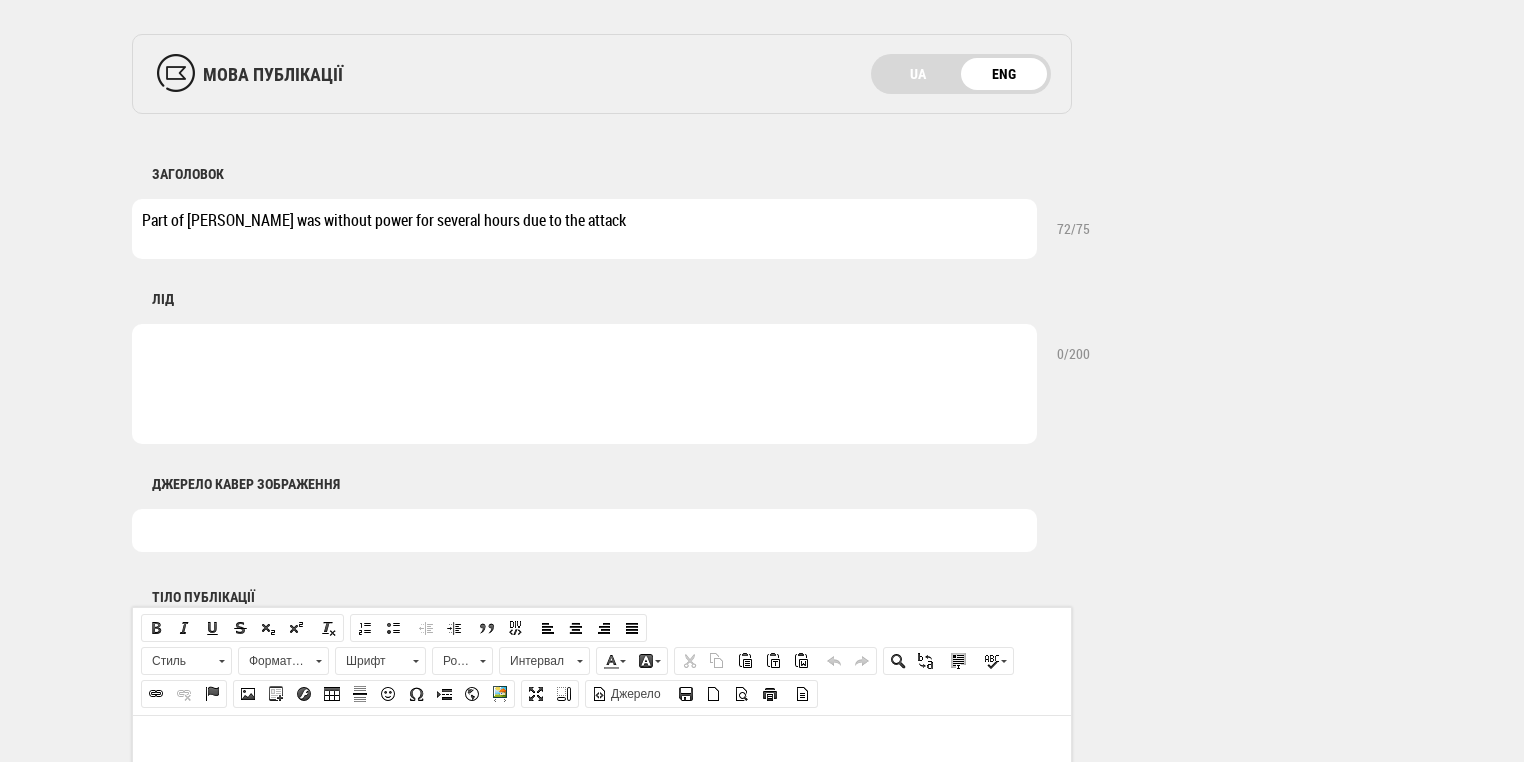 scroll, scrollTop: 800, scrollLeft: 0, axis: vertical 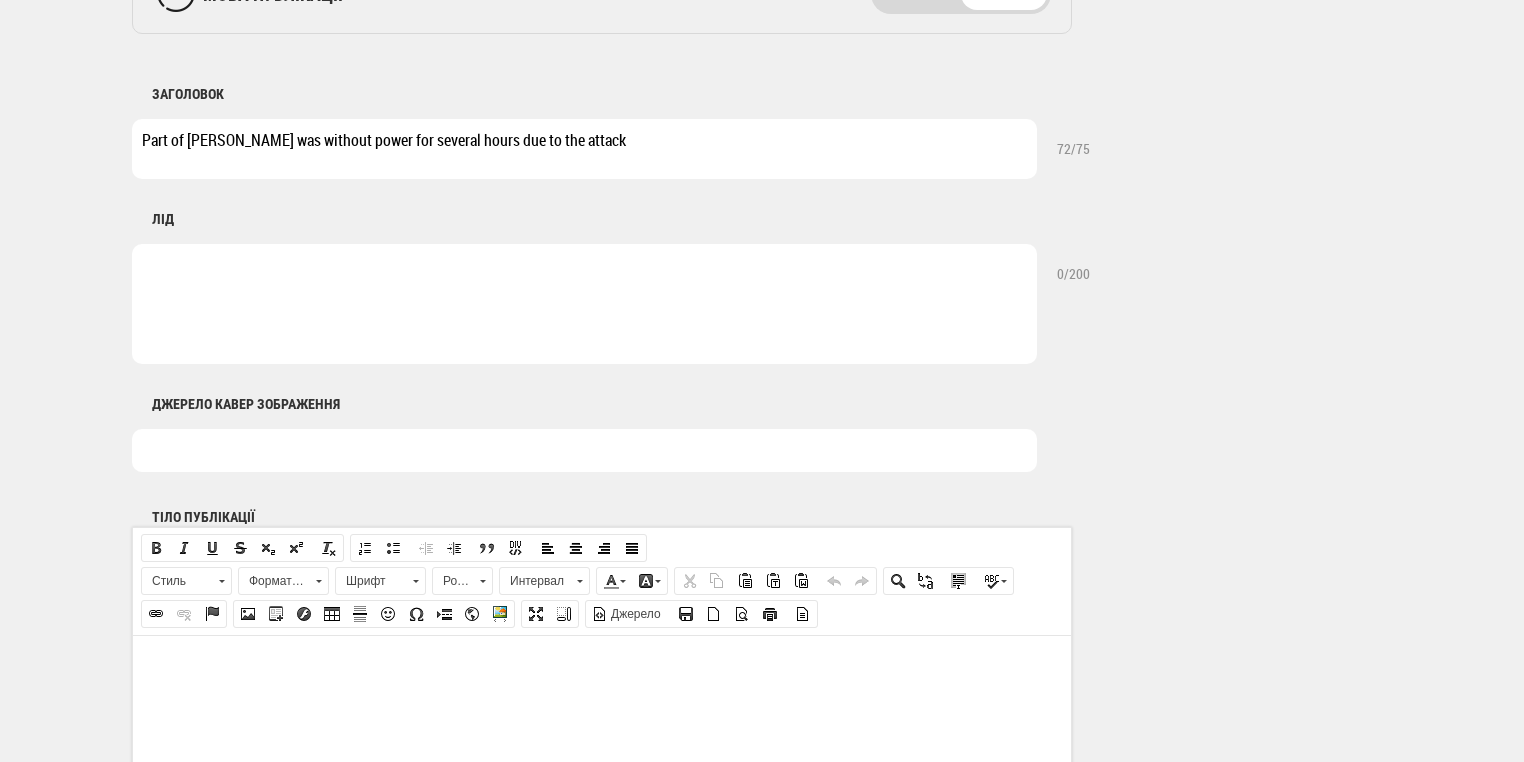 type on "Part of Kryvyi Rih was without power for several hours due to the attack" 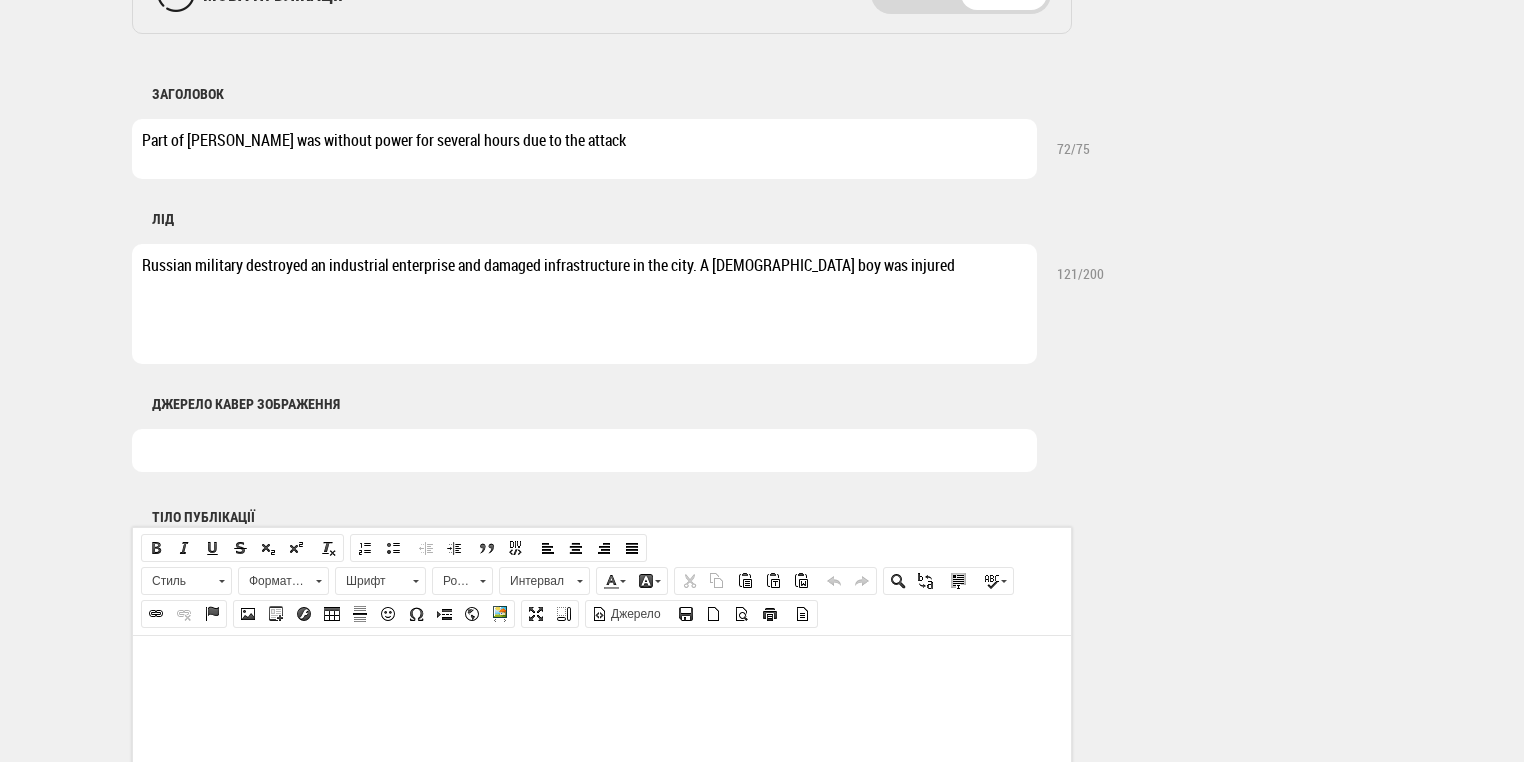 type on "Russian military destroyed an industrial enterprise and damaged infrastructure in the city. A 17-year-old boy was injured" 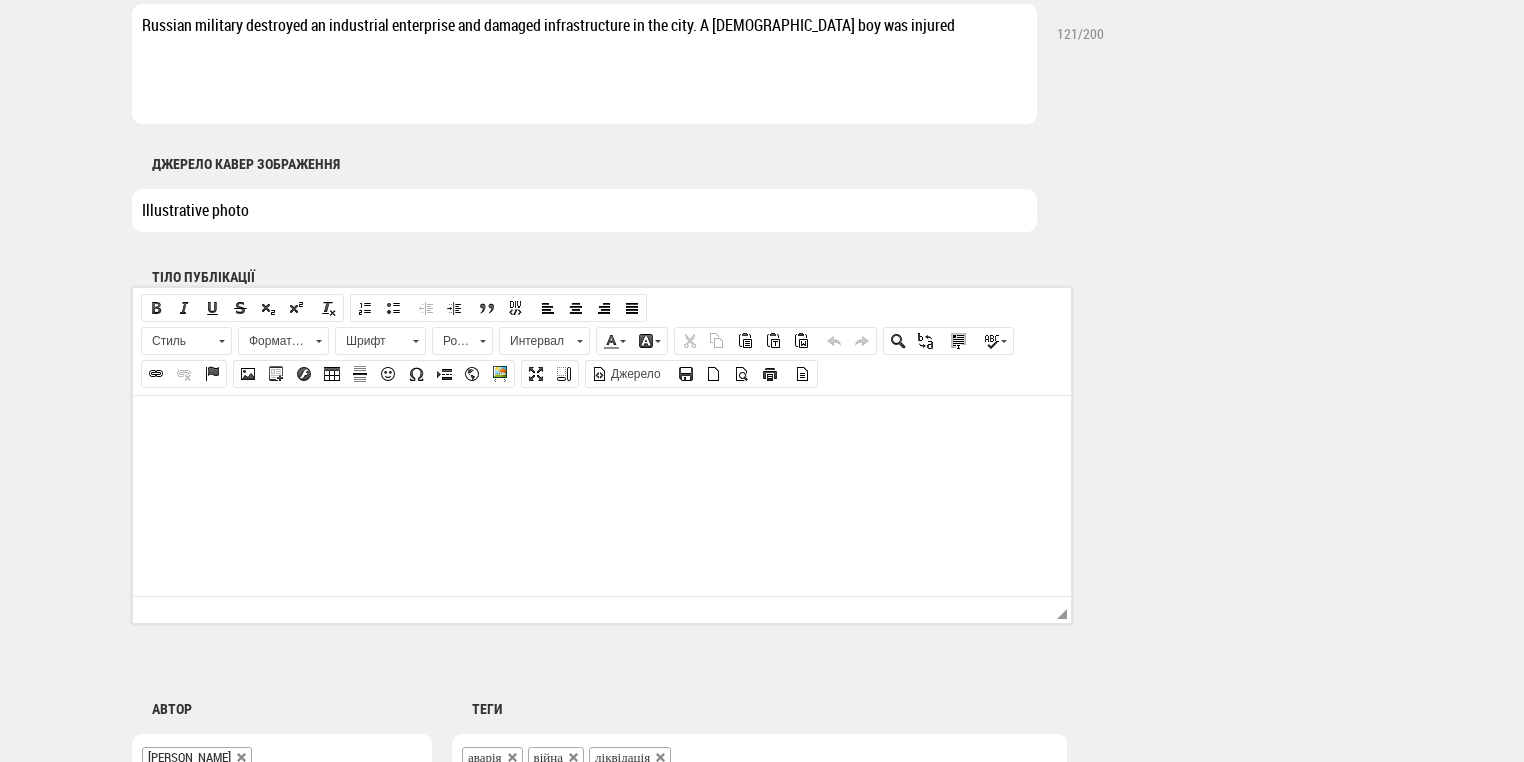 scroll, scrollTop: 1120, scrollLeft: 0, axis: vertical 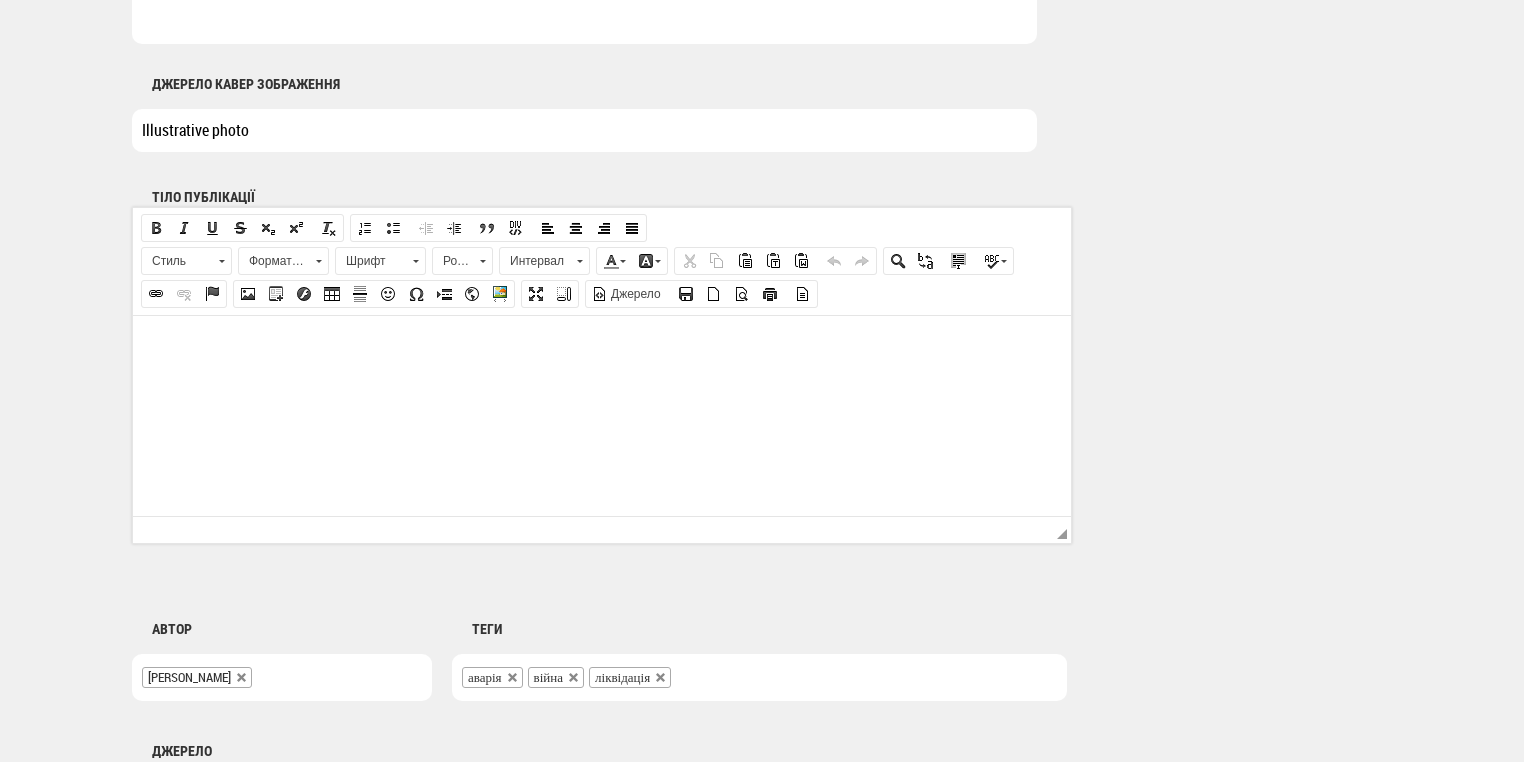 type on "Illustrative photo" 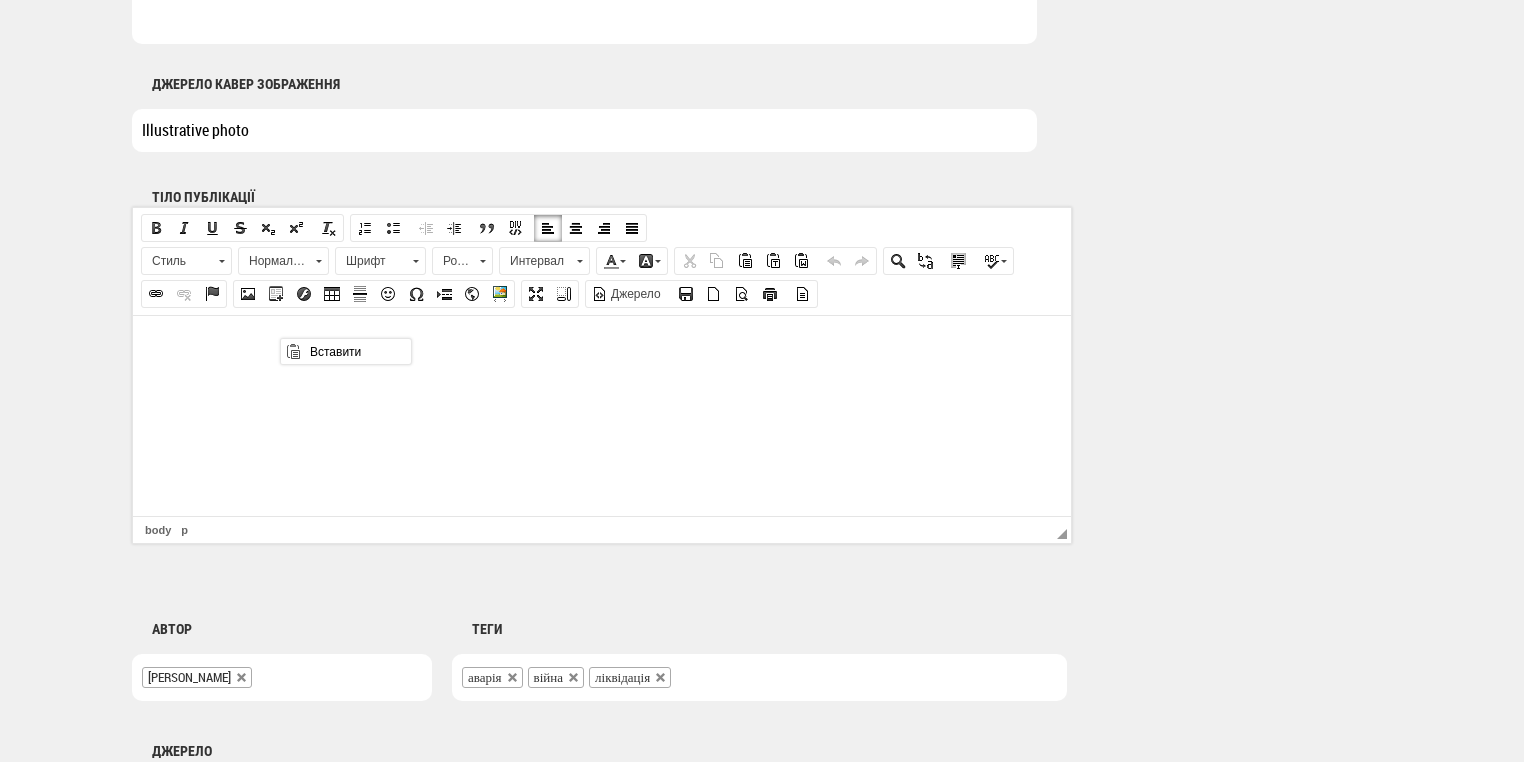 scroll, scrollTop: 0, scrollLeft: 0, axis: both 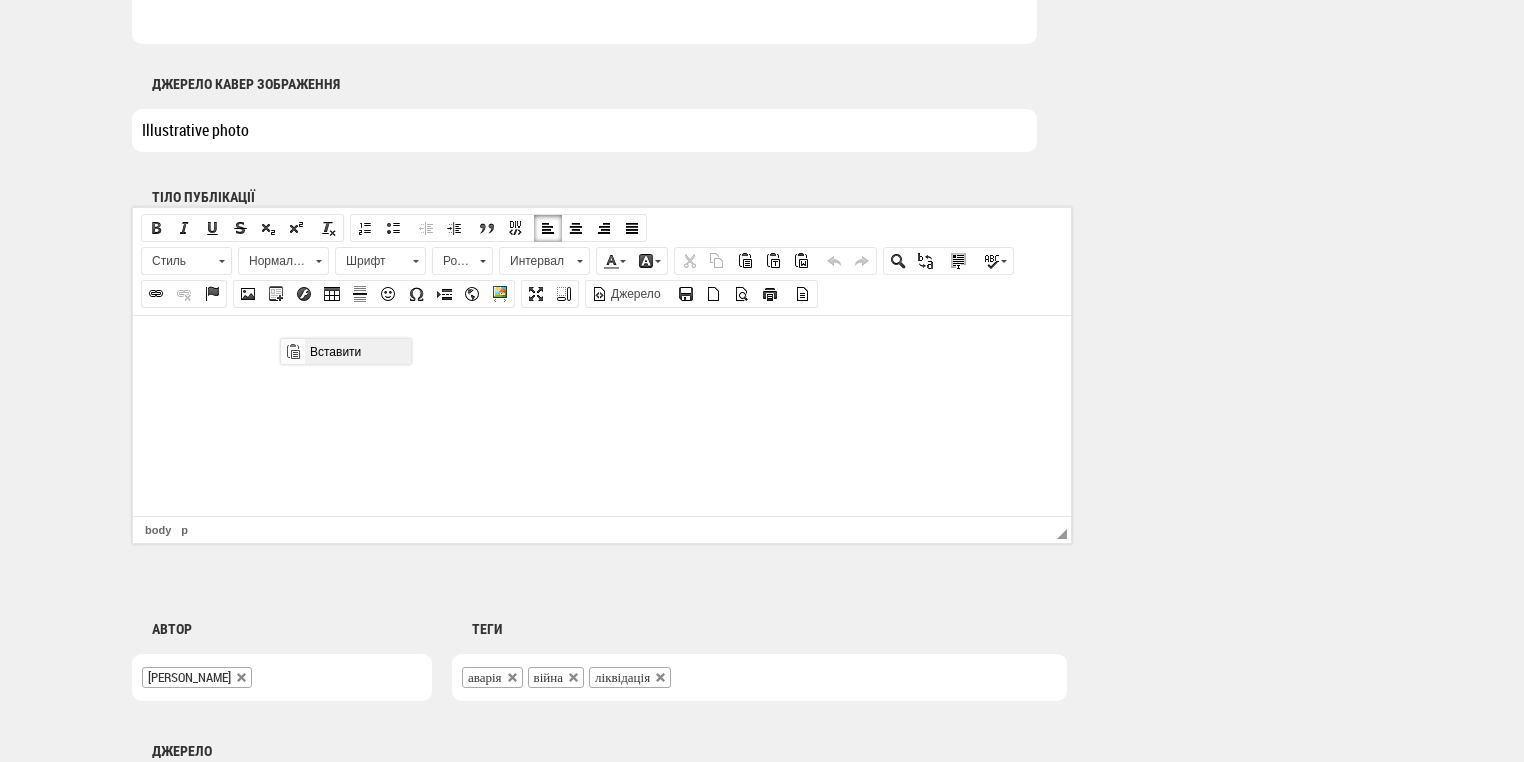 click on "Вставити" at bounding box center (357, 351) 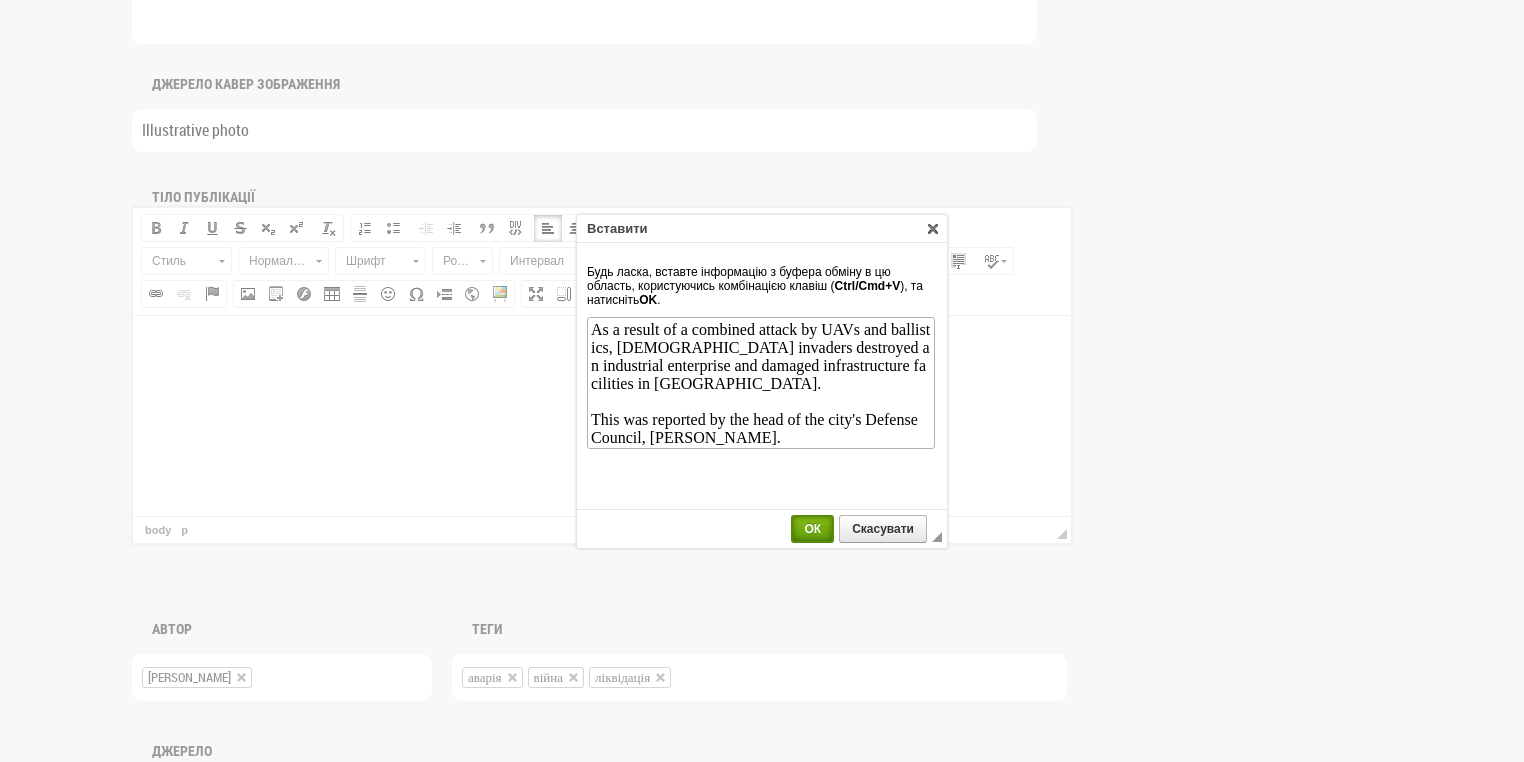 click on "ОК" at bounding box center (812, 529) 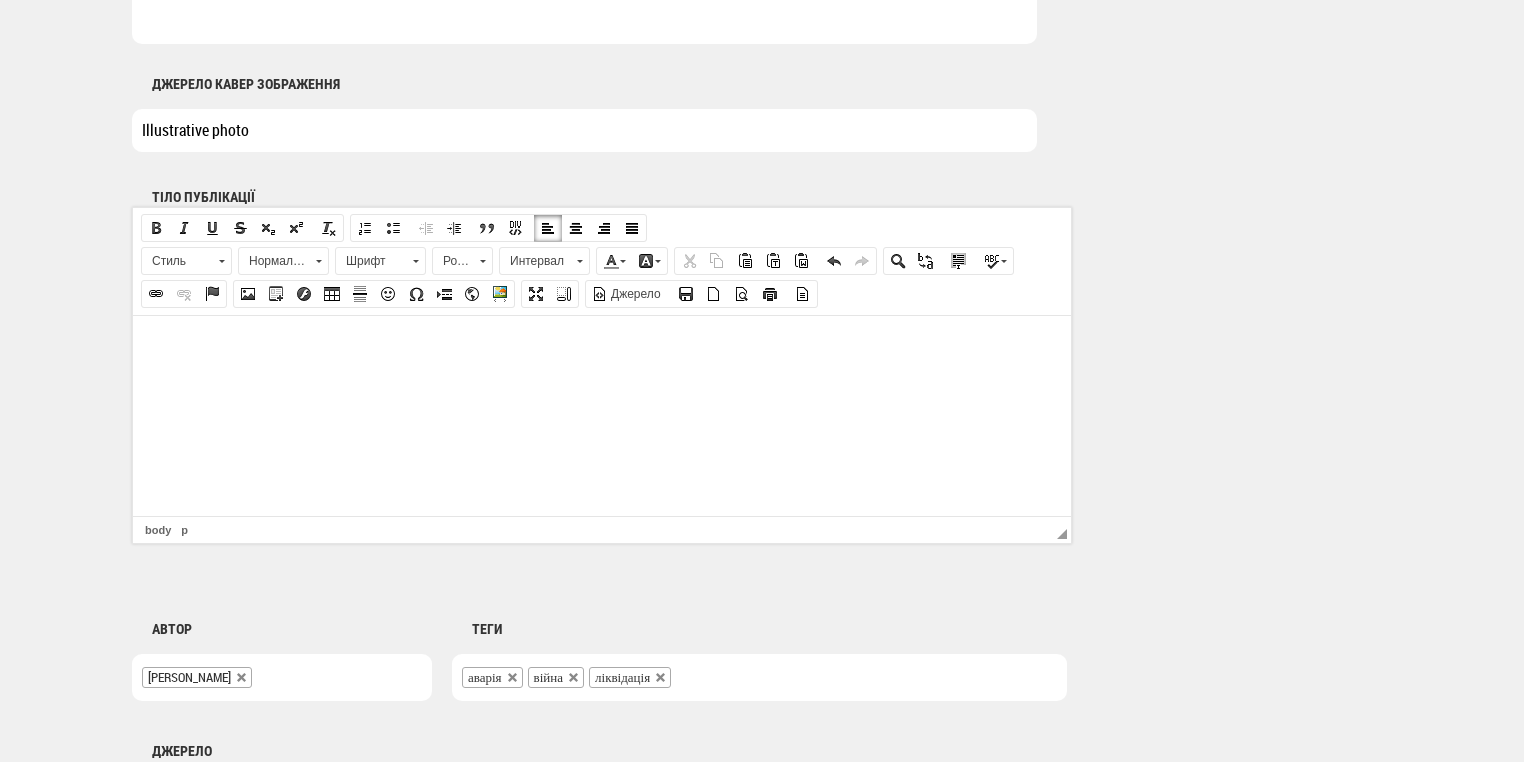 scroll, scrollTop: 0, scrollLeft: 0, axis: both 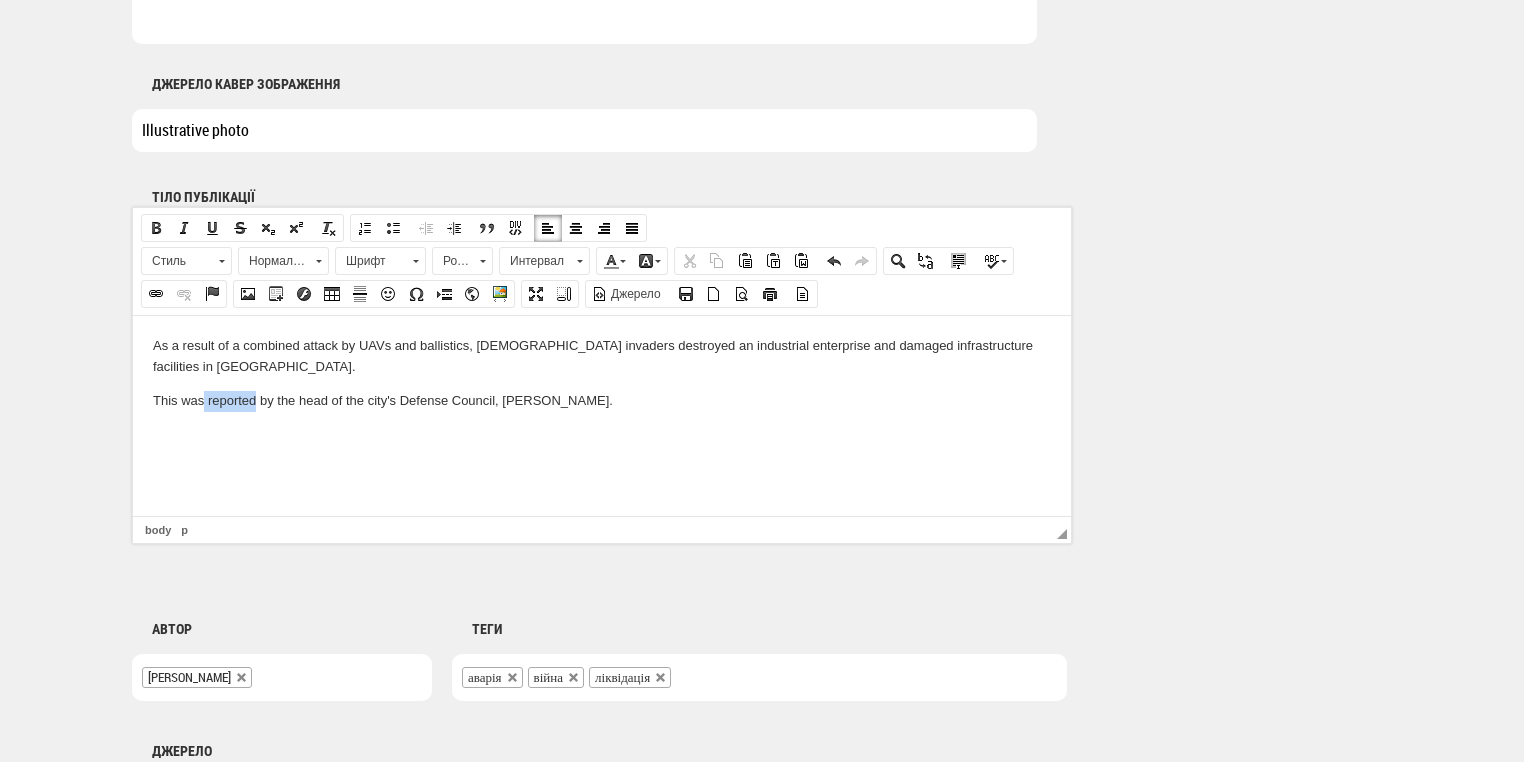 drag, startPoint x: 205, startPoint y: 399, endPoint x: 256, endPoint y: 396, distance: 51.088158 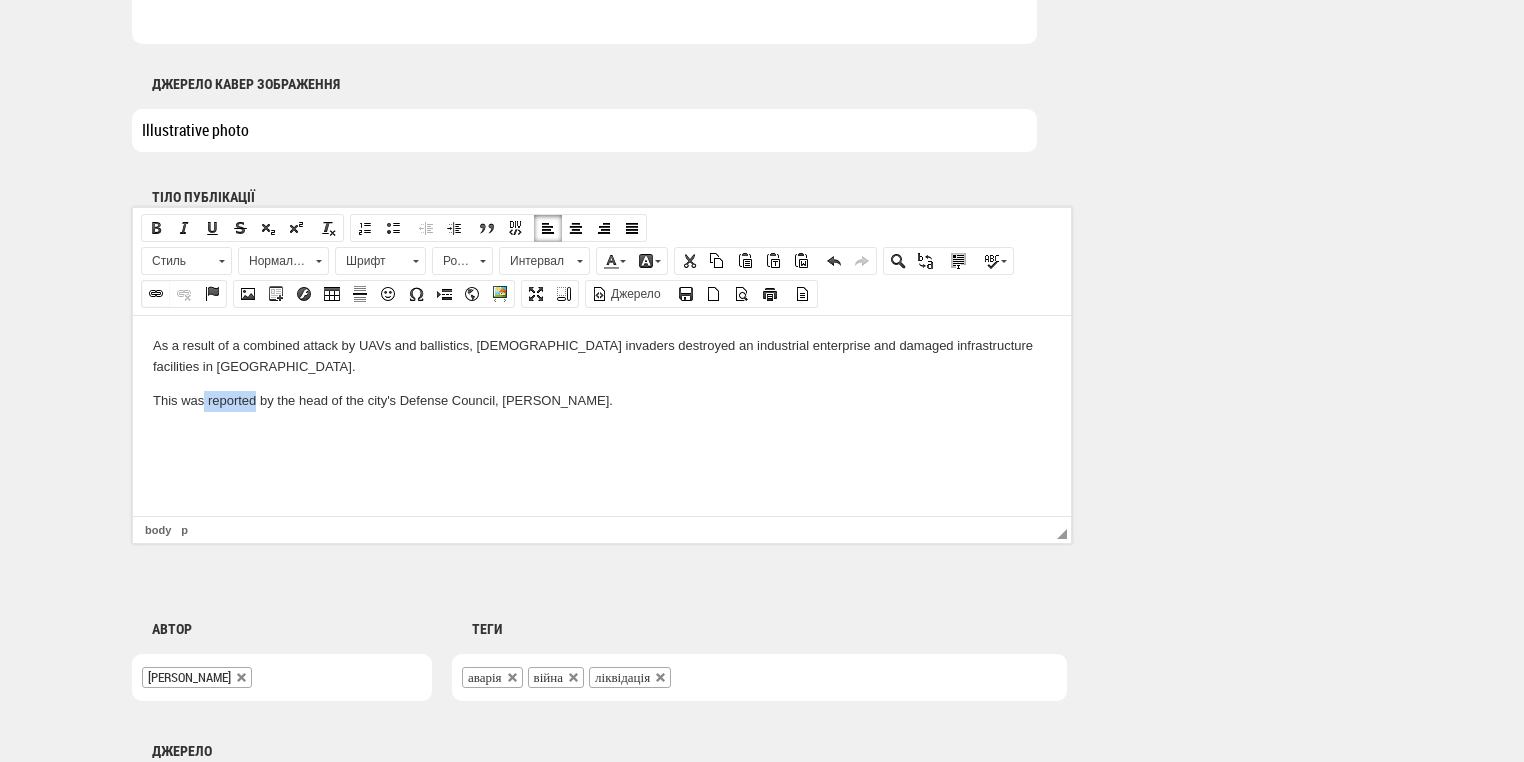 click at bounding box center (156, 294) 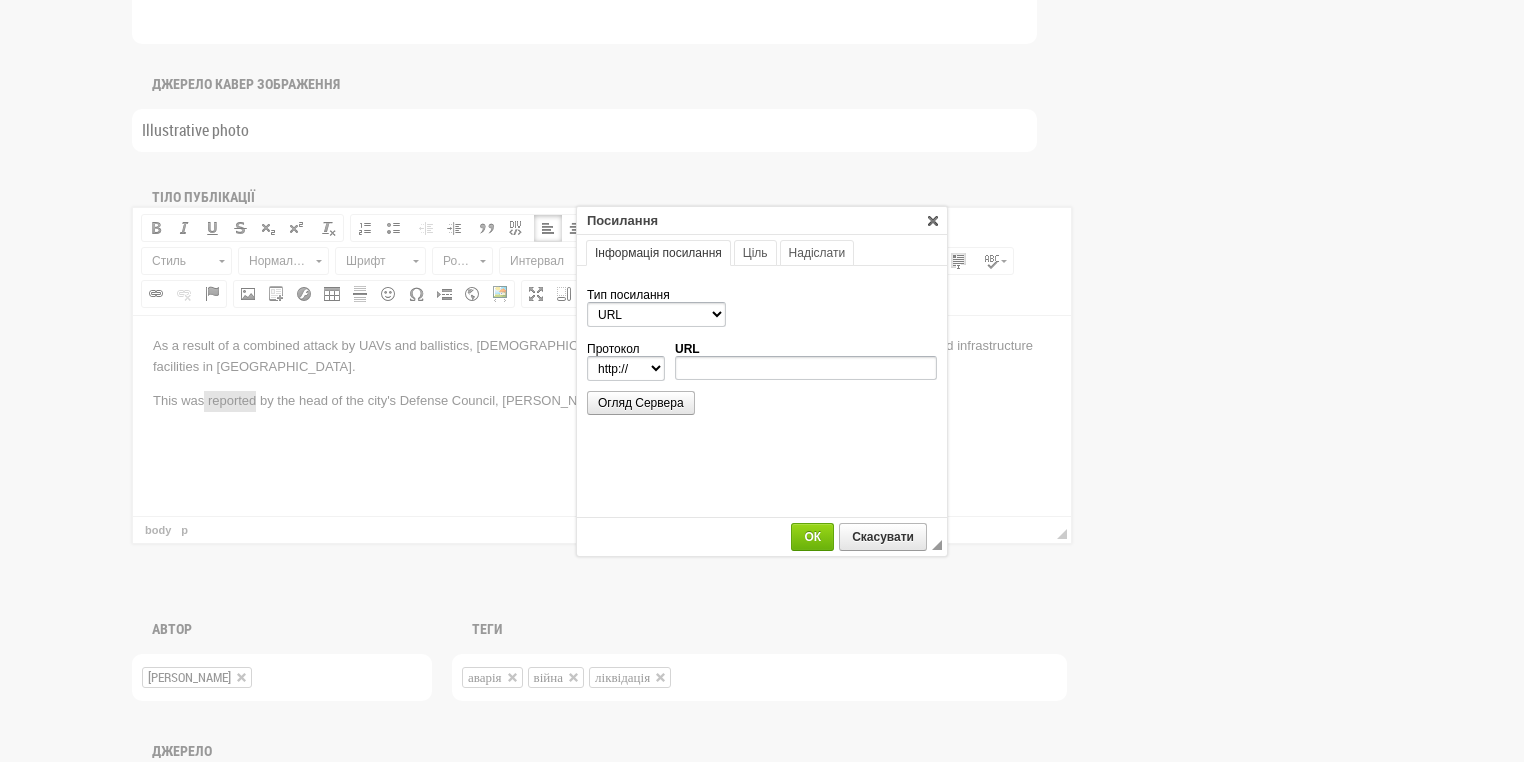 scroll, scrollTop: 0, scrollLeft: 0, axis: both 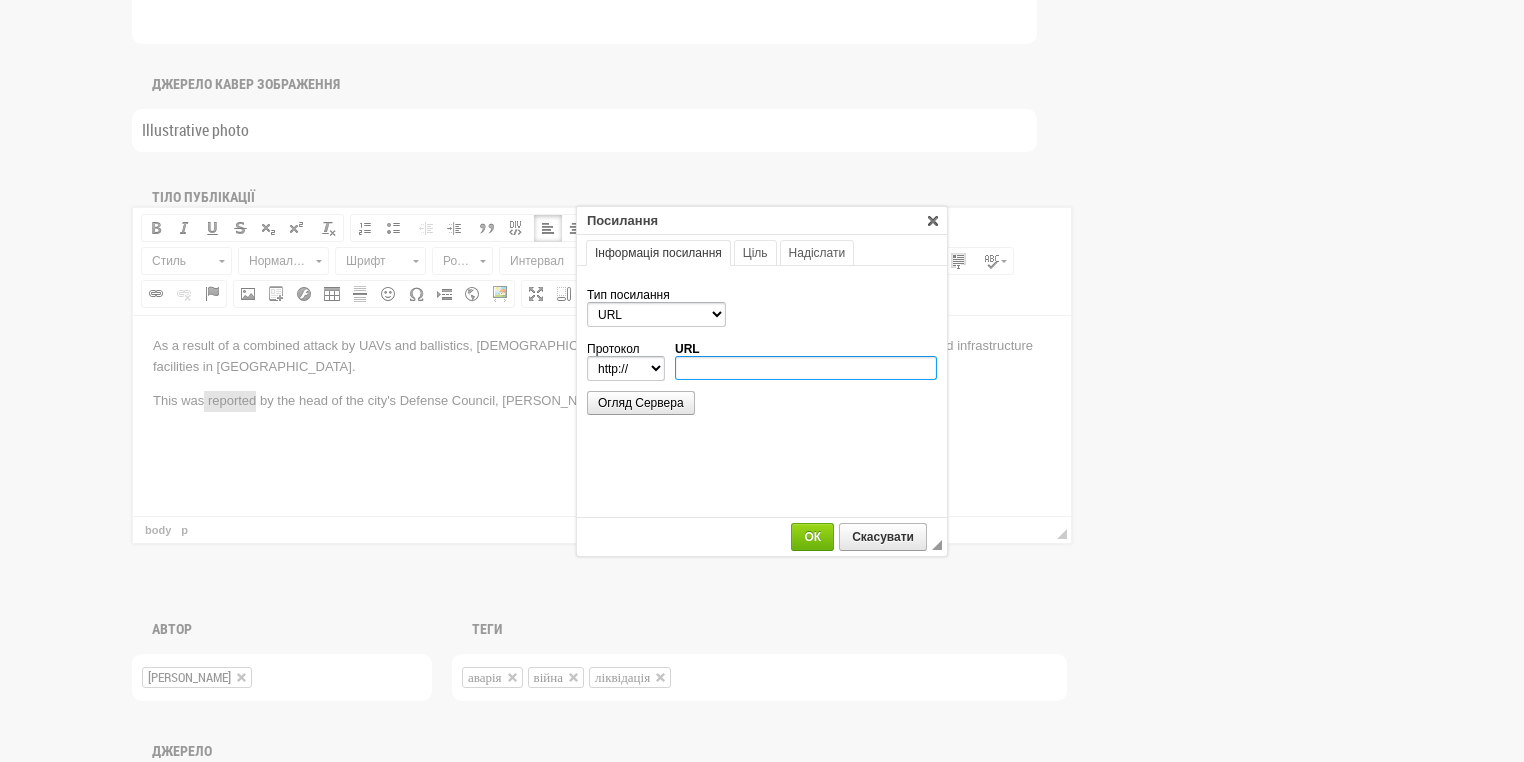 click on "URL" at bounding box center [806, 368] 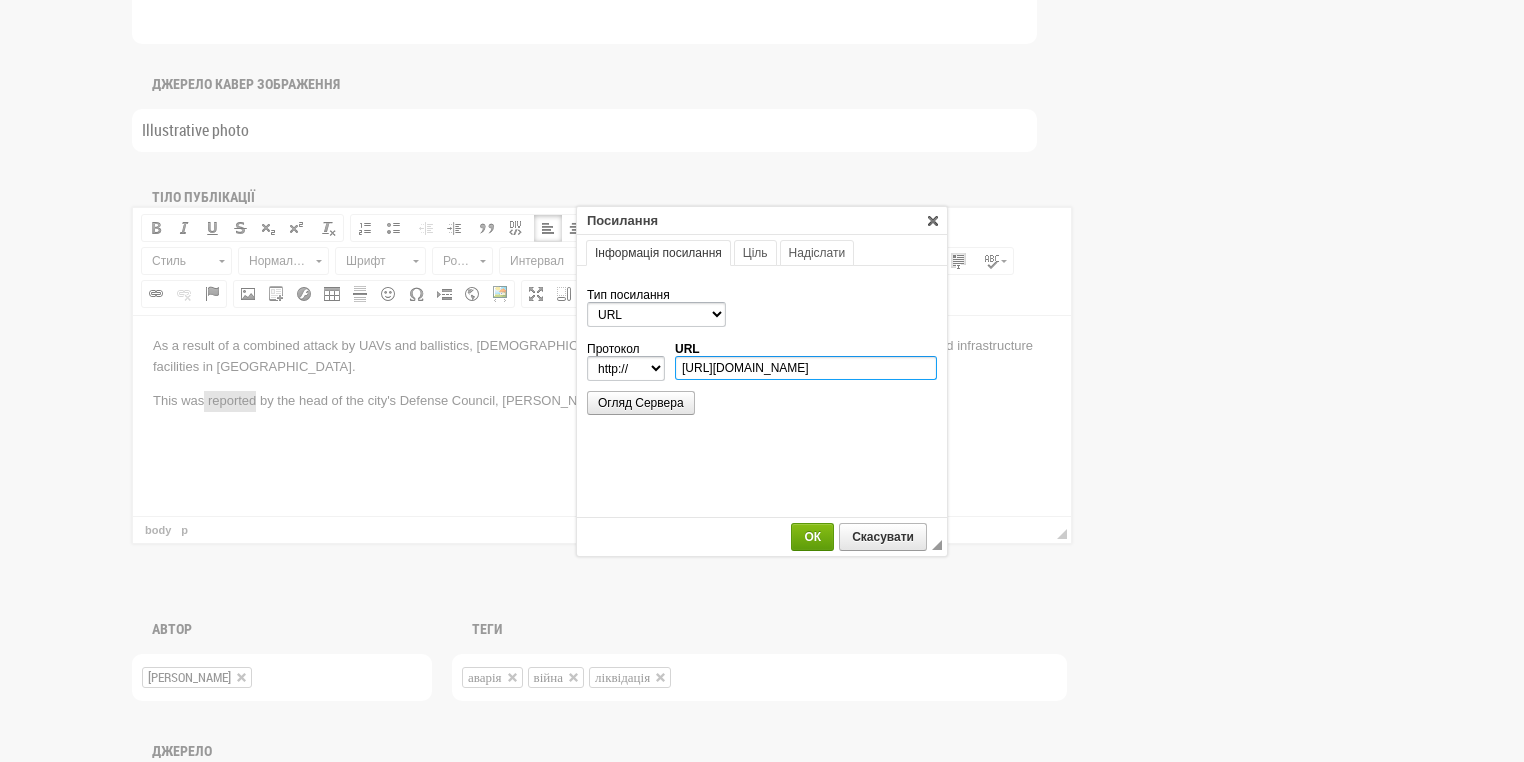 type on "https://t.me/vilkul/11707" 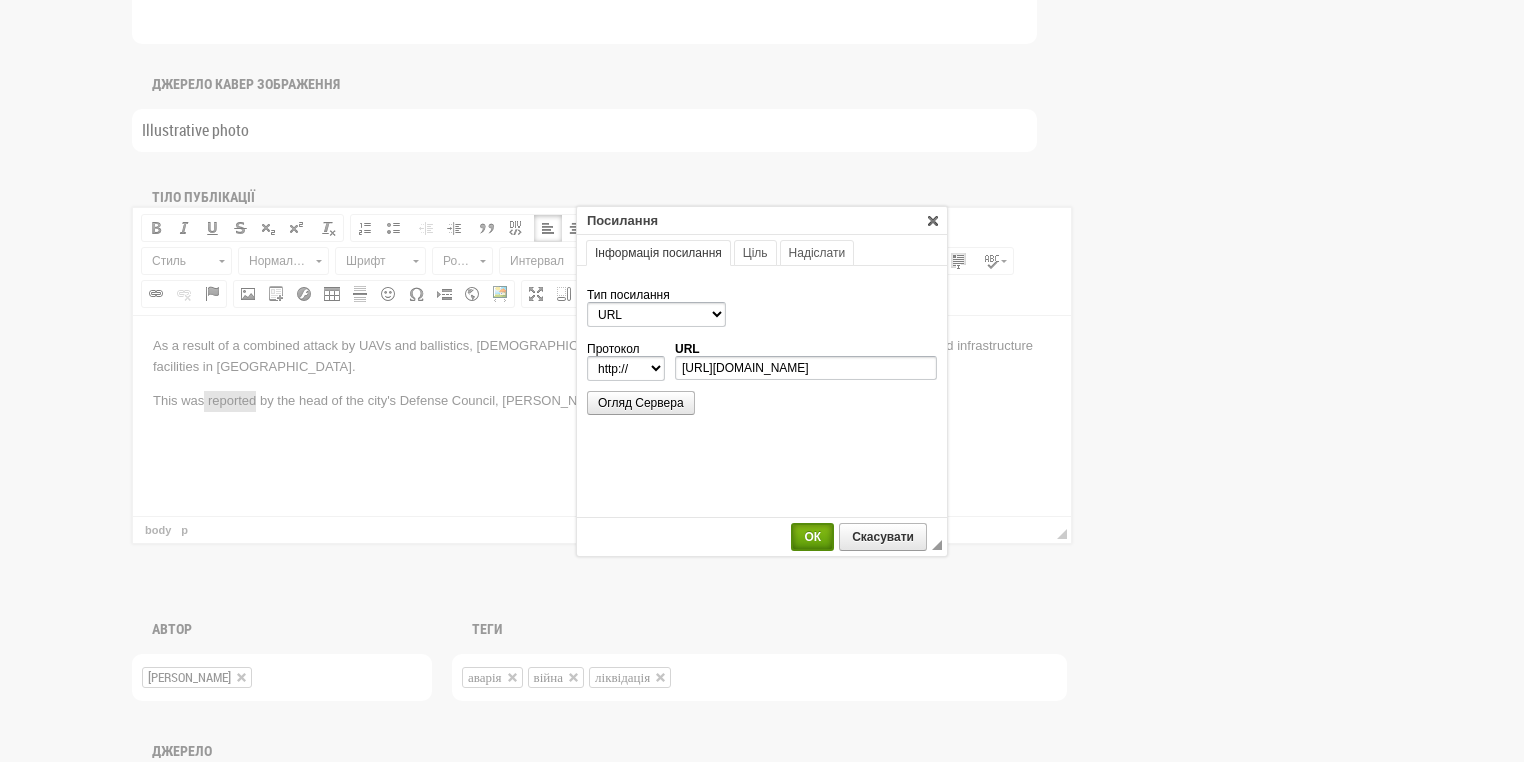 select on "https://" 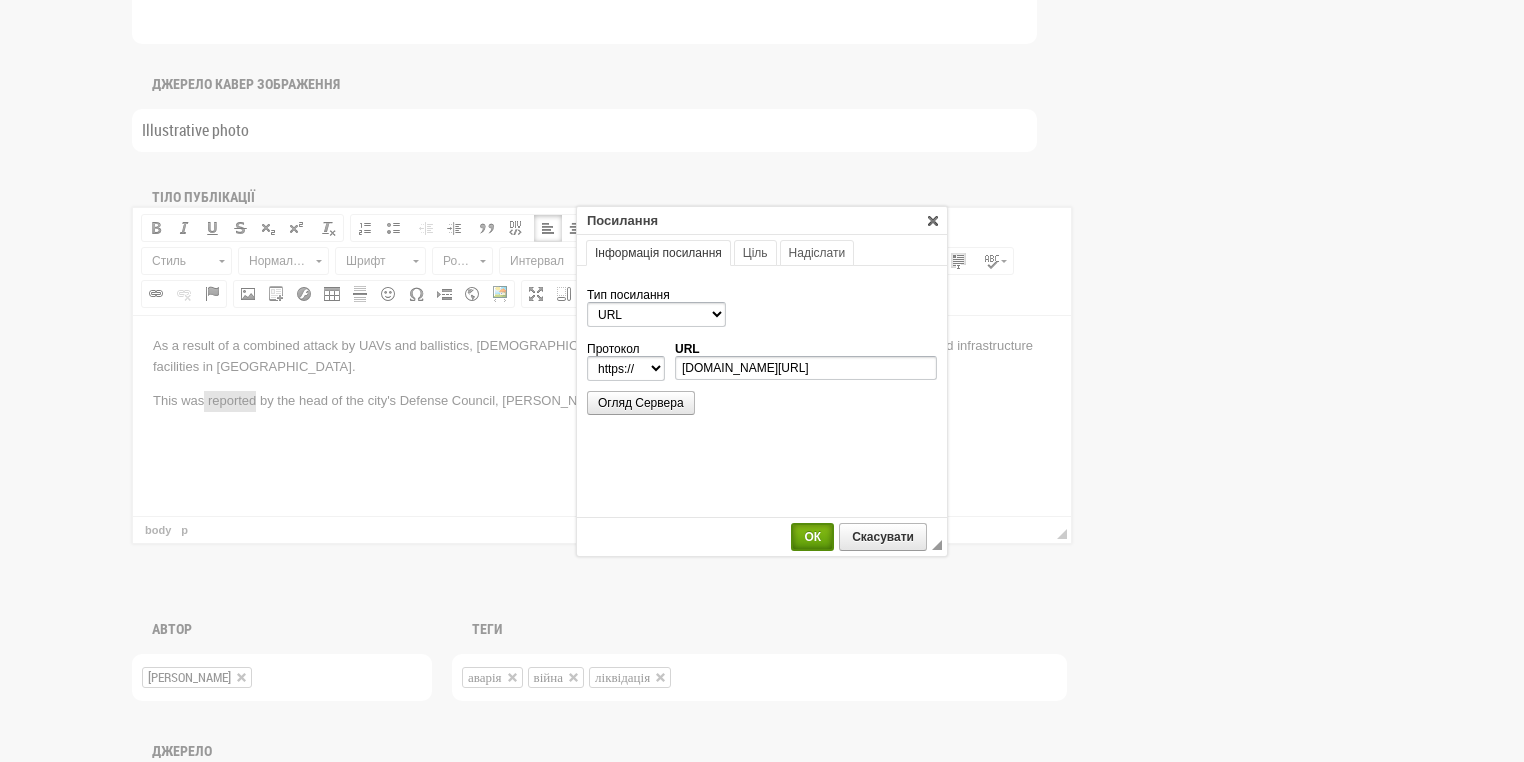 click on "ОК" at bounding box center (812, 537) 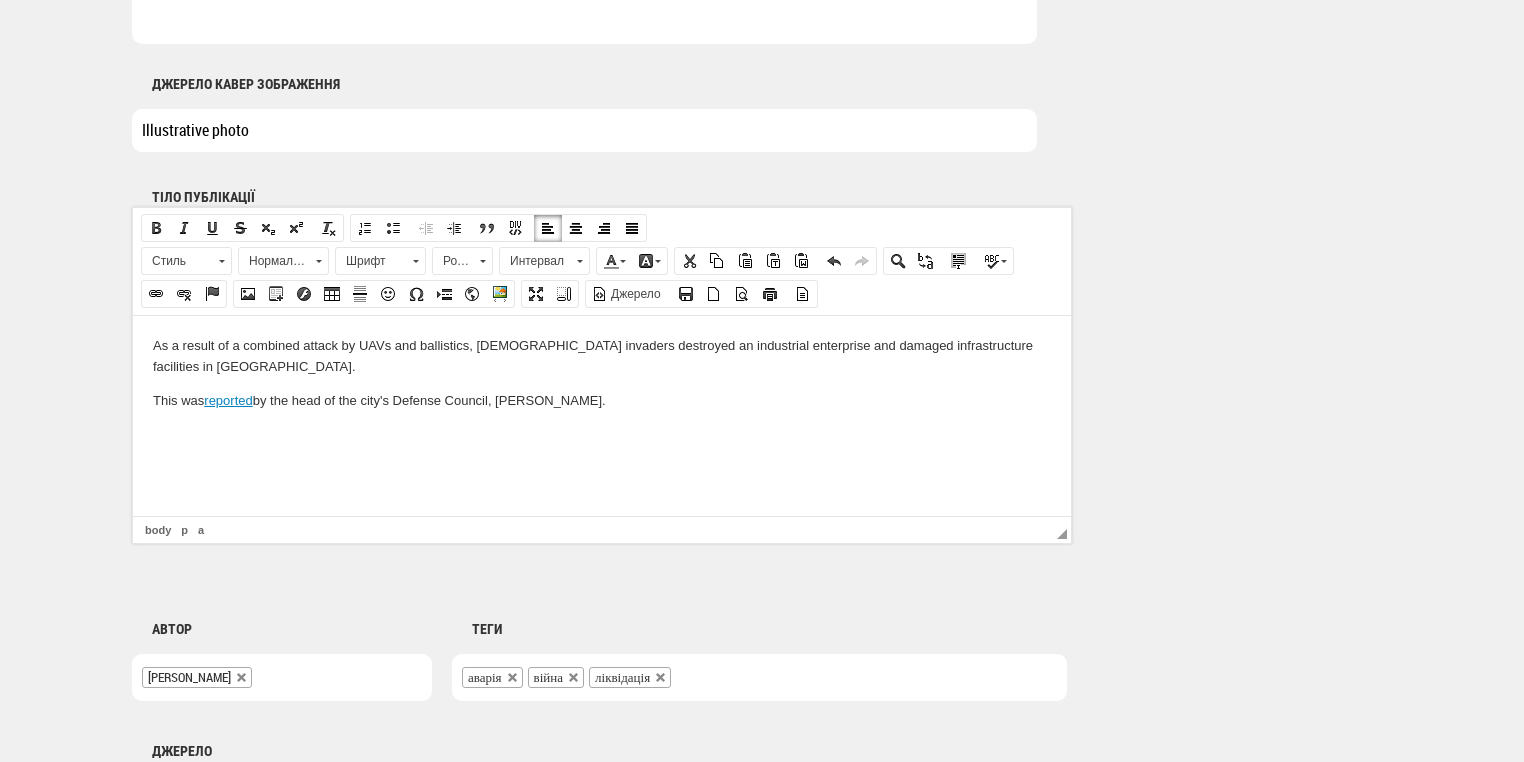 click on "This was  reported  by the head of the city's Defense Council, Oleksandr Vilkul." at bounding box center [602, 400] 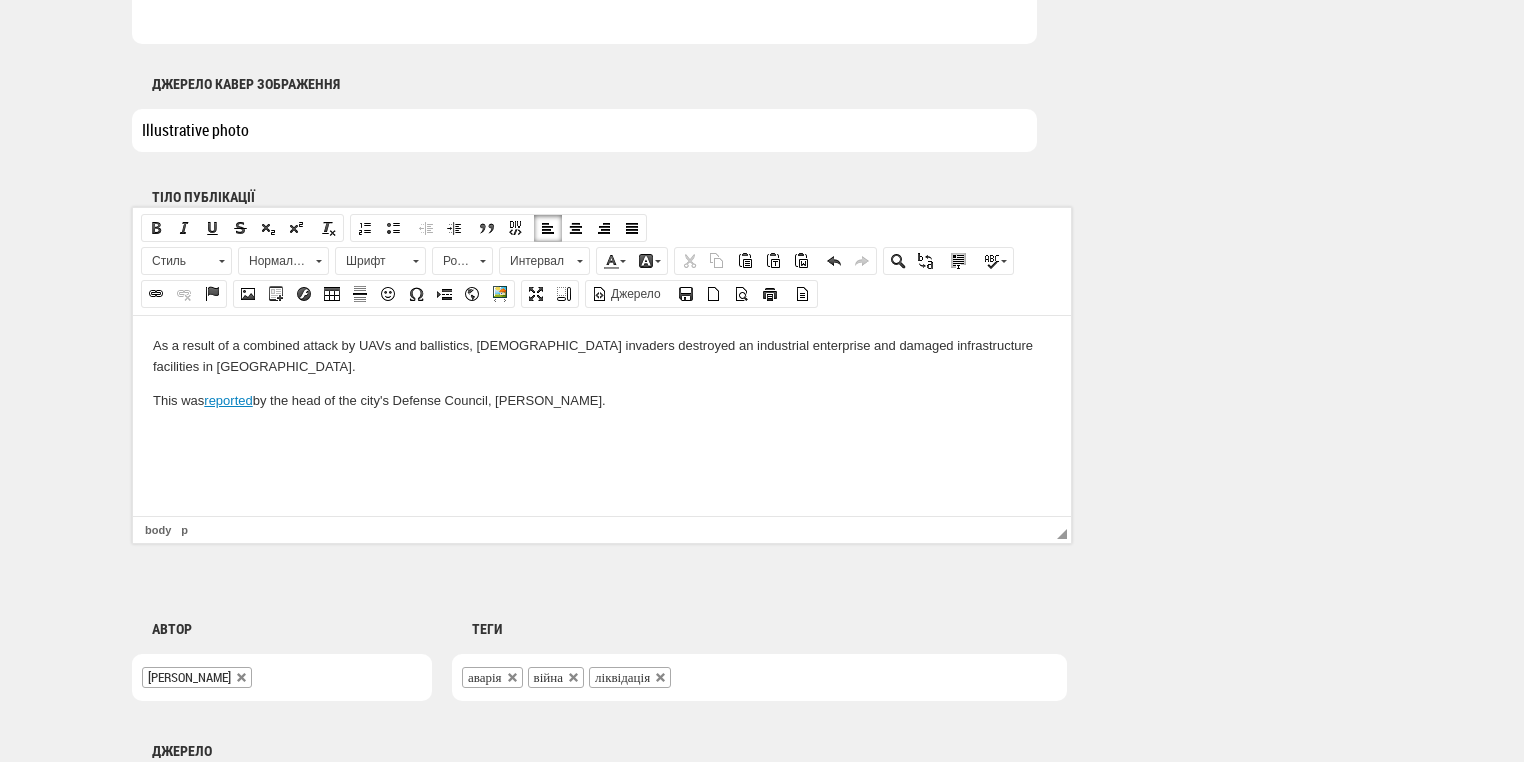 click at bounding box center [602, 433] 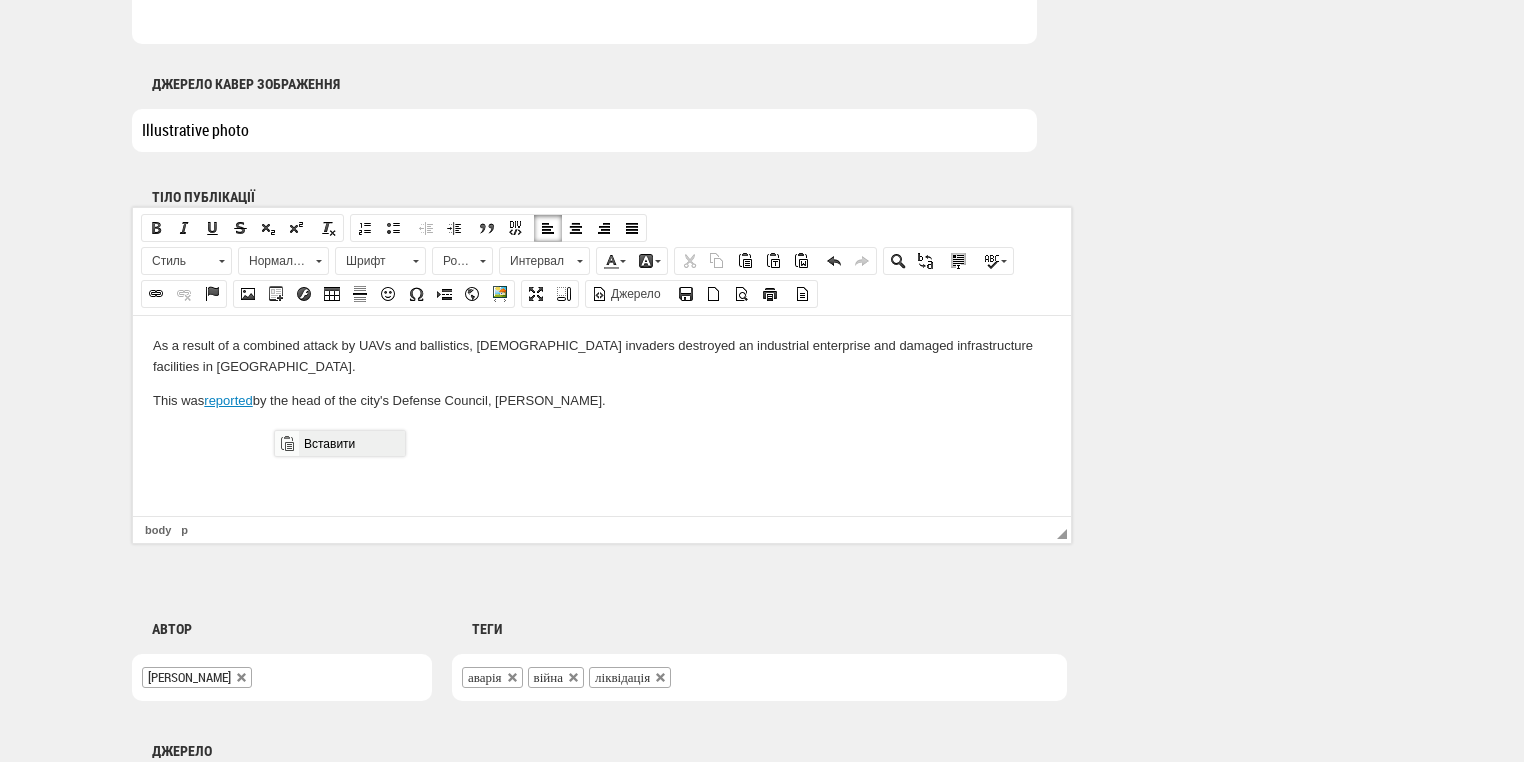 click on "Вставити" at bounding box center (351, 443) 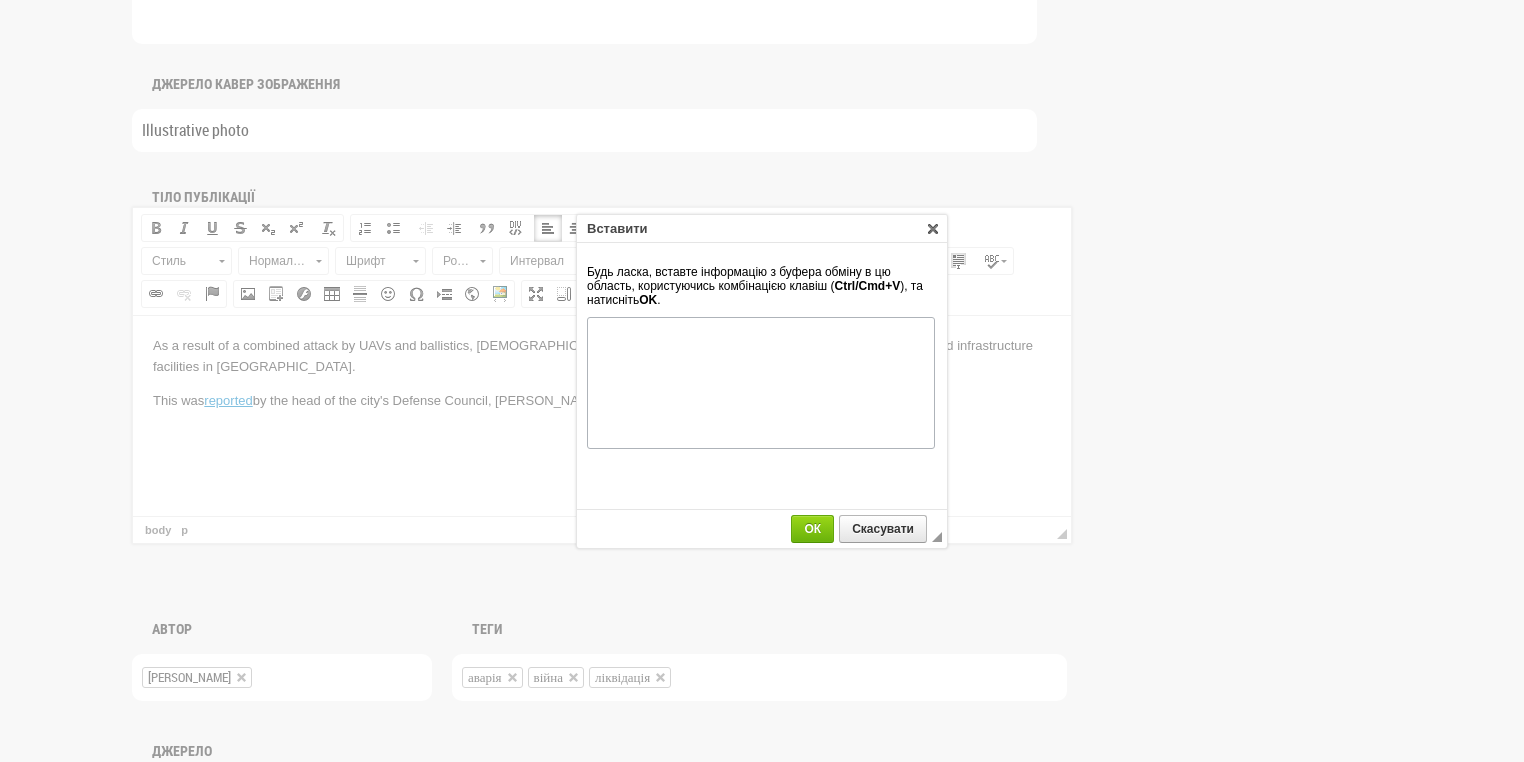 click on "Будь ласка, вставте інформацію з буфера обміну в цю область, користуючись комбінацією клавіш ( Ctrl/Cmd+V ), та натисніть  OK ." at bounding box center (762, 376) 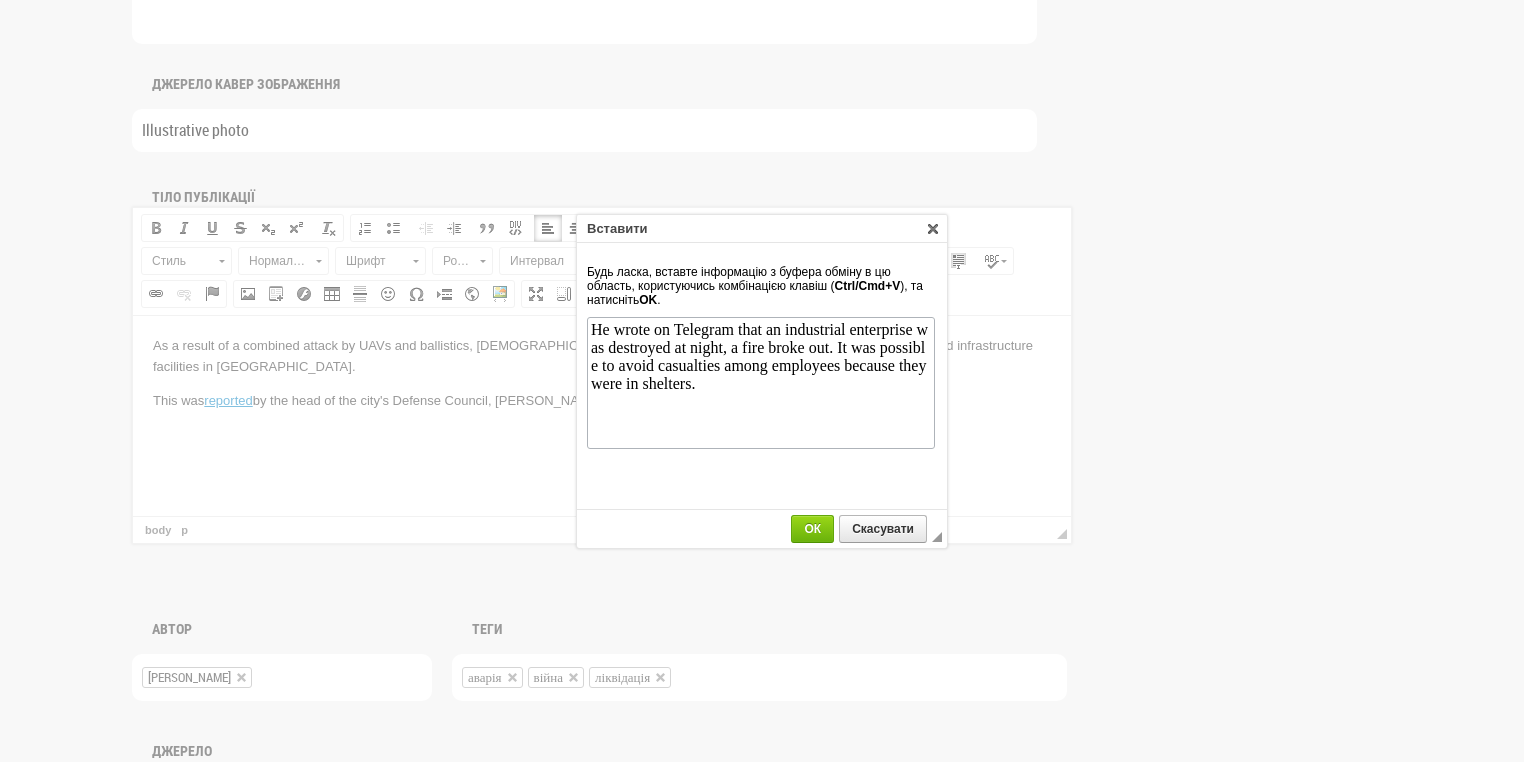scroll, scrollTop: 0, scrollLeft: 0, axis: both 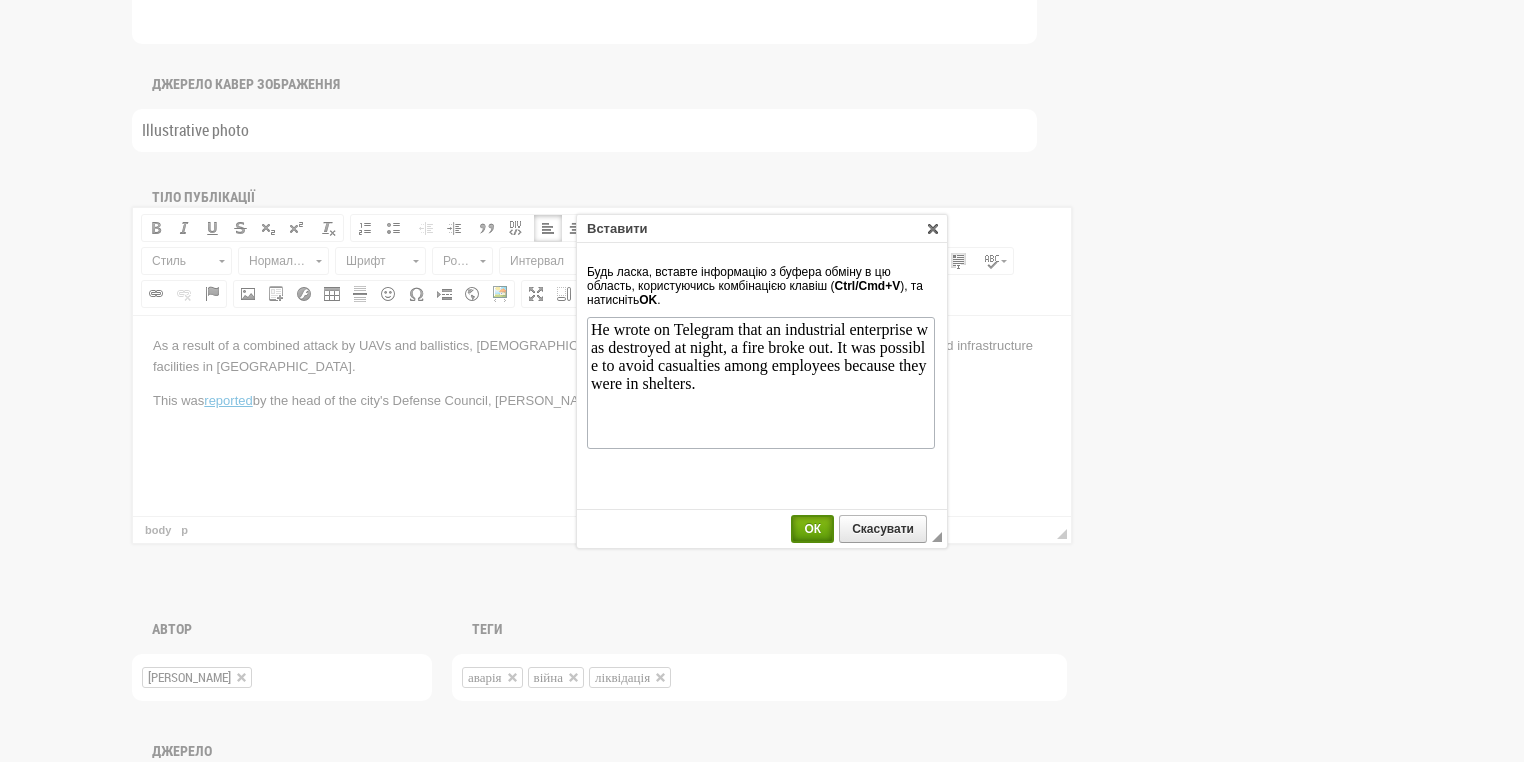 click on "ОК" at bounding box center [812, 529] 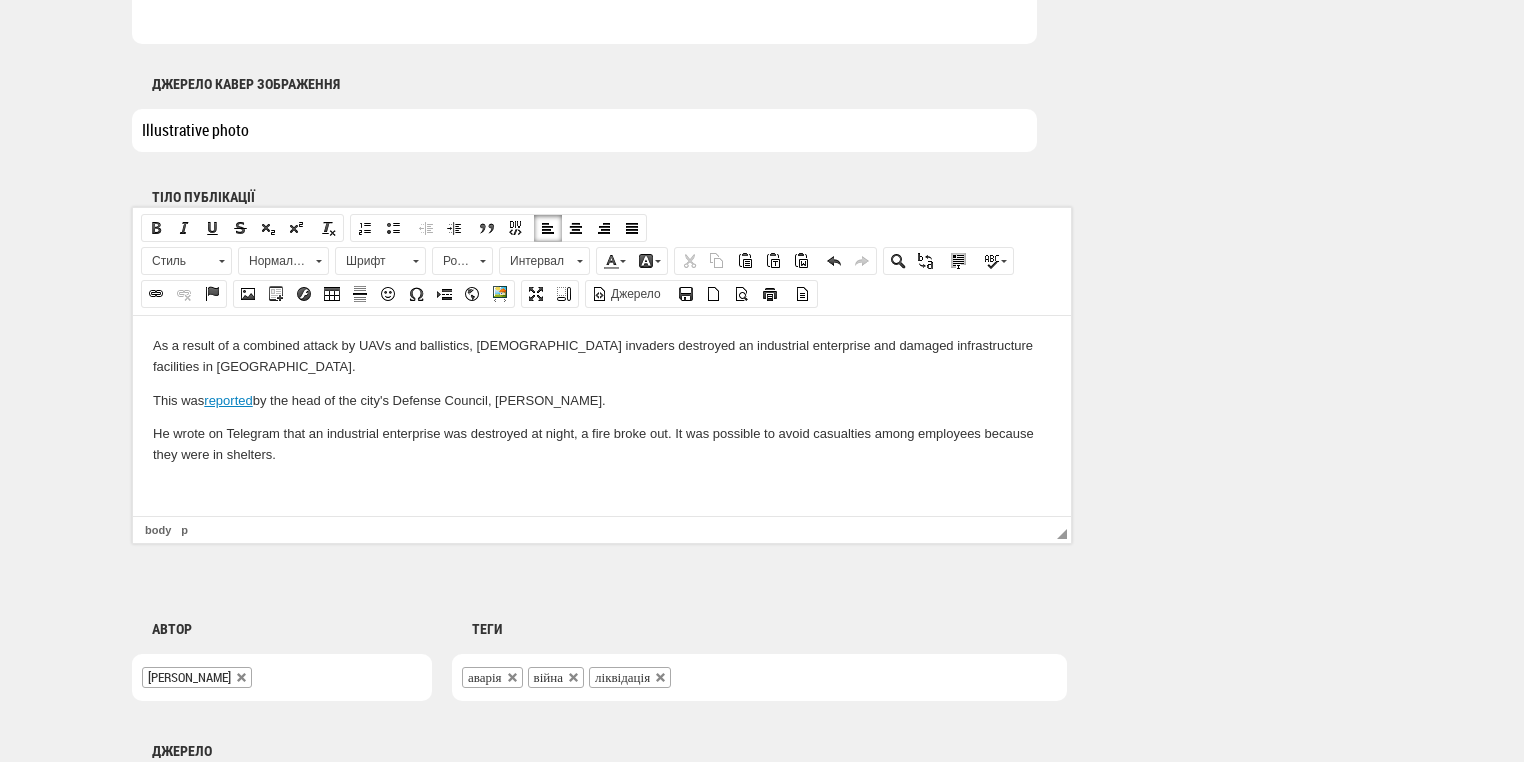 click at bounding box center (602, 488) 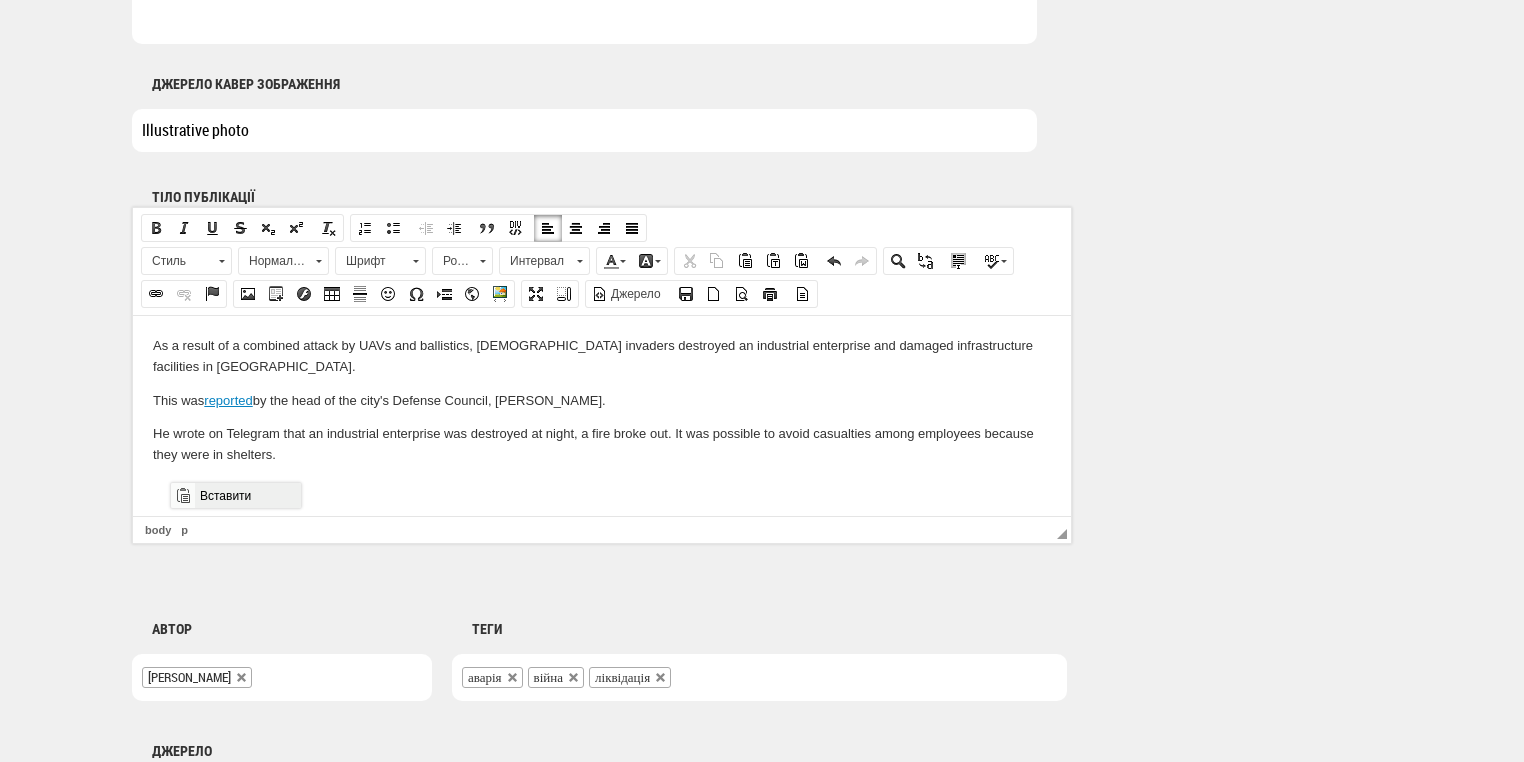 drag, startPoint x: 221, startPoint y: 492, endPoint x: 429, endPoint y: 958, distance: 510.31363 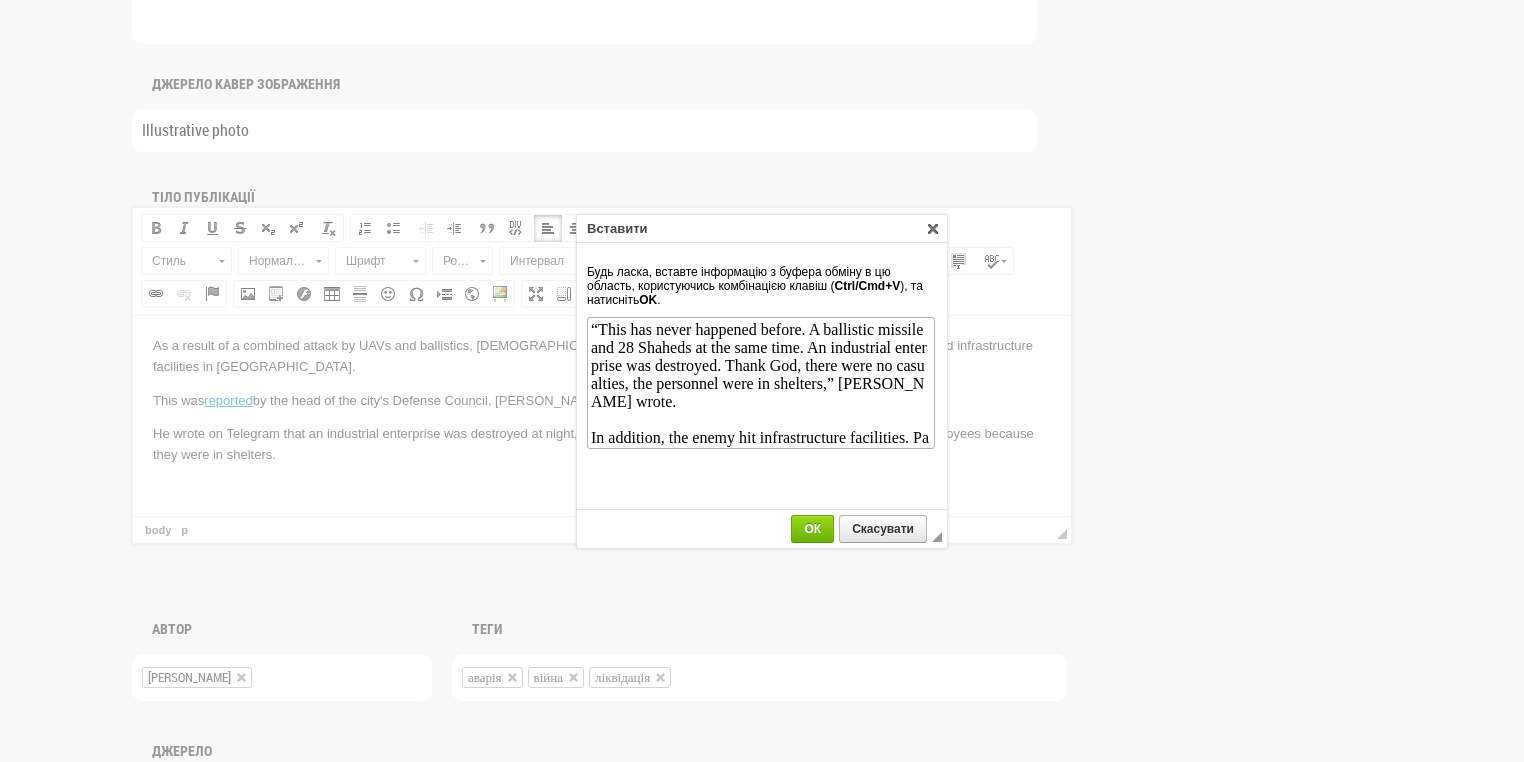 scroll, scrollTop: 37, scrollLeft: 0, axis: vertical 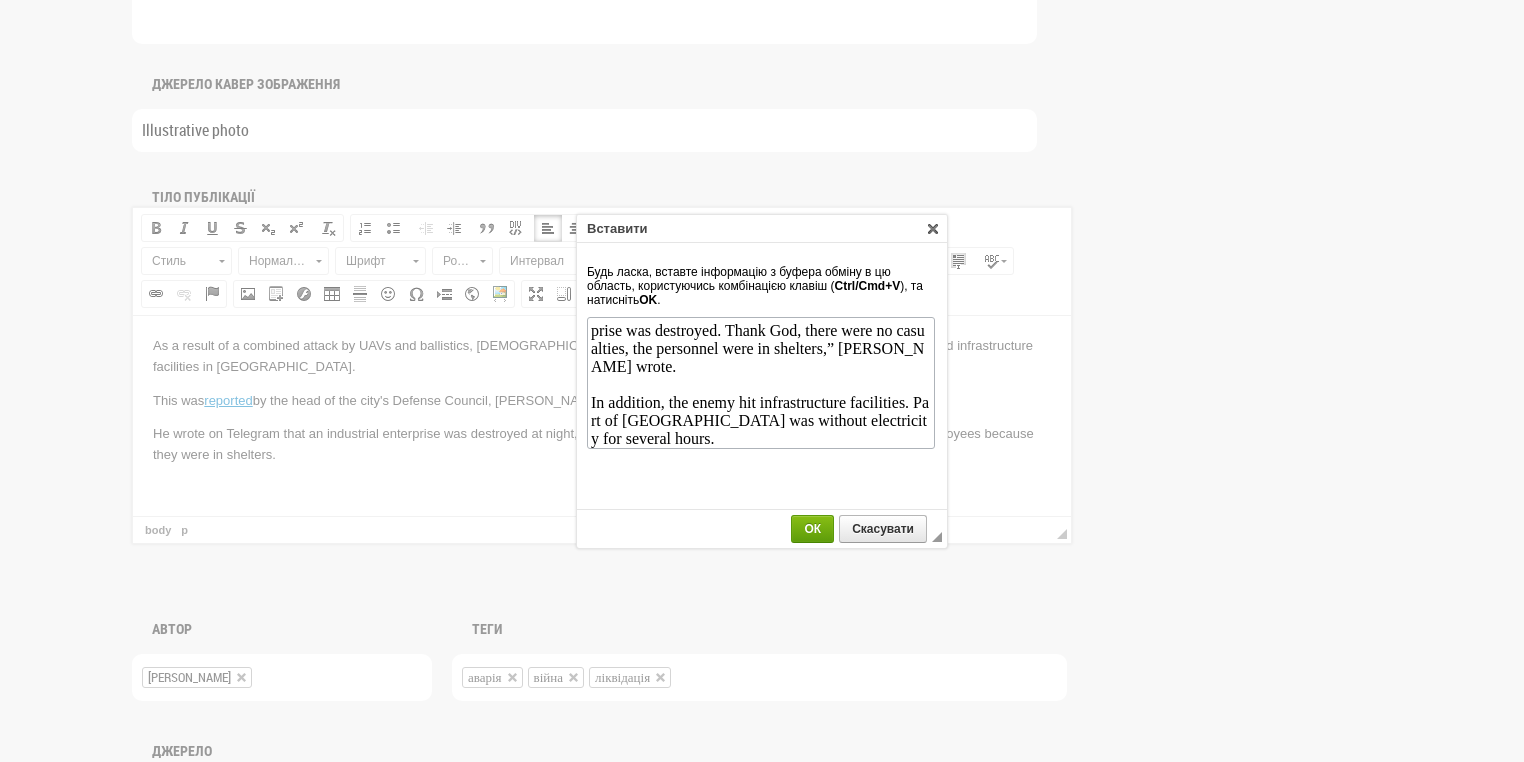 click on "ОК" at bounding box center [812, 529] 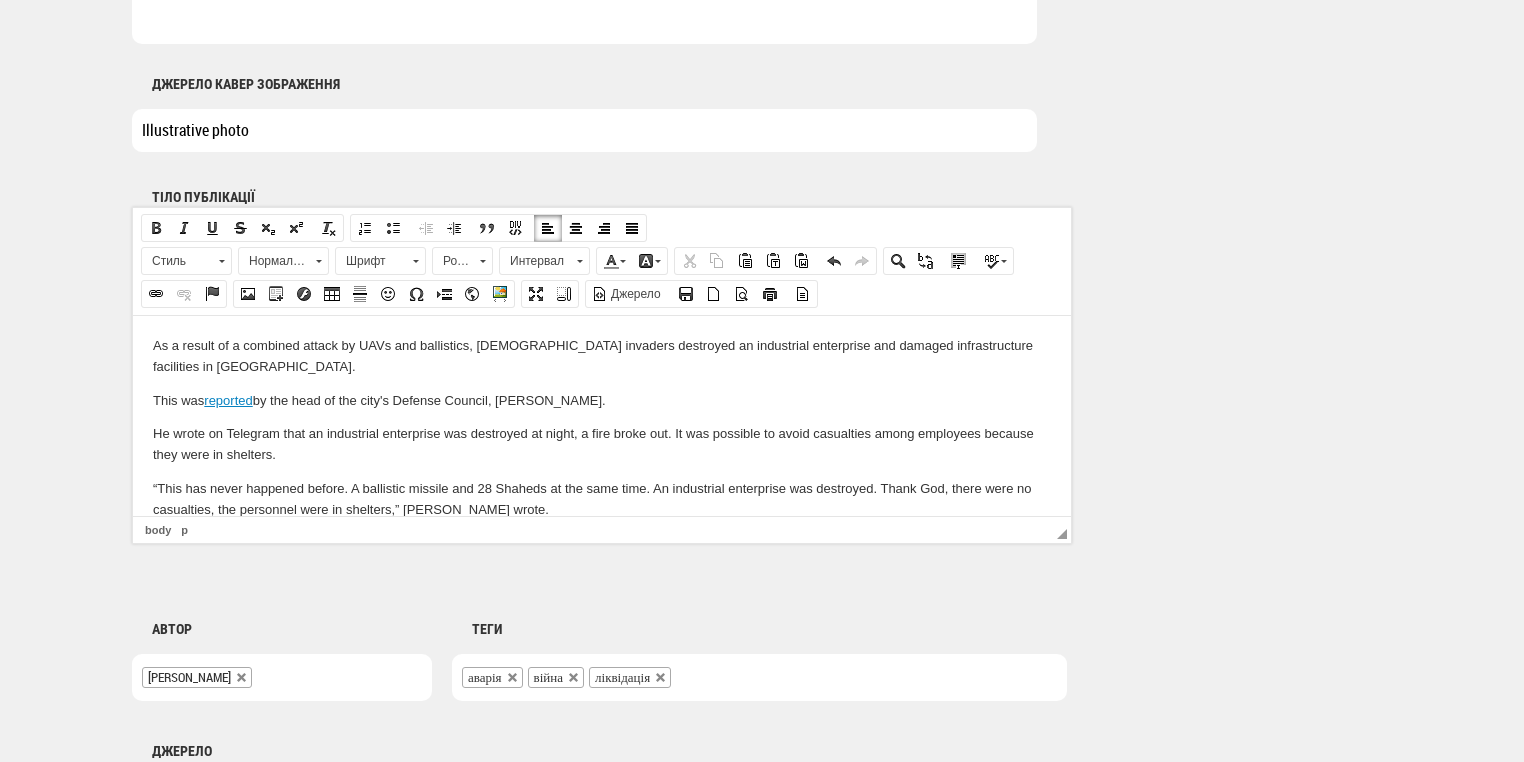 scroll, scrollTop: 35, scrollLeft: 0, axis: vertical 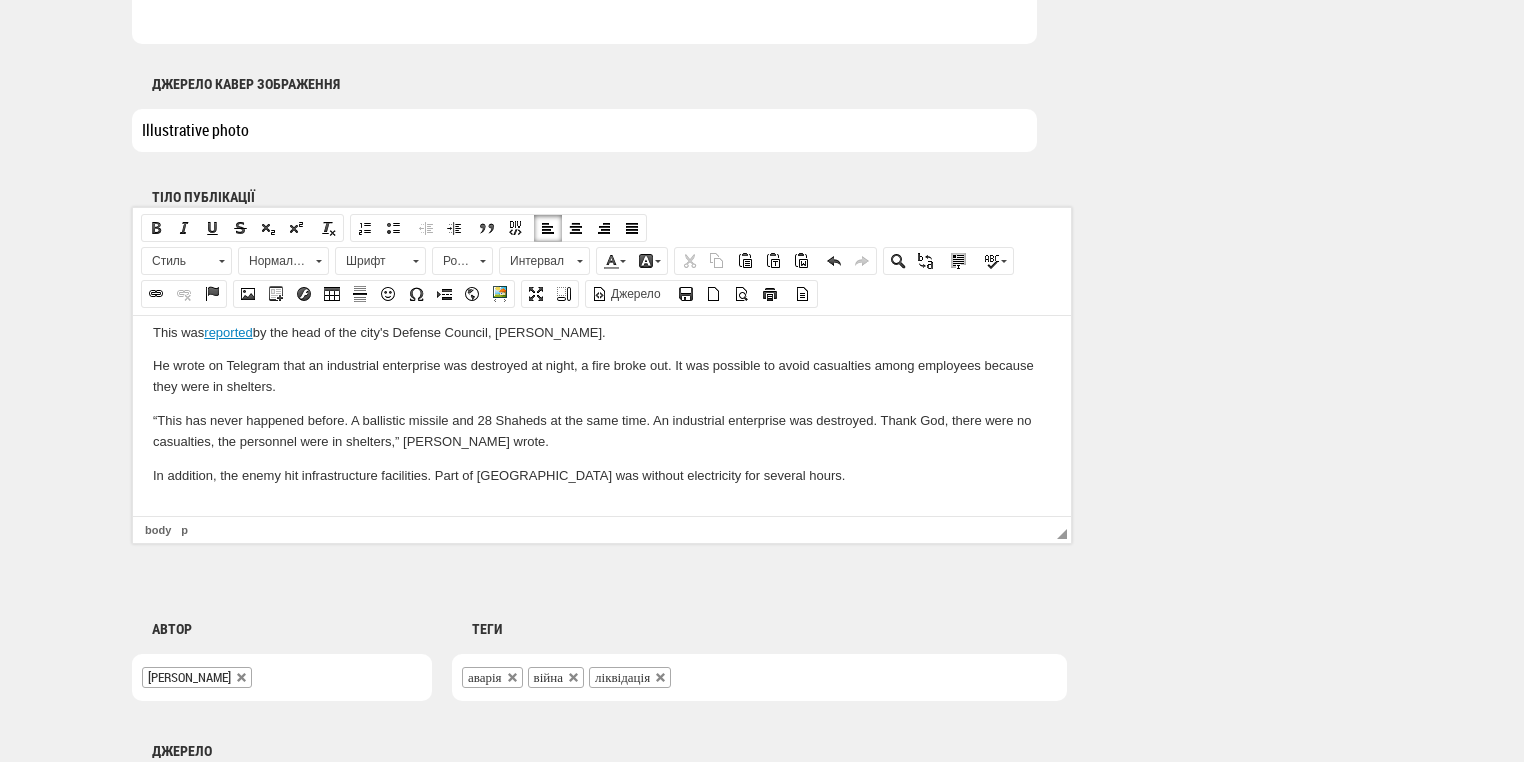 click at bounding box center (602, 508) 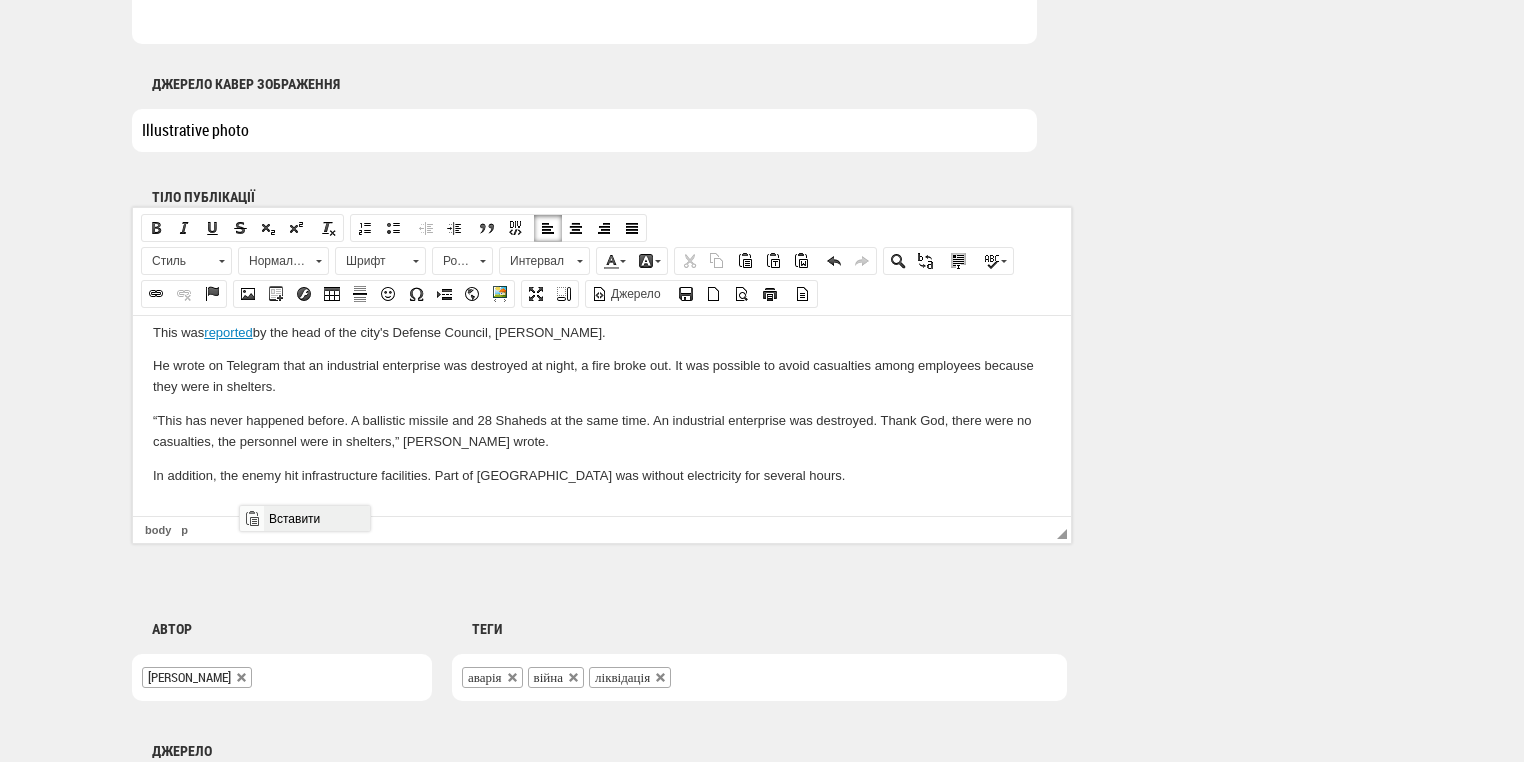 click on "Вставити" at bounding box center (316, 518) 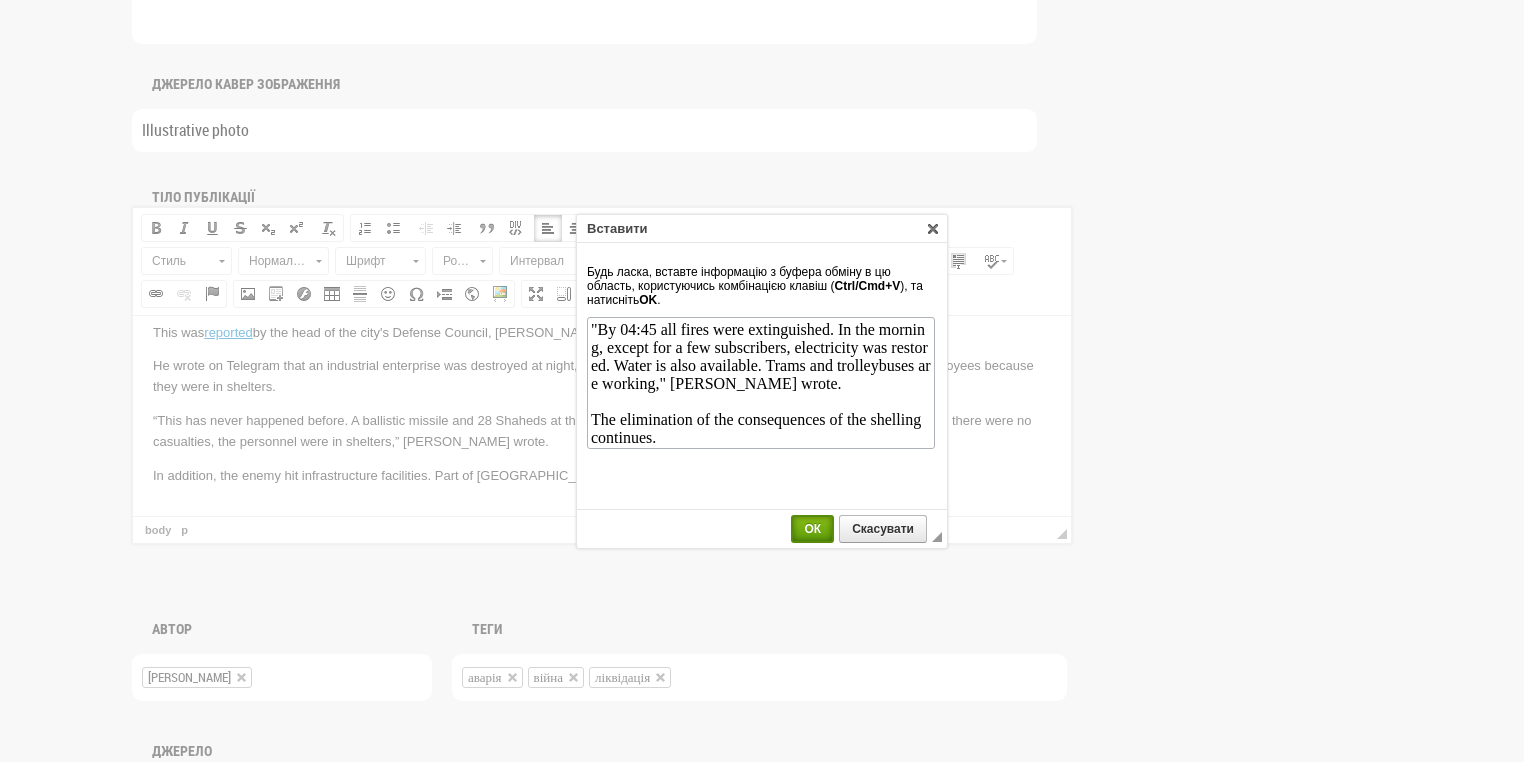 click on "ОК" at bounding box center (812, 529) 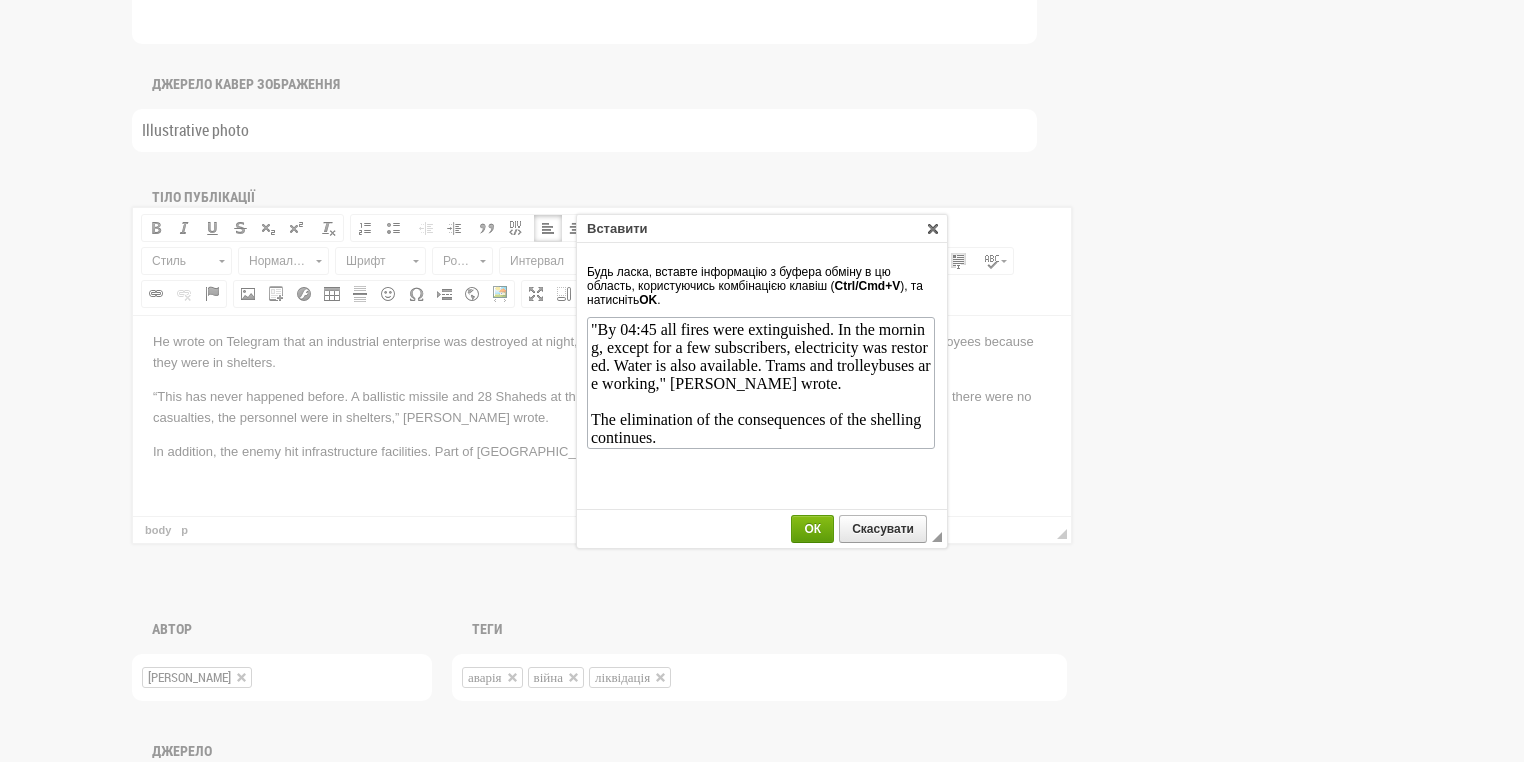 scroll, scrollTop: 0, scrollLeft: 0, axis: both 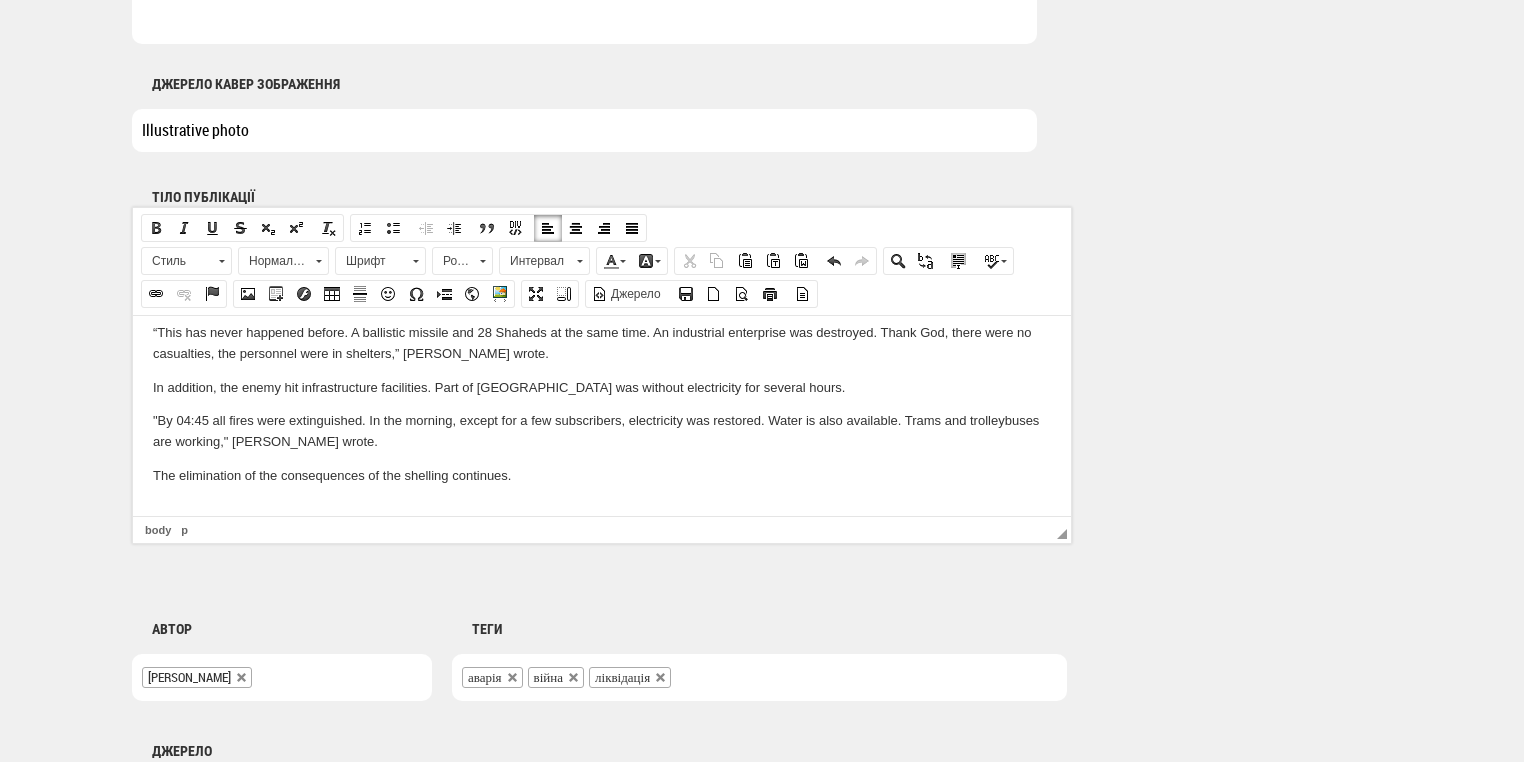 click at bounding box center (602, 509) 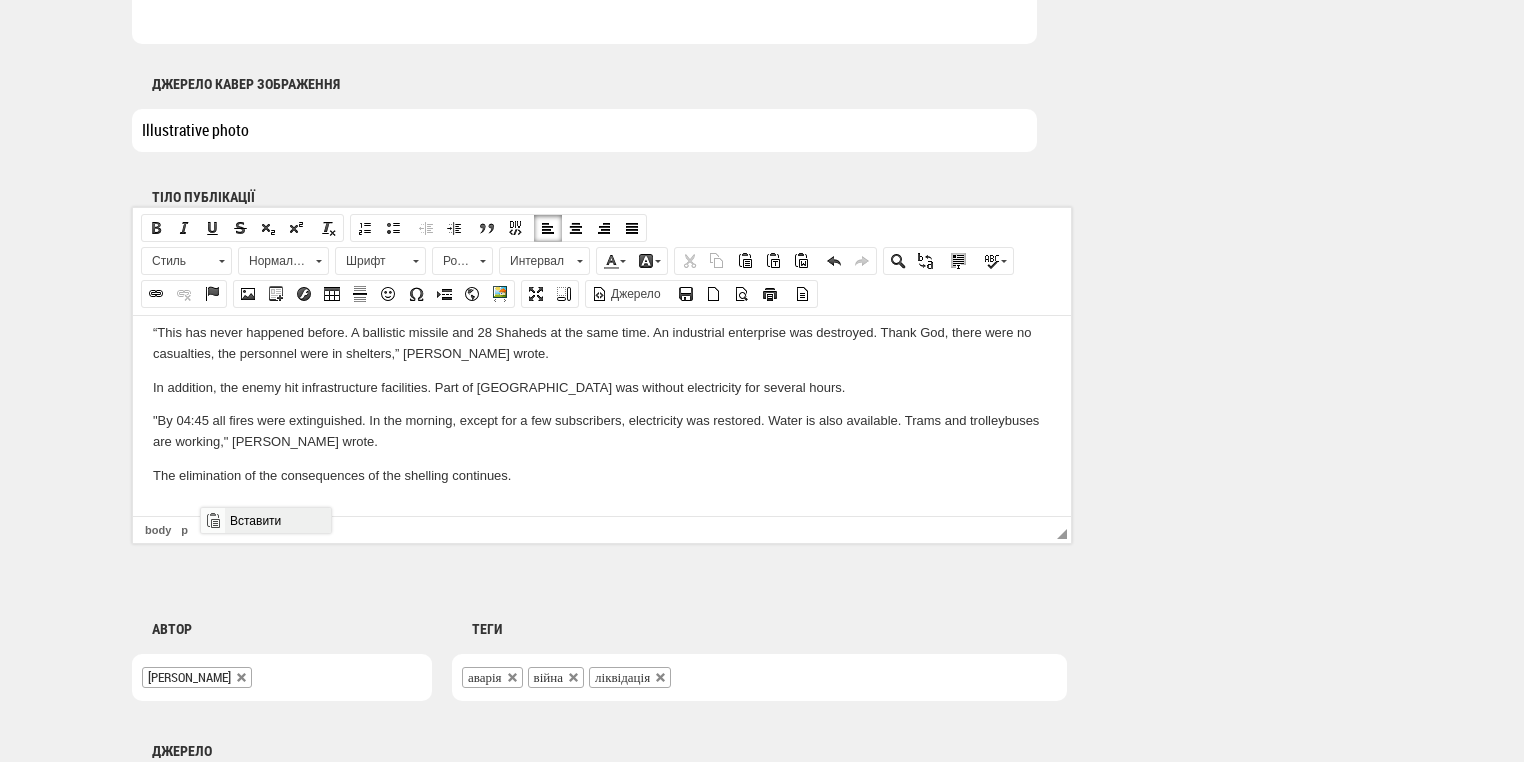 click on "Вставити" at bounding box center [277, 520] 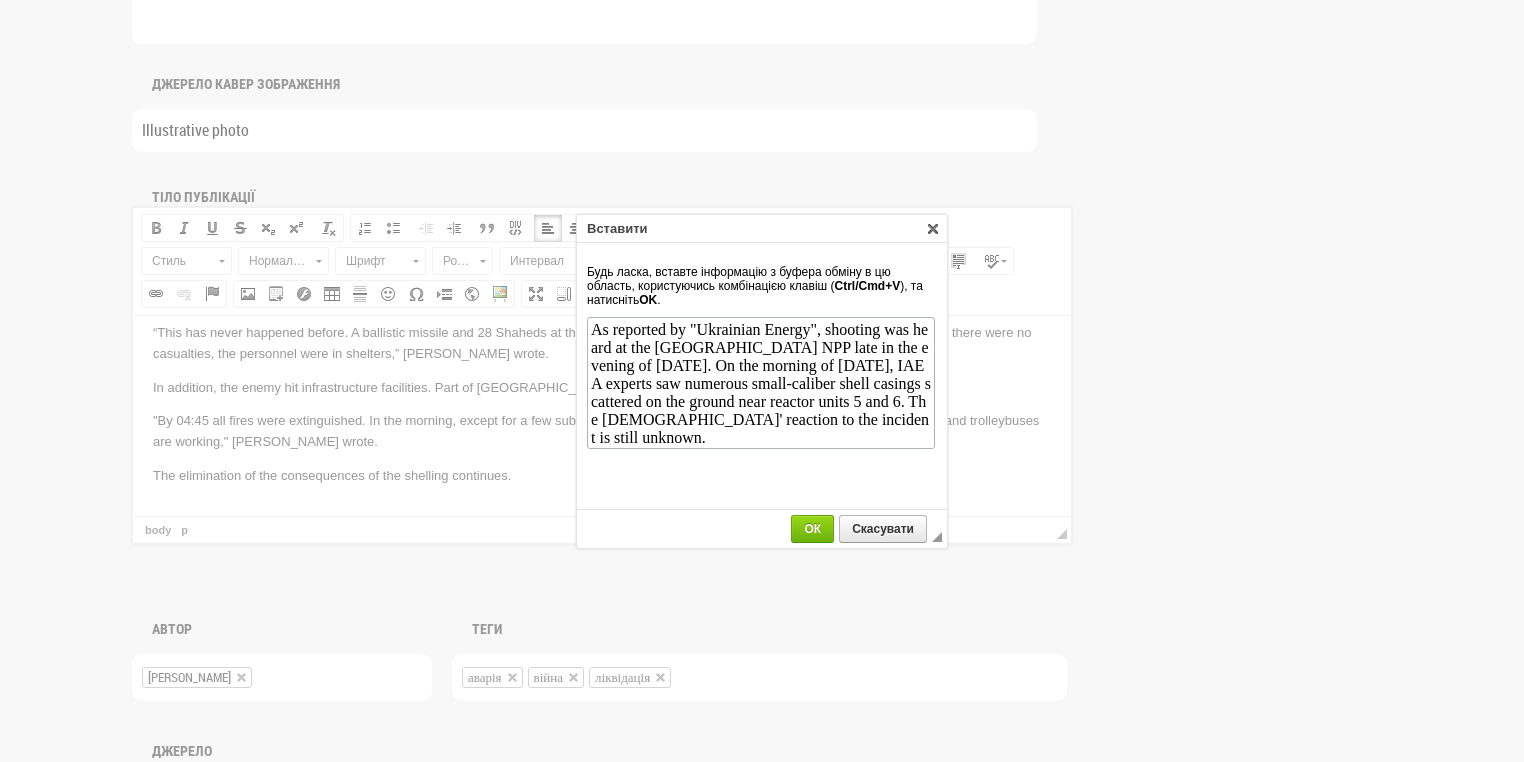 scroll, scrollTop: 0, scrollLeft: 0, axis: both 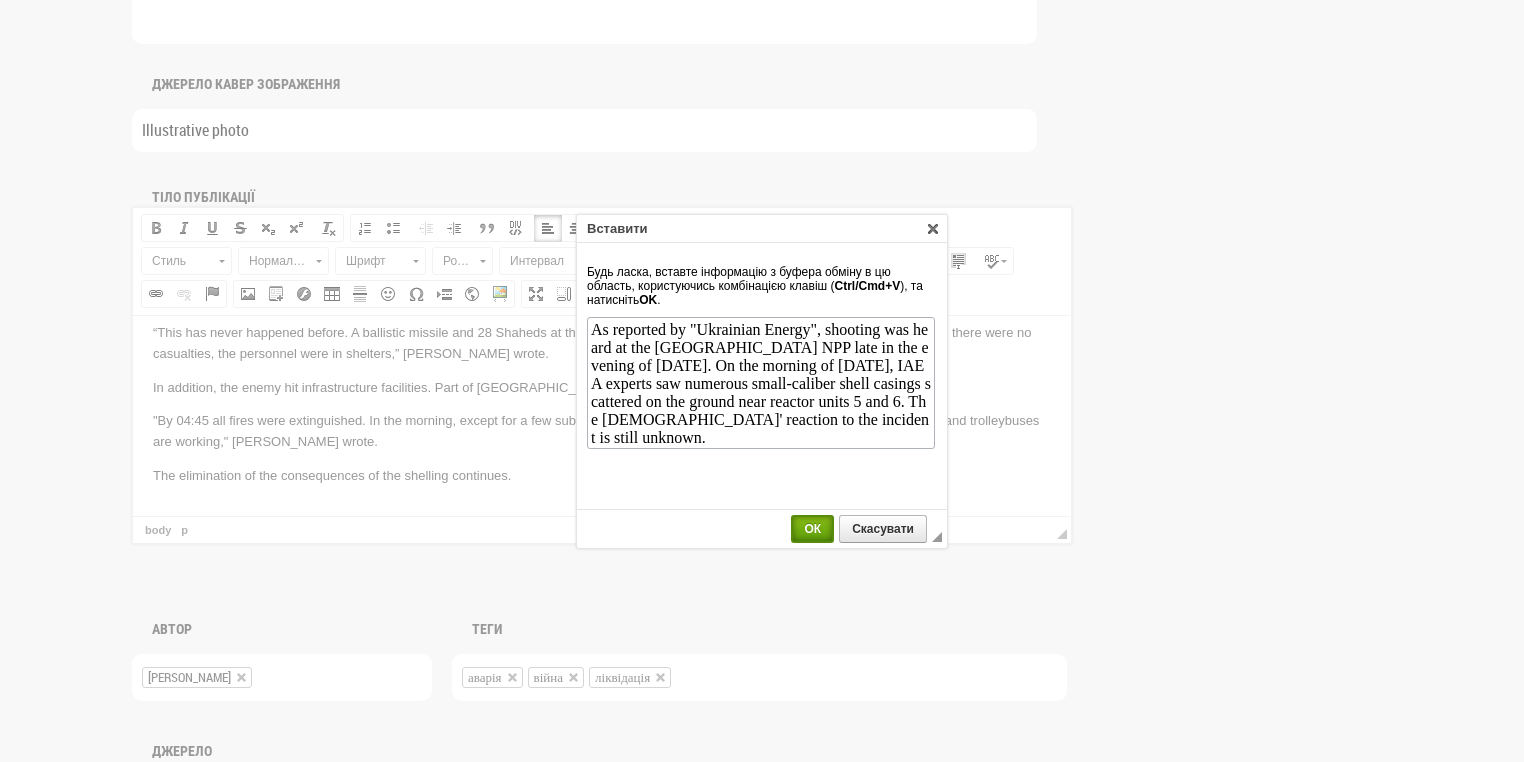 click on "ОК" at bounding box center [812, 529] 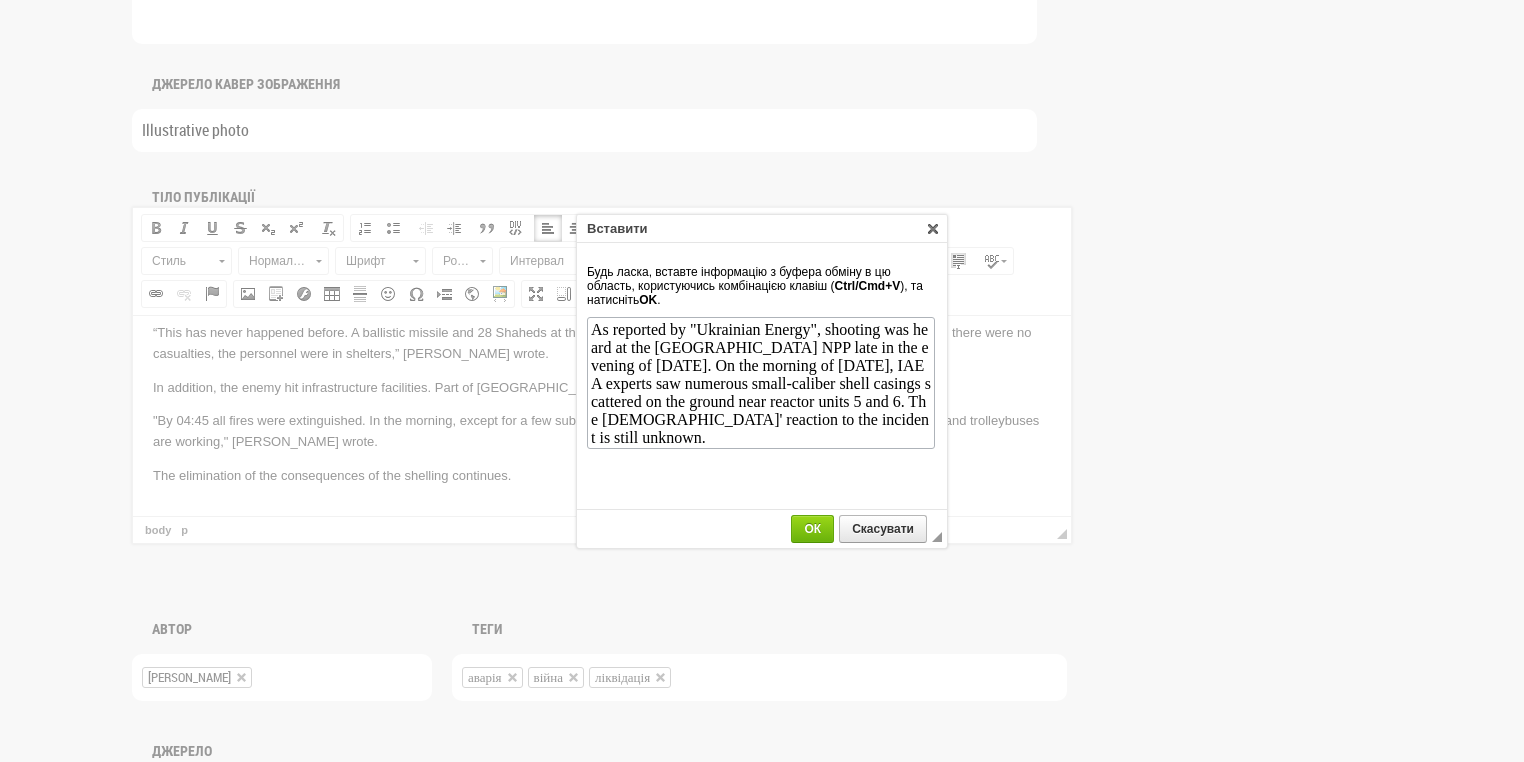 scroll, scrollTop: 177, scrollLeft: 0, axis: vertical 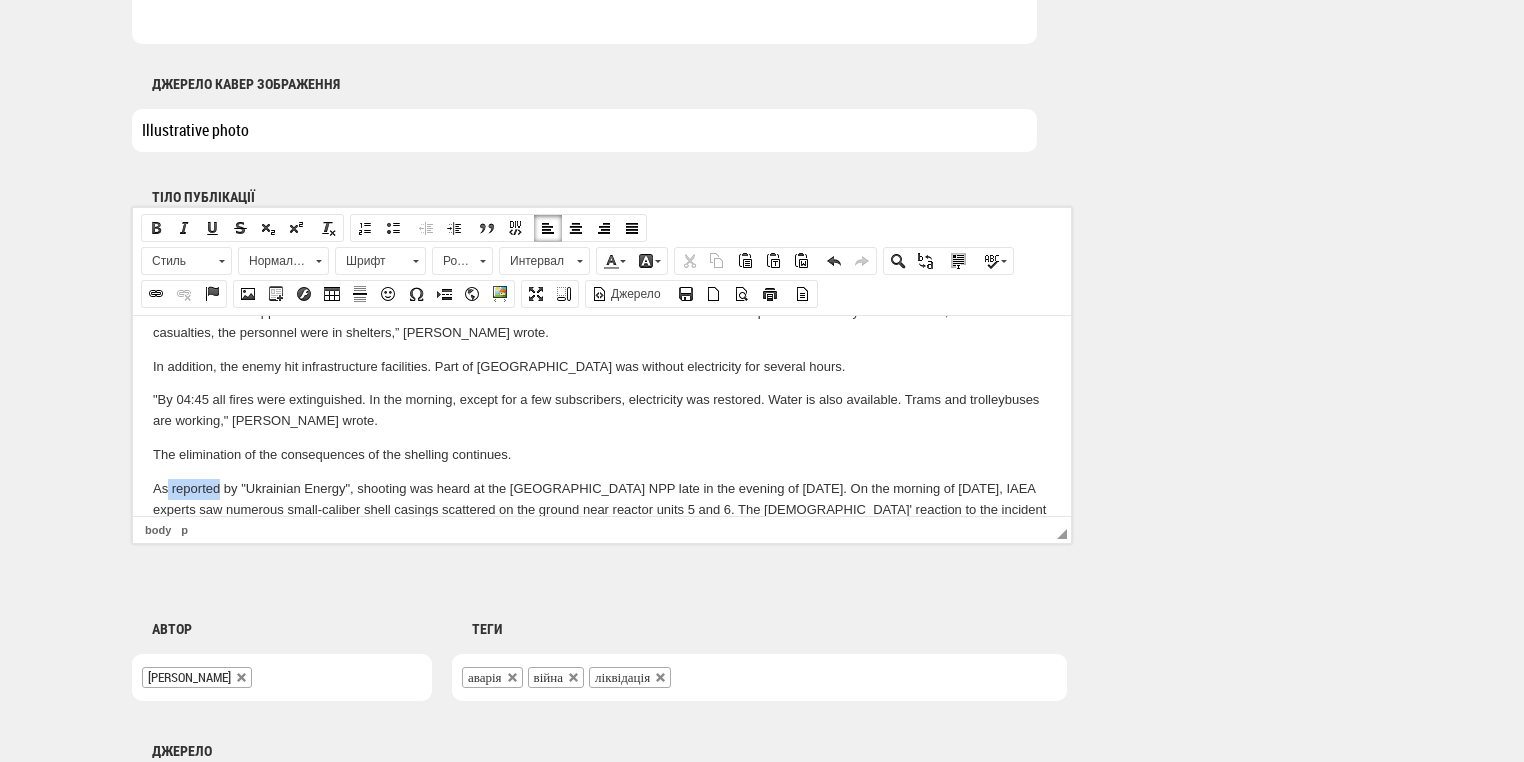 drag, startPoint x: 168, startPoint y: 490, endPoint x: 219, endPoint y: 487, distance: 51.088158 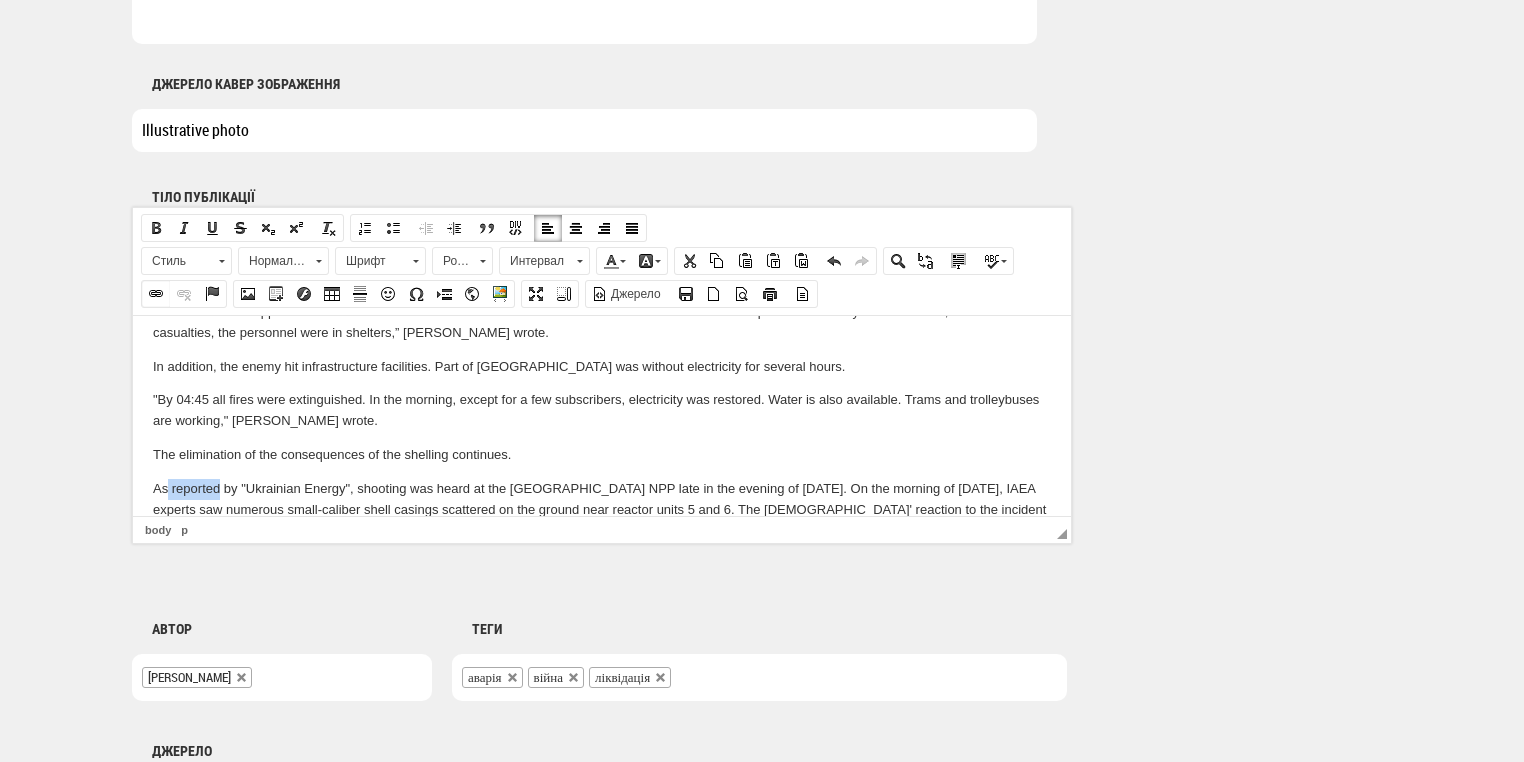 click at bounding box center (156, 294) 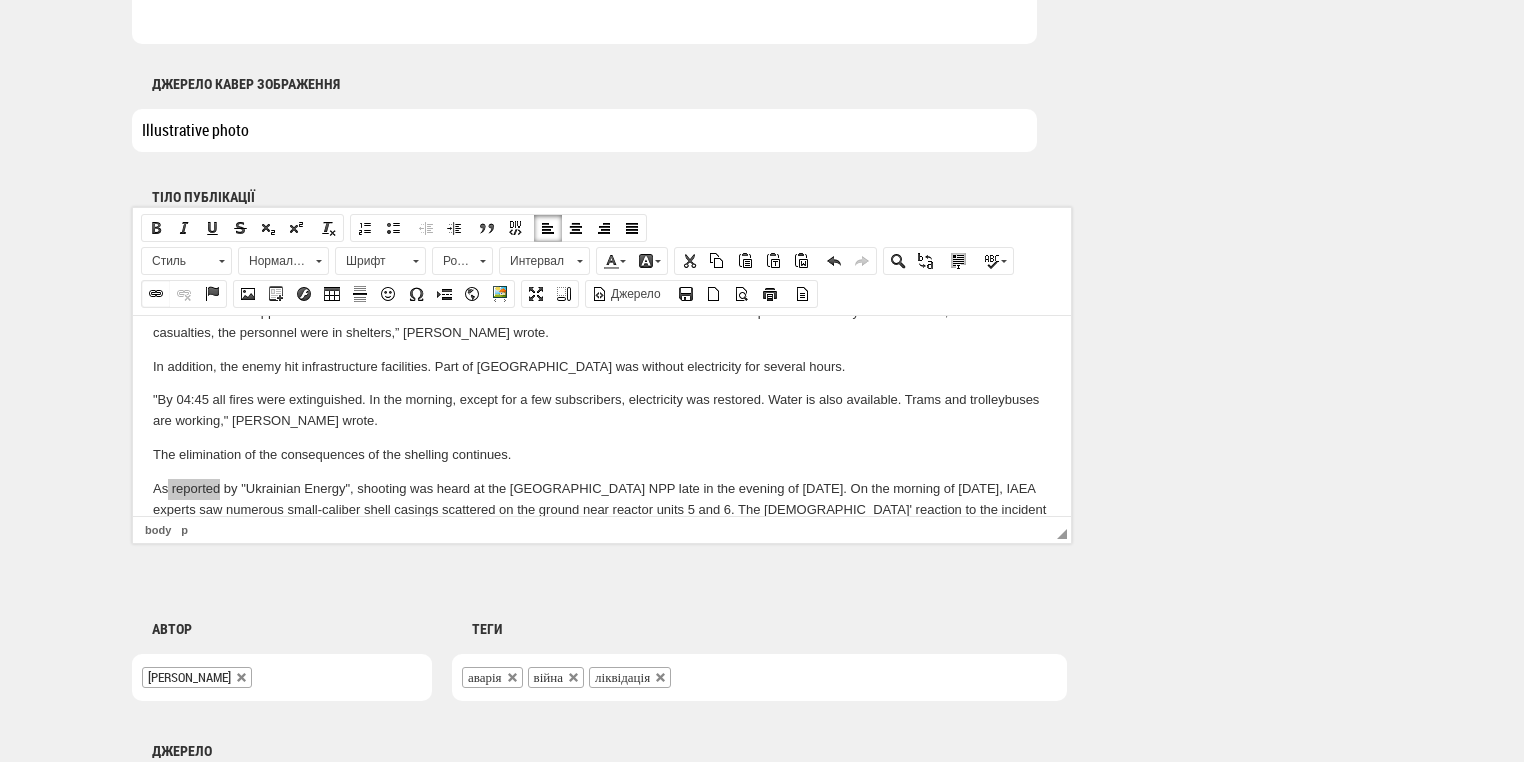 select on "http://" 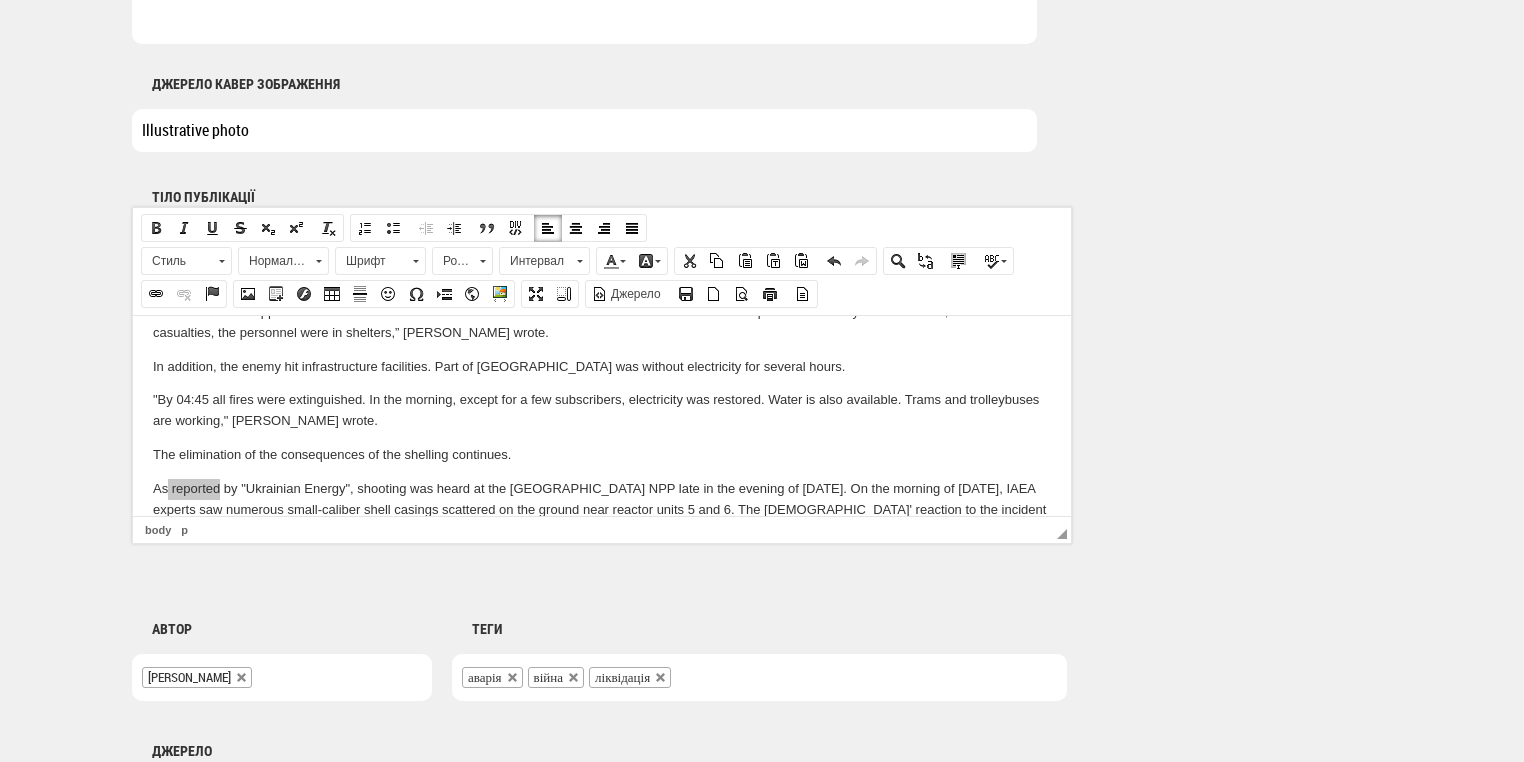 click at bounding box center (0, 0) 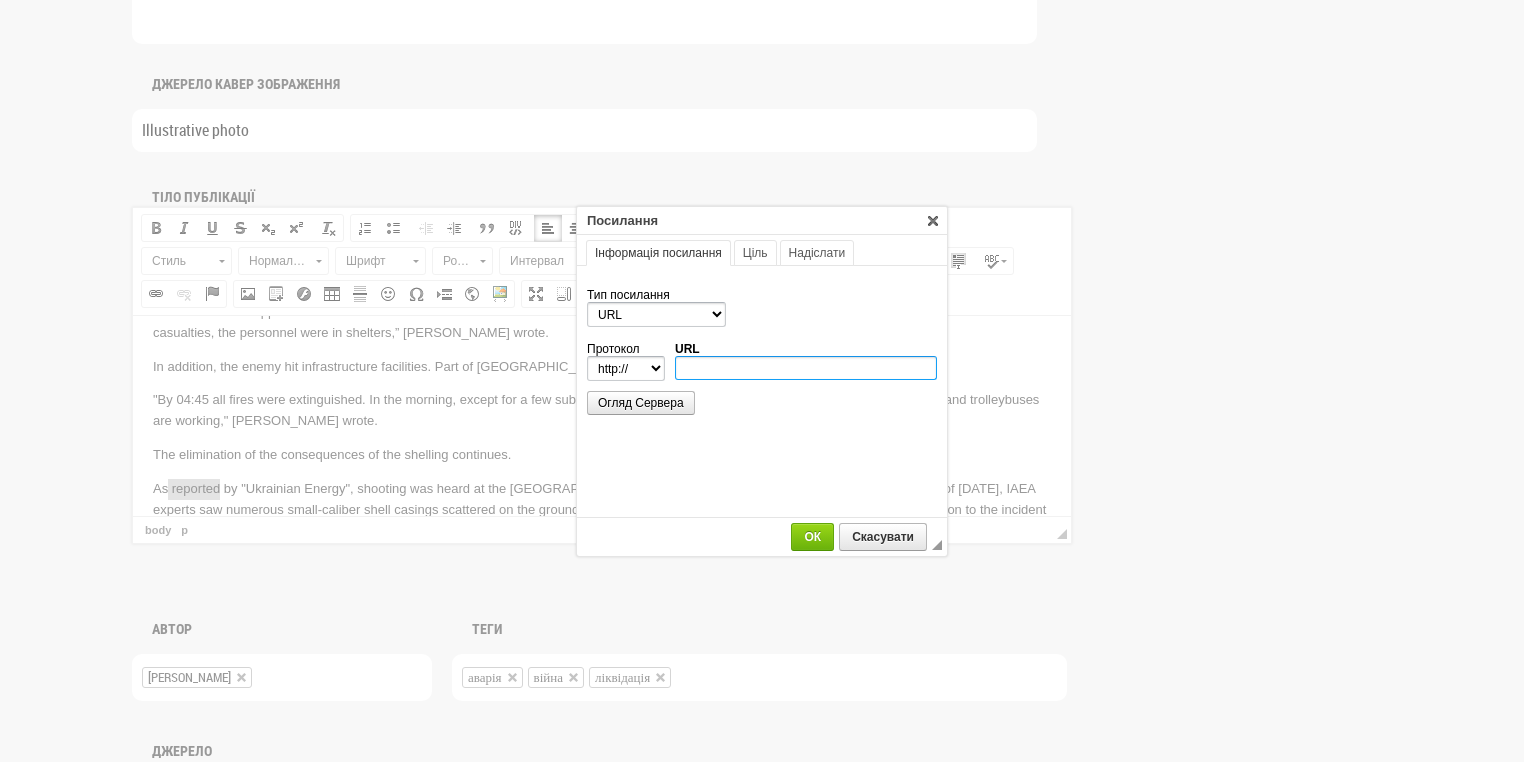 click on "URL" at bounding box center (806, 368) 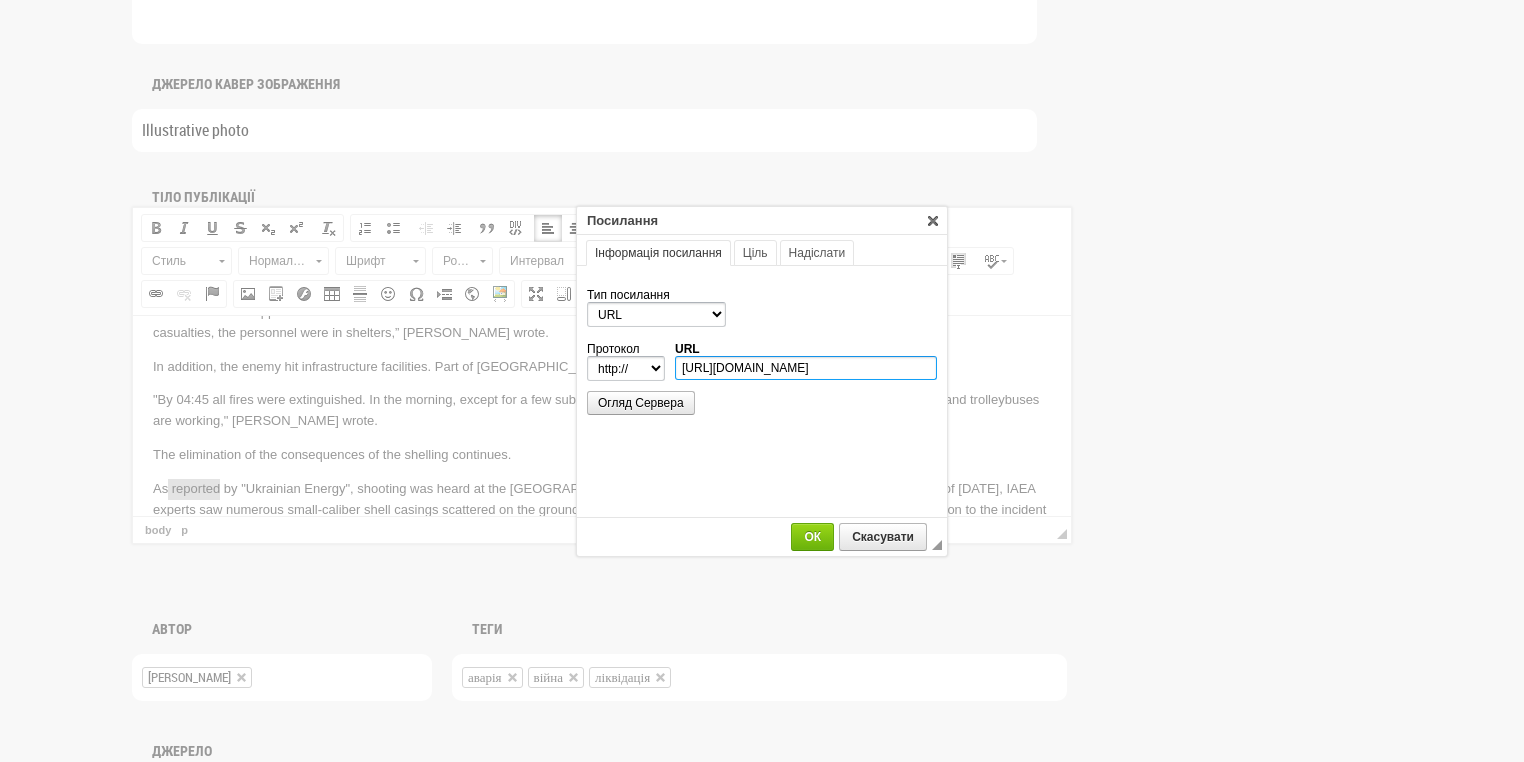 scroll, scrollTop: 0, scrollLeft: 198, axis: horizontal 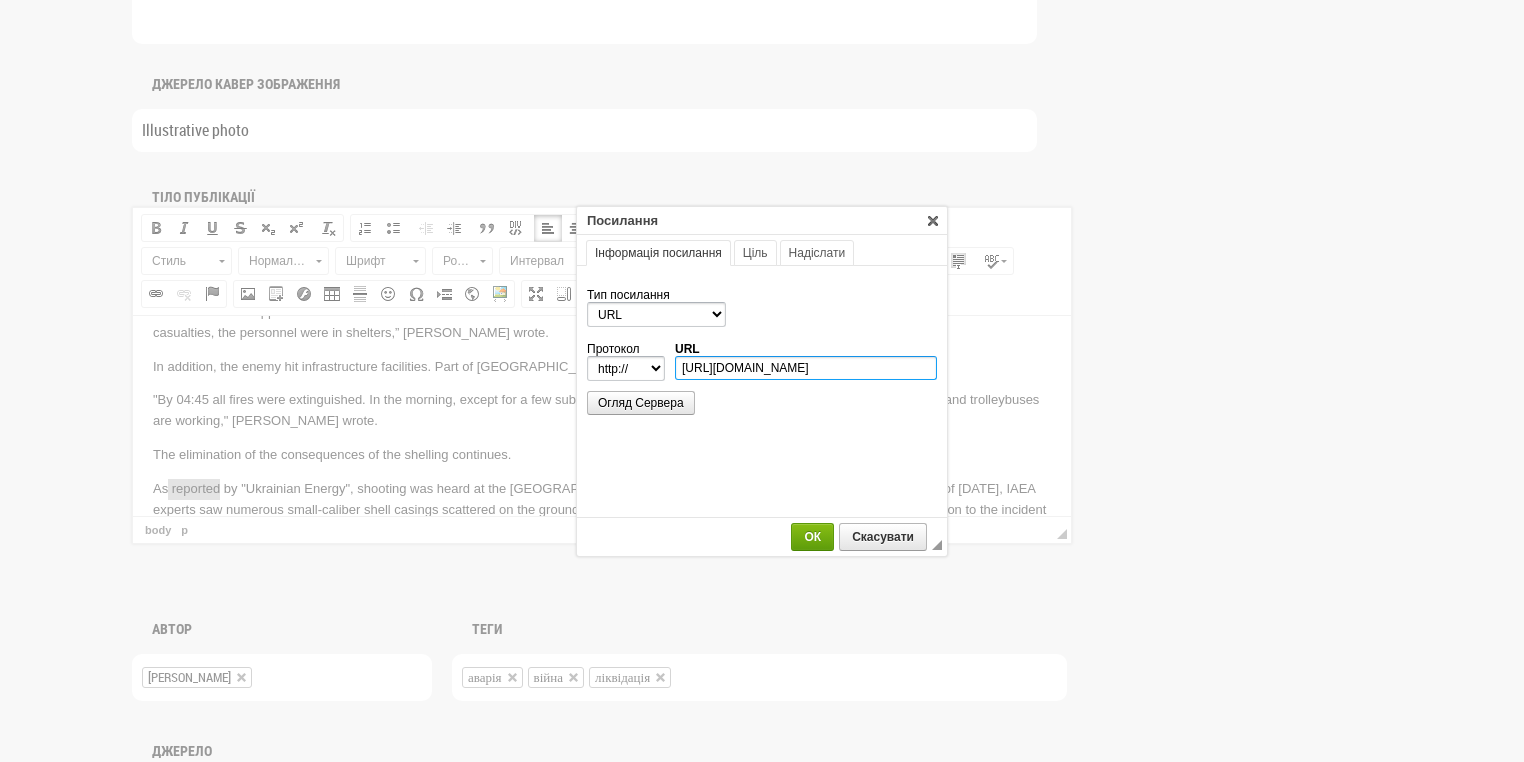 type on "https://ua-energy.org/en/posts/14-07-2025-a21c28bf-9d4e-4d0e-a881-bbc24cda09fc" 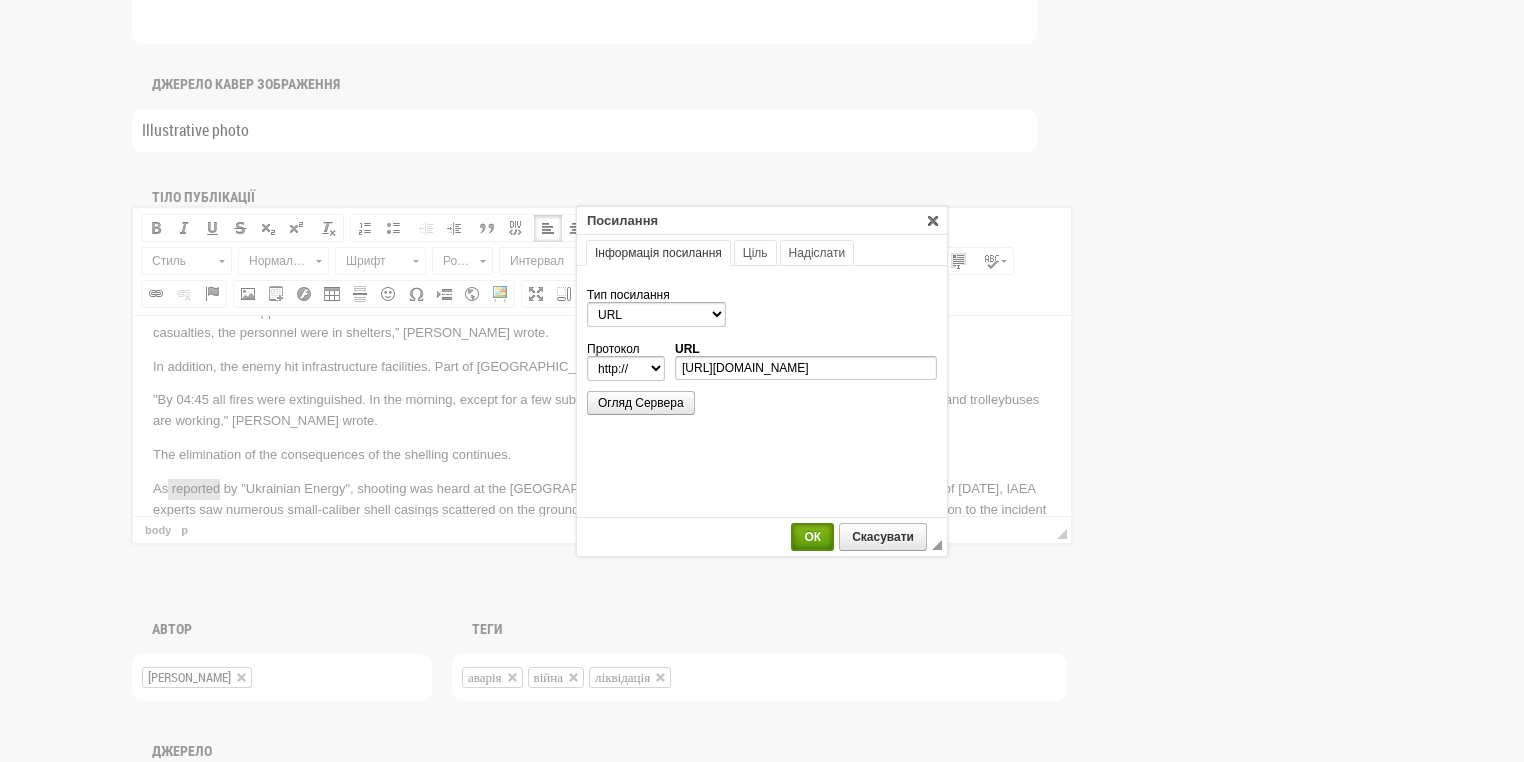 select on "https://" 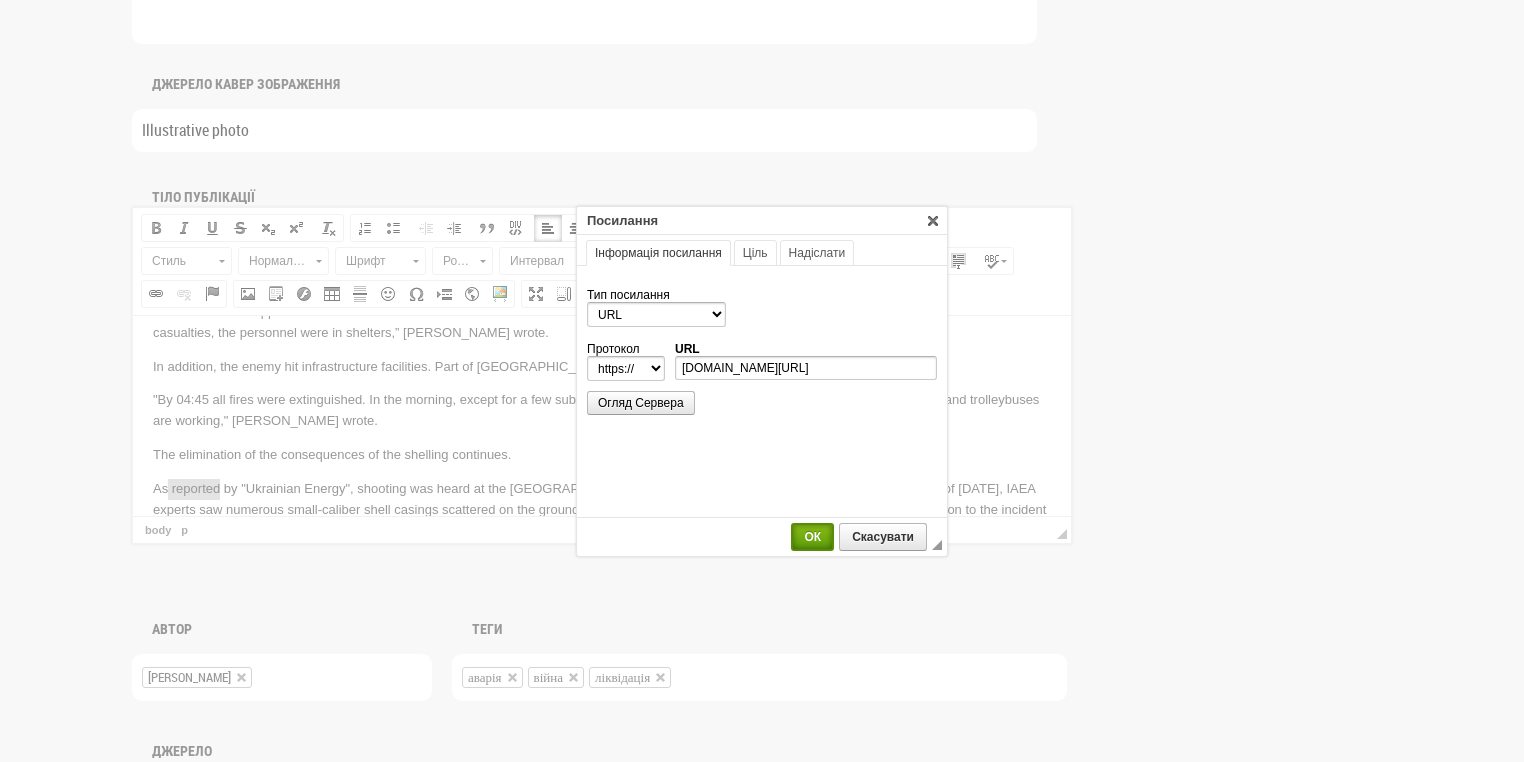scroll, scrollTop: 0, scrollLeft: 0, axis: both 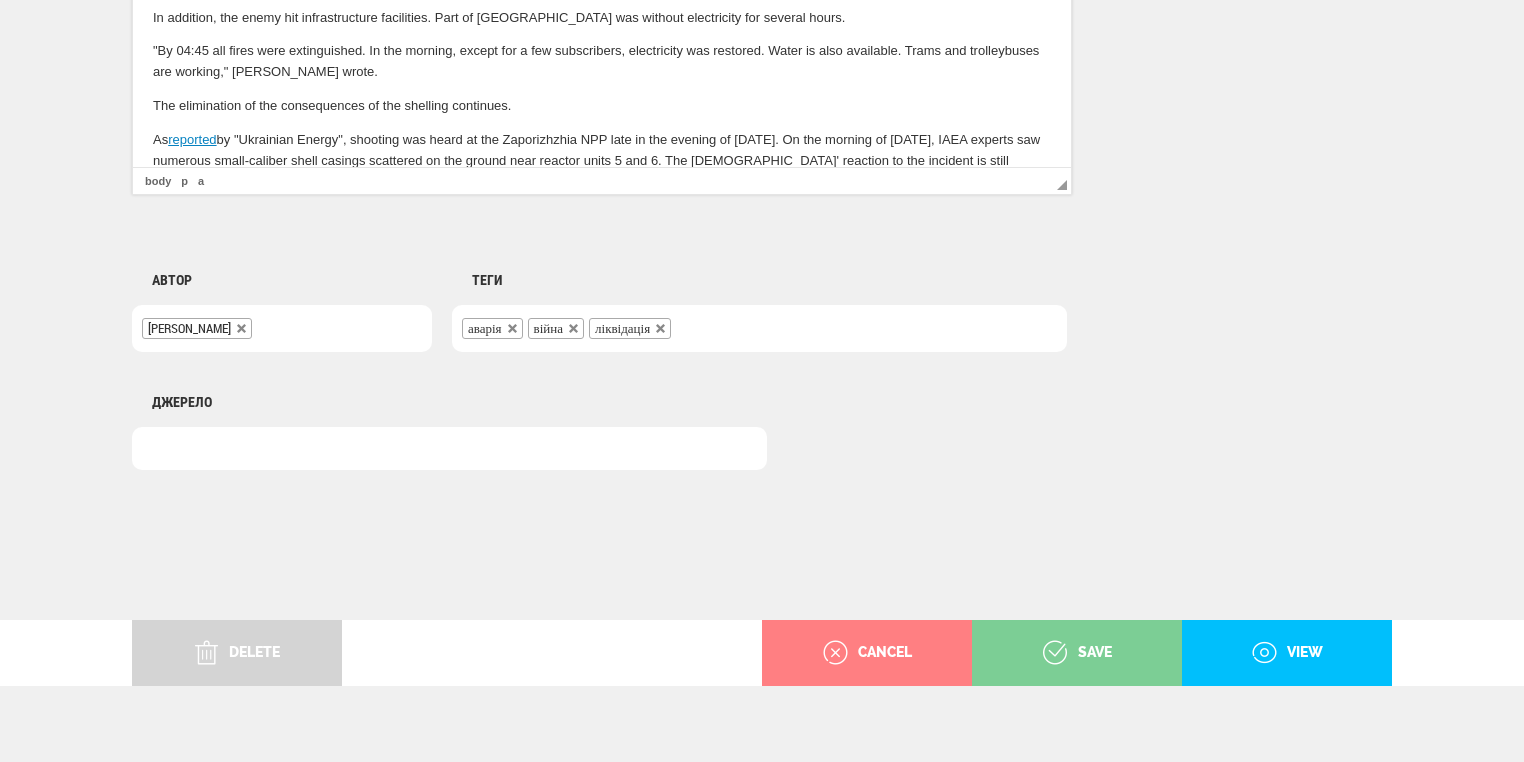 click on "save" at bounding box center [1077, 653] 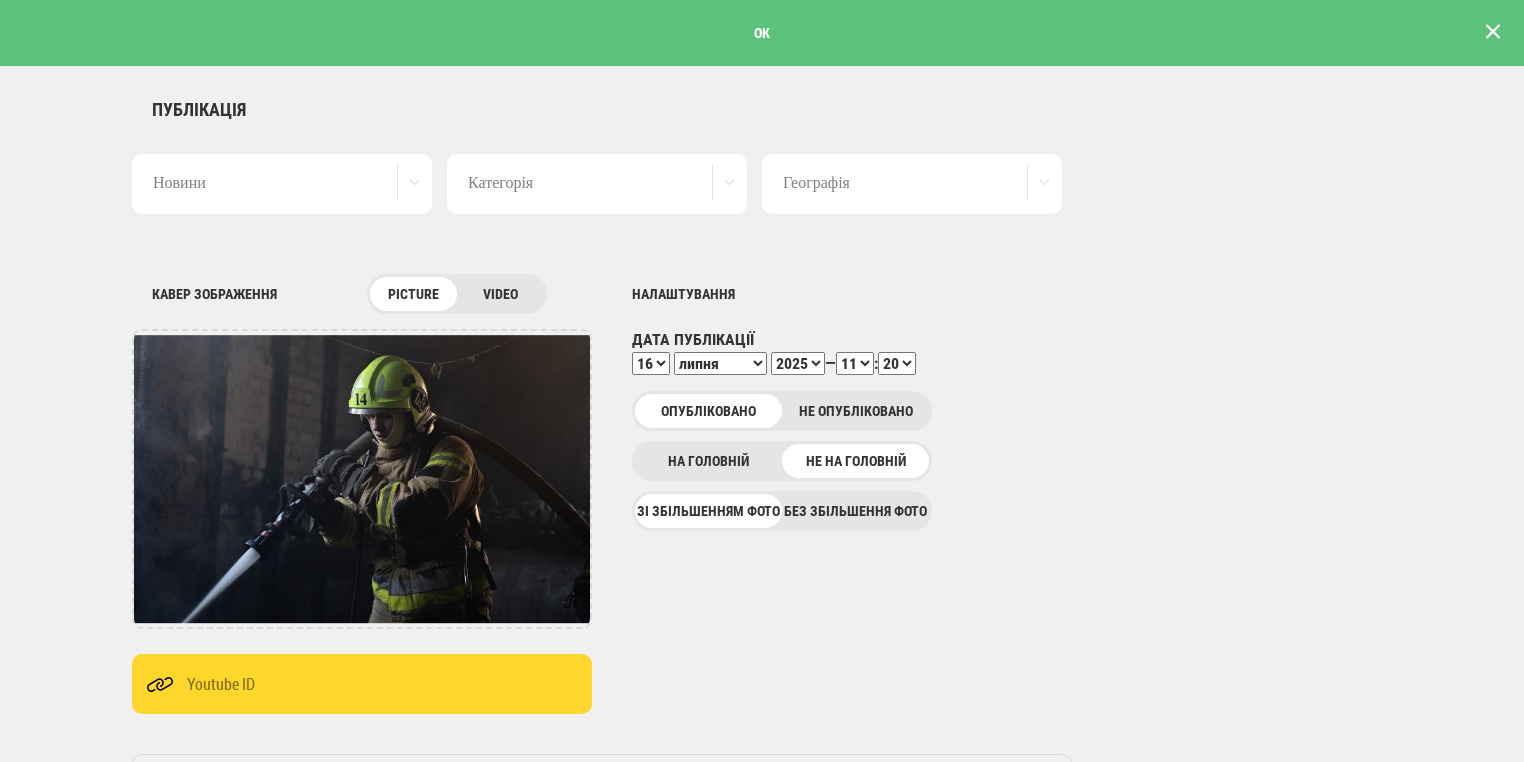 scroll, scrollTop: 0, scrollLeft: 0, axis: both 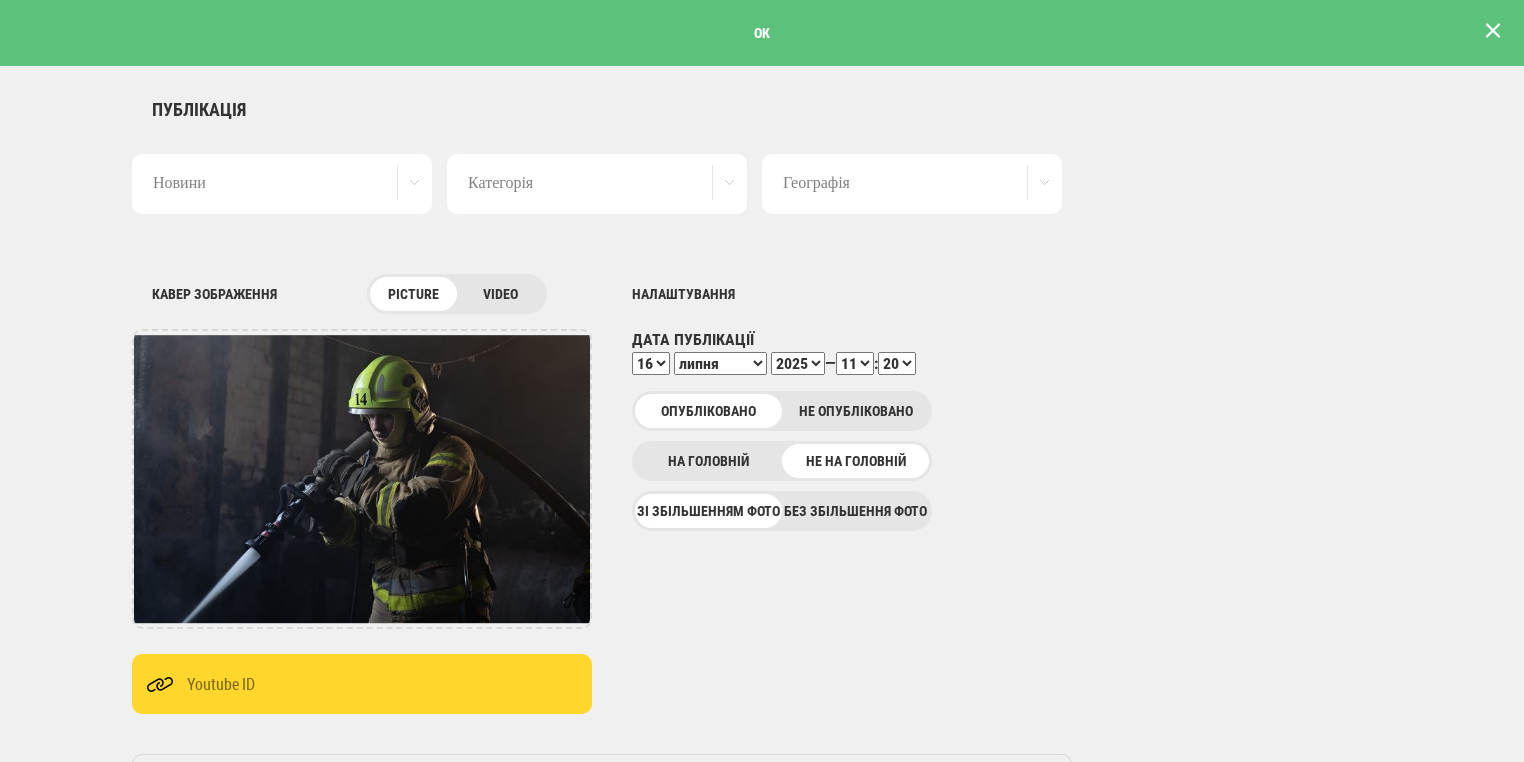 click at bounding box center [1493, 31] 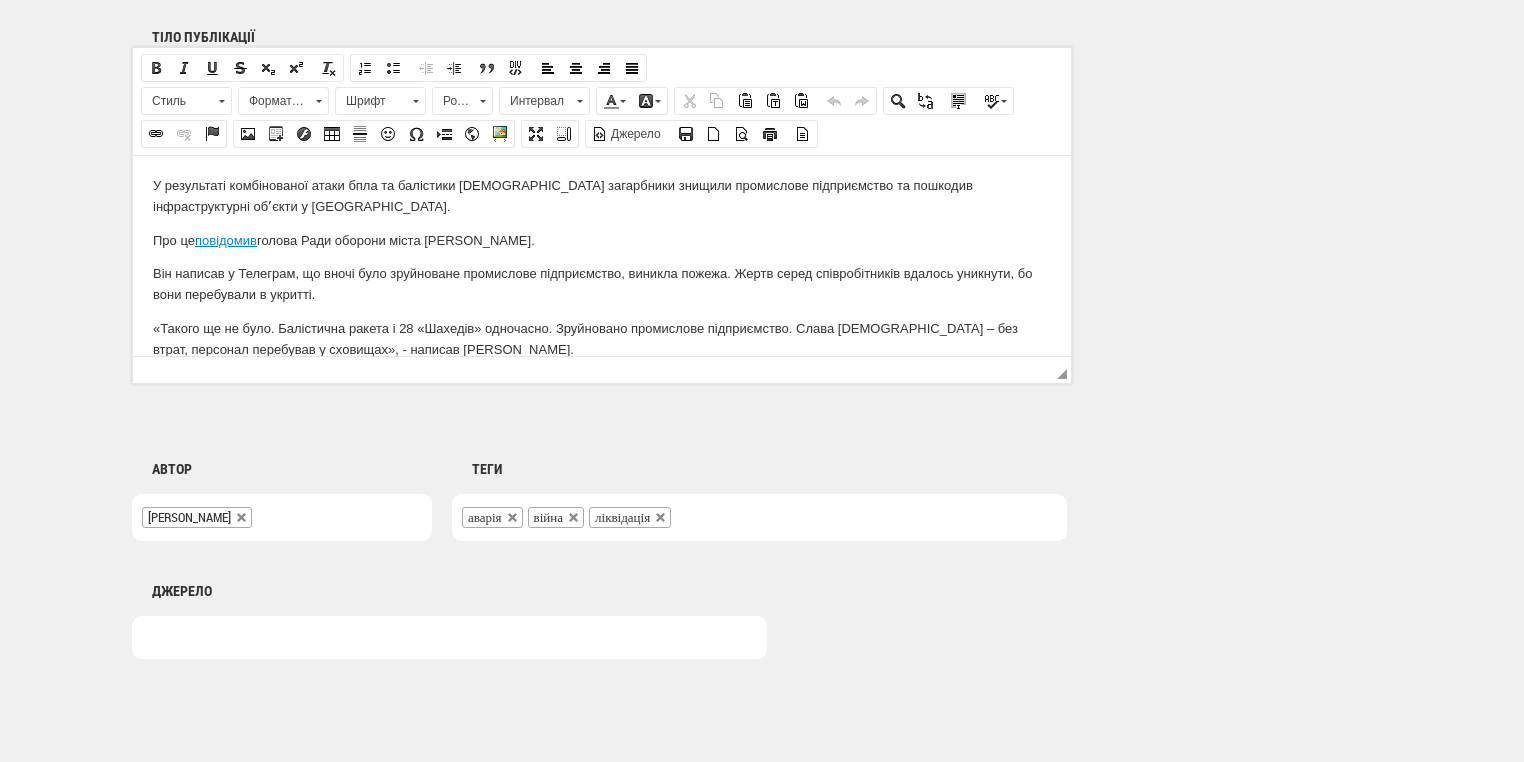 scroll, scrollTop: 1469, scrollLeft: 0, axis: vertical 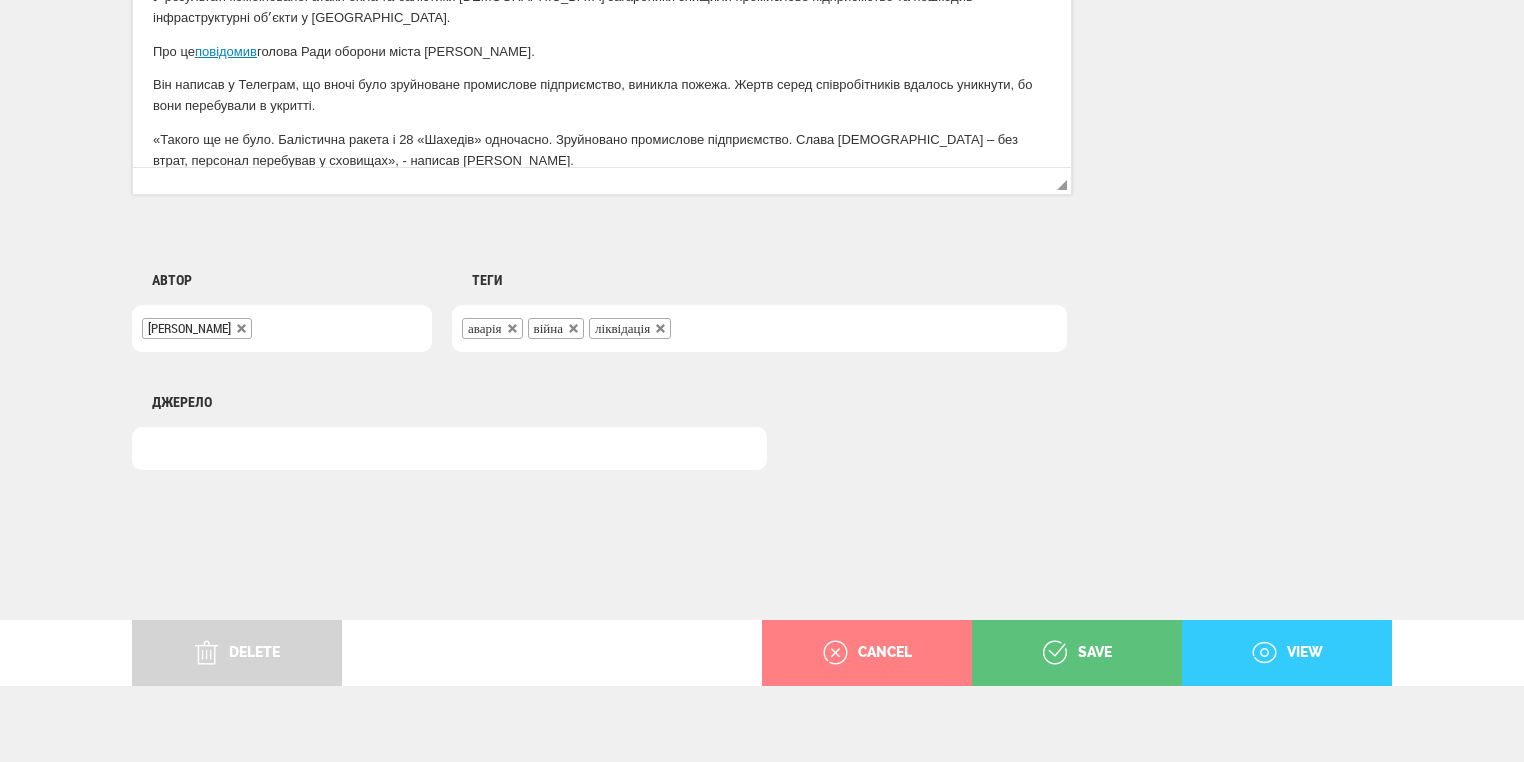 click on "view" at bounding box center (1287, 653) 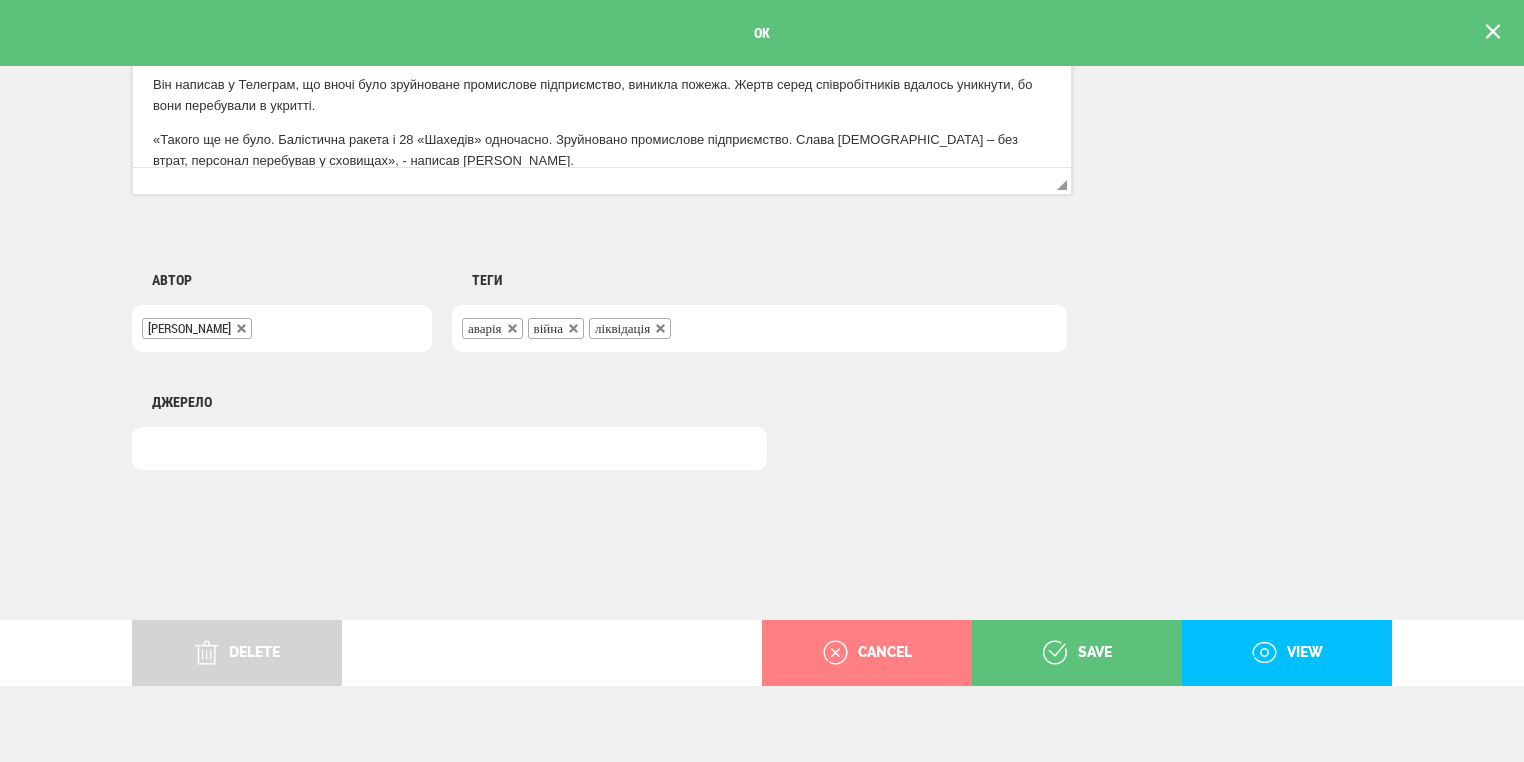 scroll, scrollTop: 0, scrollLeft: 0, axis: both 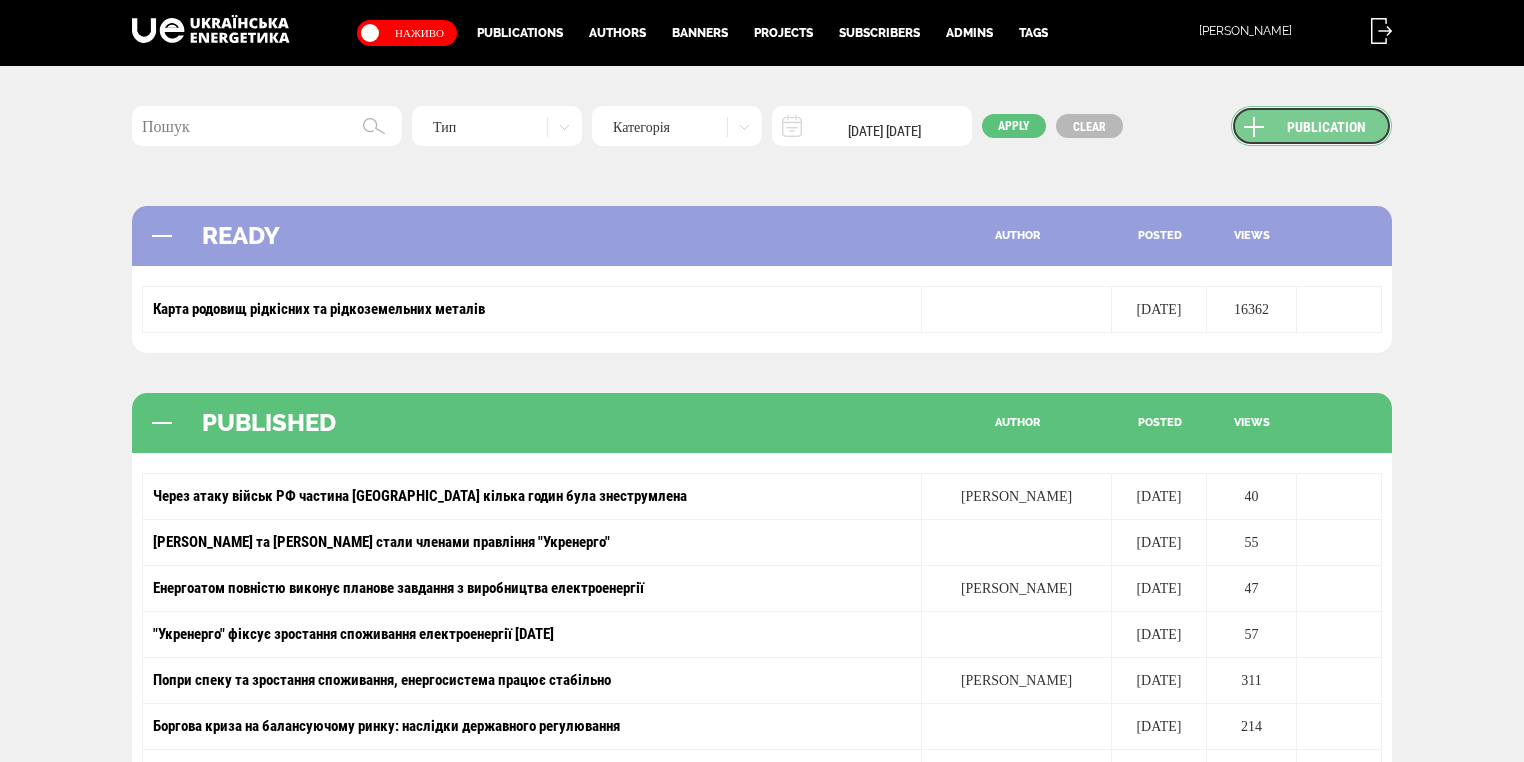 click on "Publication" at bounding box center [1311, 126] 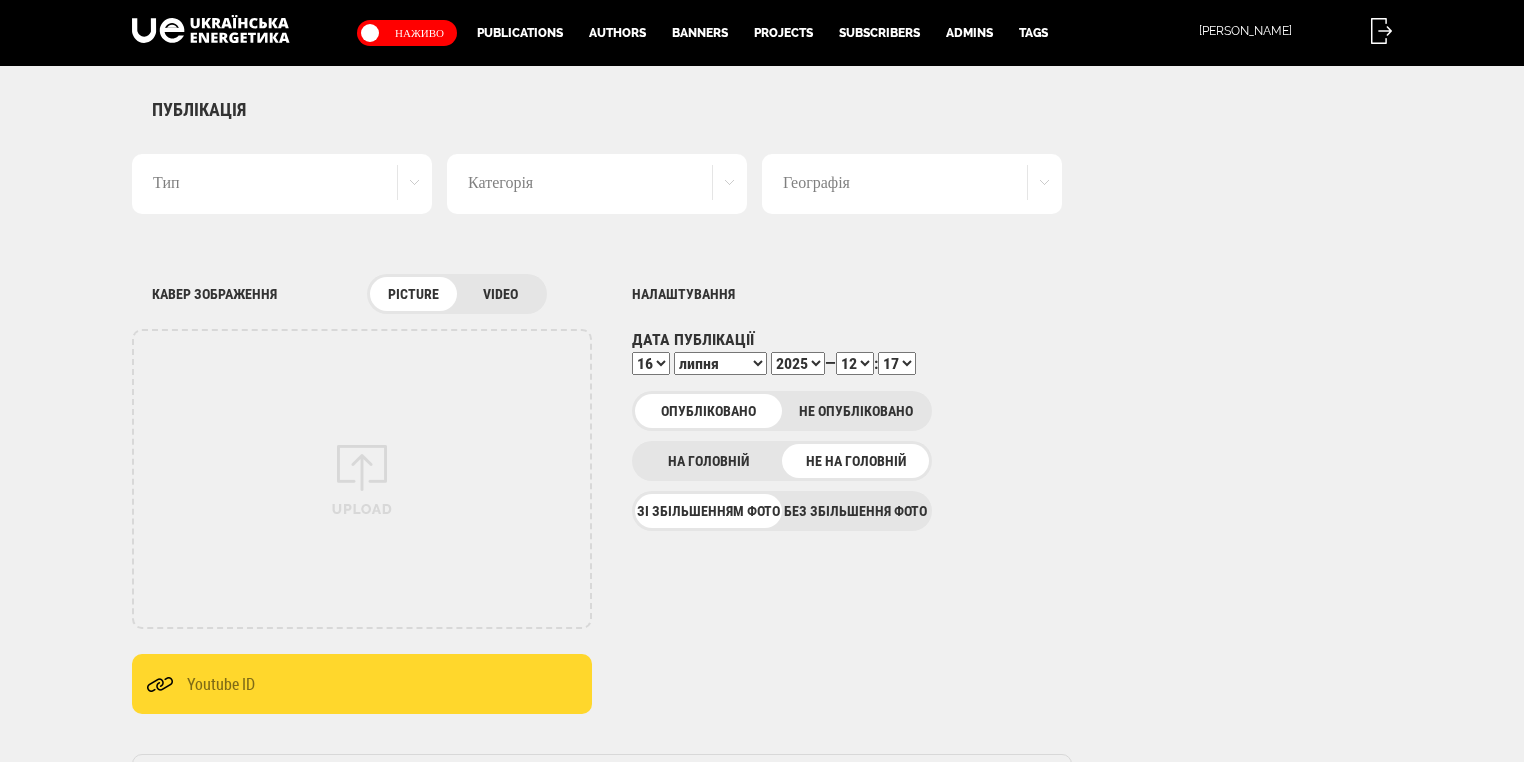 scroll, scrollTop: 0, scrollLeft: 0, axis: both 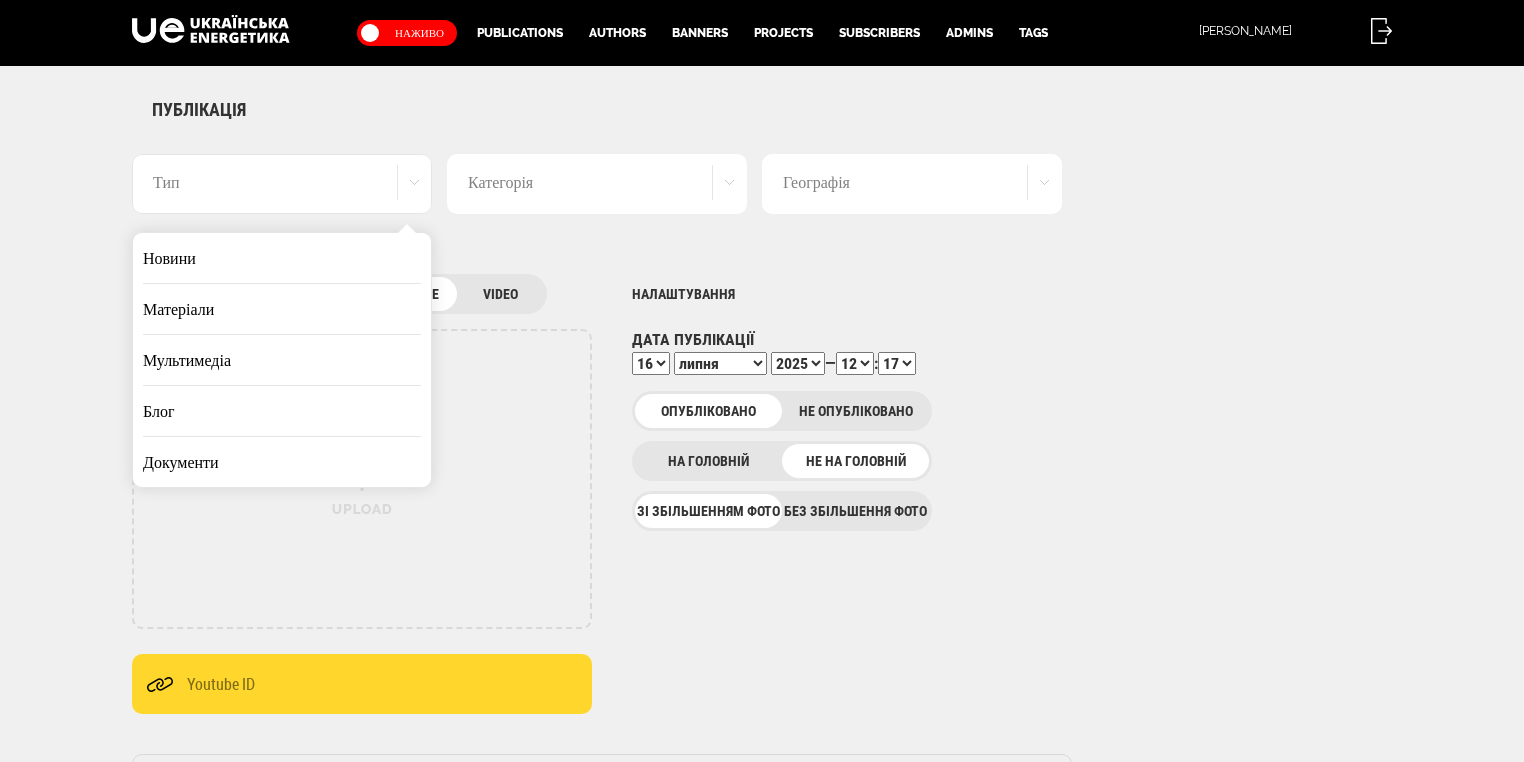 click on "Новини" at bounding box center (282, 258) 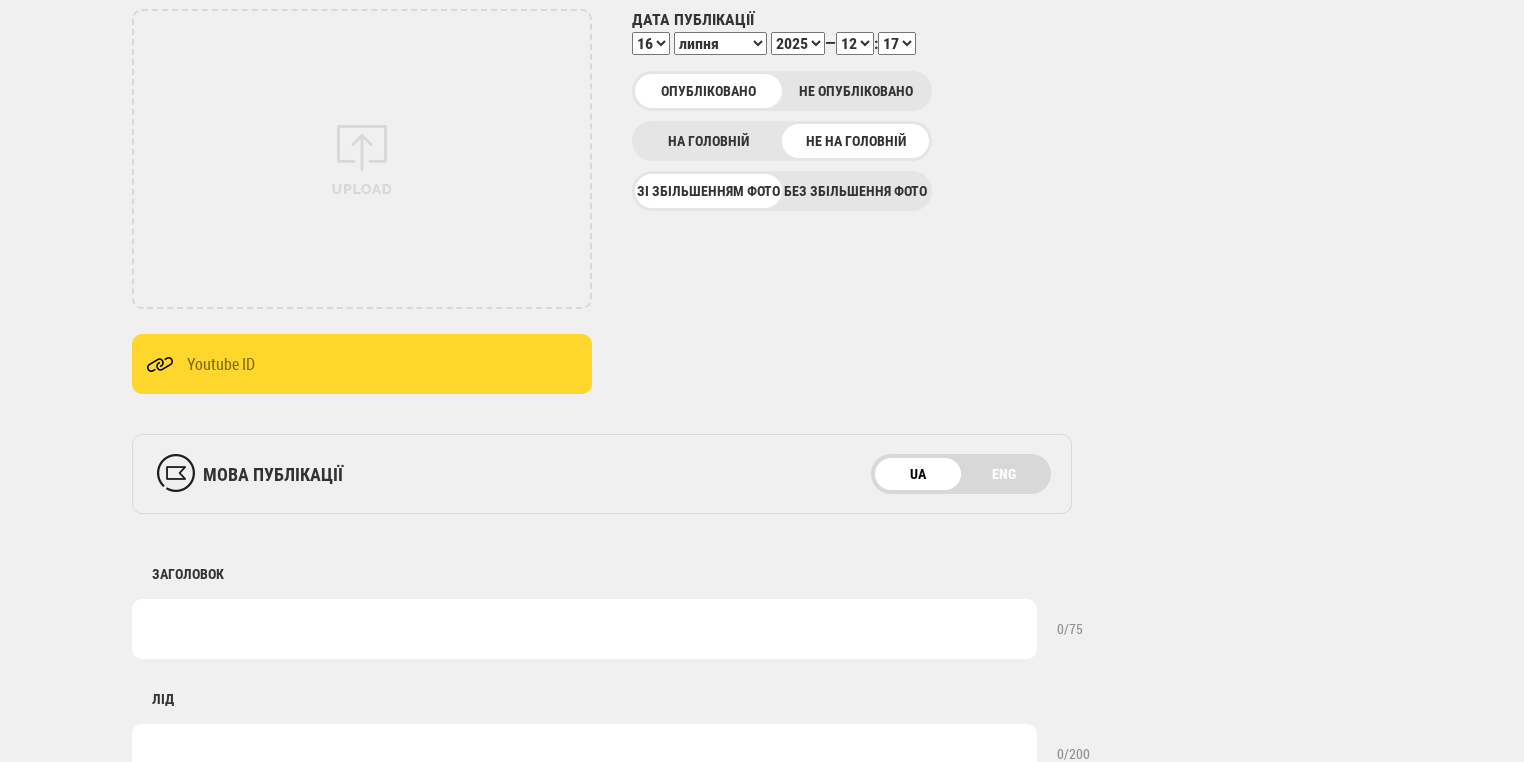 scroll, scrollTop: 400, scrollLeft: 0, axis: vertical 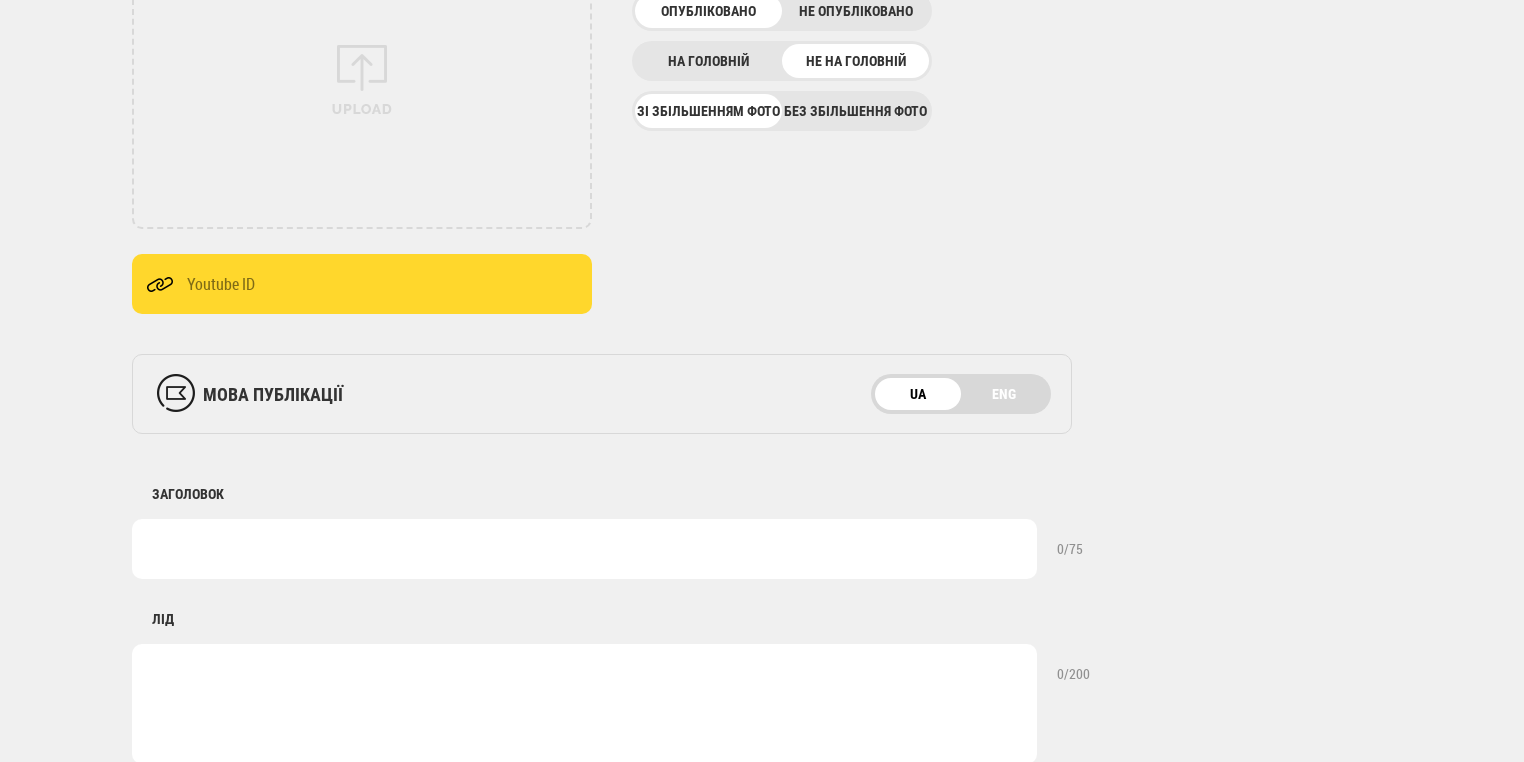 click at bounding box center (584, 549) 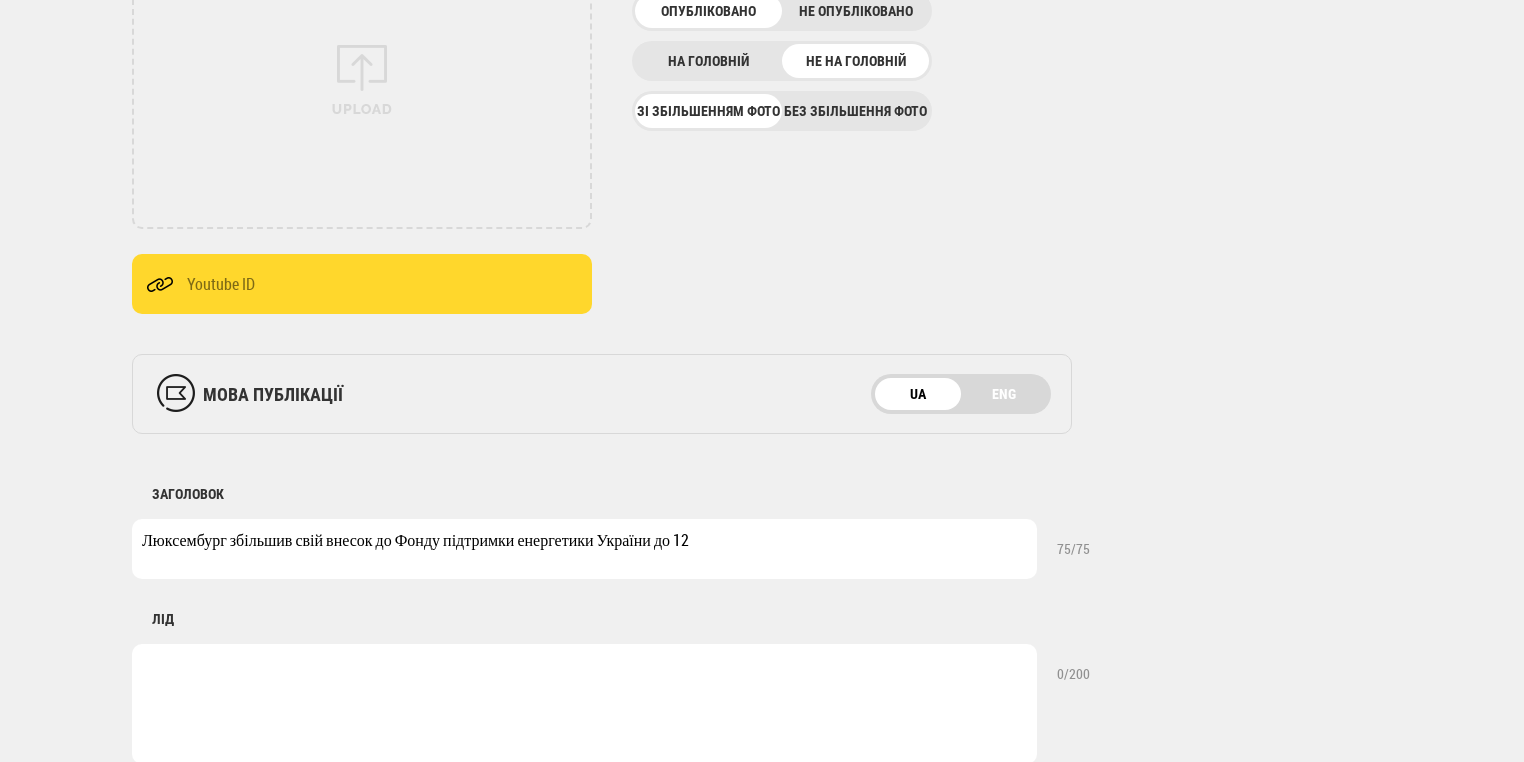 scroll, scrollTop: 480, scrollLeft: 0, axis: vertical 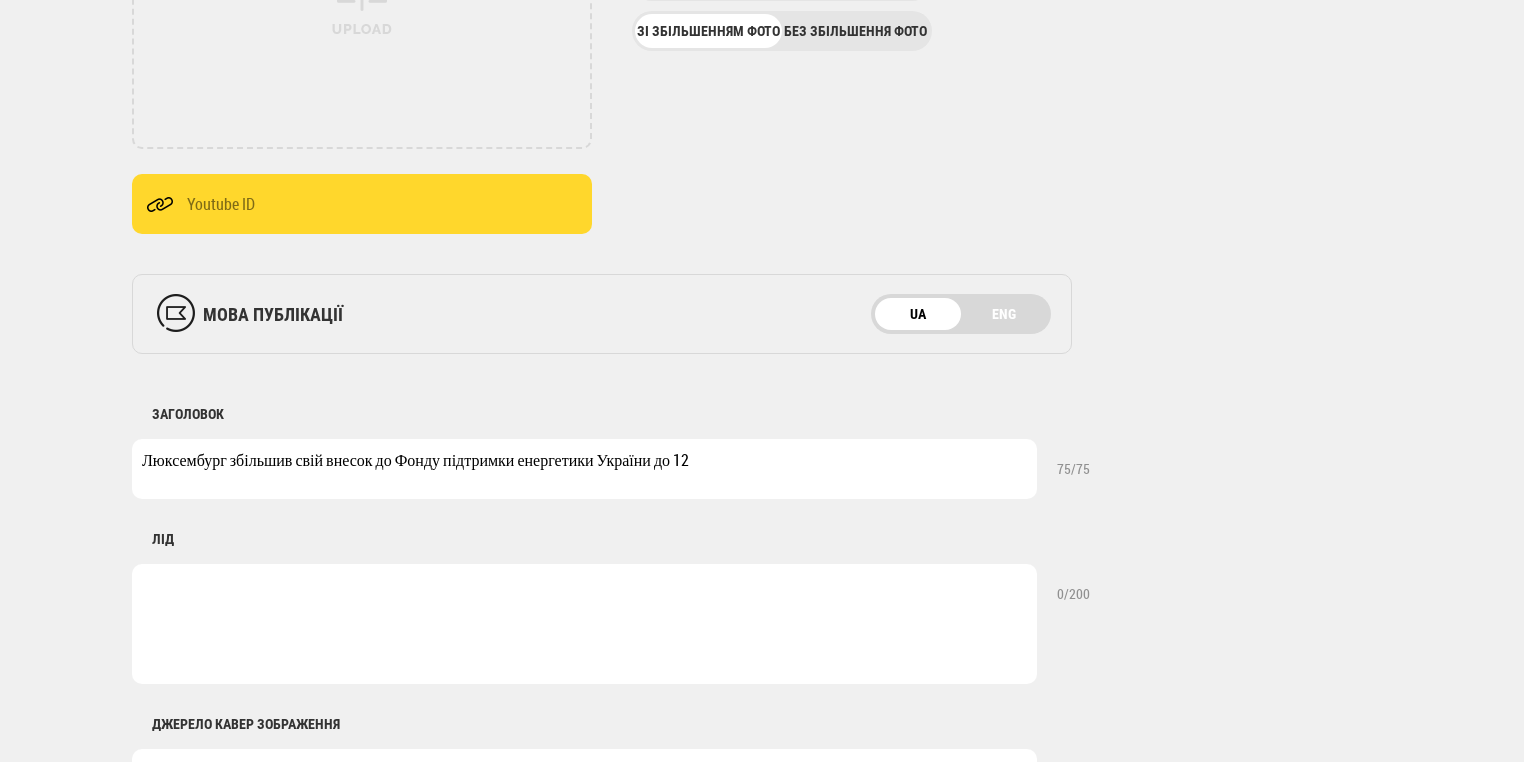 drag, startPoint x: 659, startPoint y: 463, endPoint x: 724, endPoint y: 463, distance: 65 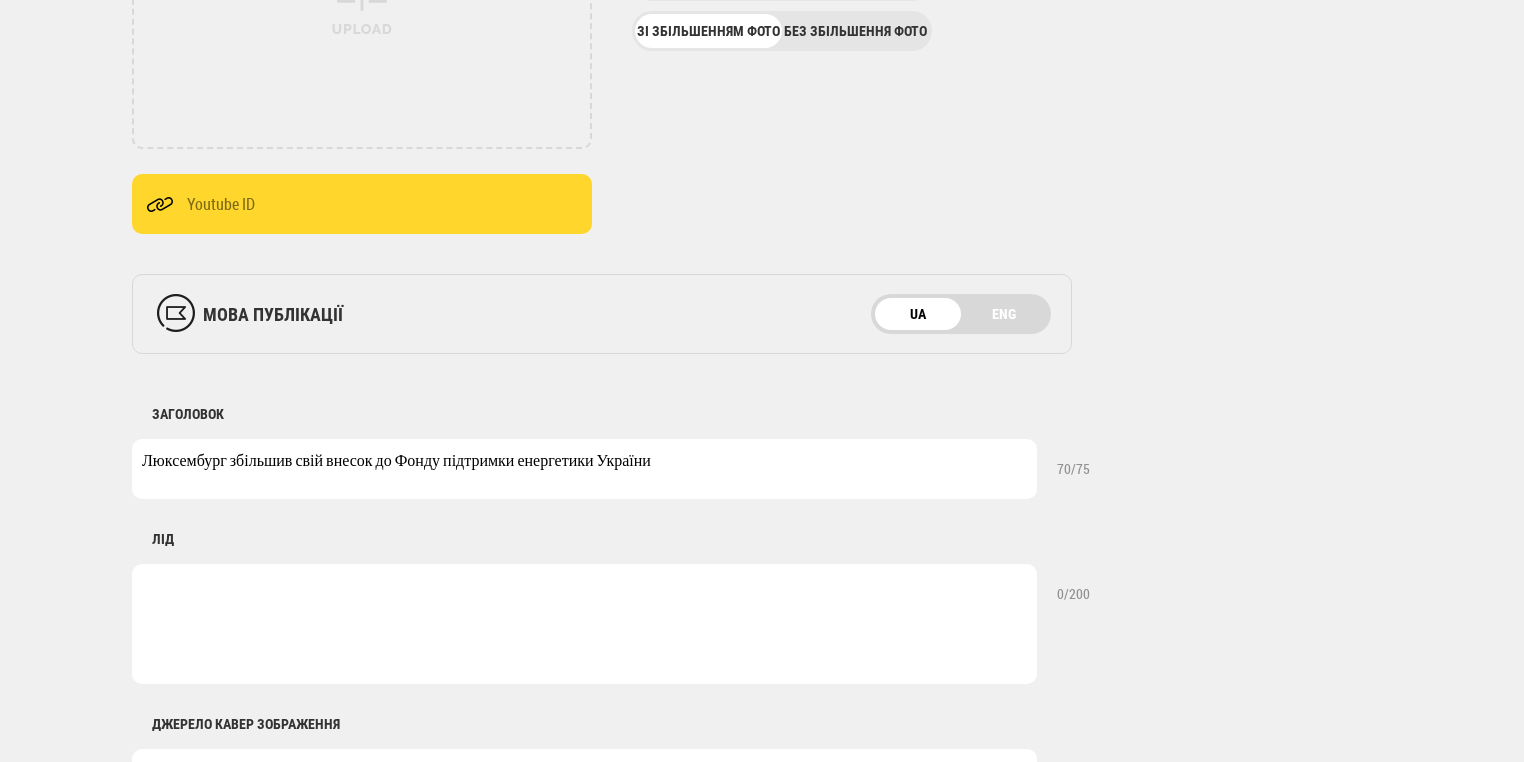 type on "Люксембург збільшив свій внесок до Фонду підтримки енергетики України" 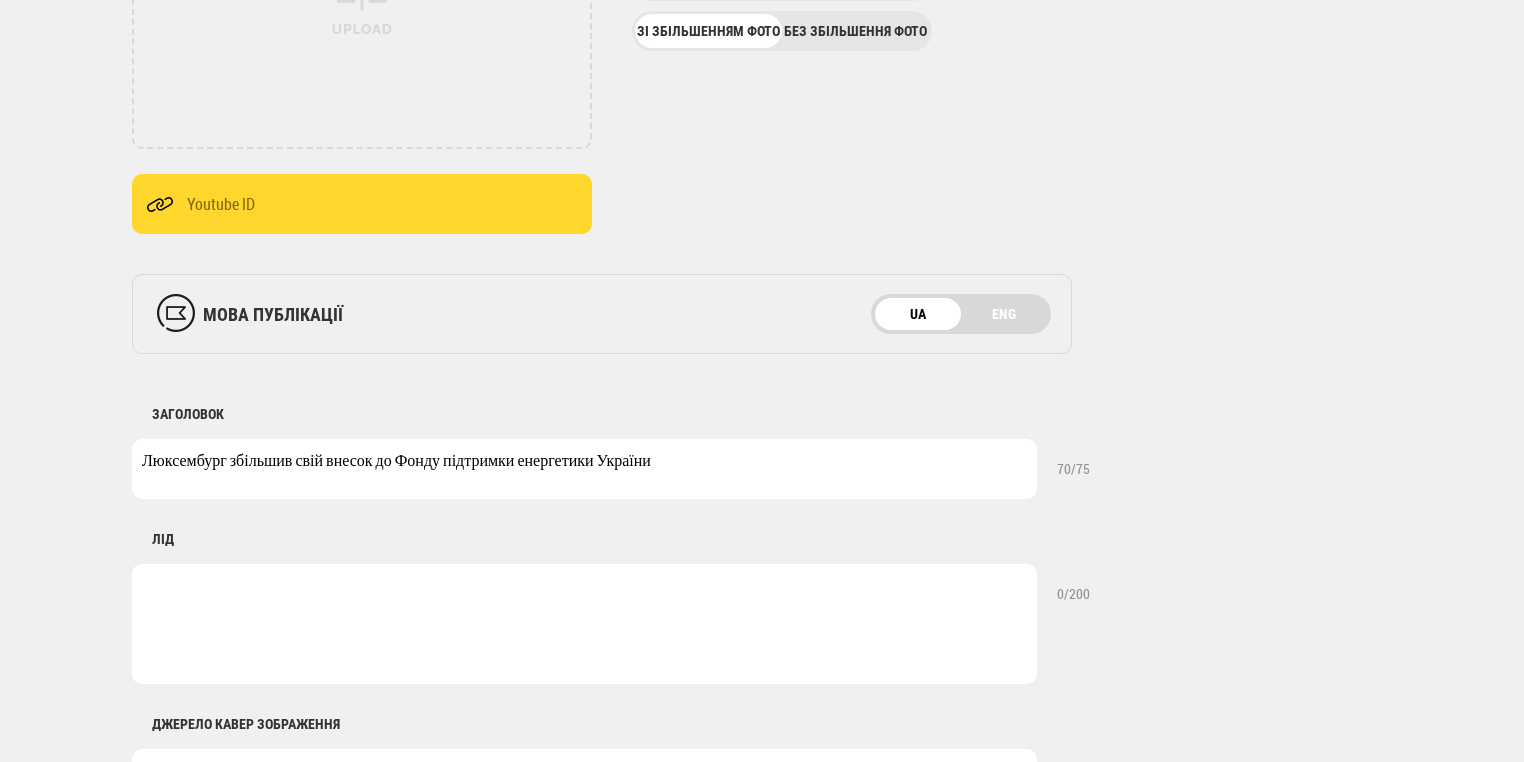 click at bounding box center (584, 624) 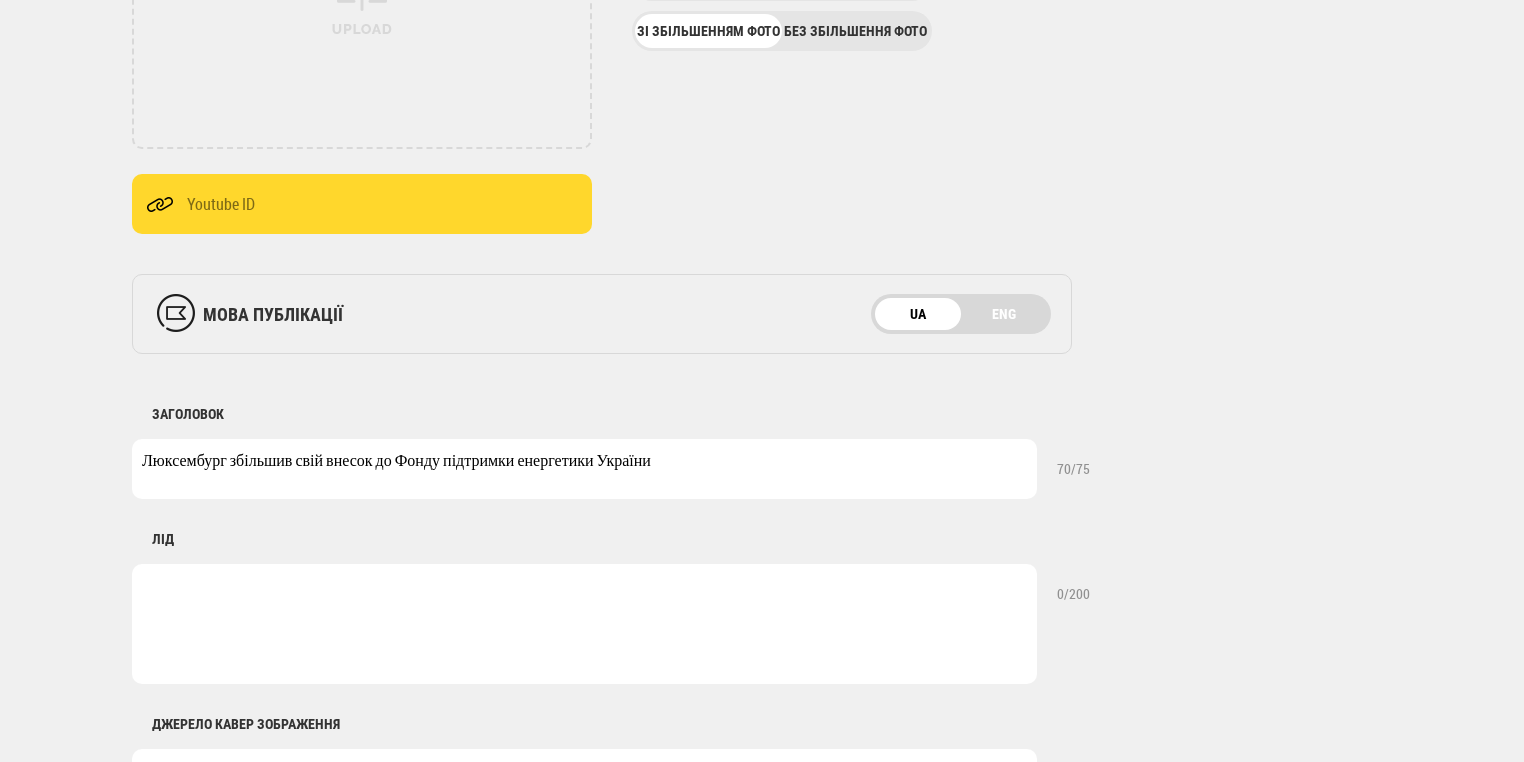 paste on "12 мільйонів євро. Додаткові 10 мільйонів євро вже надійшли та повністю доступні на спеціальному рахунку Фонду." 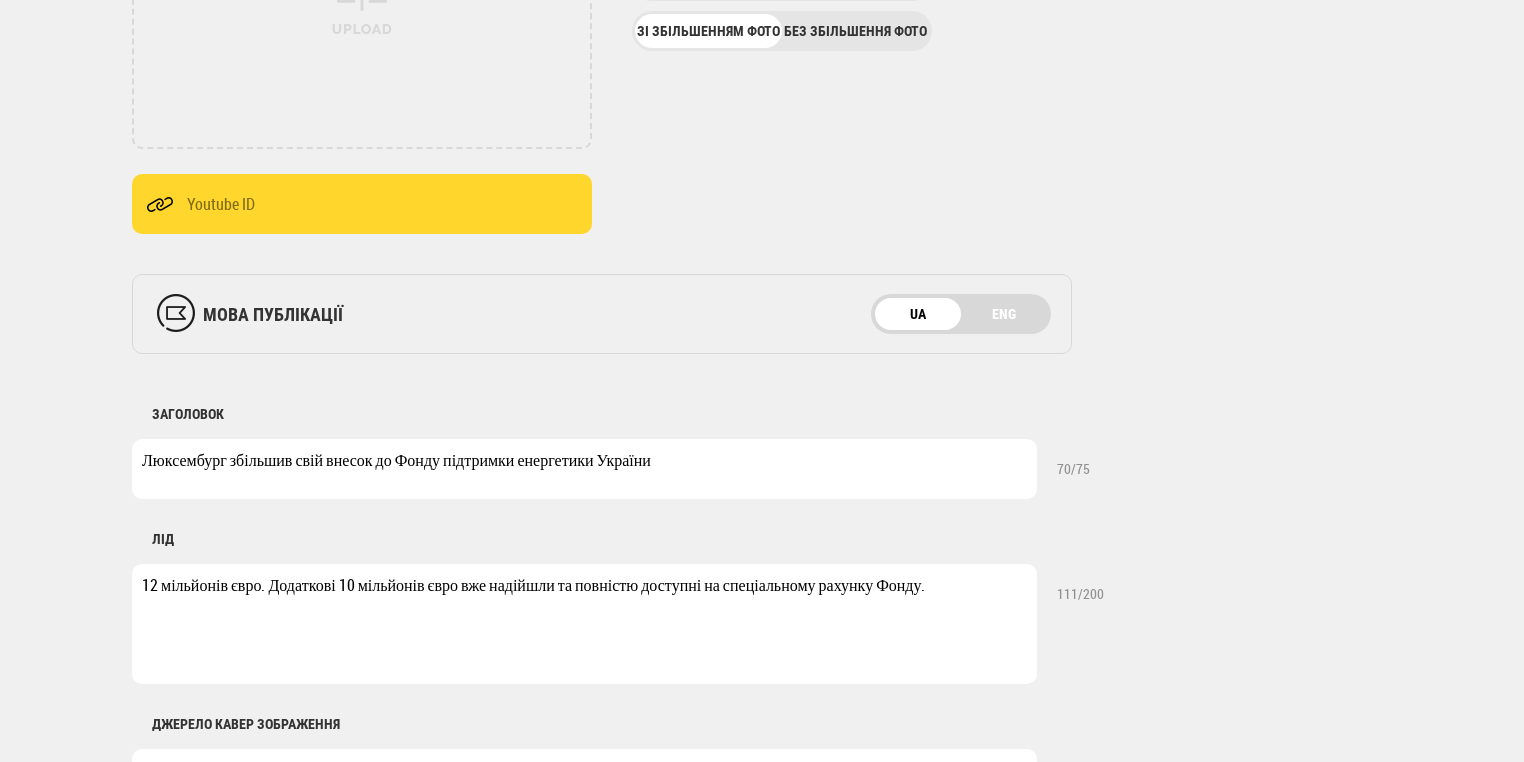 click on "12 мільйонів євро. Додаткові 10 мільйонів євро вже надійшли та повністю доступні на спеціальному рахунку Фонду." at bounding box center (584, 624) 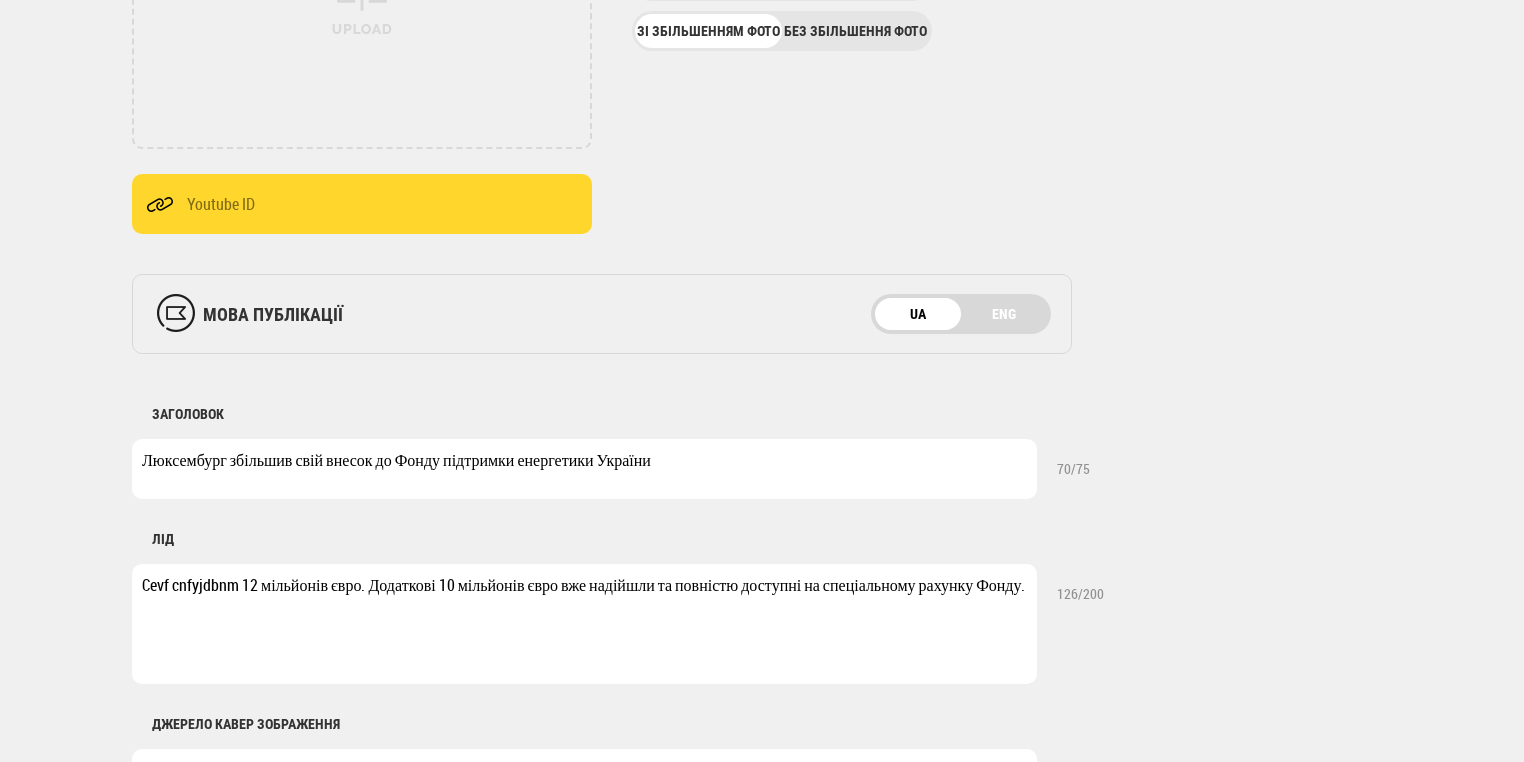 drag, startPoint x: 171, startPoint y: 588, endPoint x: 136, endPoint y: 589, distance: 35.014282 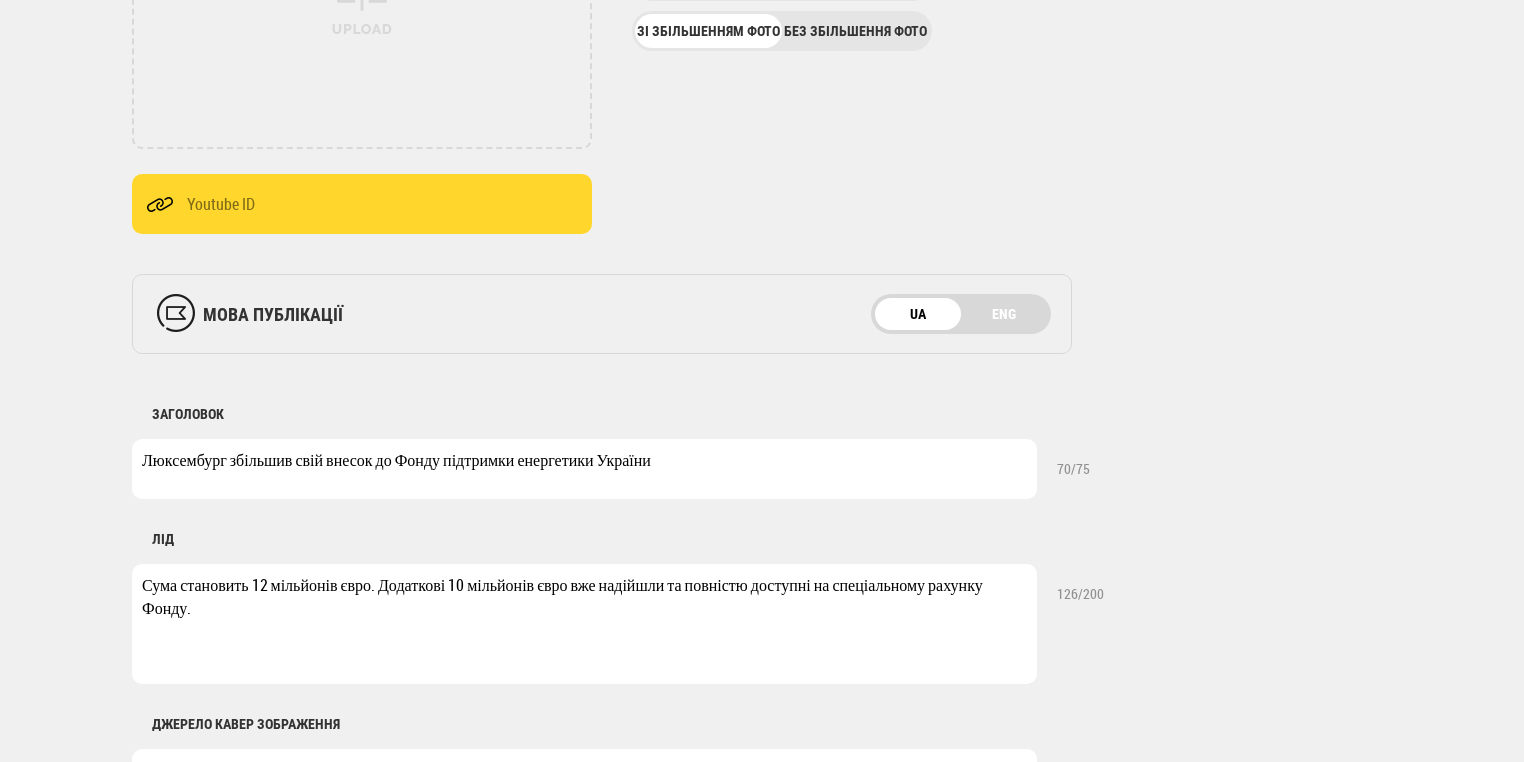 click on "Сума становить 12 мільйонів євро. Додаткові 10 мільйонів євро вже надійшли та повністю доступні на спеціальному рахунку Фонду." at bounding box center (584, 624) 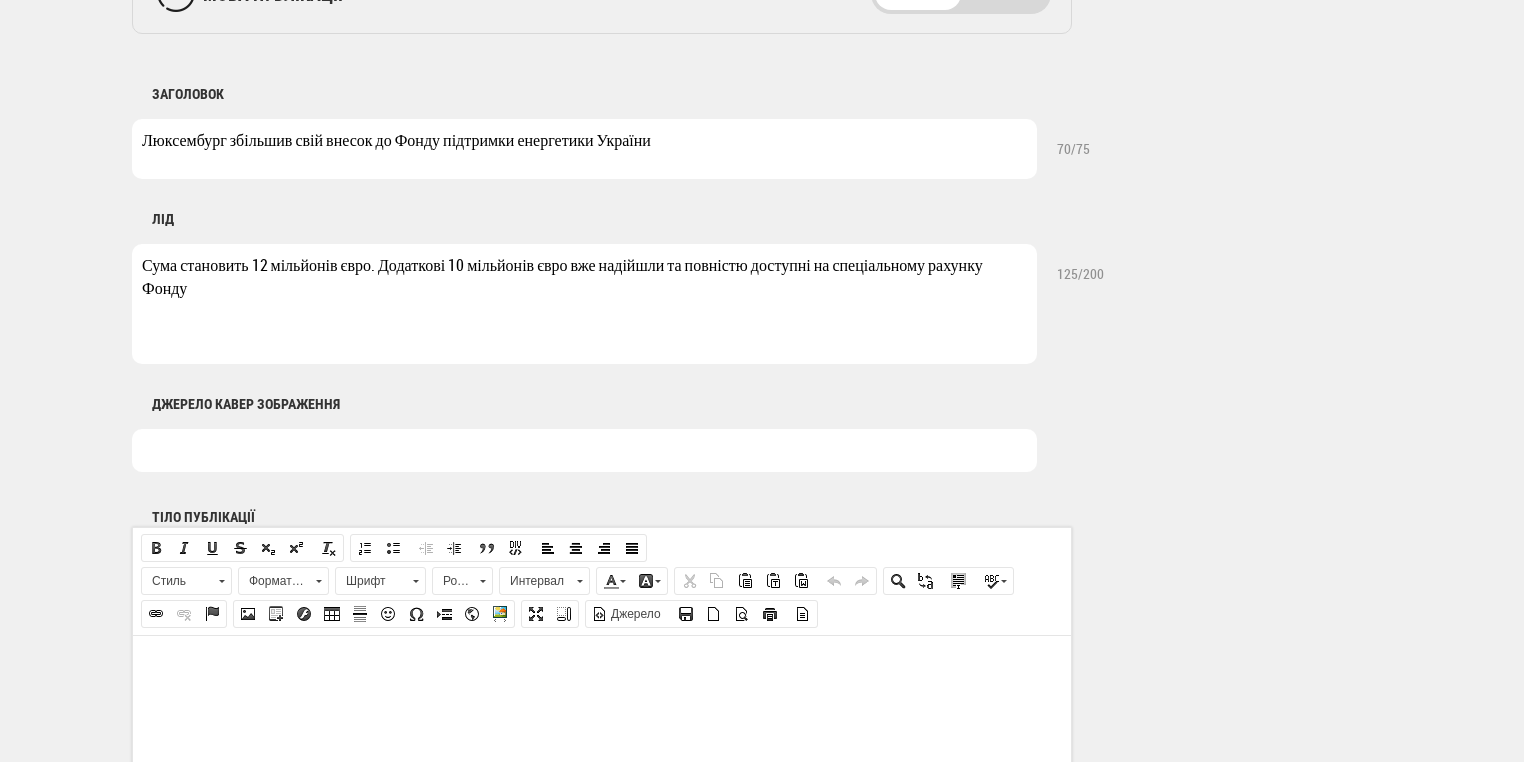 scroll, scrollTop: 880, scrollLeft: 0, axis: vertical 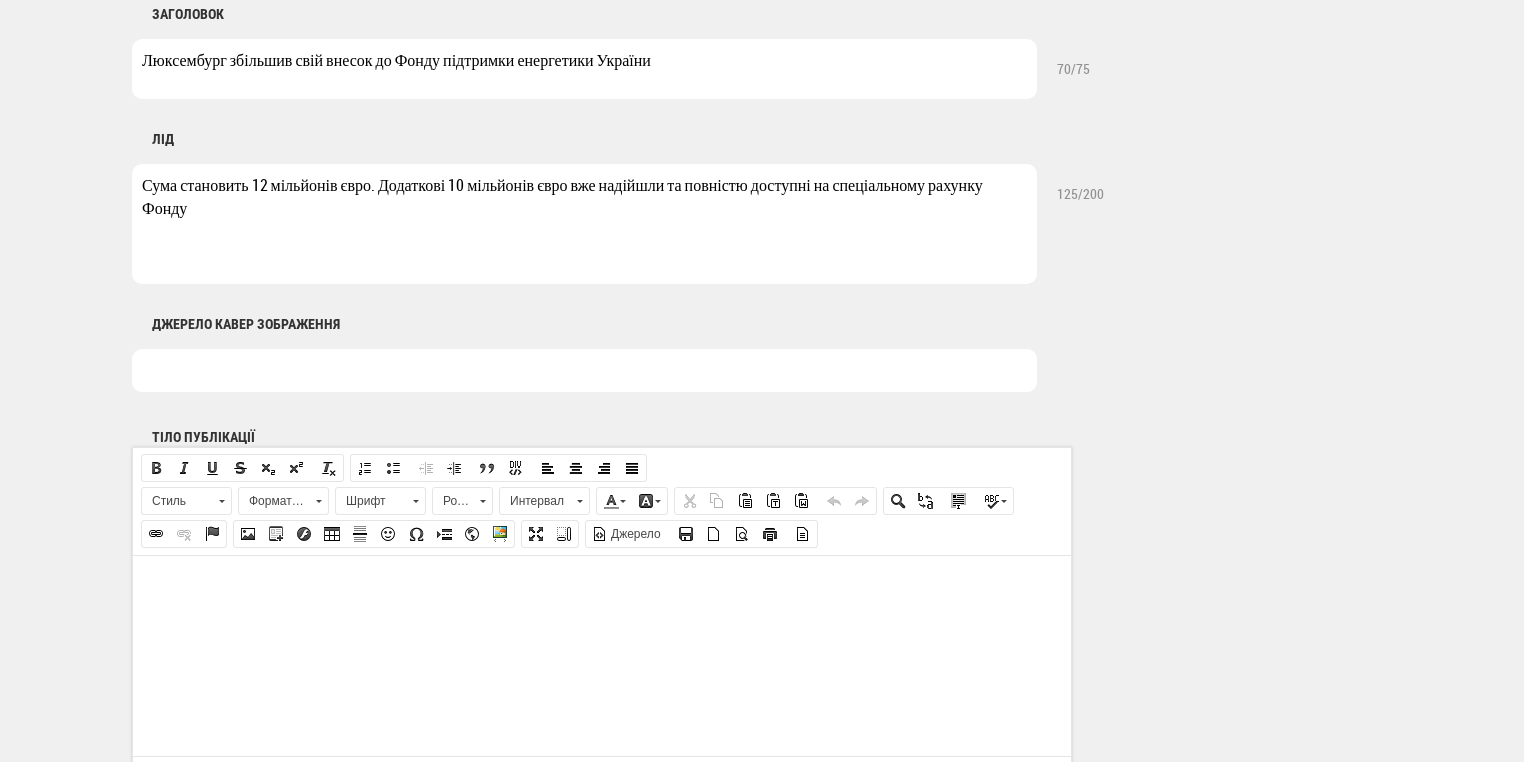 type on "Сума становить 12 мільйонів євро. Додаткові 10 мільйонів євро вже надійшли та повністю доступні на спеціальному рахунку Фонду" 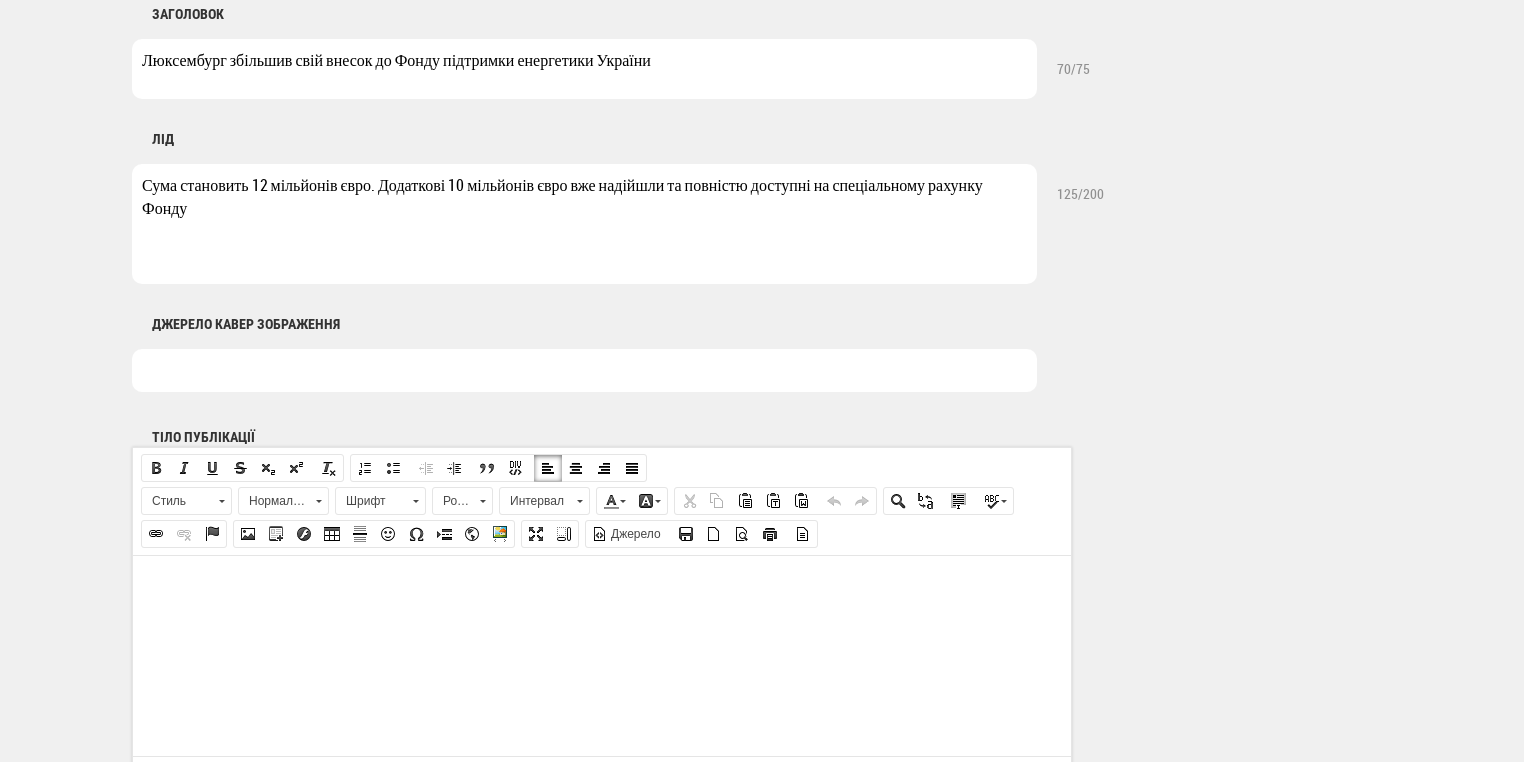 drag, startPoint x: 215, startPoint y: 570, endPoint x: 253, endPoint y: 675, distance: 111.66467 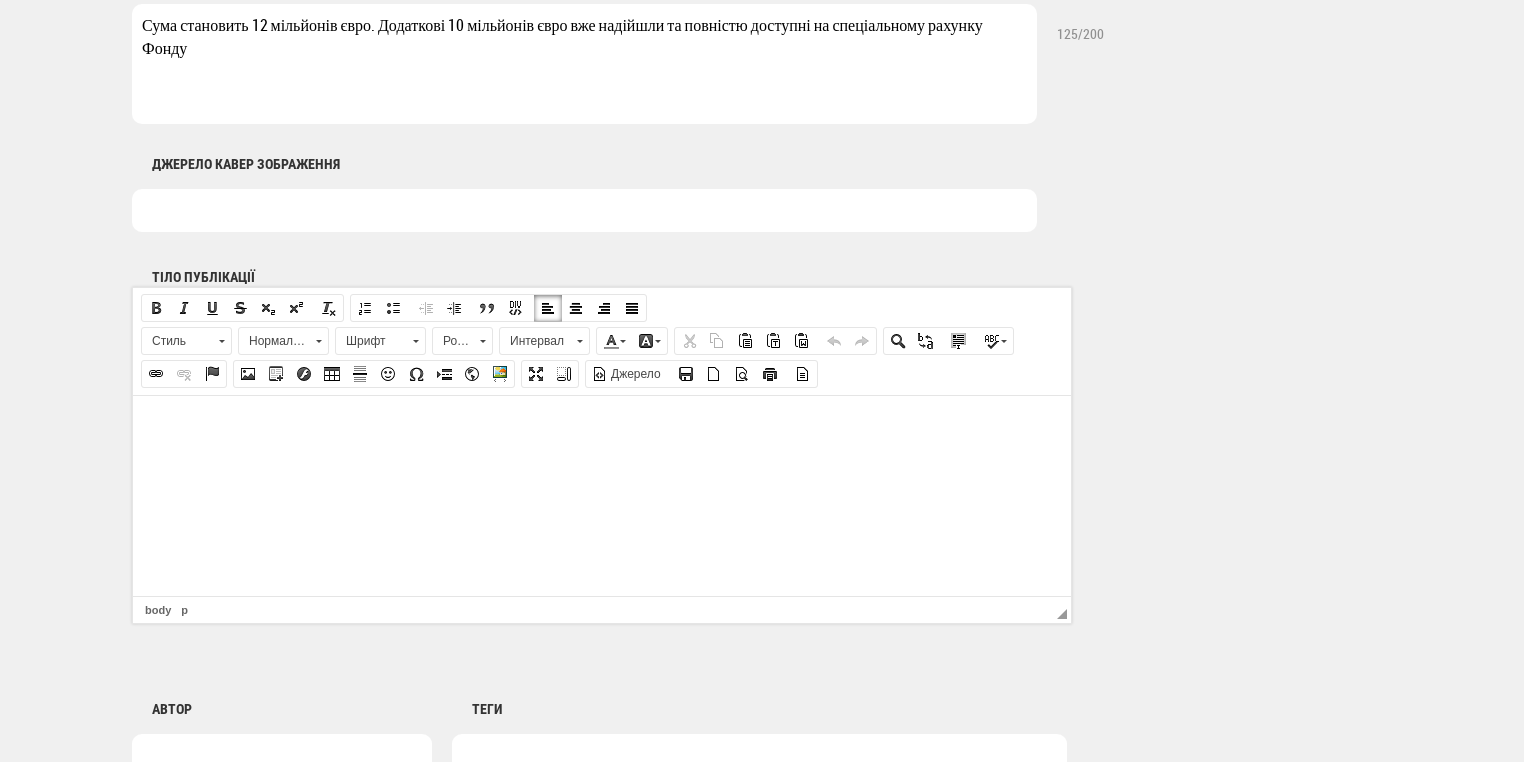 click at bounding box center [602, 425] 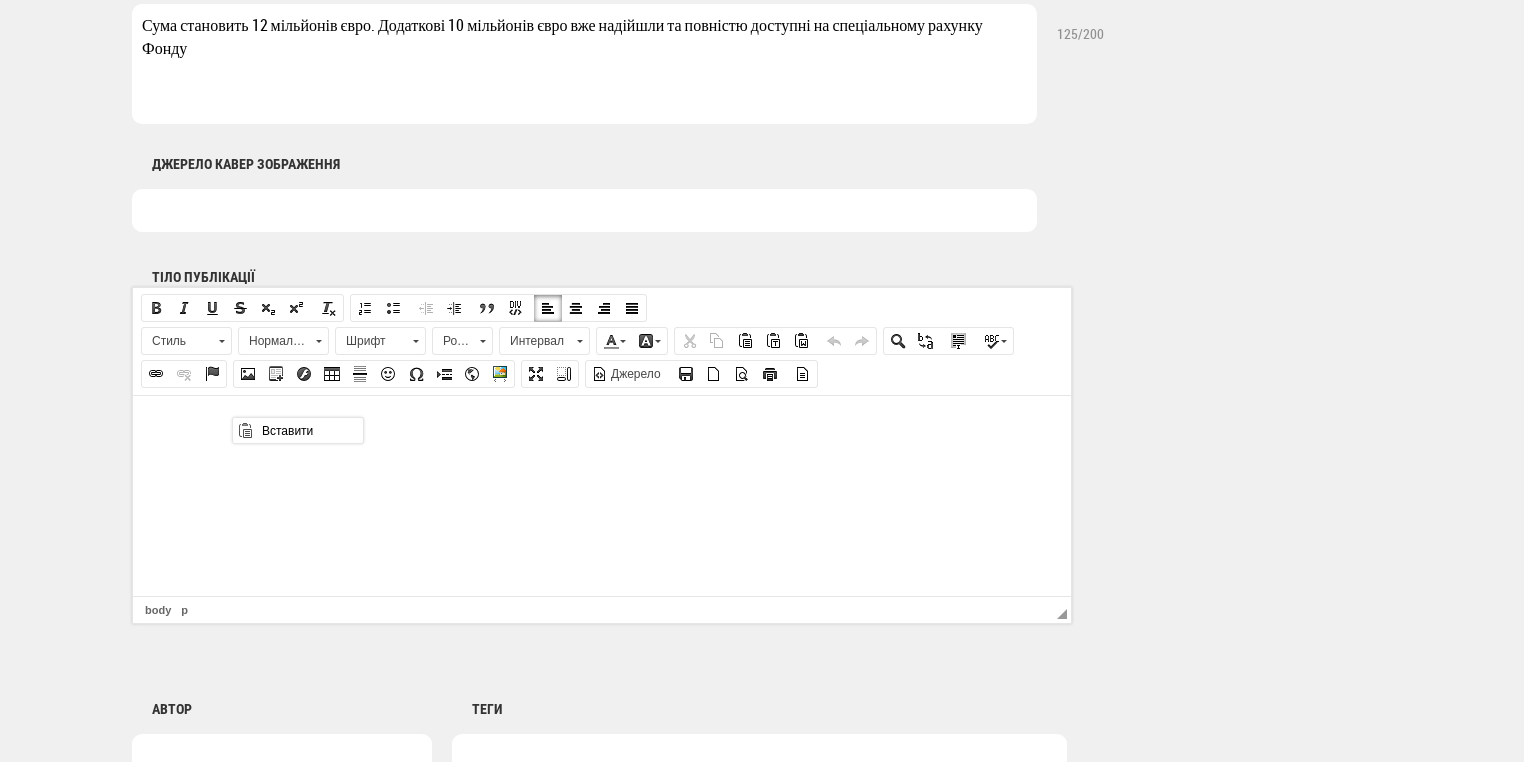 scroll, scrollTop: 0, scrollLeft: 0, axis: both 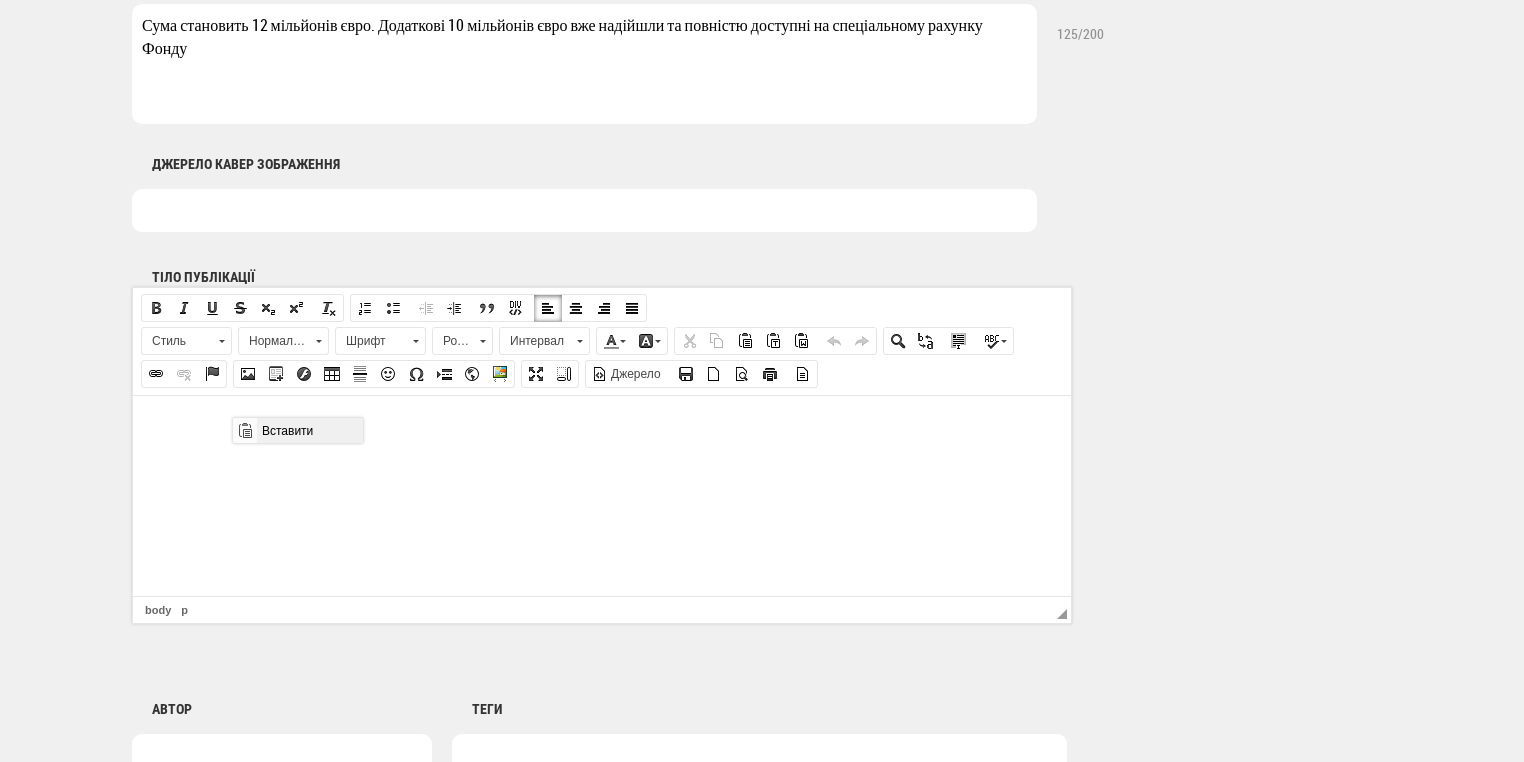 click on "Вставити" at bounding box center (309, 430) 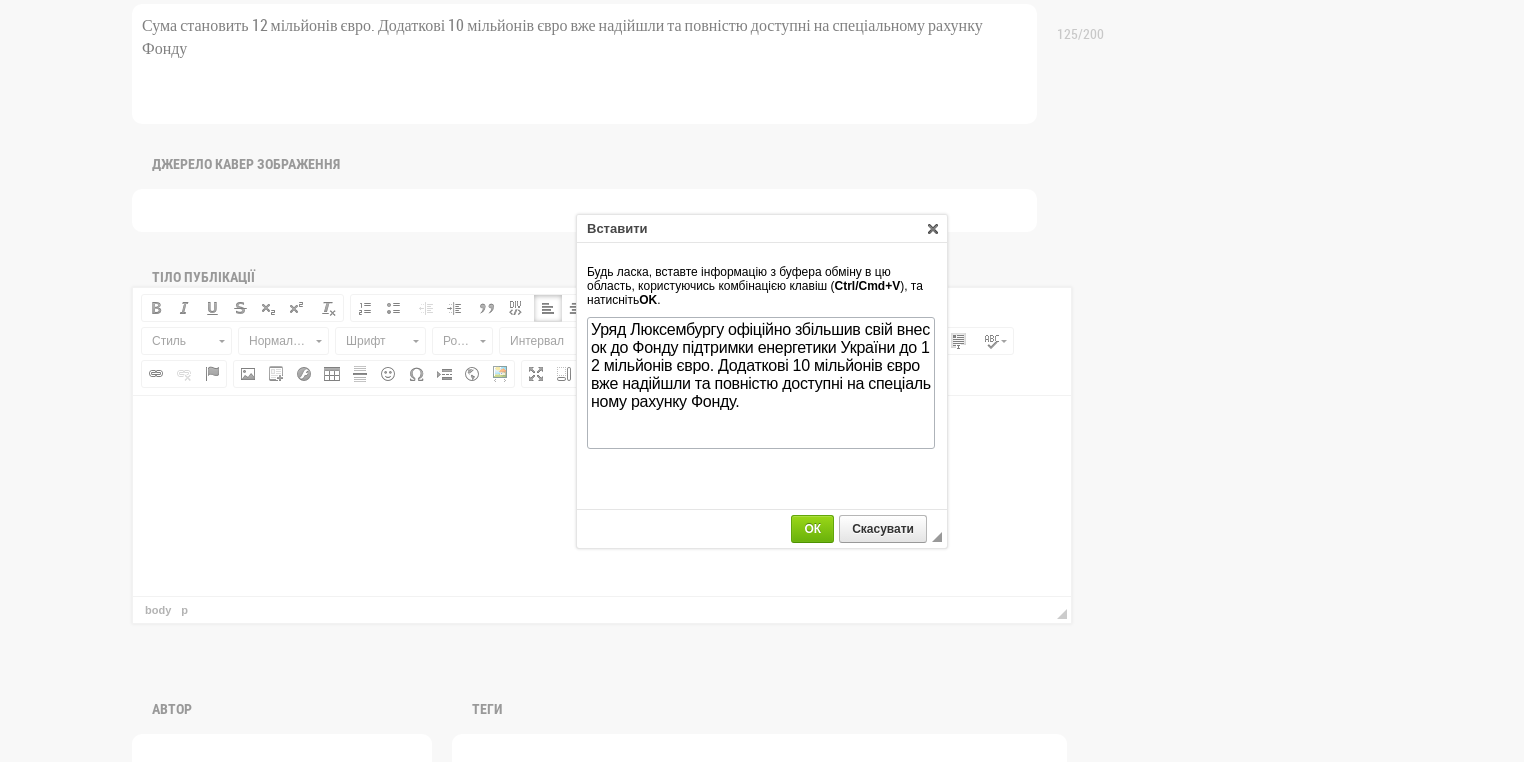 scroll, scrollTop: 0, scrollLeft: 0, axis: both 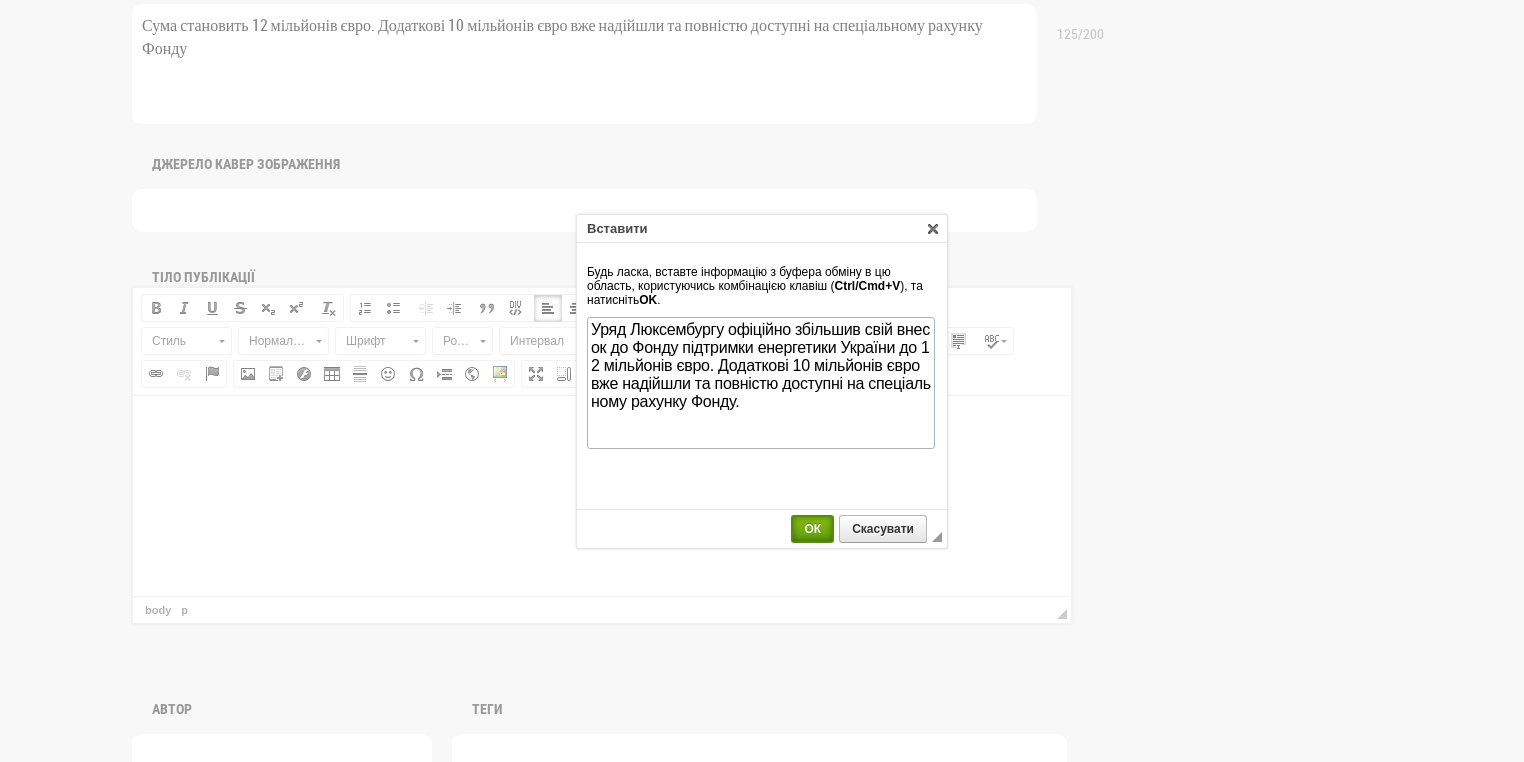 drag, startPoint x: 819, startPoint y: 534, endPoint x: 687, endPoint y: 140, distance: 415.52377 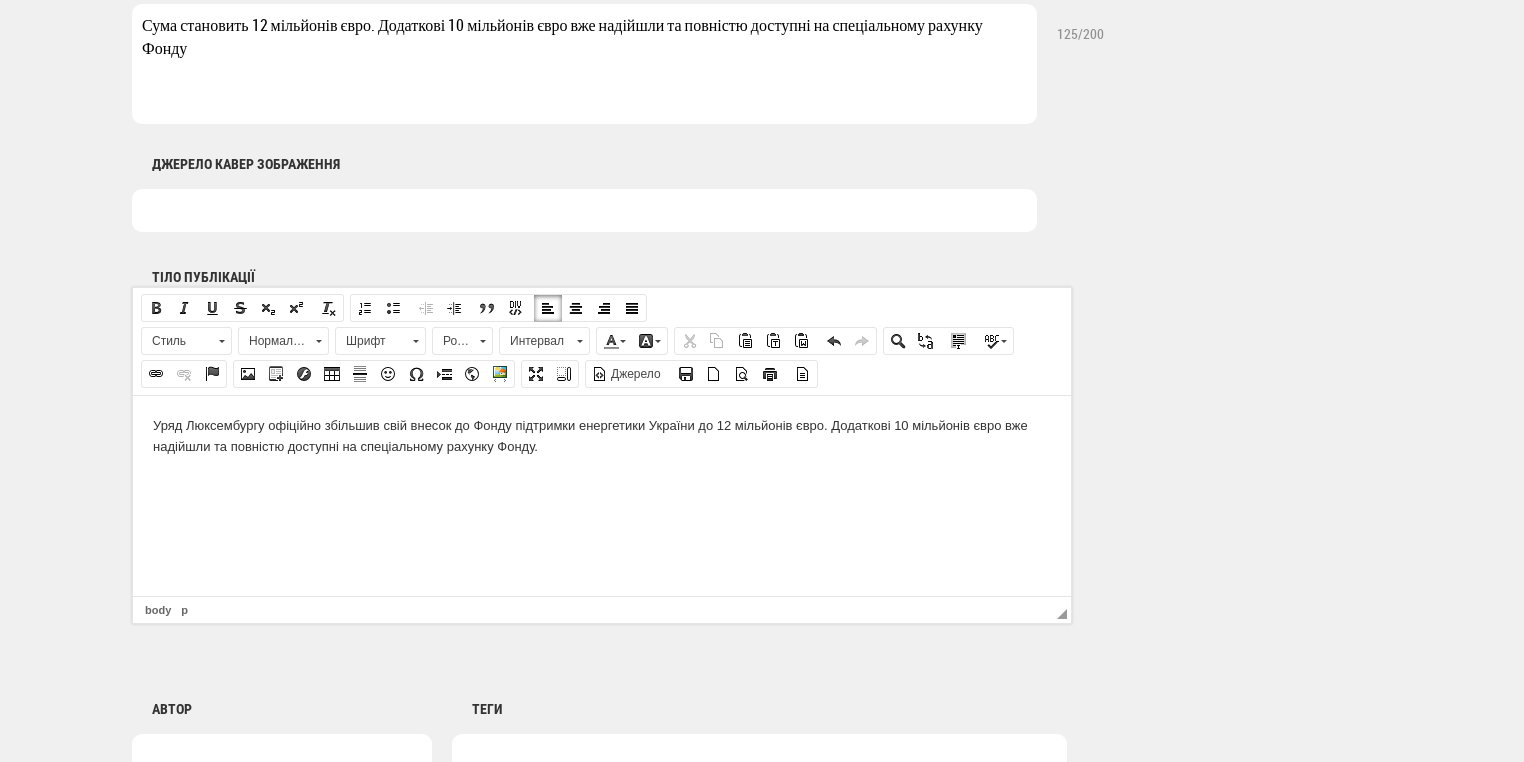 click on "Уряд Люксембургу офіційно збільшив свій внесок до Фонду підтримки енергетики України до 12 мільйонів євро. Додаткові 10 мільйонів євро вже надійшли та повністю доступні на спеціальному рахунку Фонду." at bounding box center (602, 436) 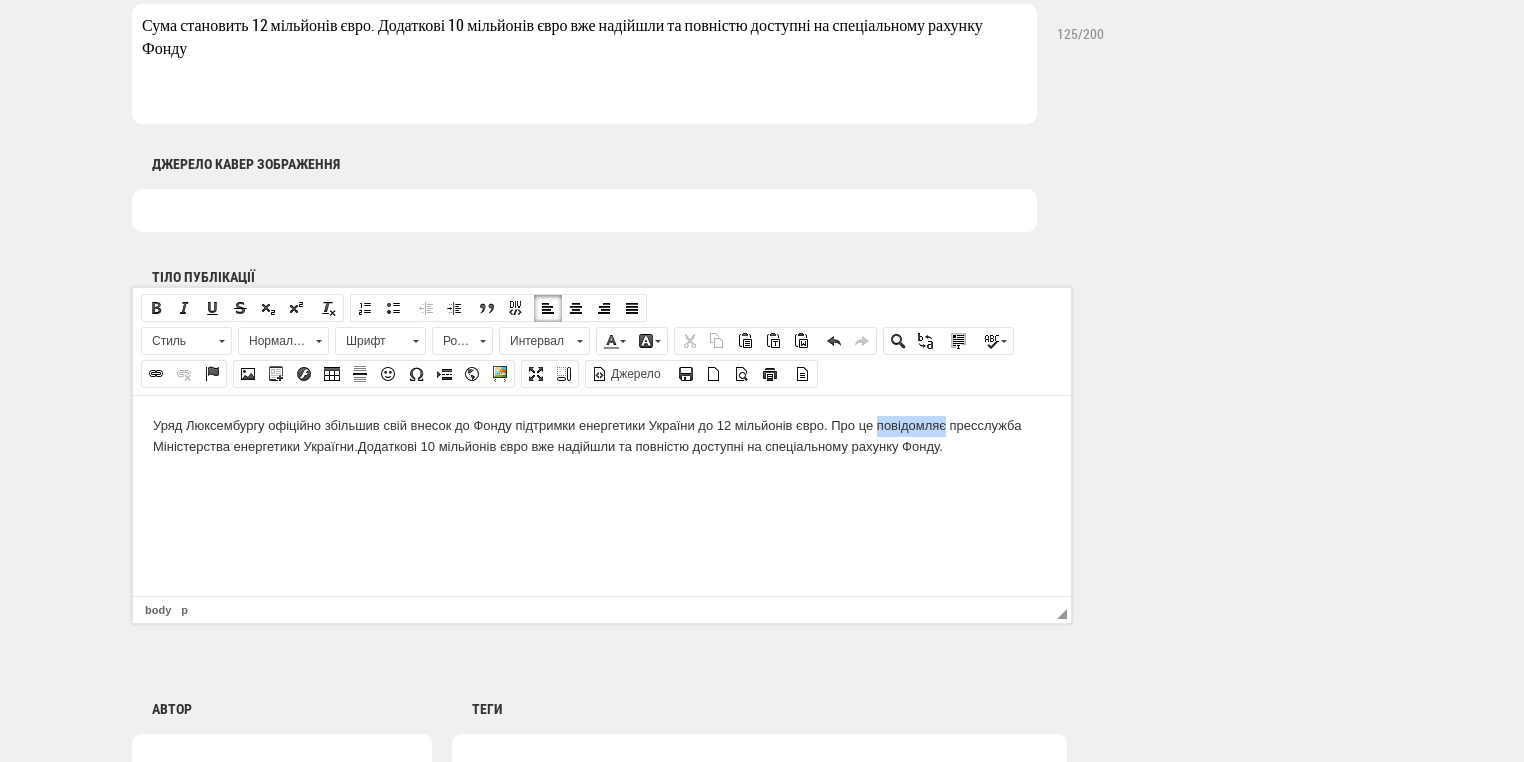 drag, startPoint x: 876, startPoint y: 426, endPoint x: 945, endPoint y: 434, distance: 69.46222 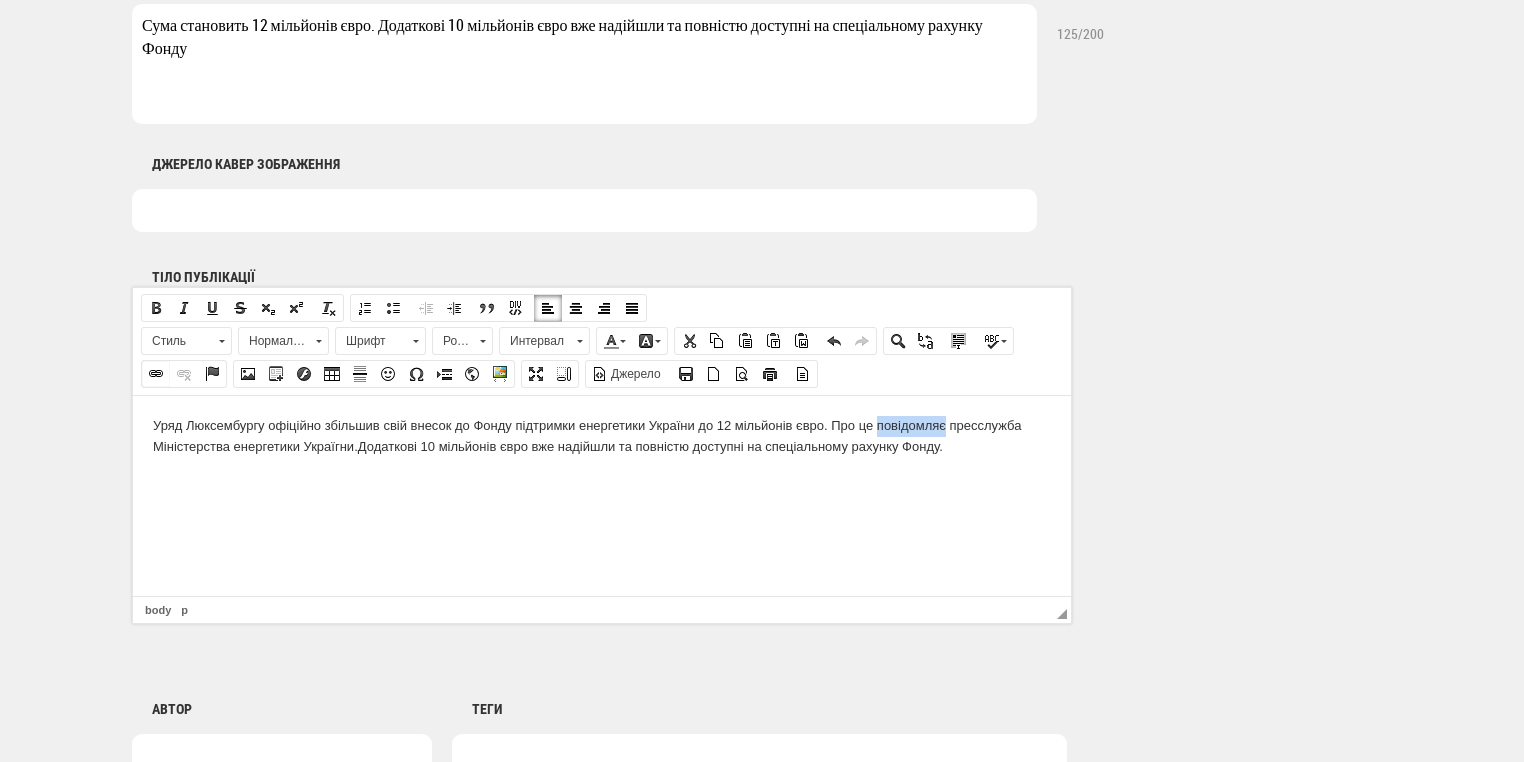 click at bounding box center [156, 374] 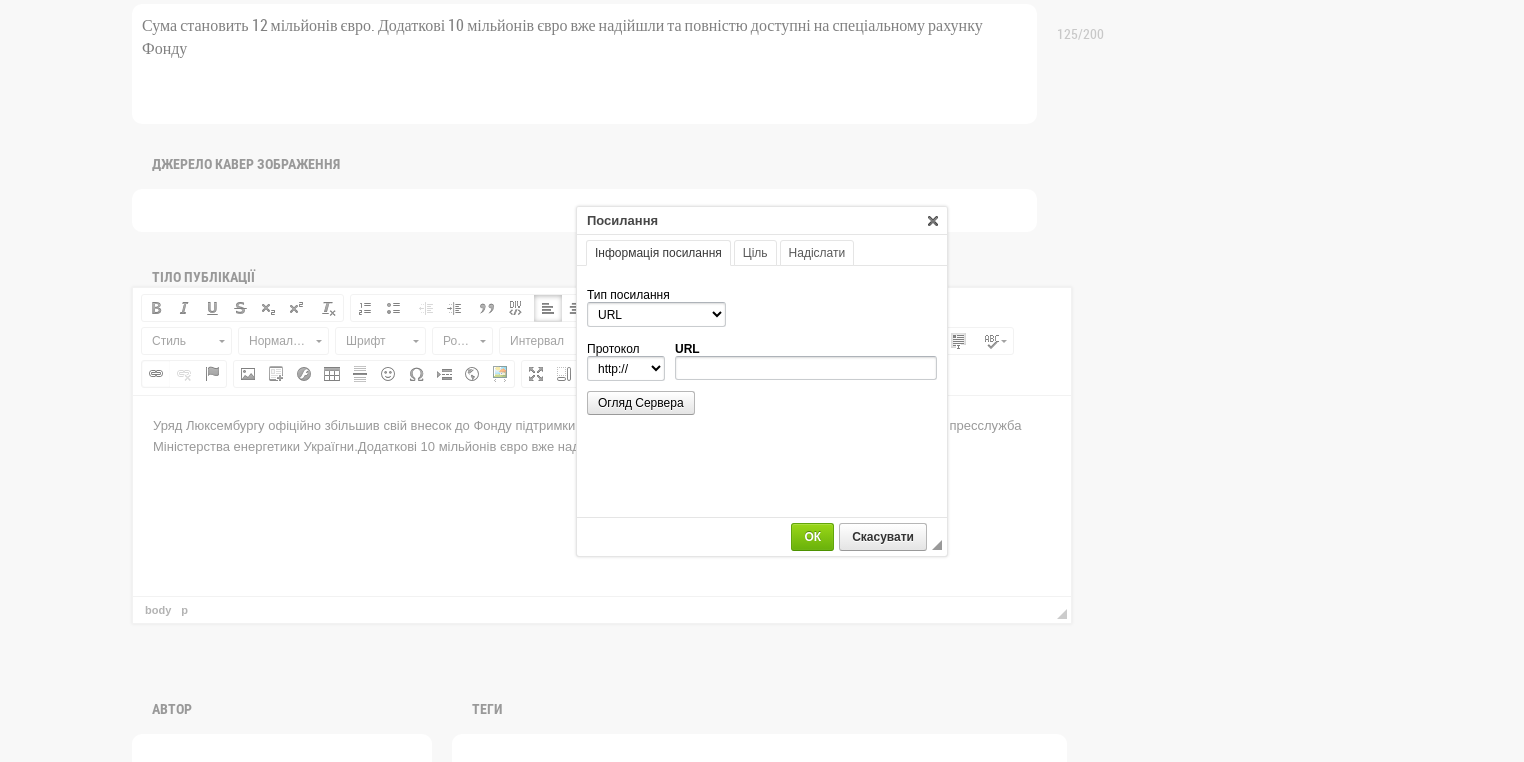 scroll, scrollTop: 0, scrollLeft: 0, axis: both 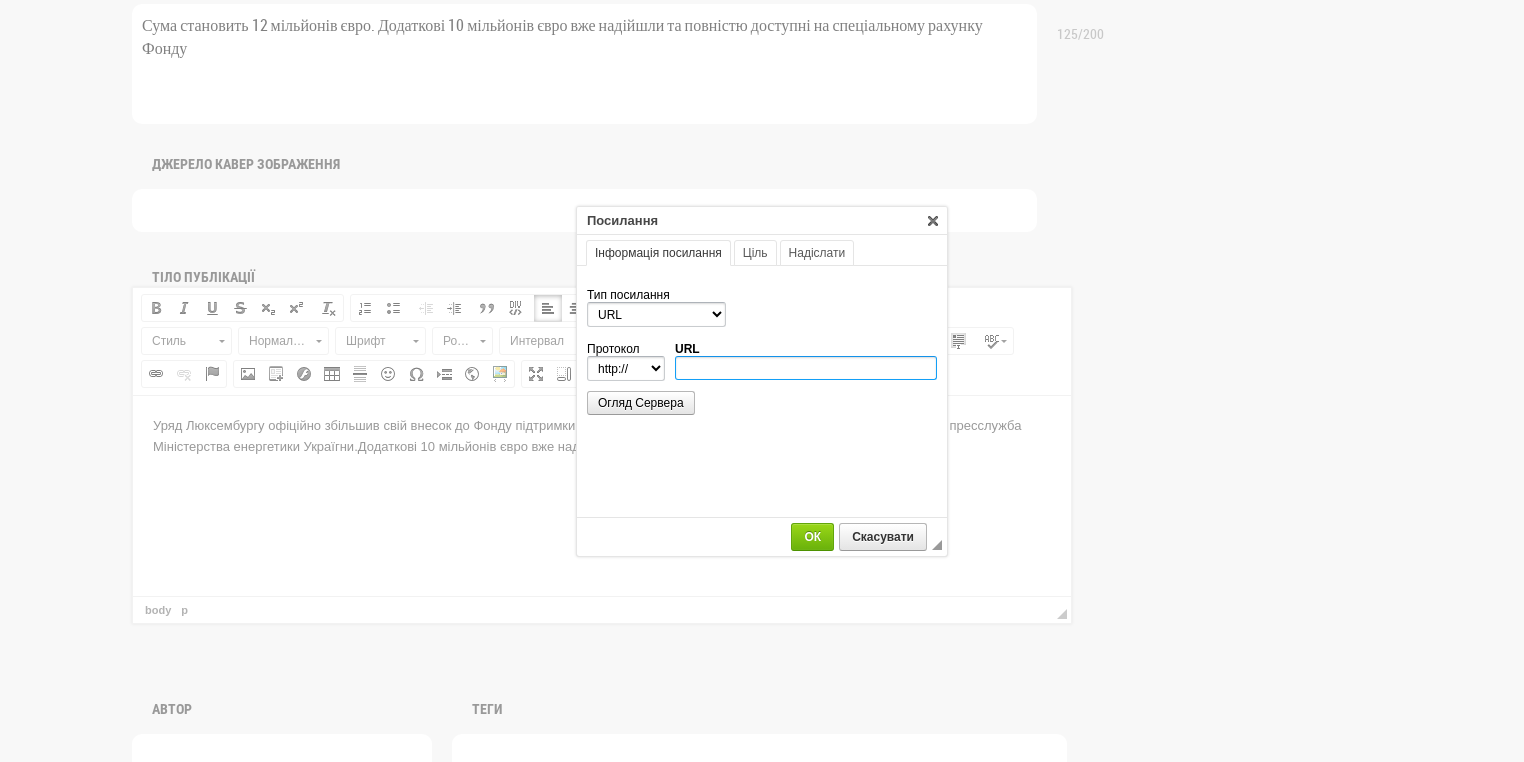 click on "URL" at bounding box center (806, 368) 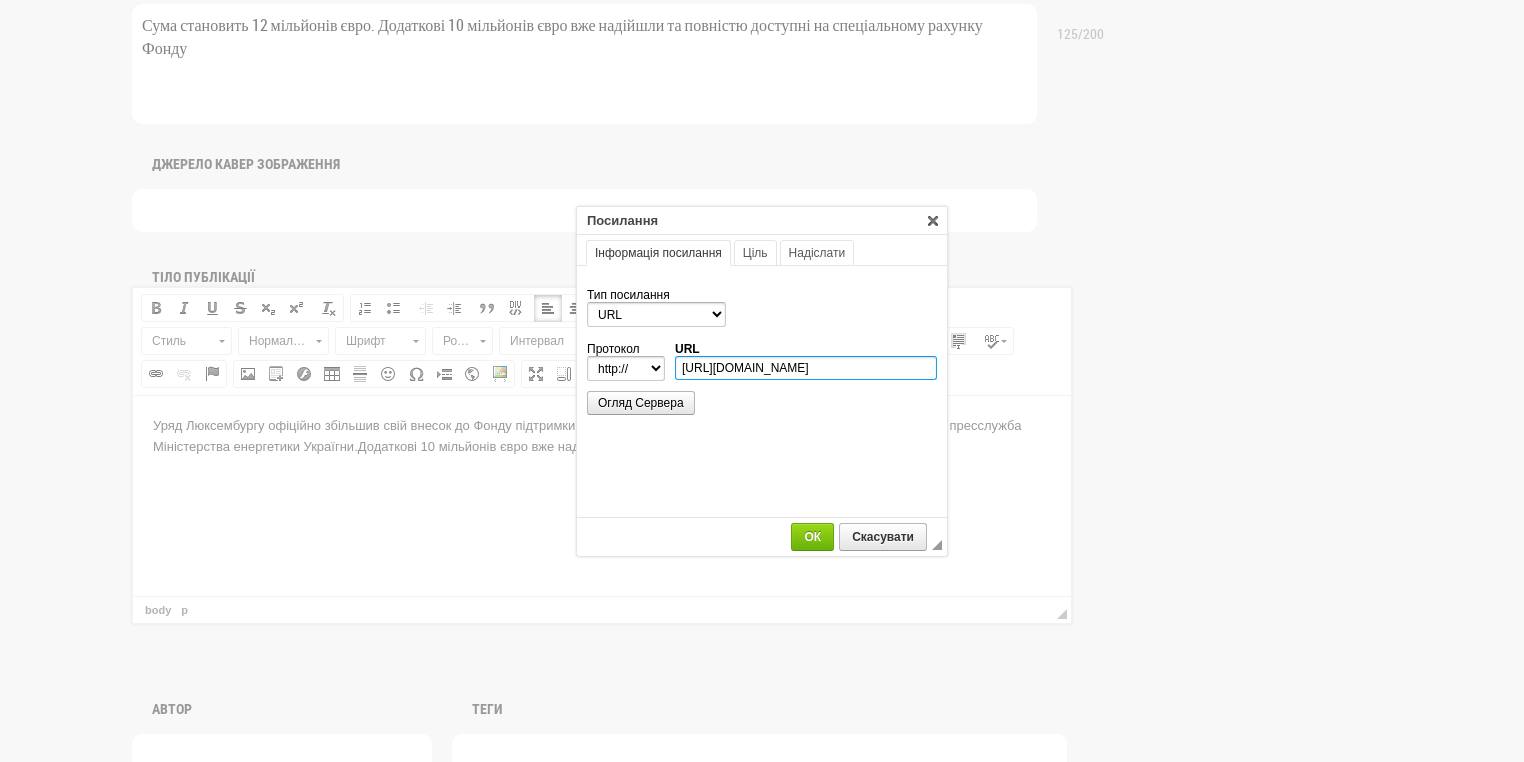 scroll, scrollTop: 0, scrollLeft: 436, axis: horizontal 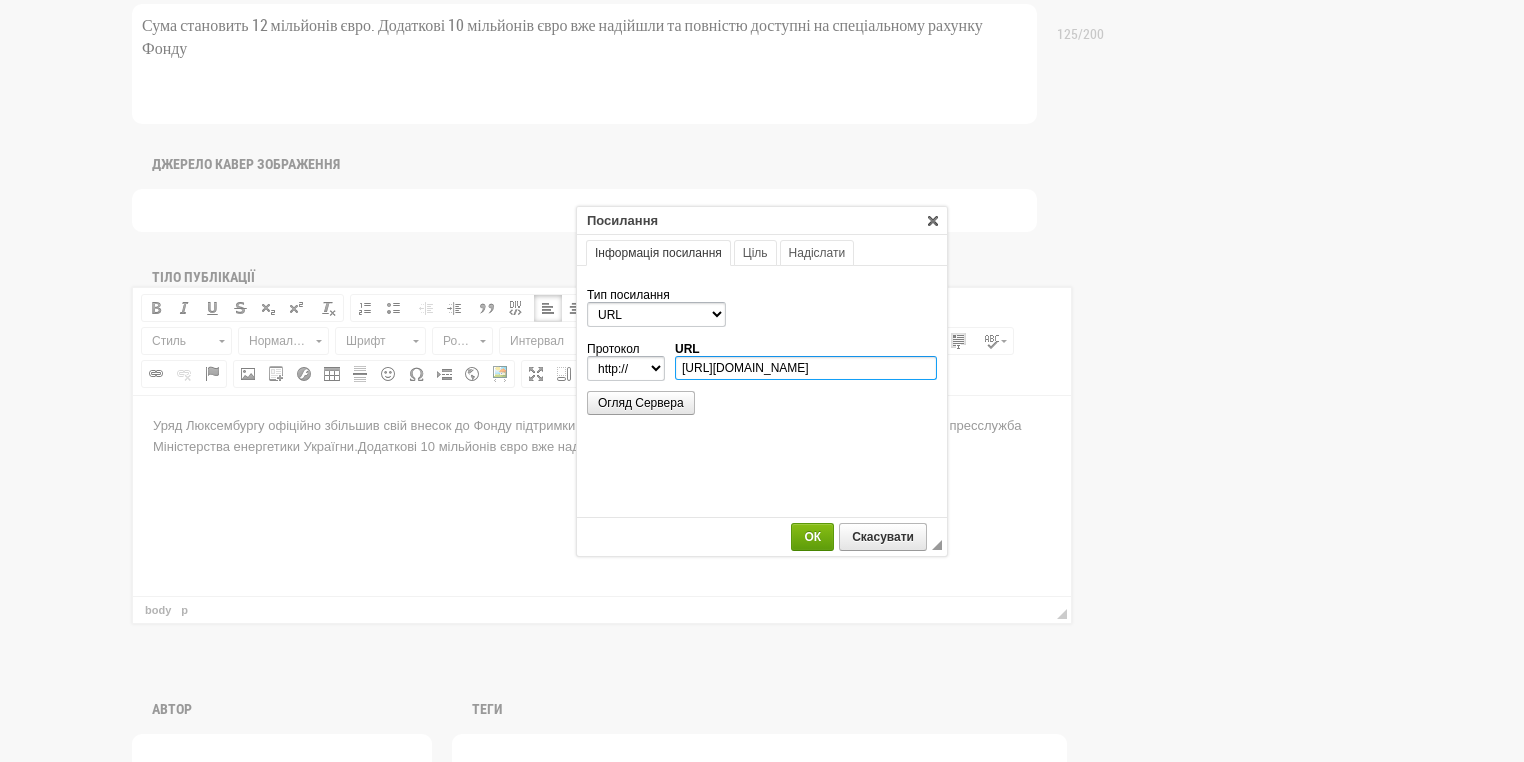 type on "https://www.mev.gov.ua/novyna/lyuksemburh-zbilshyv-sviy-vnesok-do-fondu-pidtrymky-enerhetyky-ukrayiny-do-12-milyoniv-yevro" 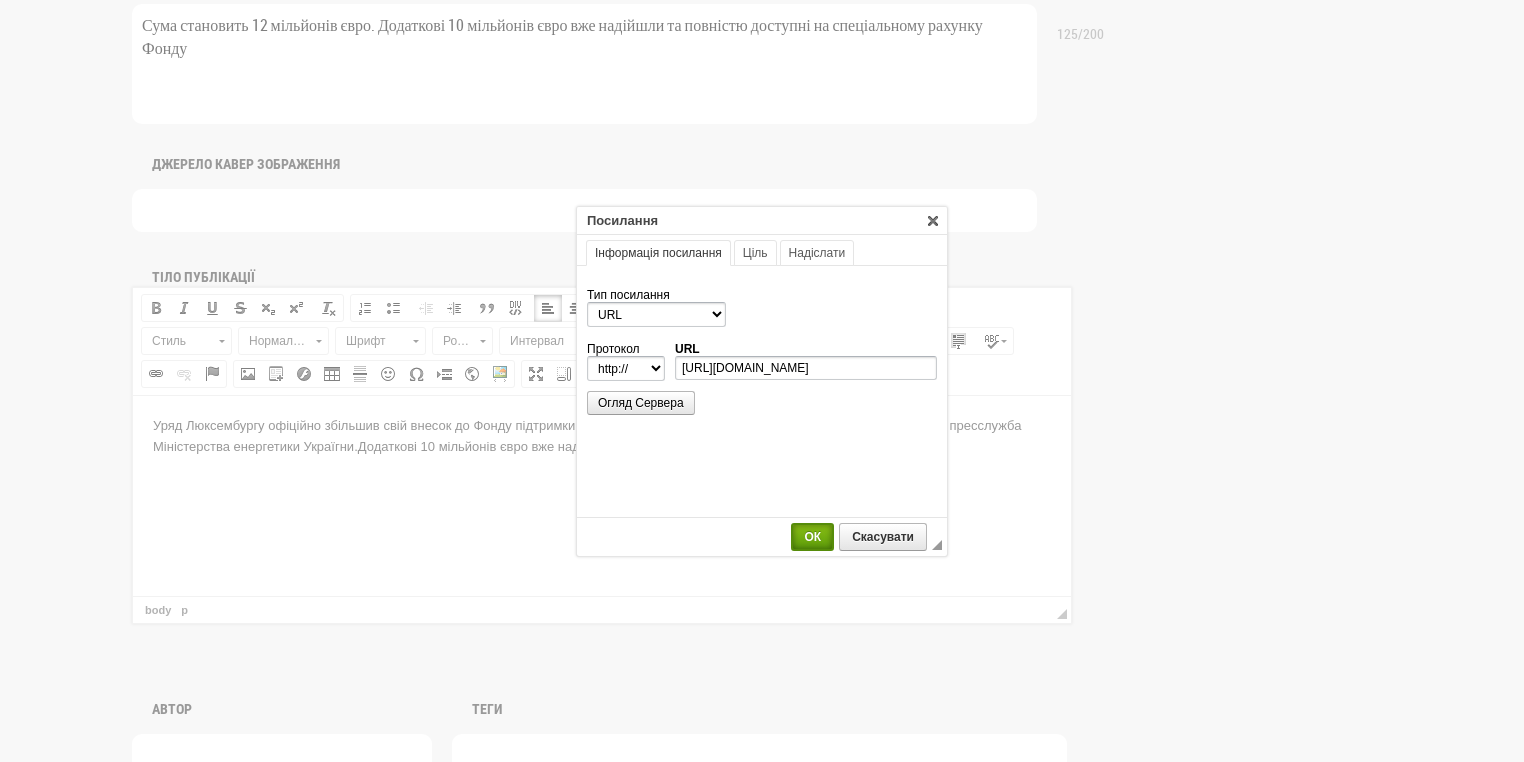 select on "https://" 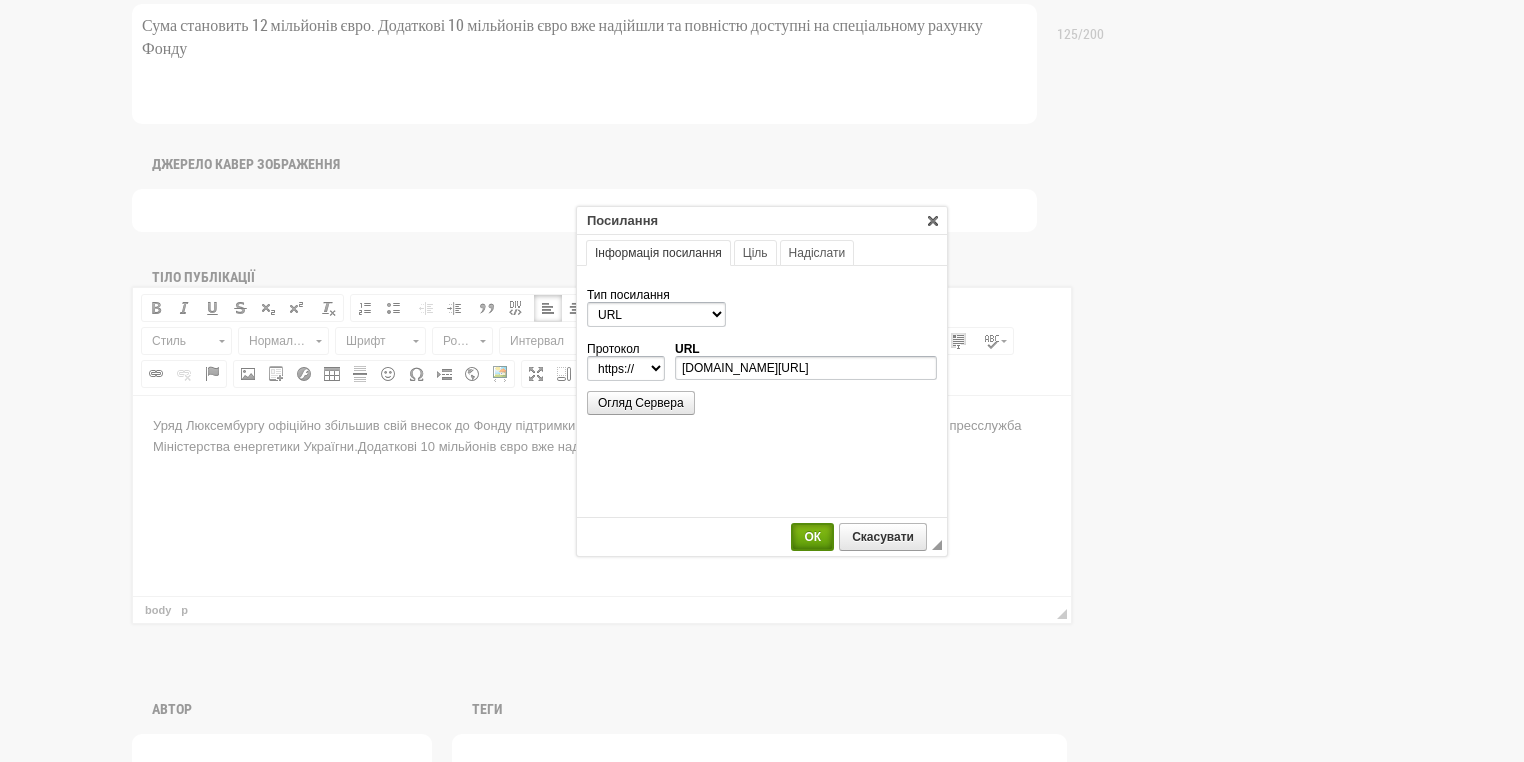 scroll, scrollTop: 0, scrollLeft: 0, axis: both 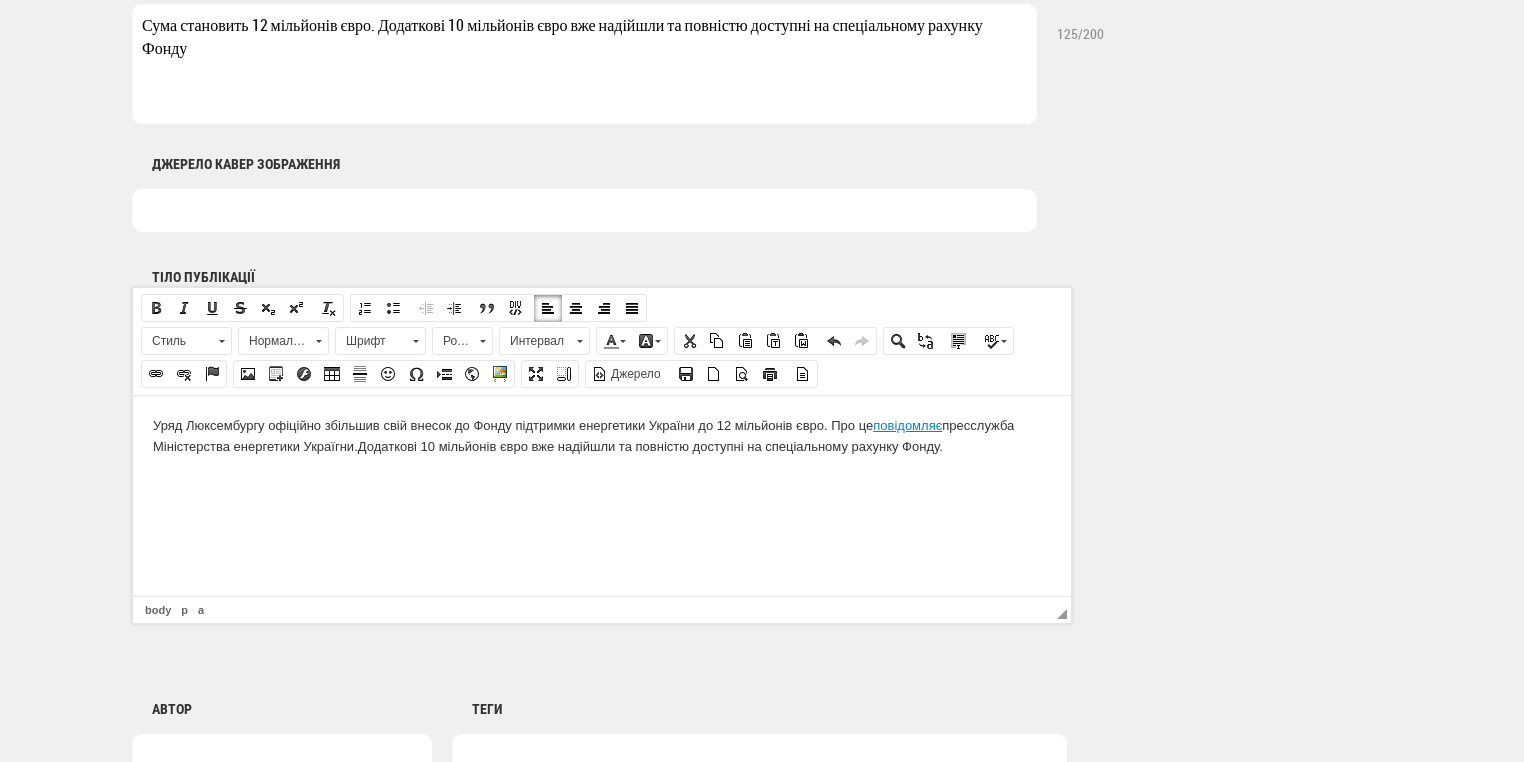 click on "Уряд Люксембургу офіційно збільшив свій внесок до Фонду підтримки енергетики України до 12 мільйонів євро. Про це  повідомляє  пресслужба Міністерства енергетики Україгни.  Додаткові 10 мільйонів євро вже надійшли та повністю доступні на спеціальному рахунку Фонду." at bounding box center [602, 436] 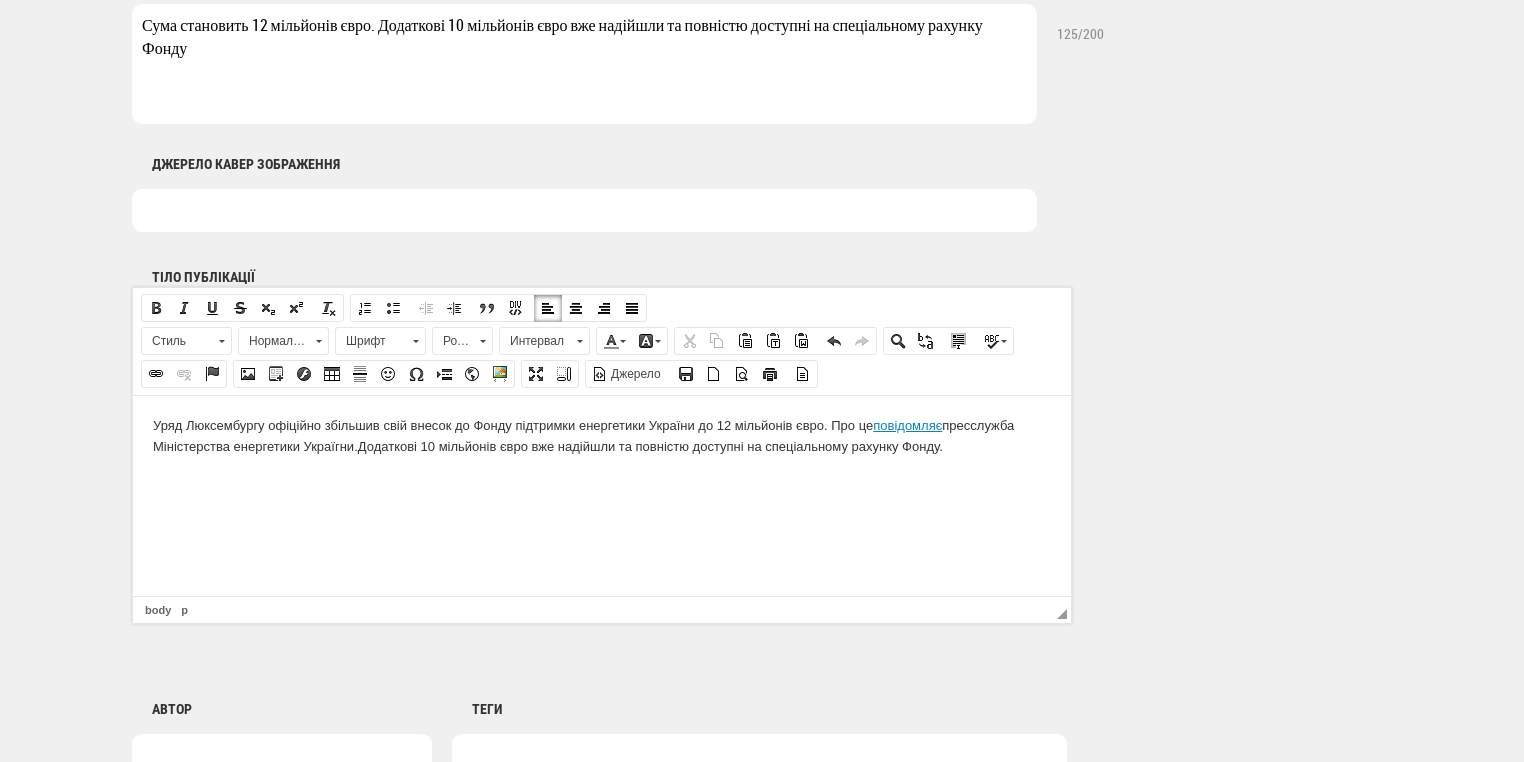 click on "Уряд Люксембургу офіційно збільшив свій внесок до Фонду підтримки енергетики України до 12 мільйонів євро. Про це  повідомляє  пресслужба Міністерства енергетики Україгни.  Додаткові 10 мільйонів євро вже надійшли та повністю доступні на спеціальному рахунку Фонду." at bounding box center (602, 436) 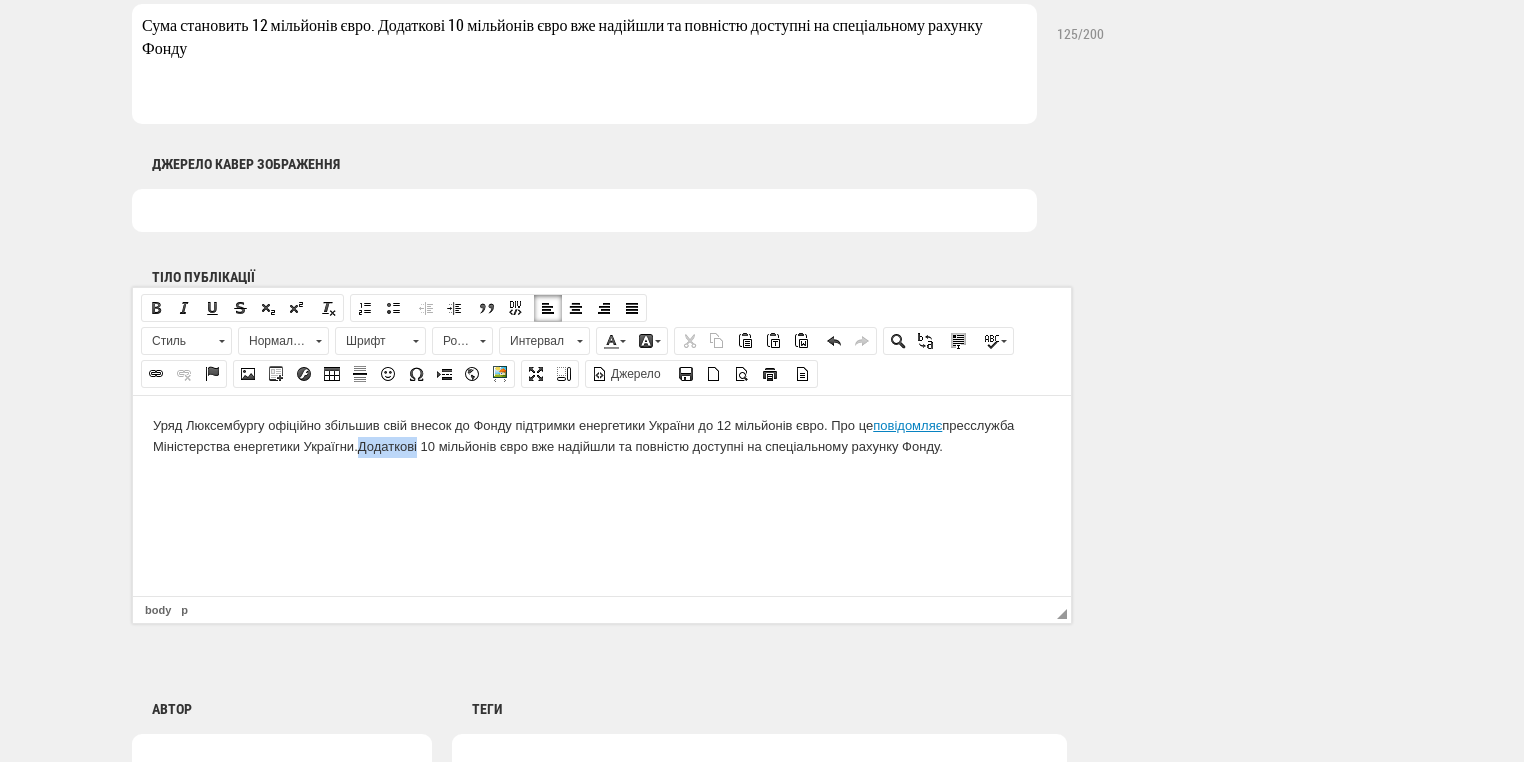 click on "Уряд Люксембургу офіційно збільшив свій внесок до Фонду підтримки енергетики України до 12 мільйонів євро. Про це  повідомляє  пресслужба Міністерства енергетики Україгни.  Додаткові 10 мільйонів євро вже надійшли та повністю доступні на спеціальному рахунку Фонду." at bounding box center (602, 436) 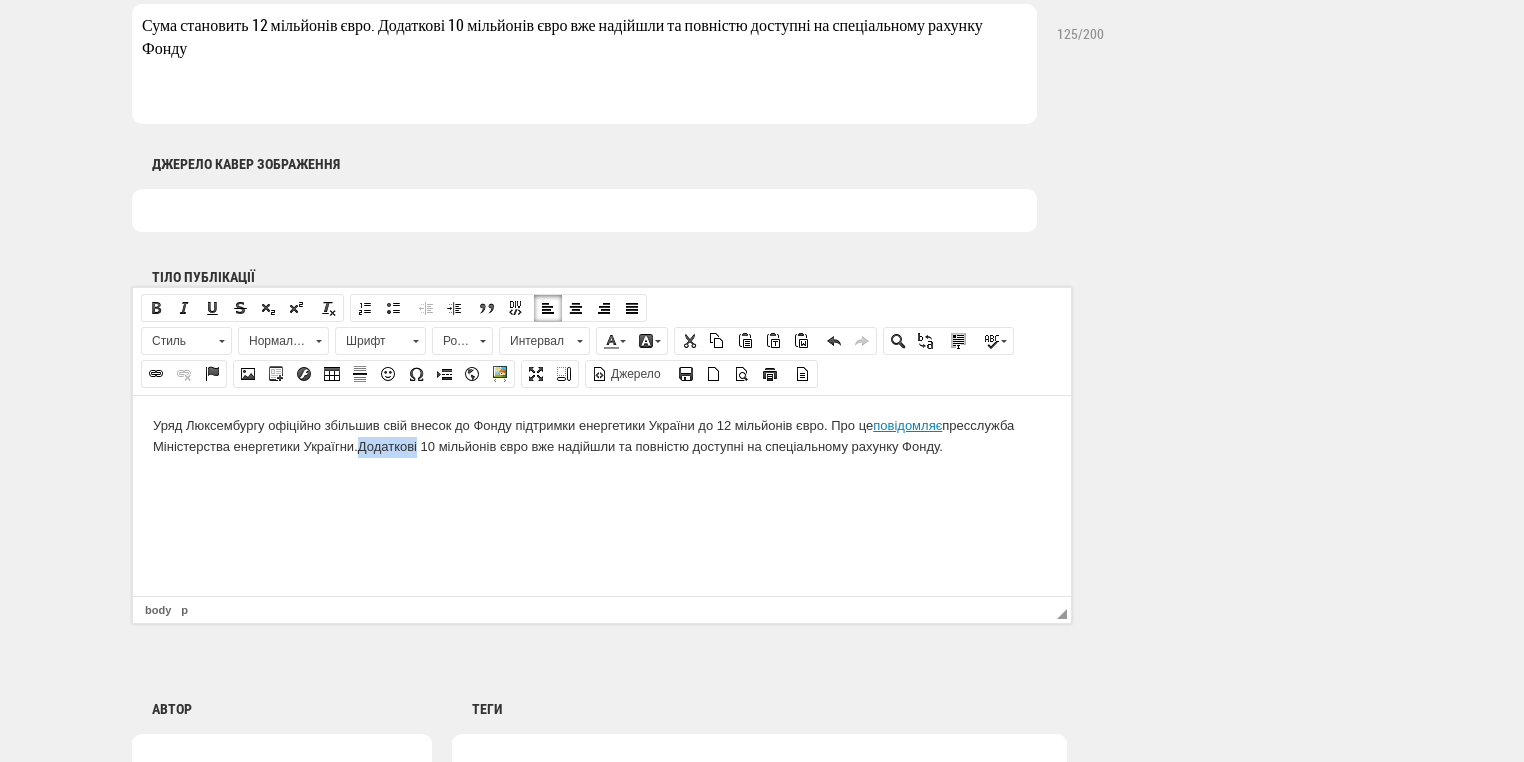 click on "Уряд Люксембургу офіційно збільшив свій внесок до Фонду підтримки енергетики України до 12 мільйонів євро. Про це  повідомляє  пресслужба Міністерства енергетики Україгни.  Додаткові 10 мільйонів євро вже надійшли та повністю доступні на спеціальному рахунку Фонду." at bounding box center [602, 436] 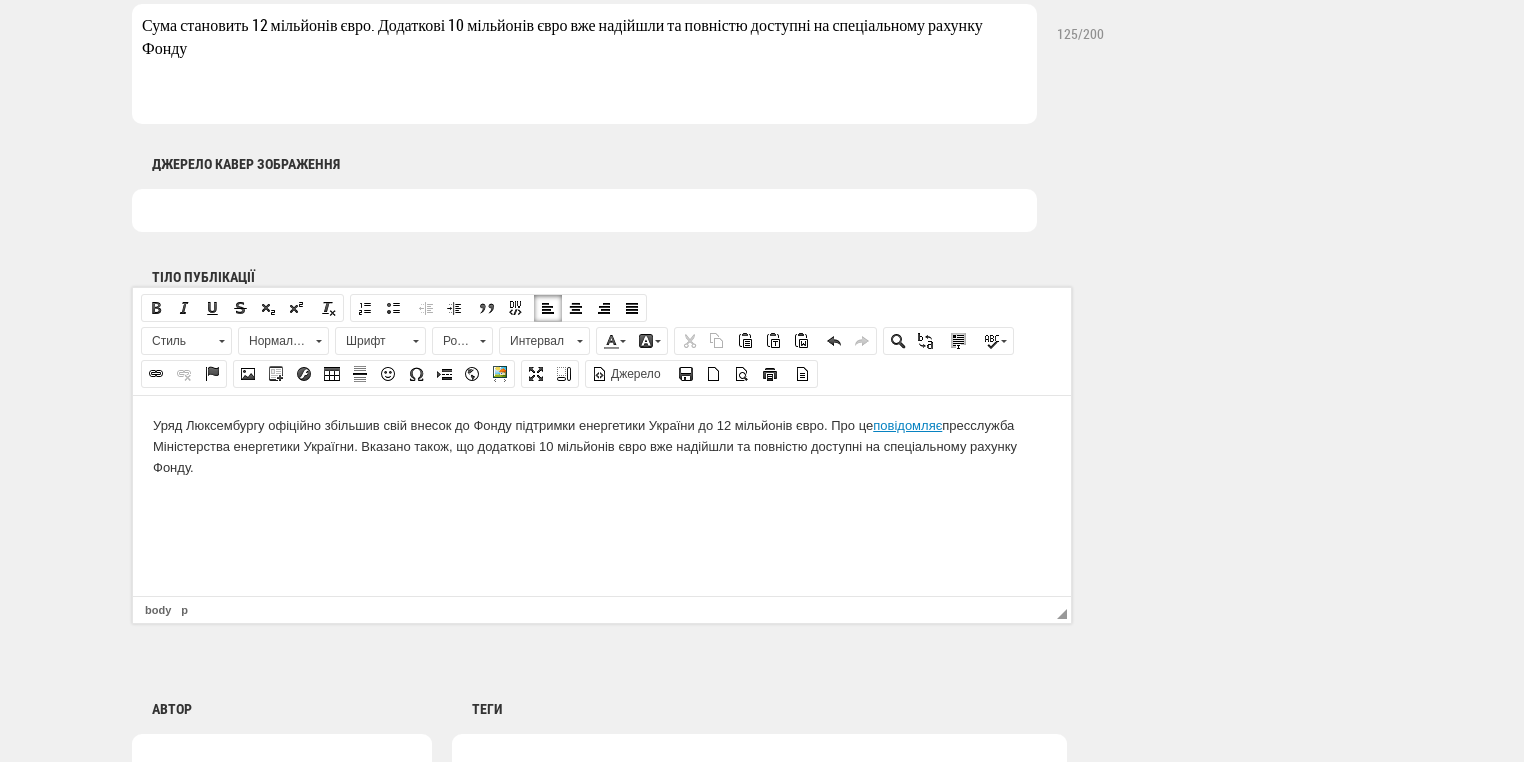 click on "Уряд Люксембургу офіційно збільшив свій внесок до Фонду підтримки енергетики України до 12 мільйонів євро. Про це  повідомляє  пресслужба Міністерства енергетики Україгни. Вказано також, що д одаткові 10 мільйонів євро вже надійшли та повністю доступні на спеціальному рахунку Фонду." at bounding box center (602, 446) 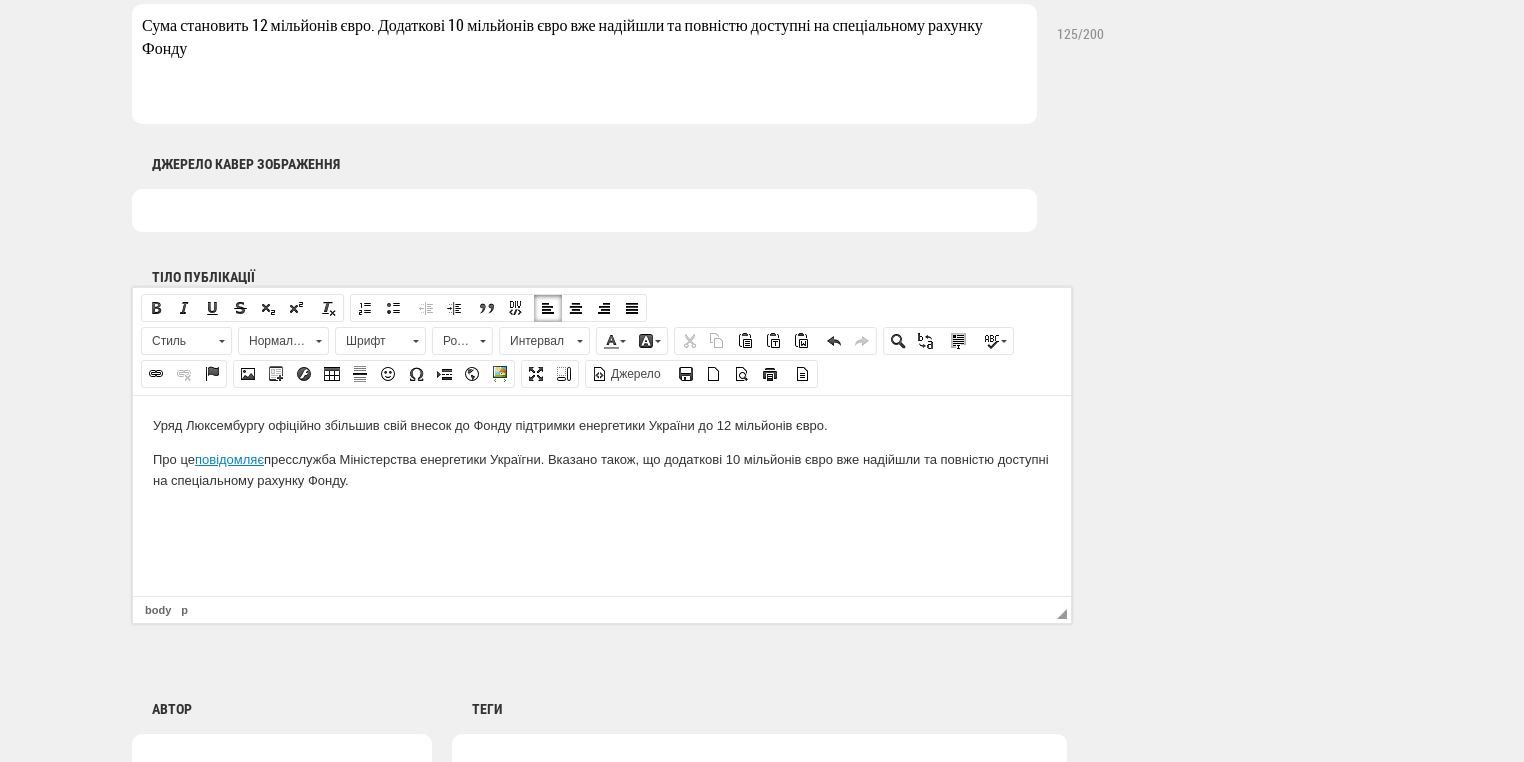 click on "Про це  повідомляє  пресслужба Міністерства енергетики Україгни. Вказано також, що д одаткові 10 мільйонів євро вже надійшли та повністю доступні на спеціальному рахунку Фонду." at bounding box center (602, 470) 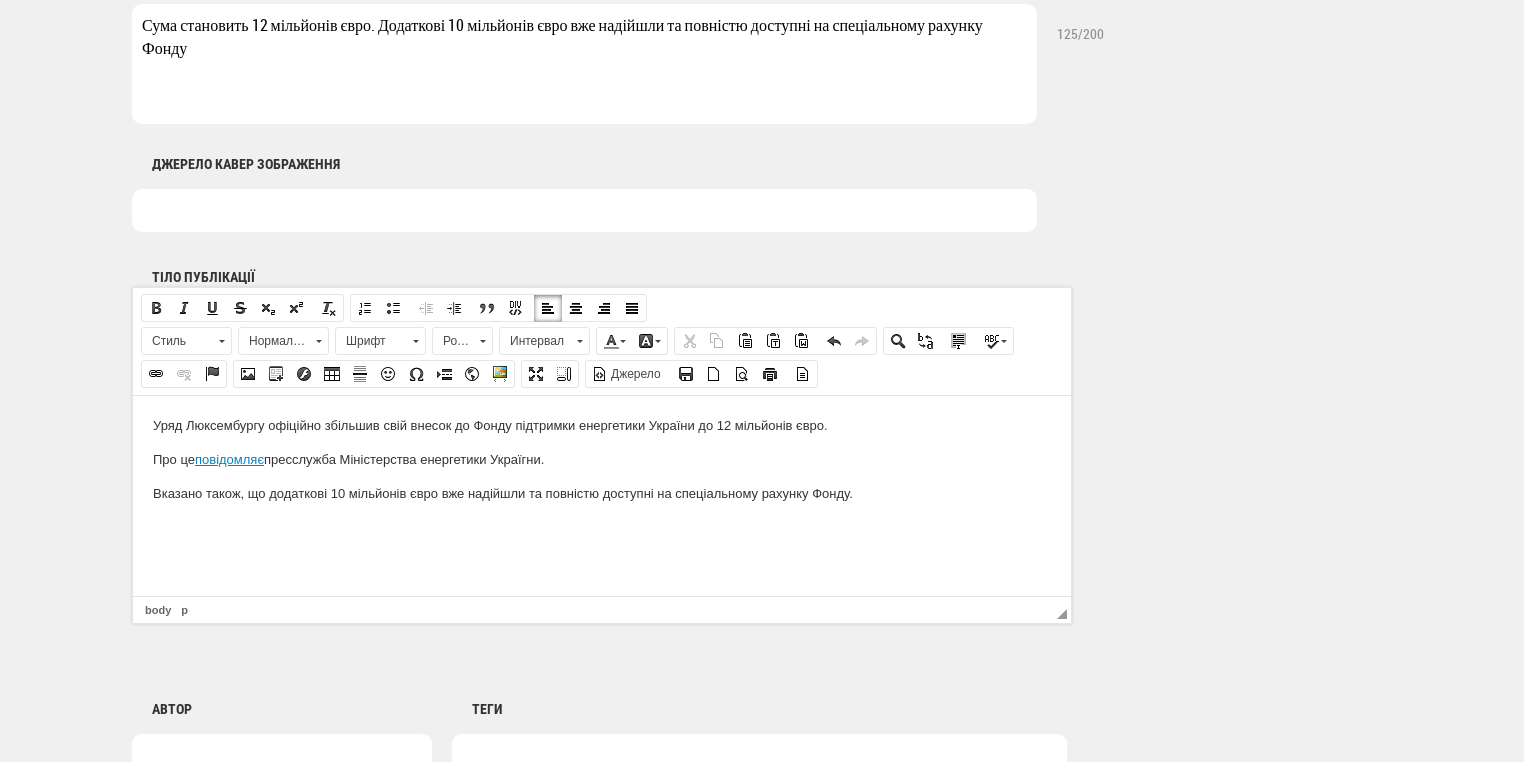 click on "Вказано також, що д одаткові 10 мільйонів євро вже надійшли та повністю доступні на спеціальному рахунку Фонду." at bounding box center (602, 493) 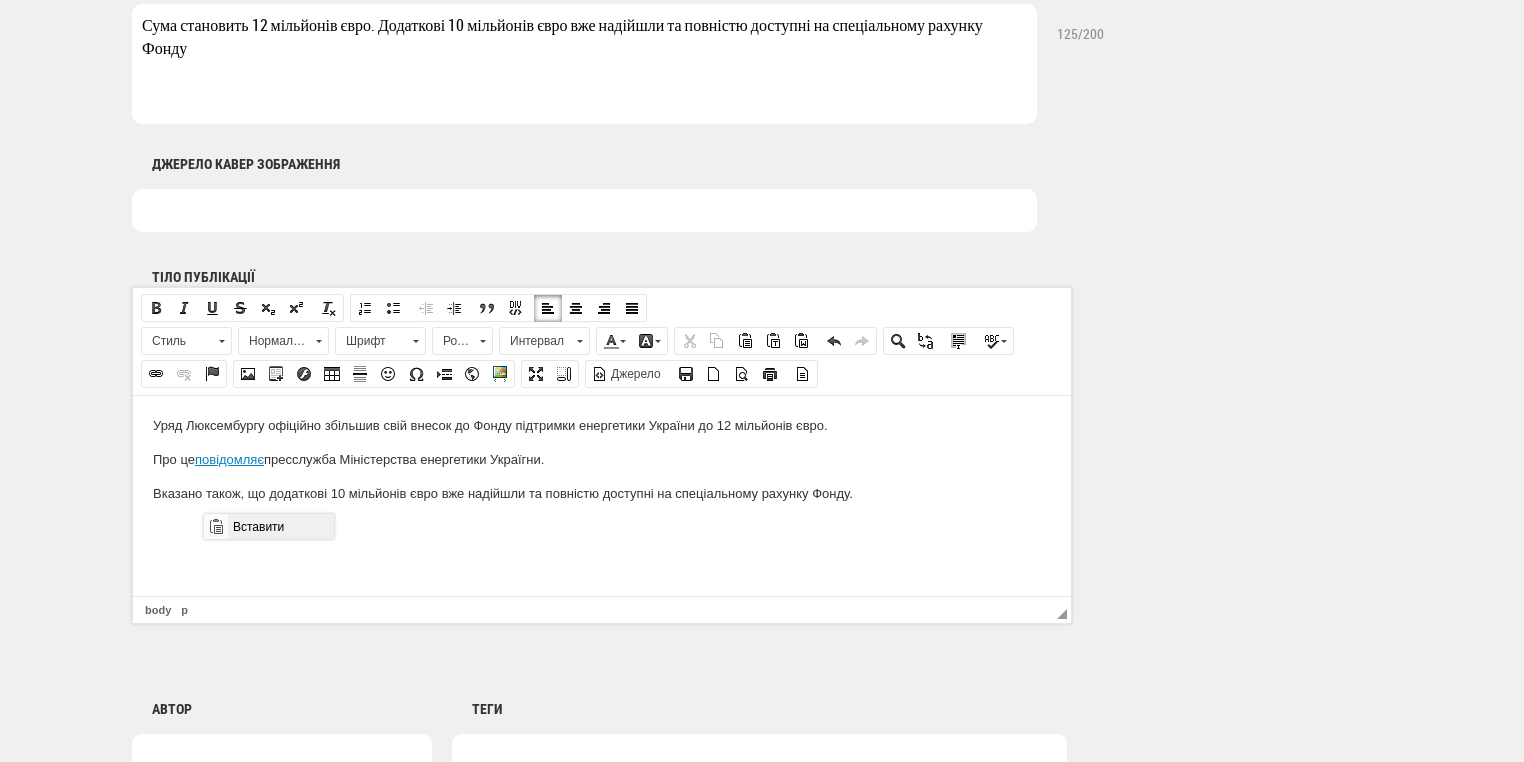 click on "Вставити" at bounding box center (280, 526) 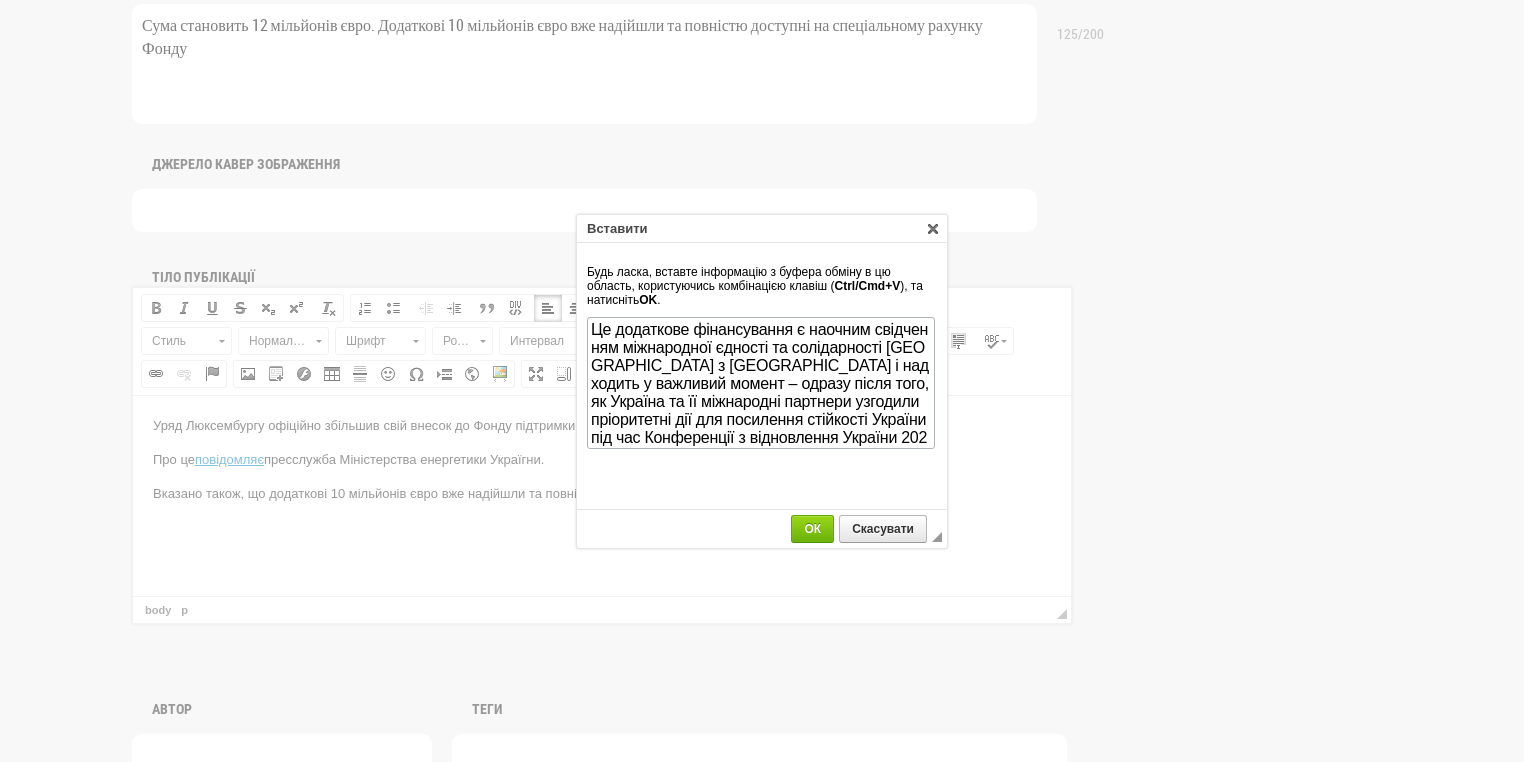 scroll, scrollTop: 19, scrollLeft: 0, axis: vertical 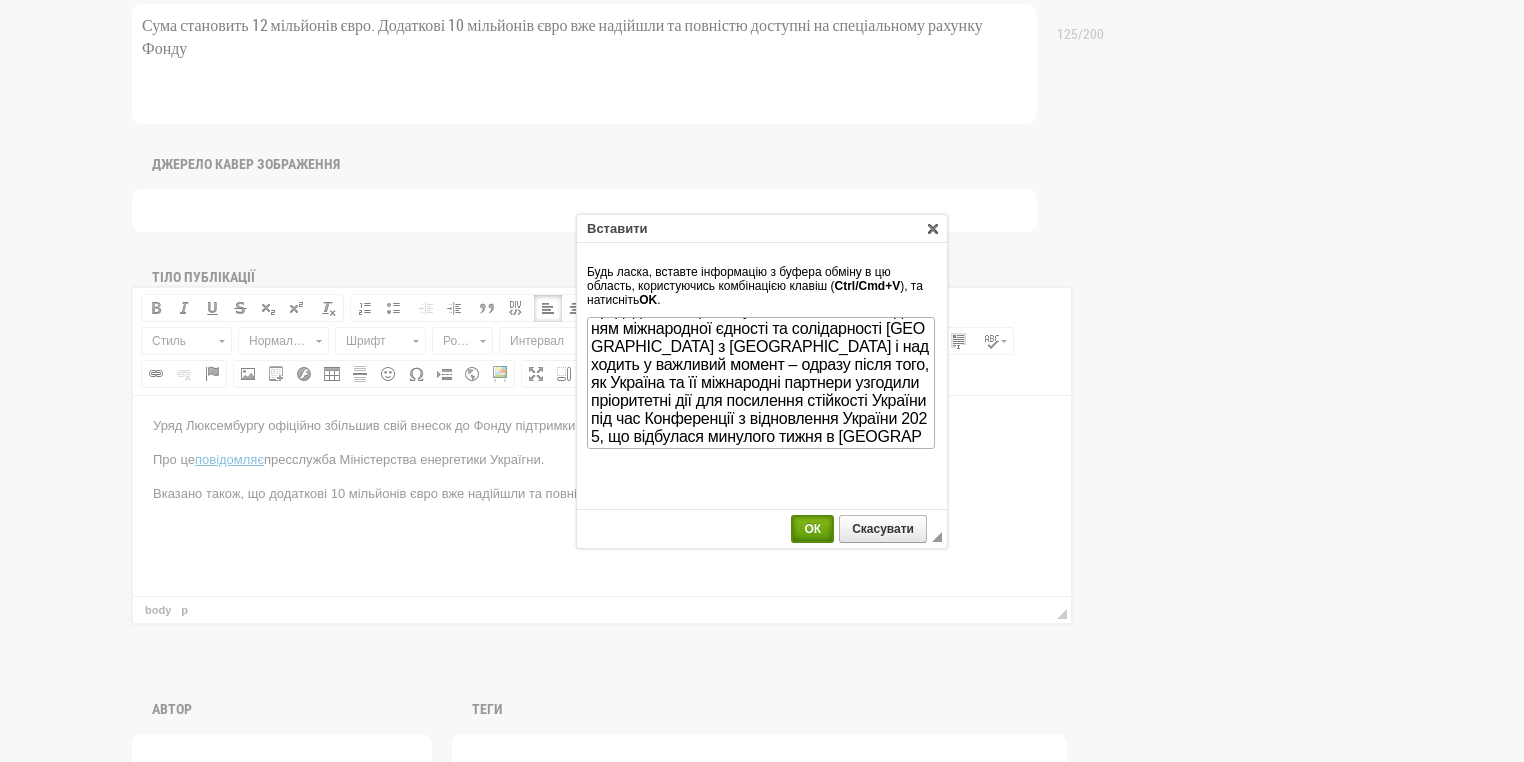 click on "ОК" at bounding box center (812, 529) 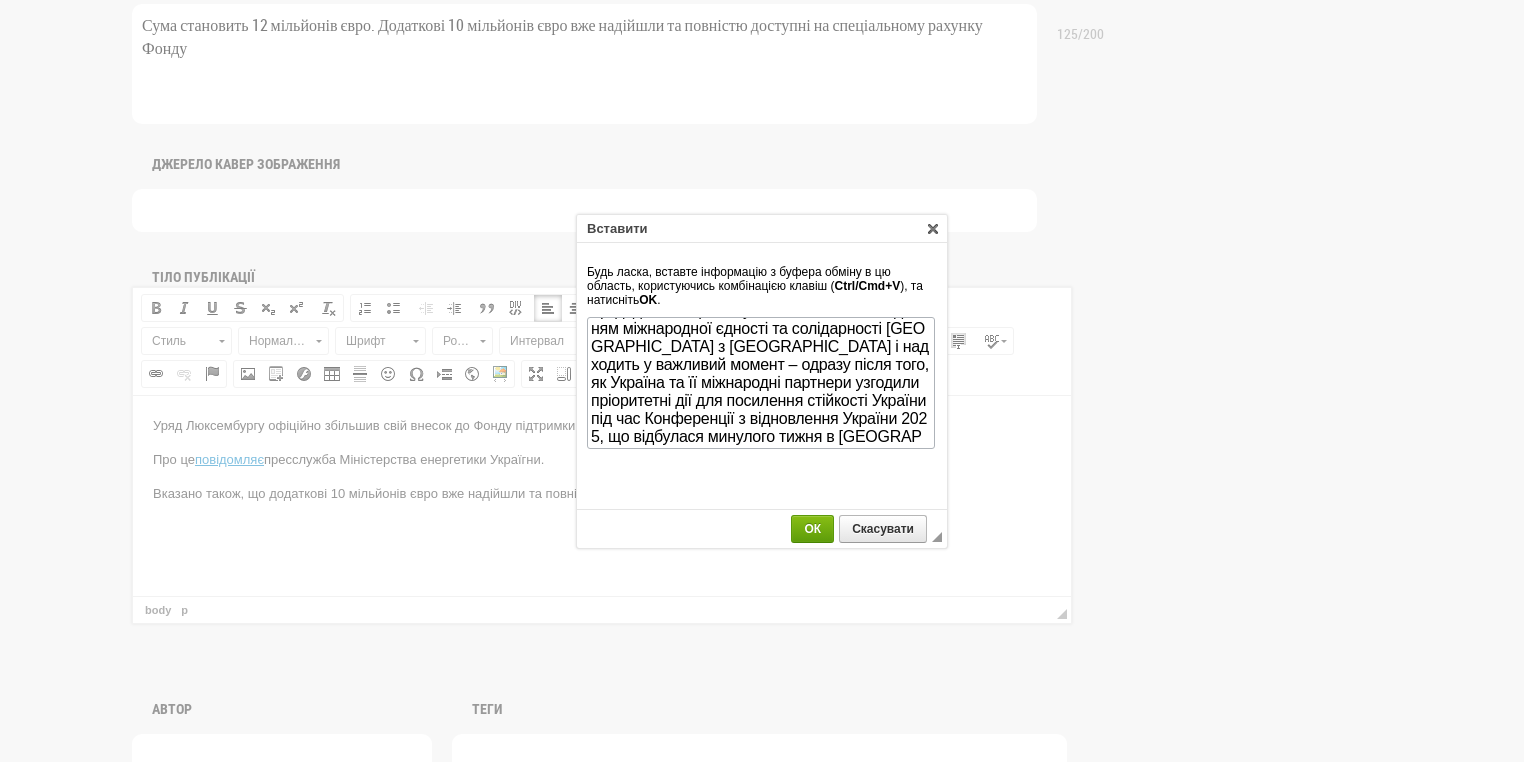 scroll, scrollTop: 0, scrollLeft: 0, axis: both 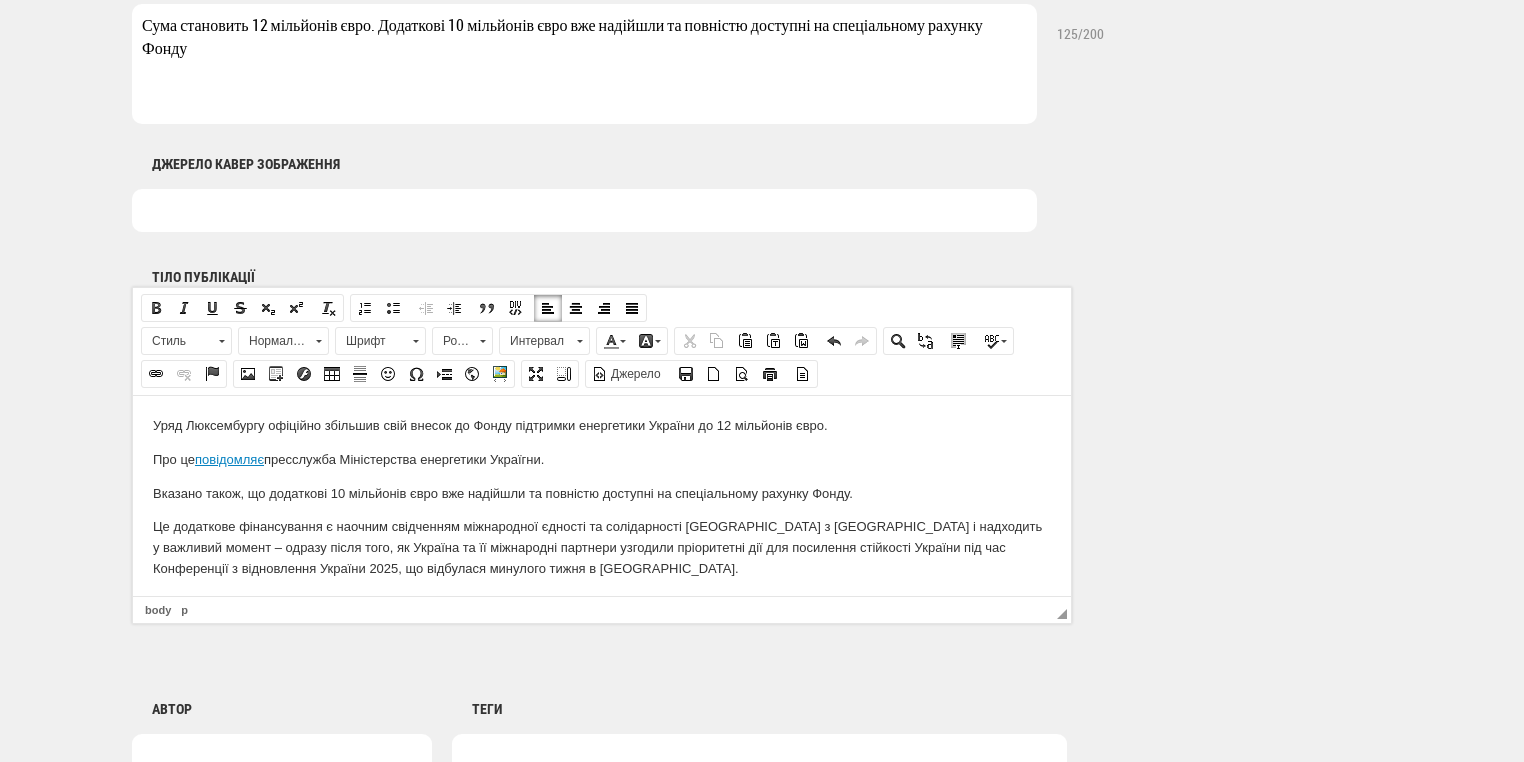 click on "Уряд Люксембургу офіційно збільшив свій внесок до Фонду підтримки енергетики України до 12 мільйонів євро.  Про це  повідомляє  пресслужба Міністерства енергетики Україгни.  Вказано також, що д одаткові 10 мільйонів євро вже надійшли та повністю доступні на спеціальному рахунку Фонду." at bounding box center (602, 497) 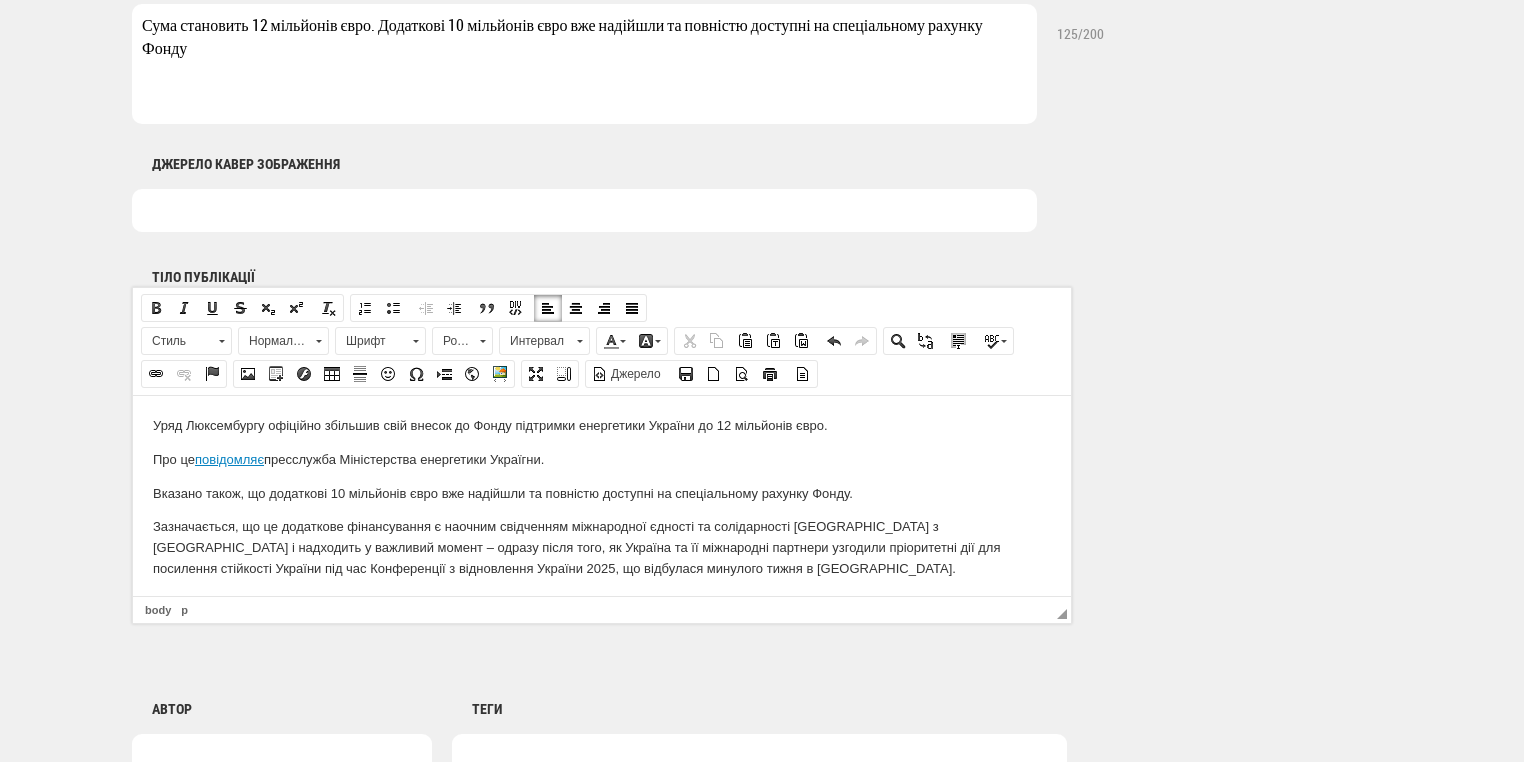 click on "Зазначається, що ц е додаткове фінансування є наочним свідченням міжнародної єдності та солідарності Люксембургу з Україною і надходить у важливий момент – одразу після того, як Україна та її міжнародні партнери узгодили пріоритетні дії для посилення стійкості України під час Конференції з відновлення України 2025, що відбулася минулого тижня в Римі." at bounding box center [602, 547] 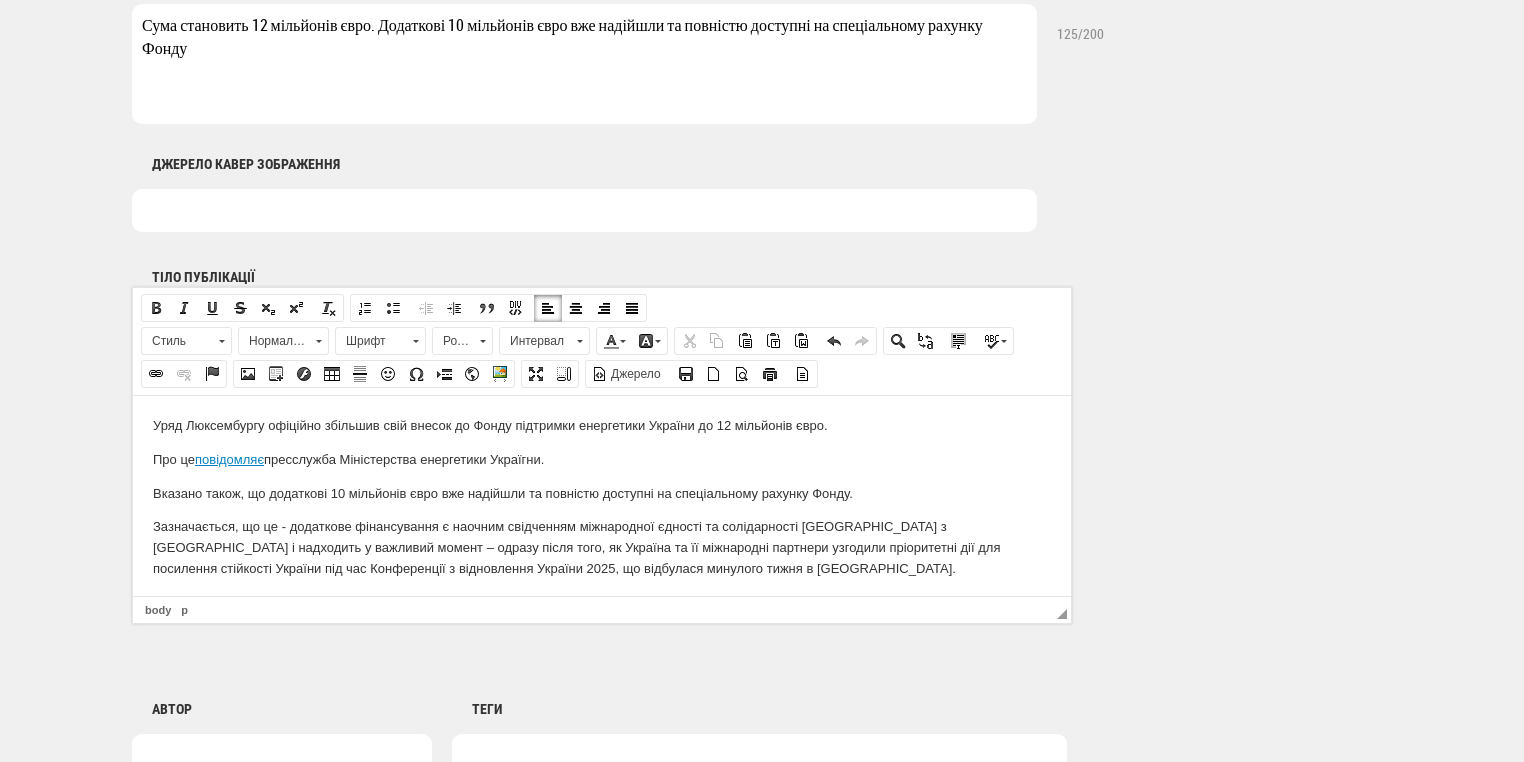 click on "Зазначається, що ц е - додаткове фінансування є наочним свідченням міжнародної єдності та солідарності Люксембургу з Україною і надходить у важливий момент – одразу після того, як Україна та її міжнародні партнери узгодили пріоритетні дії для посилення стійкості України під час Конференції з відновлення України 2025, що відбулася минулого тижня в Римі." at bounding box center (602, 547) 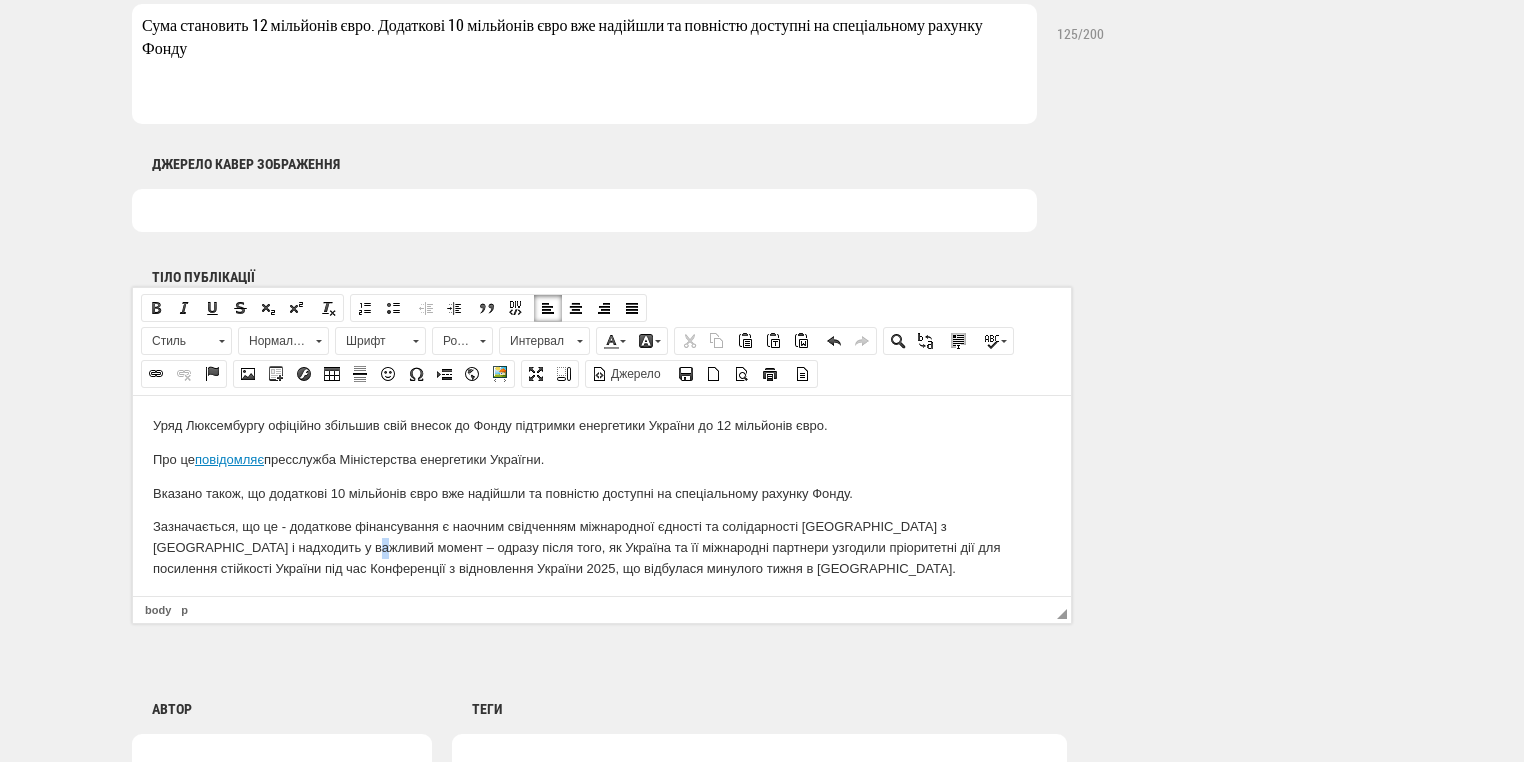 click on "Зазначається, що ц е - додаткове фінансування є наочним свідченням міжнародної єдності та солідарності Люксембургу з Україною і надходить у важливий момент – одразу після того, як Україна та її міжнародні партнери узгодили пріоритетні дії для посилення стійкості України під час Конференції з відновлення України 2025, що відбулася минулого тижня в Римі." at bounding box center (602, 547) 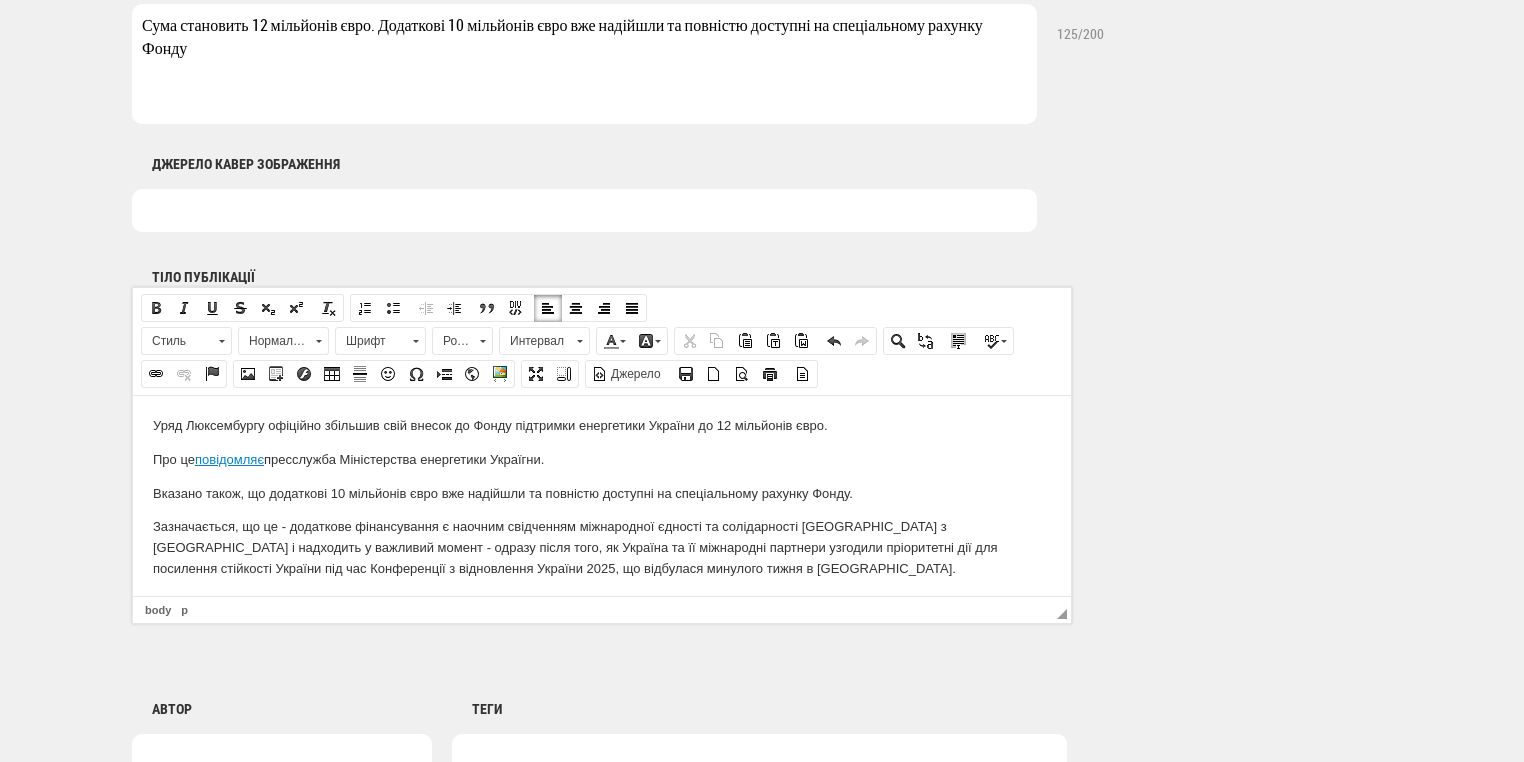 click on "Зазначається, що ц е - додаткове фінансування є наочним свідченням міжнародної єдності та солідарності Люксембургу з Україною і надходить у важливий момент - одразу після того, як Україна та її міжнародні партнери узгодили пріоритетні дії для посилення стійкості України під час Конференції з відновлення України 2025, що відбулася минулого тижня в Римі." at bounding box center (602, 547) 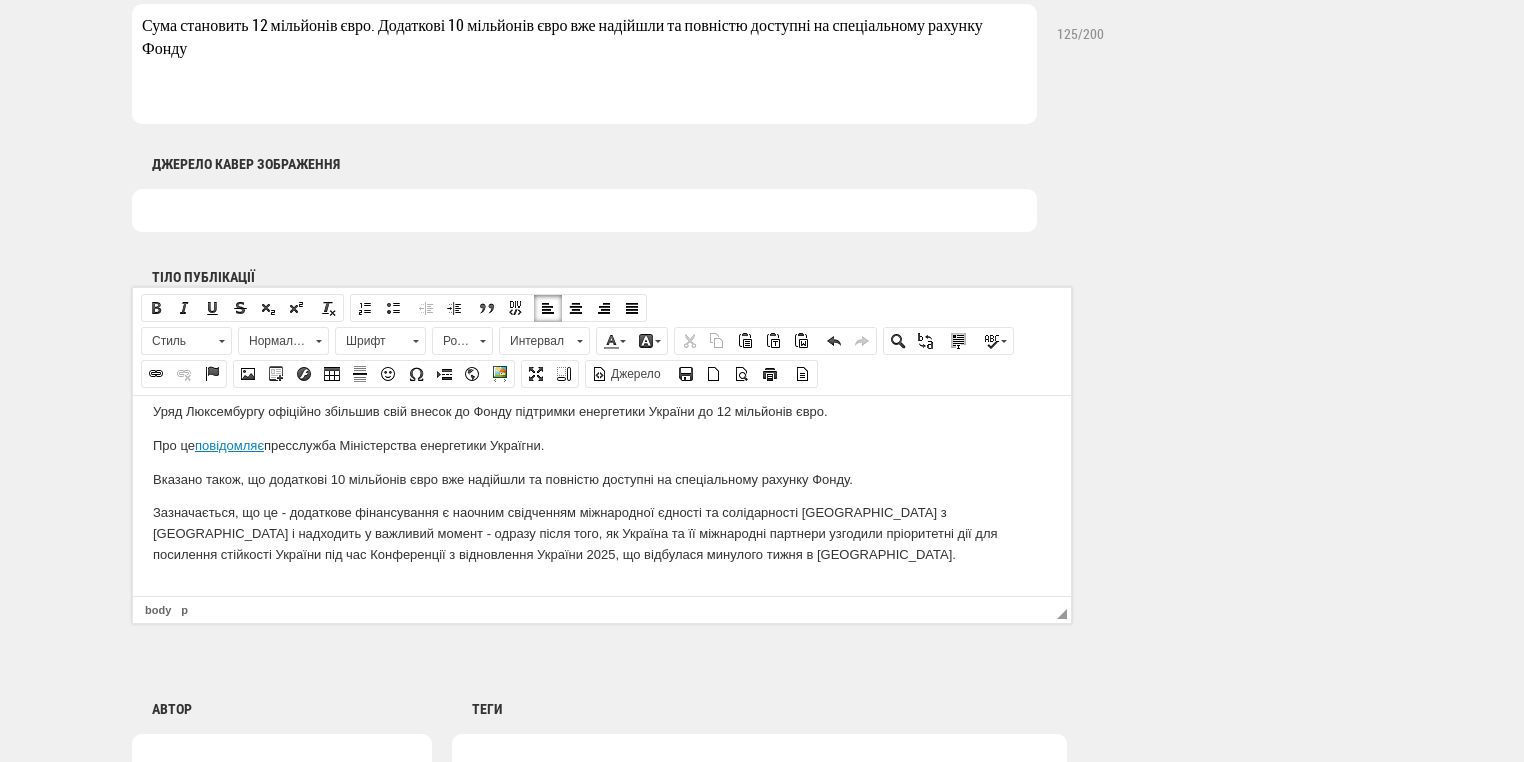 click on "Зазначається, що ц е - додаткове фінансування є наочним свідченням міжнародної єдності та солідарності Люксембургу з Україною і надходить у важливий момент - одразу після того, як Україна та її міжнародні партнери узгодили пріоритетні дії для посилення стійкості України під час Конференції з відновлення України 2025, що відбулася минулого тижня в Римі." at bounding box center (602, 533) 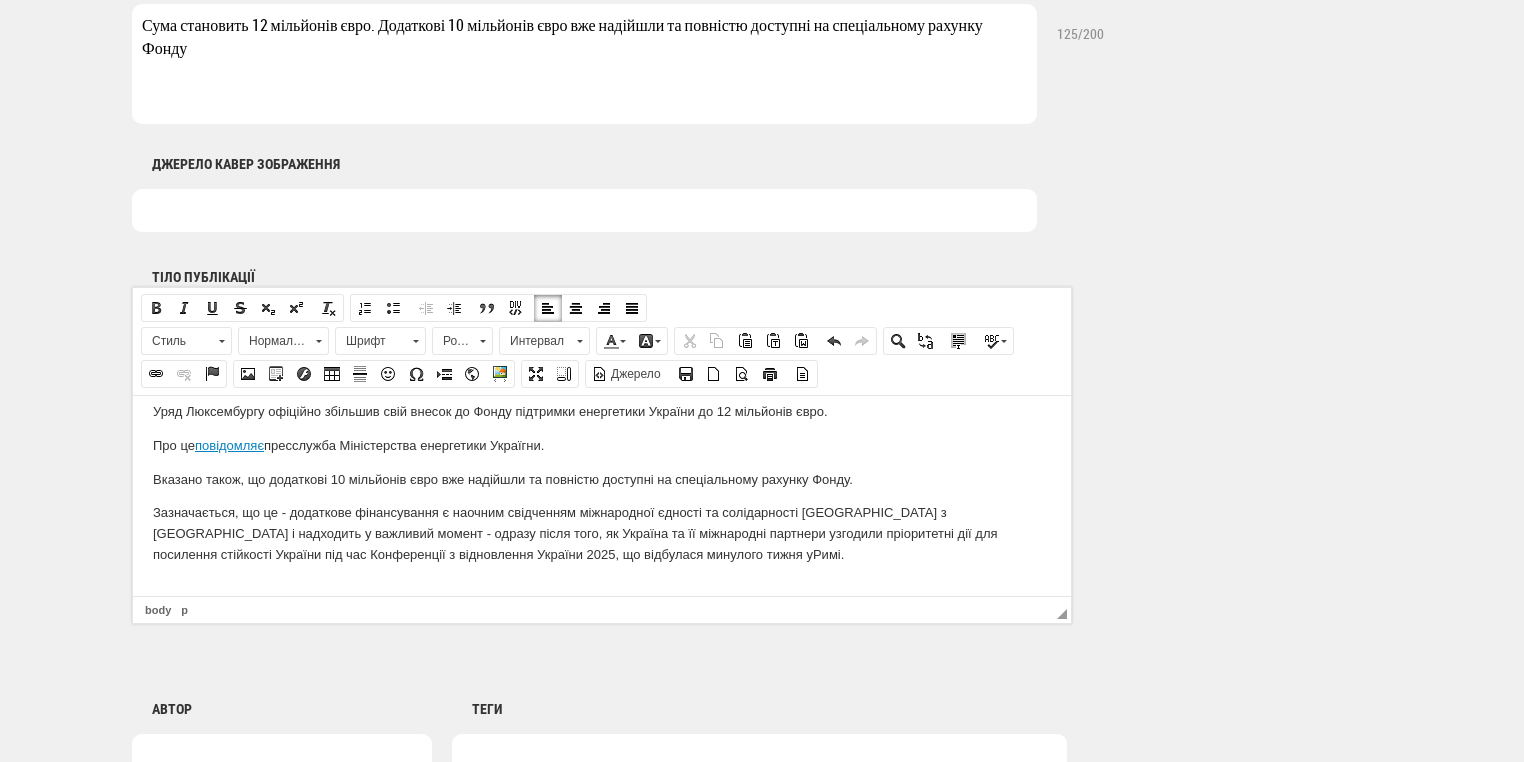 click at bounding box center [602, 588] 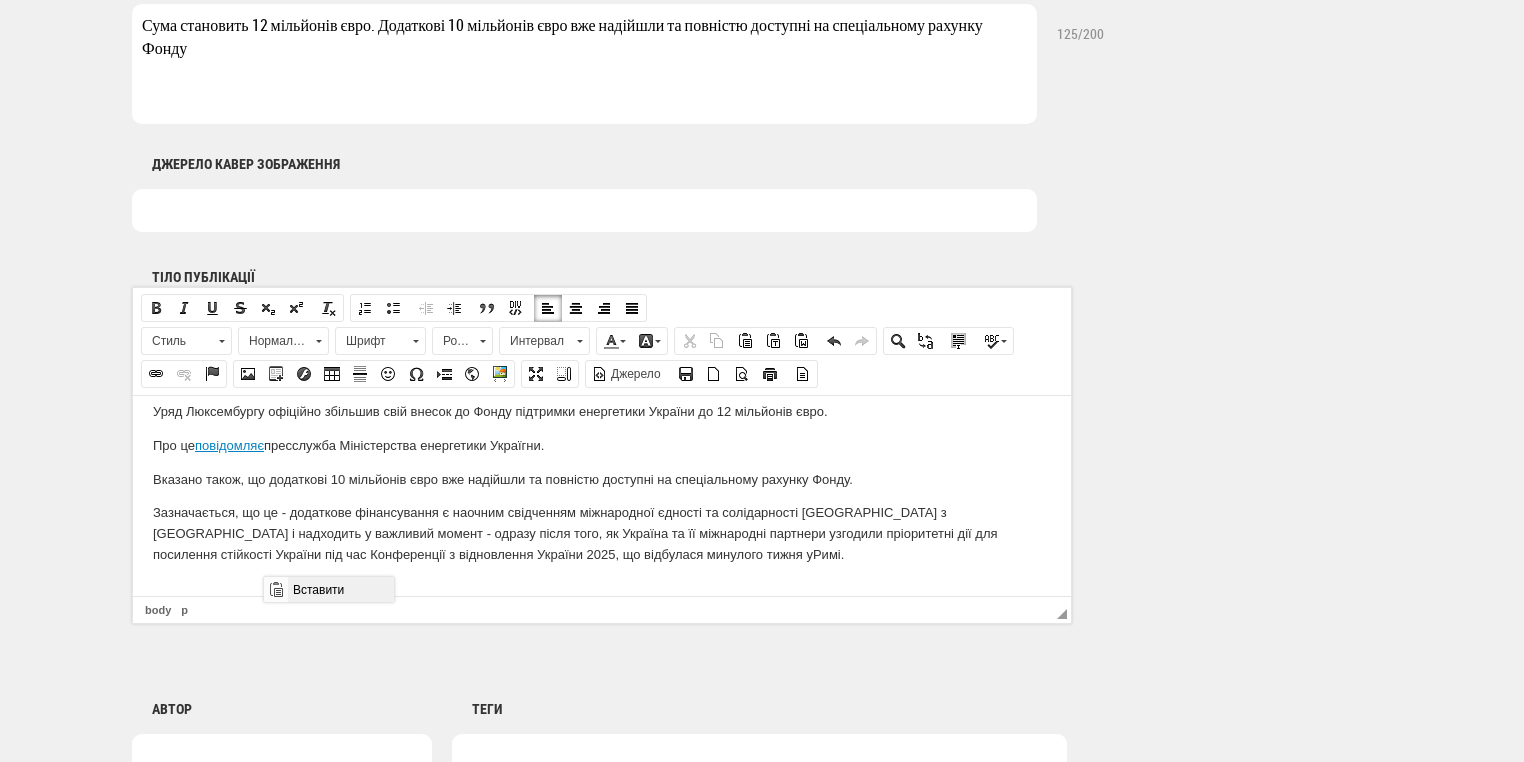 drag, startPoint x: 302, startPoint y: 582, endPoint x: 742, endPoint y: 1097, distance: 677.3662 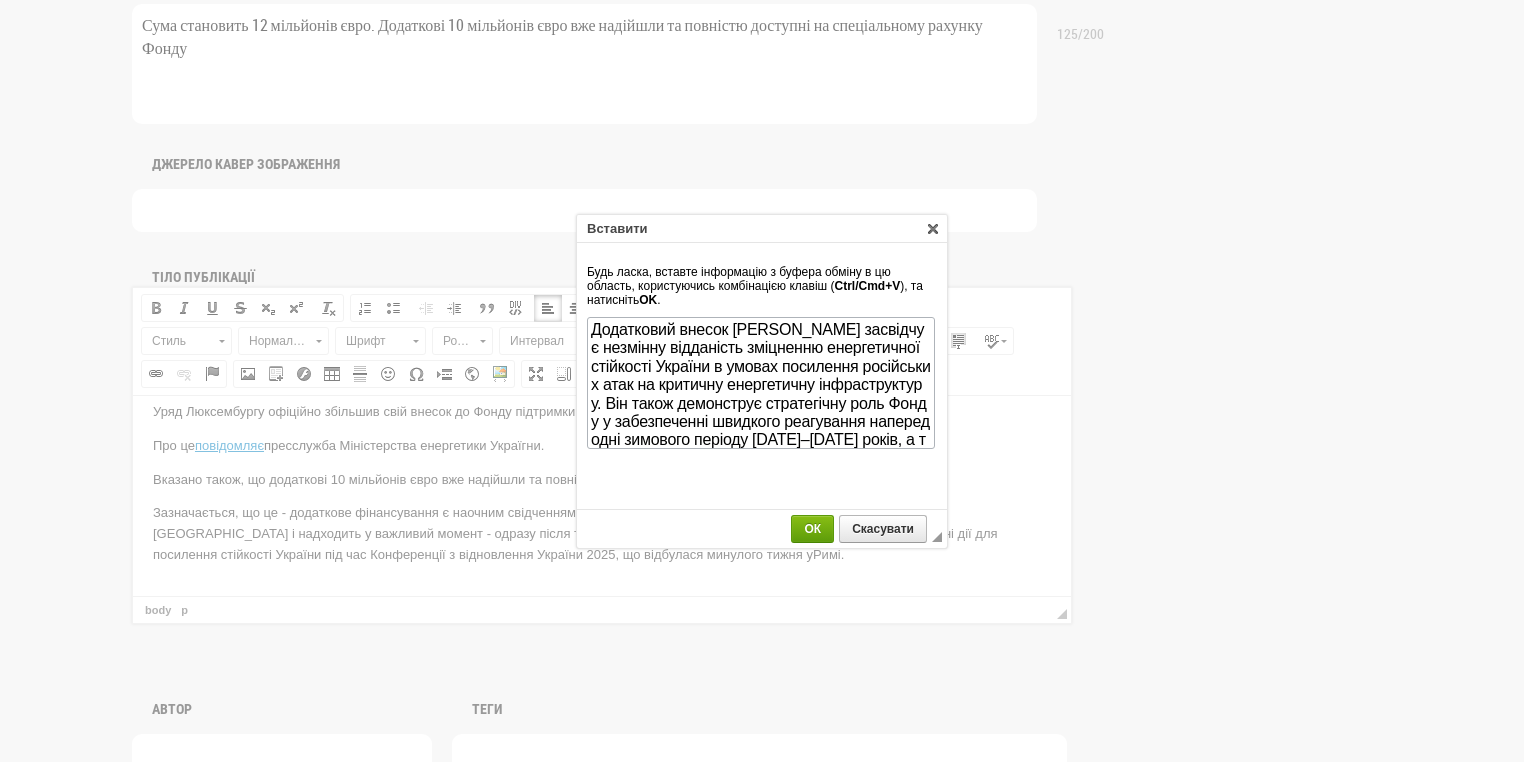 scroll, scrollTop: 744, scrollLeft: 0, axis: vertical 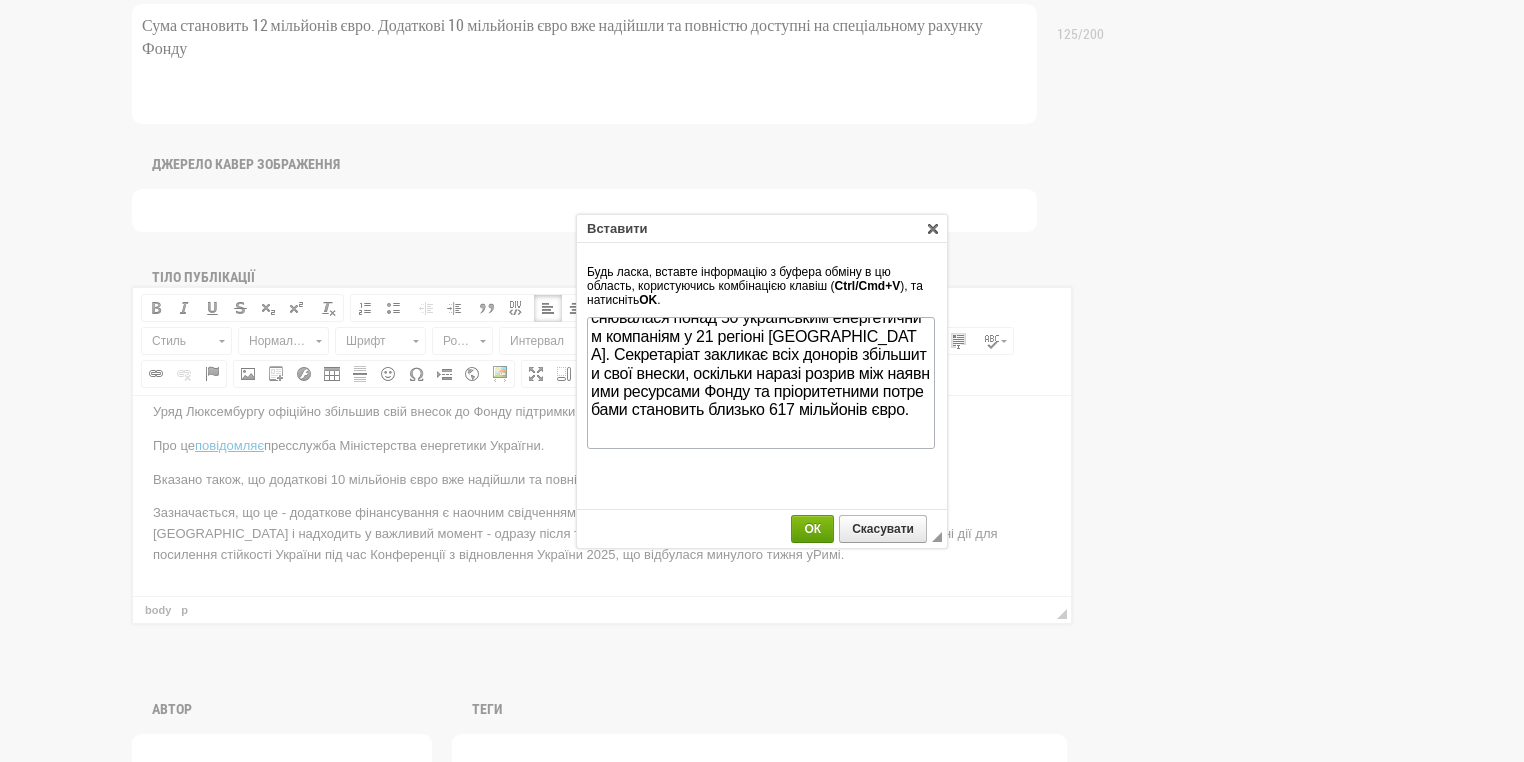 click on "ОК" at bounding box center [812, 529] 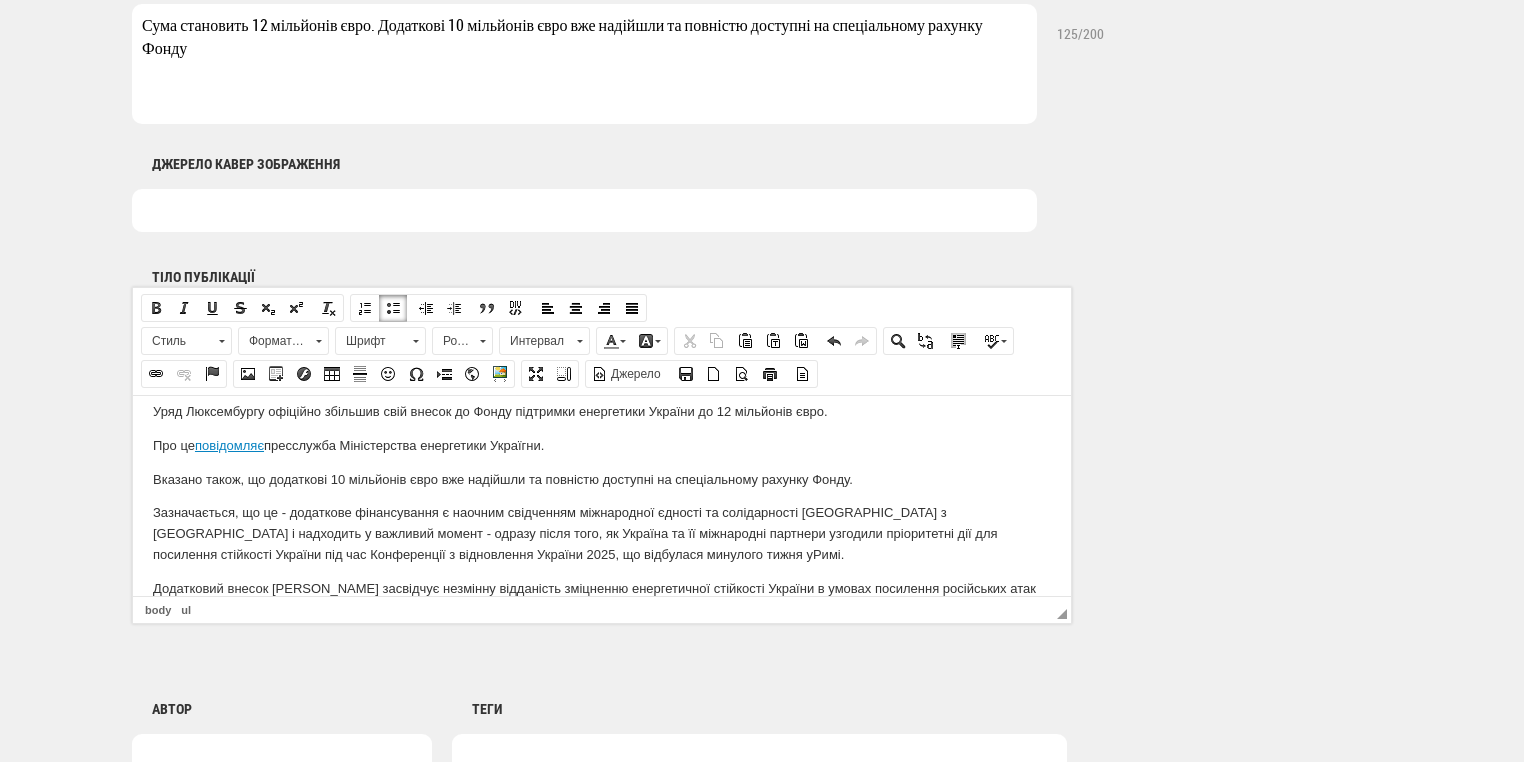 scroll, scrollTop: 412, scrollLeft: 0, axis: vertical 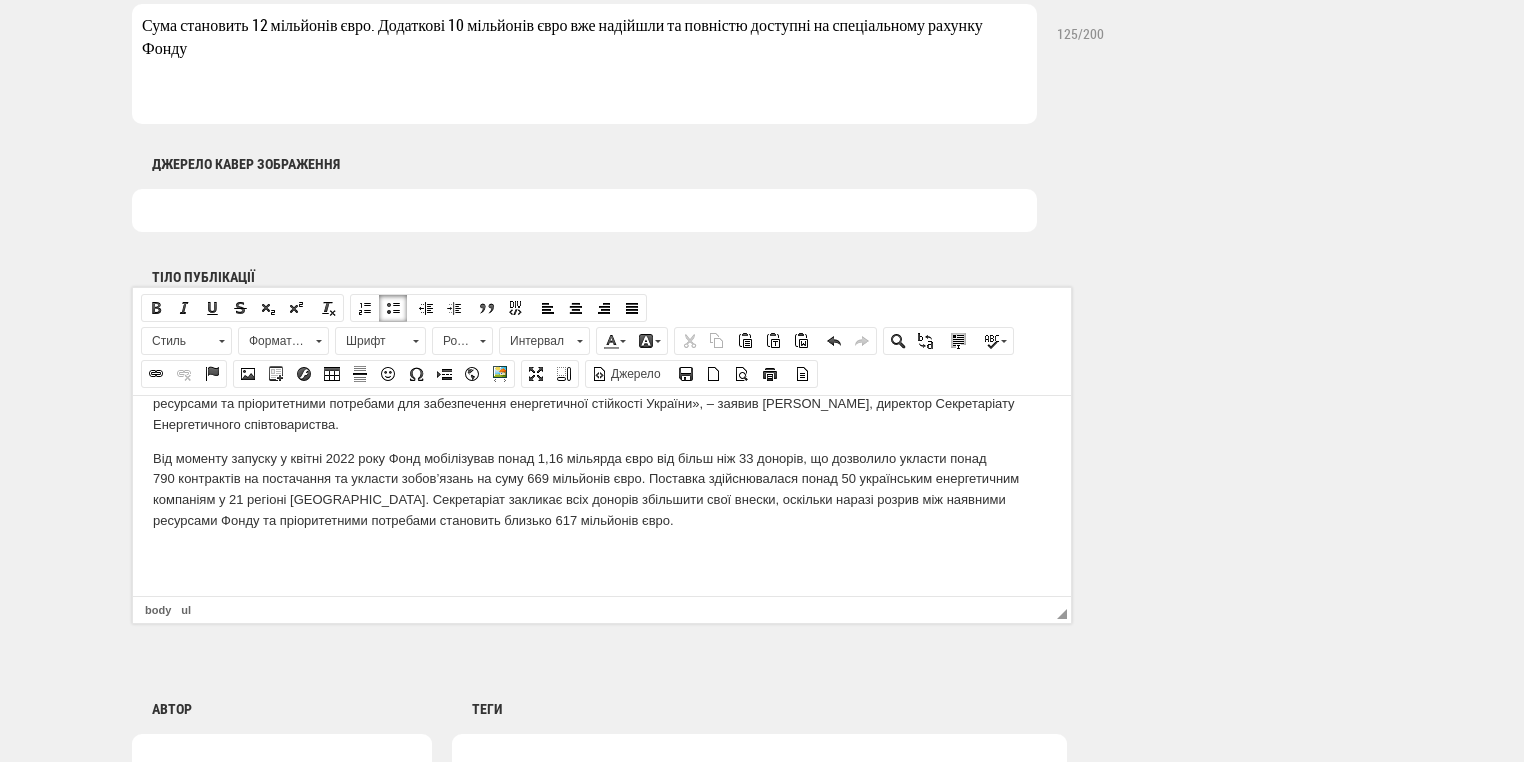 click at bounding box center [602, 554] 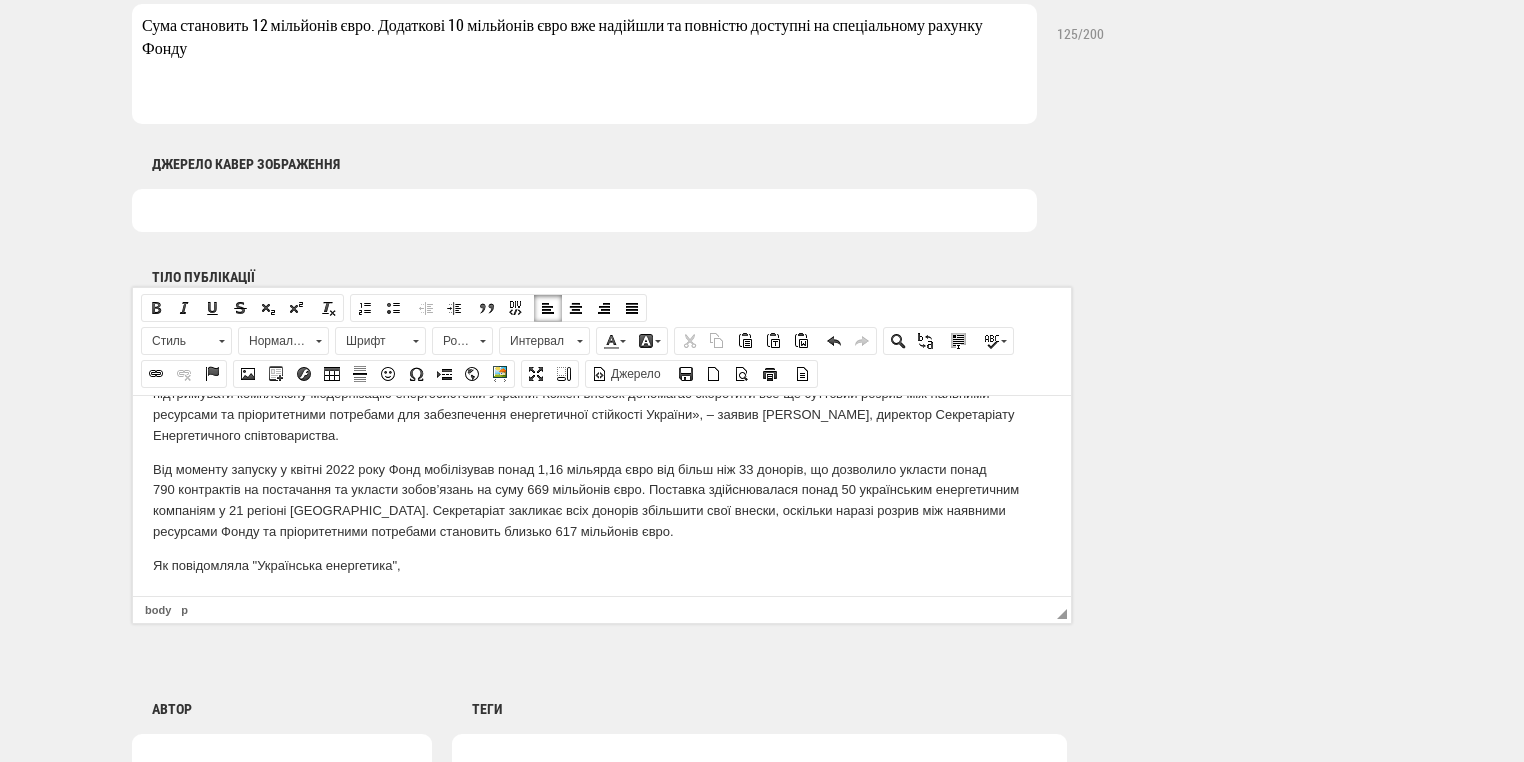scroll, scrollTop: 1360, scrollLeft: 0, axis: vertical 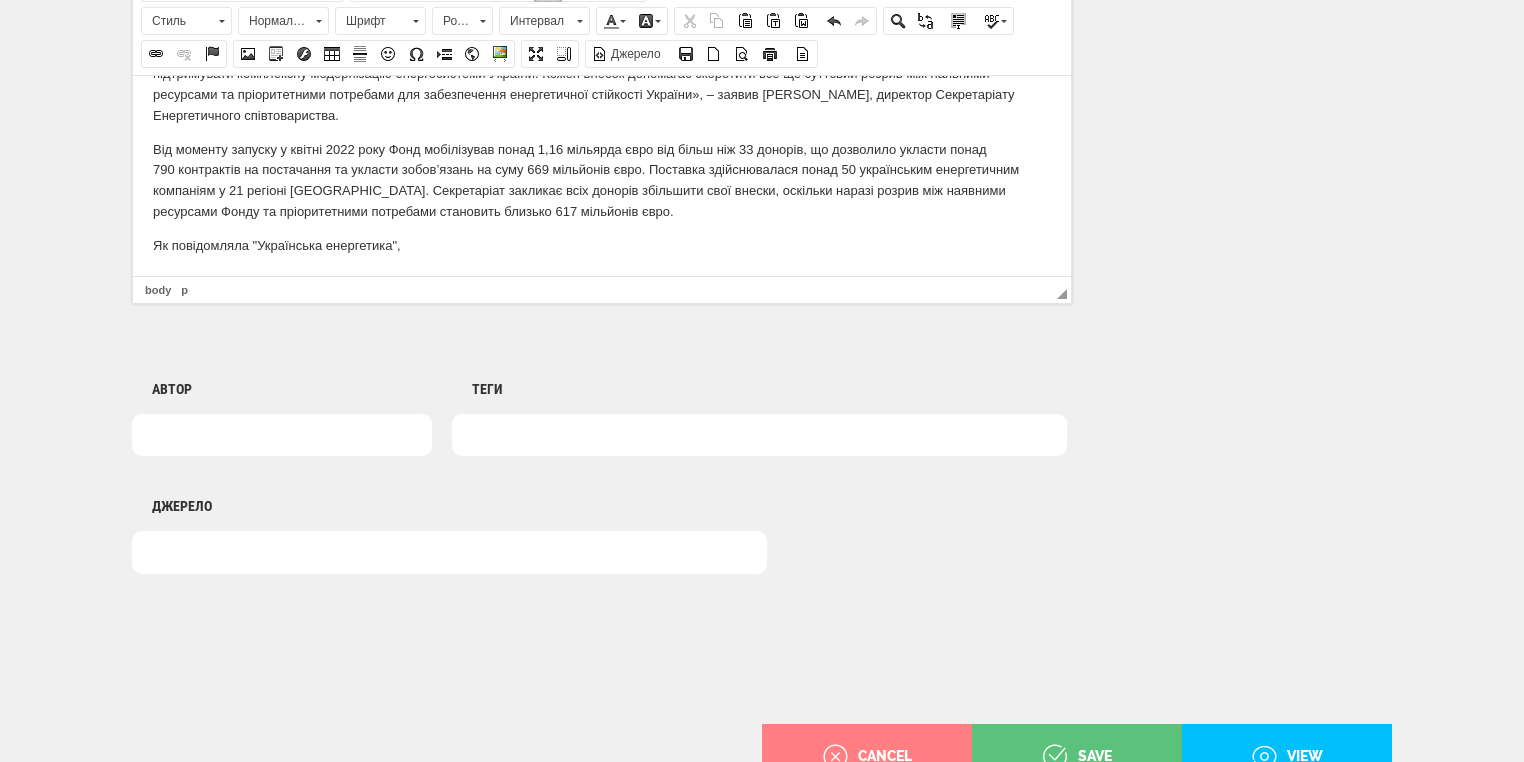 click at bounding box center [759, 435] 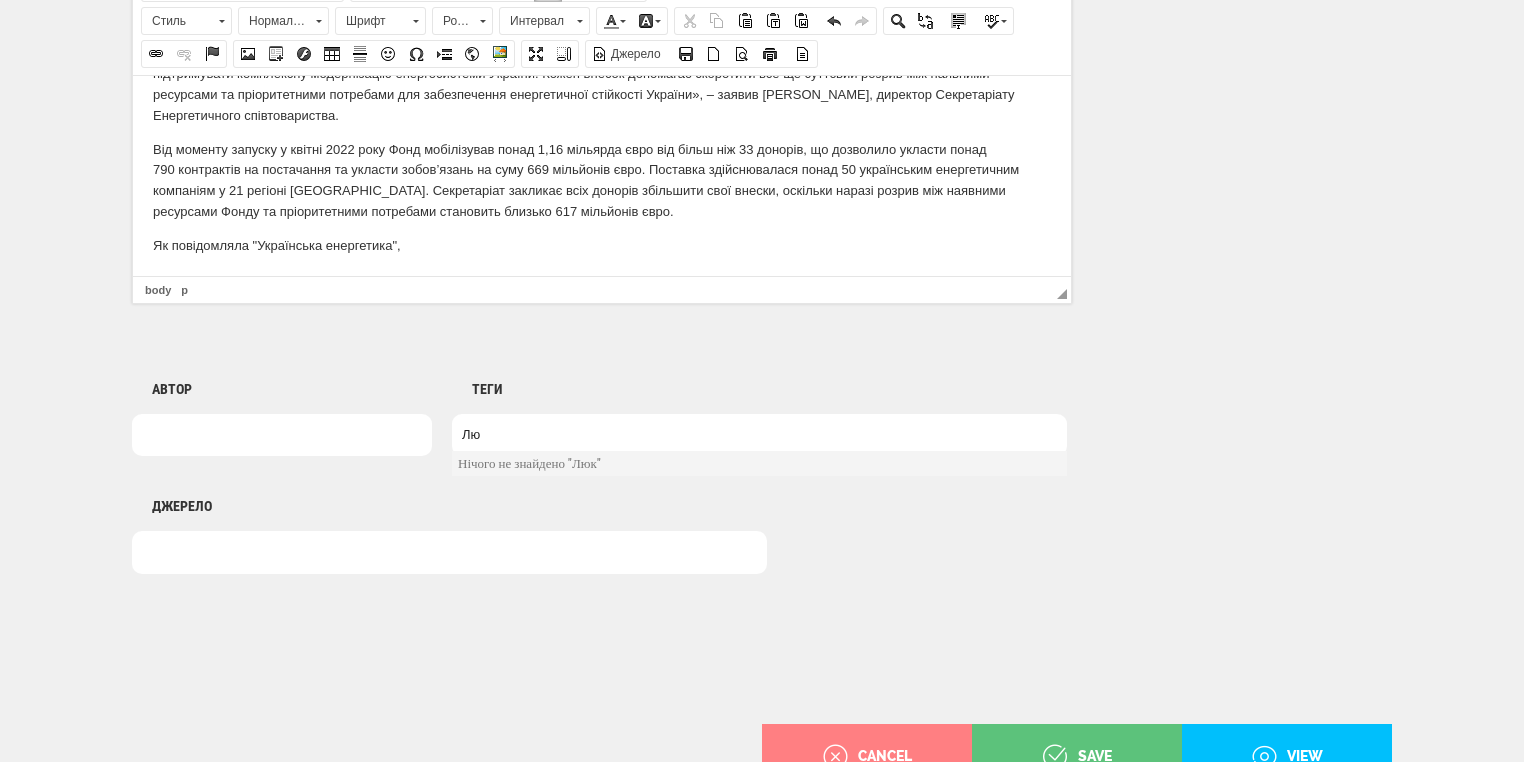 type on "Л" 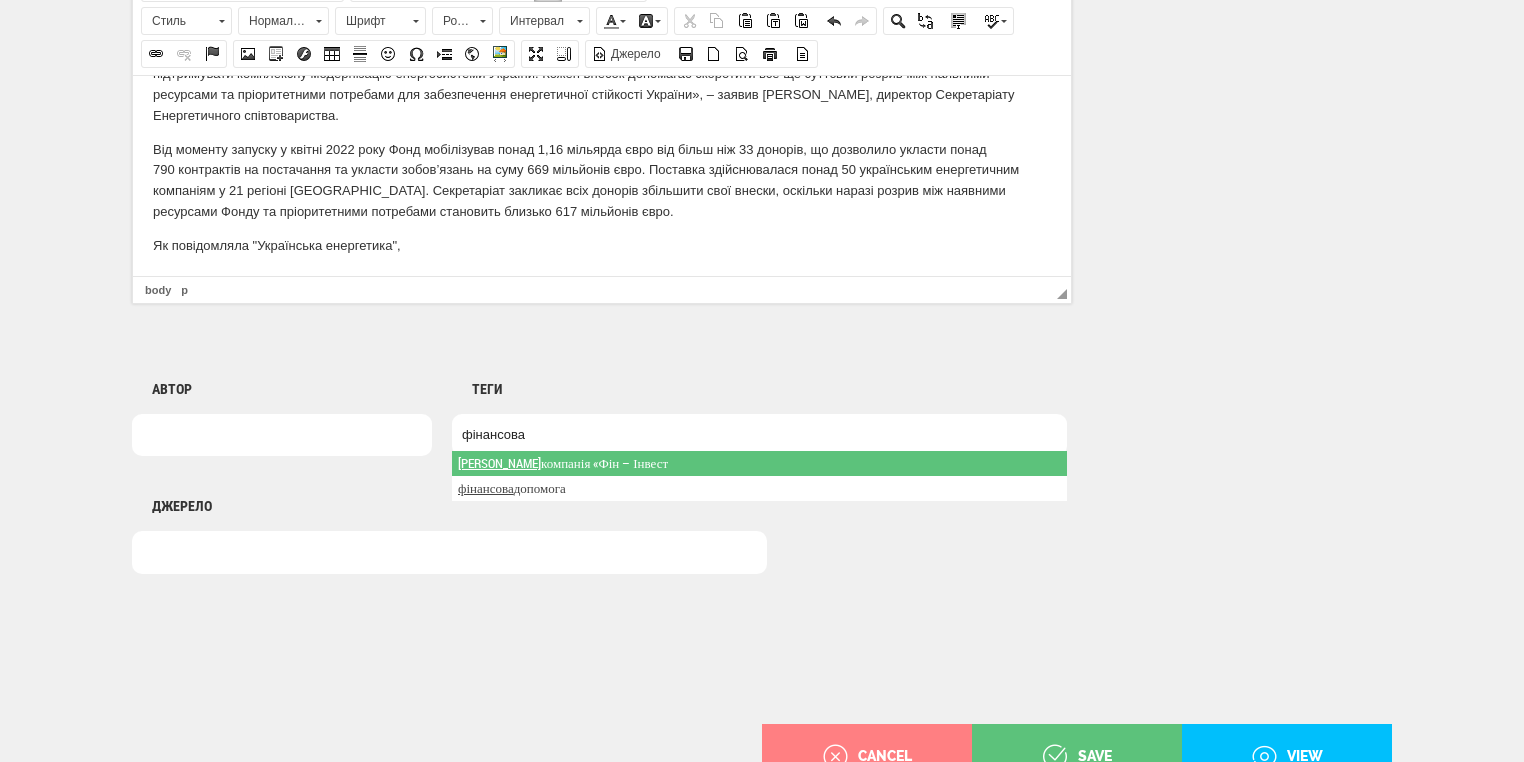 type on "фінансова" 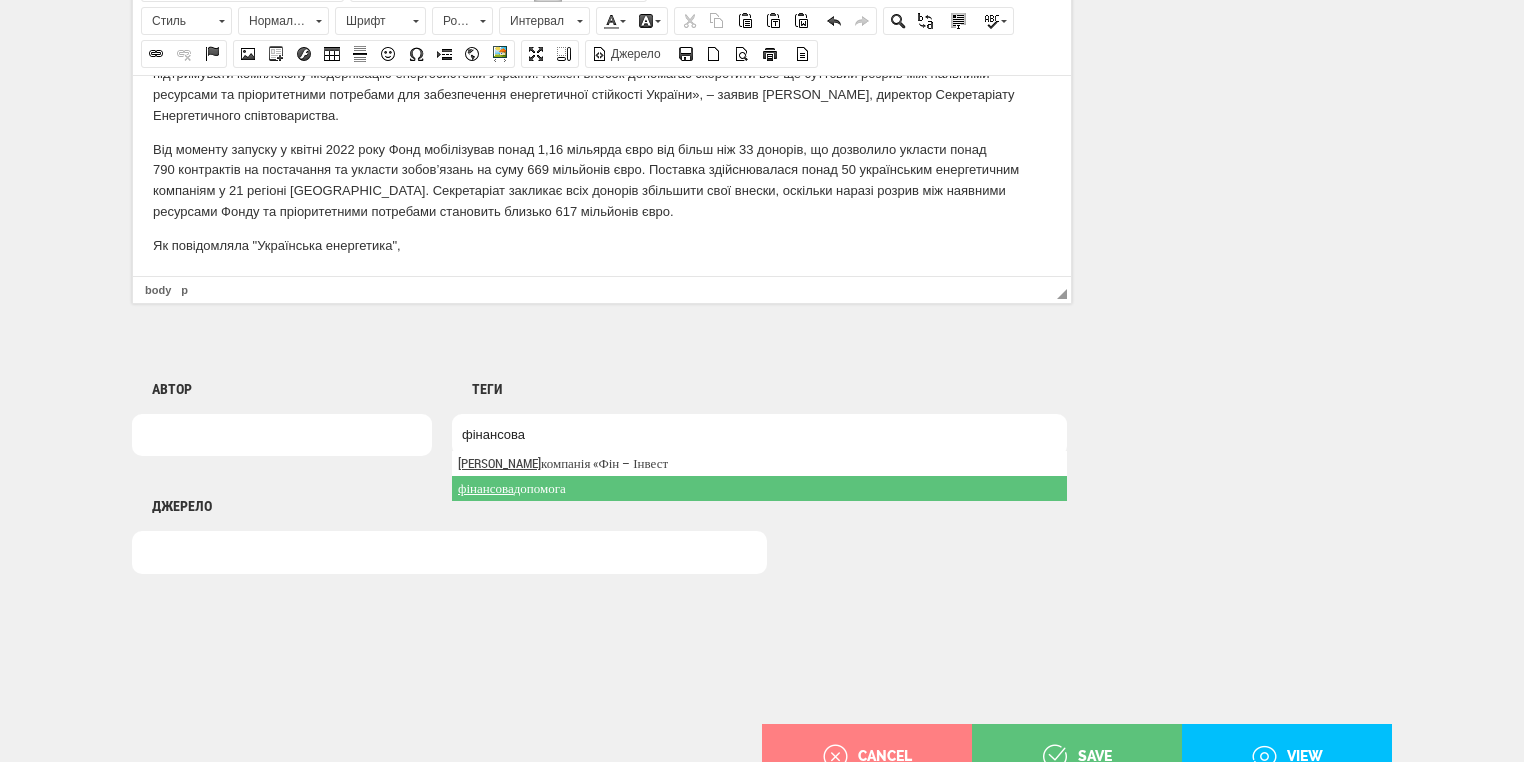click on "фінансова  допомога" at bounding box center [759, 488] 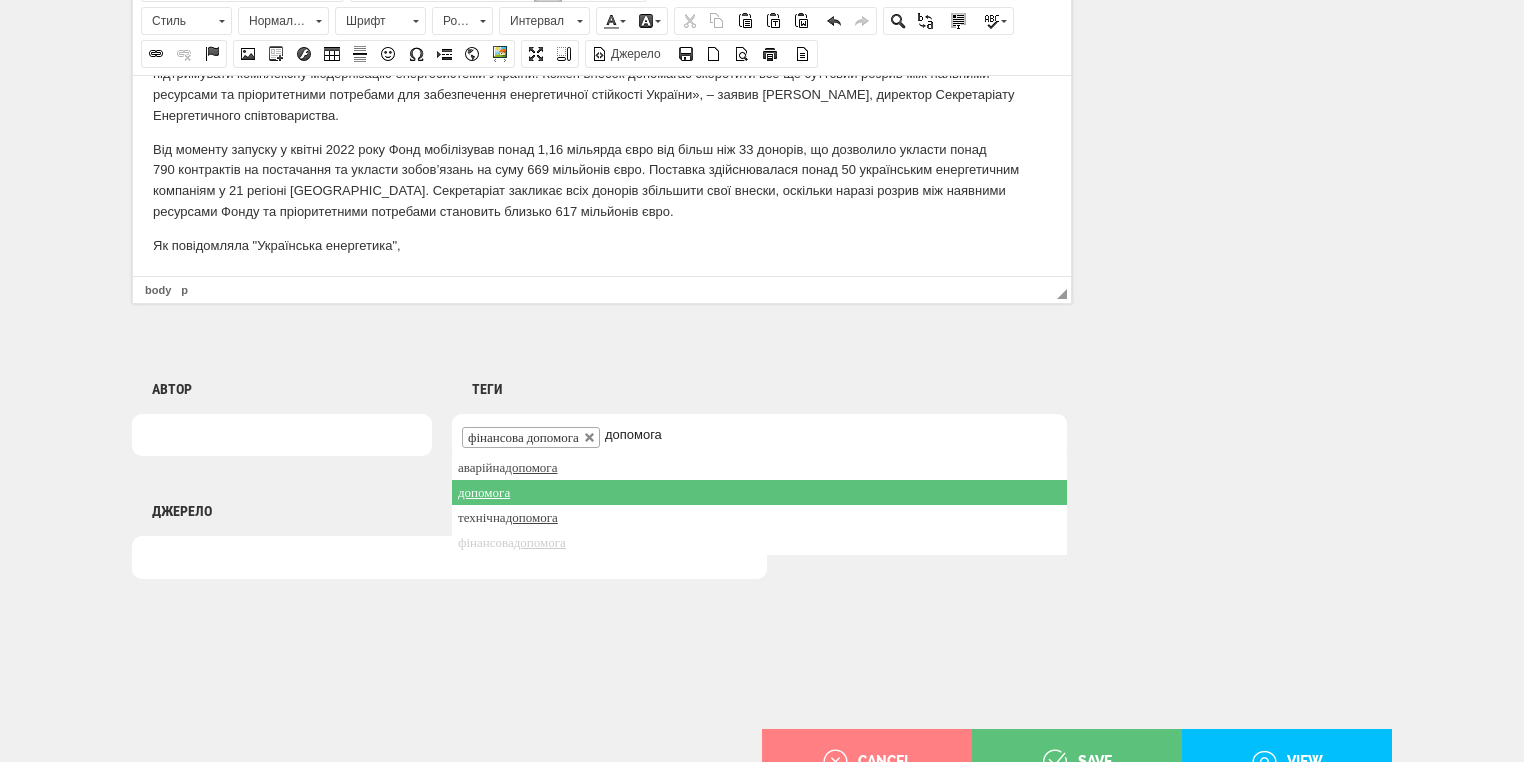 type on "допомога" 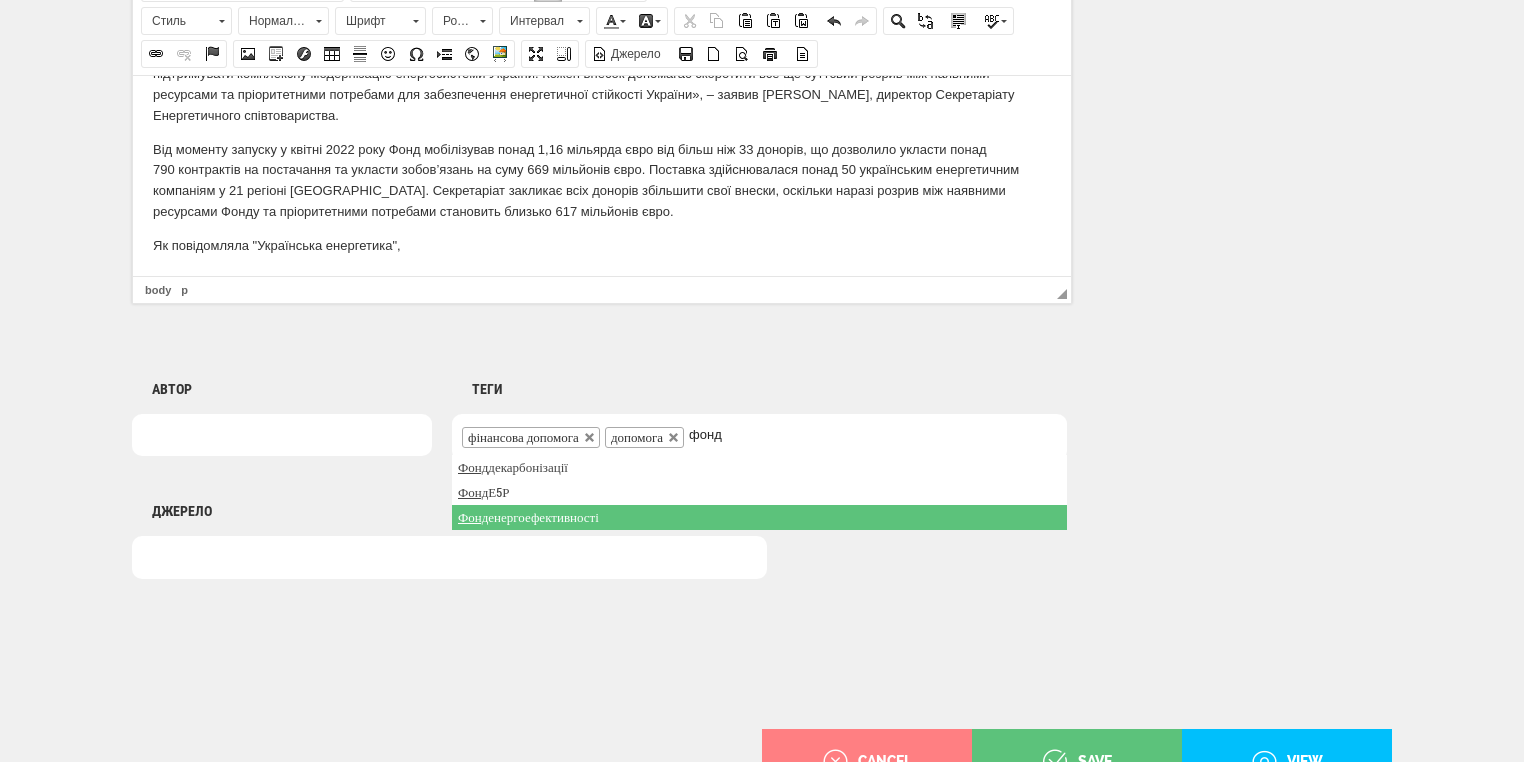 type on "фонд" 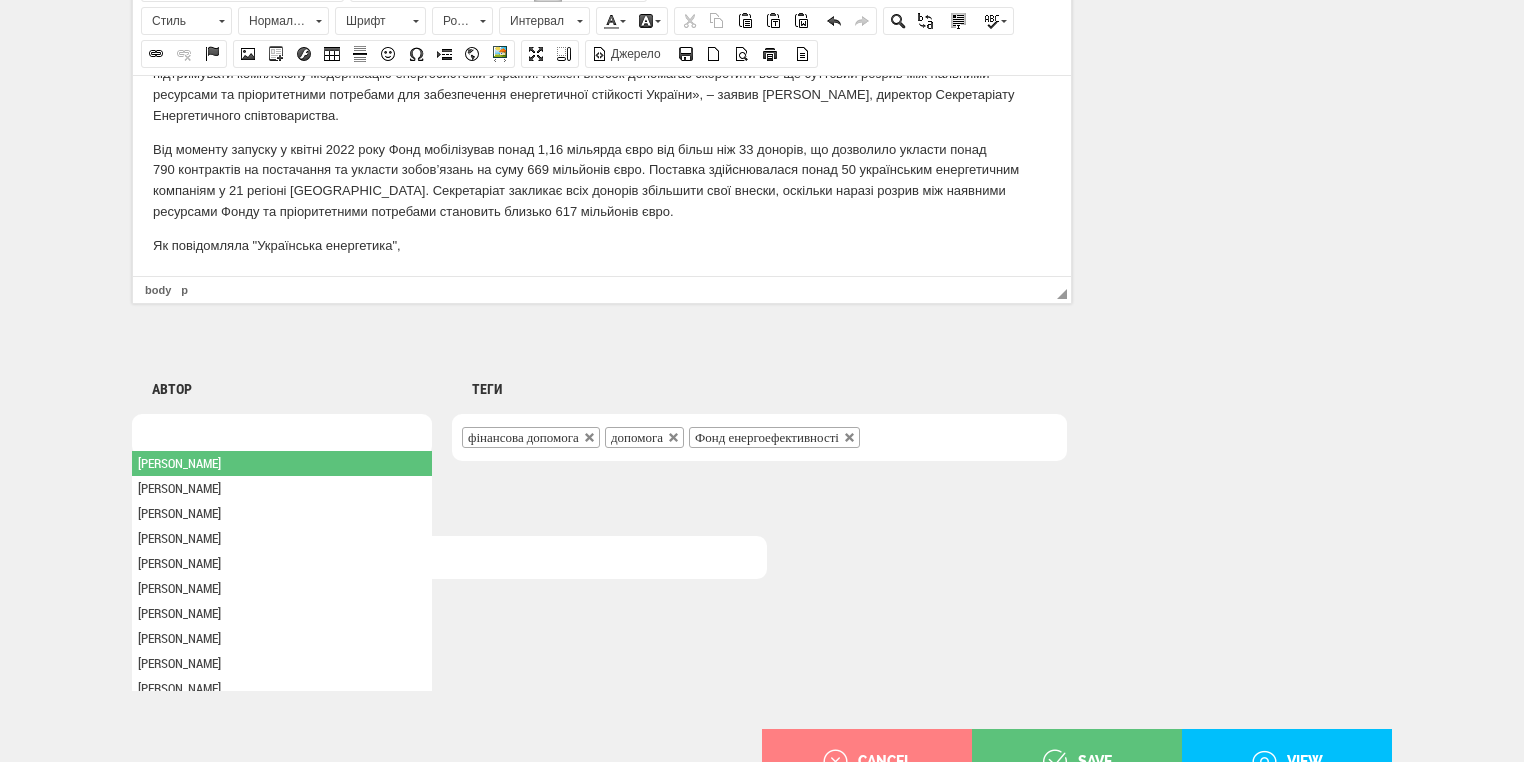 click at bounding box center [282, 435] 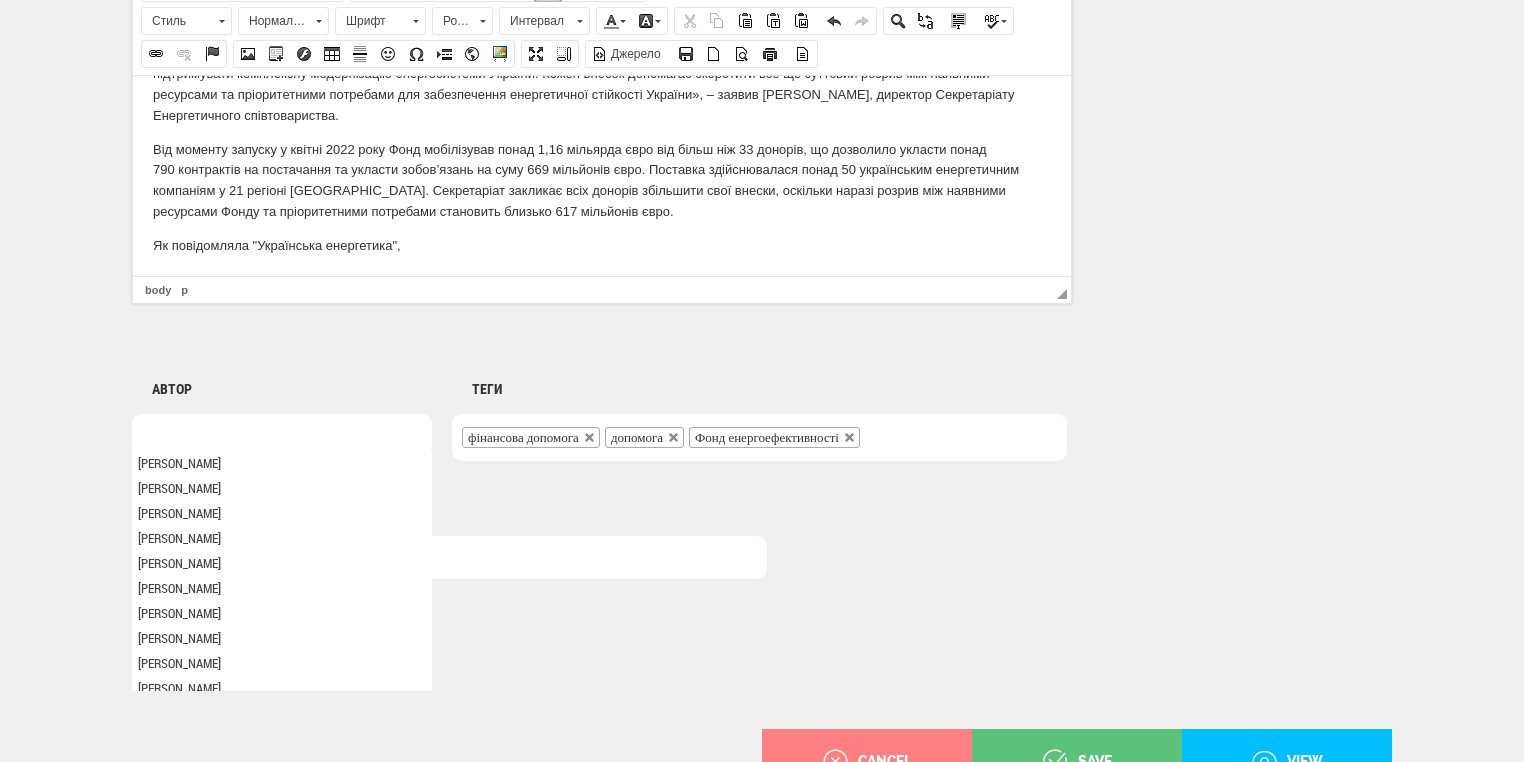 click at bounding box center [449, 557] 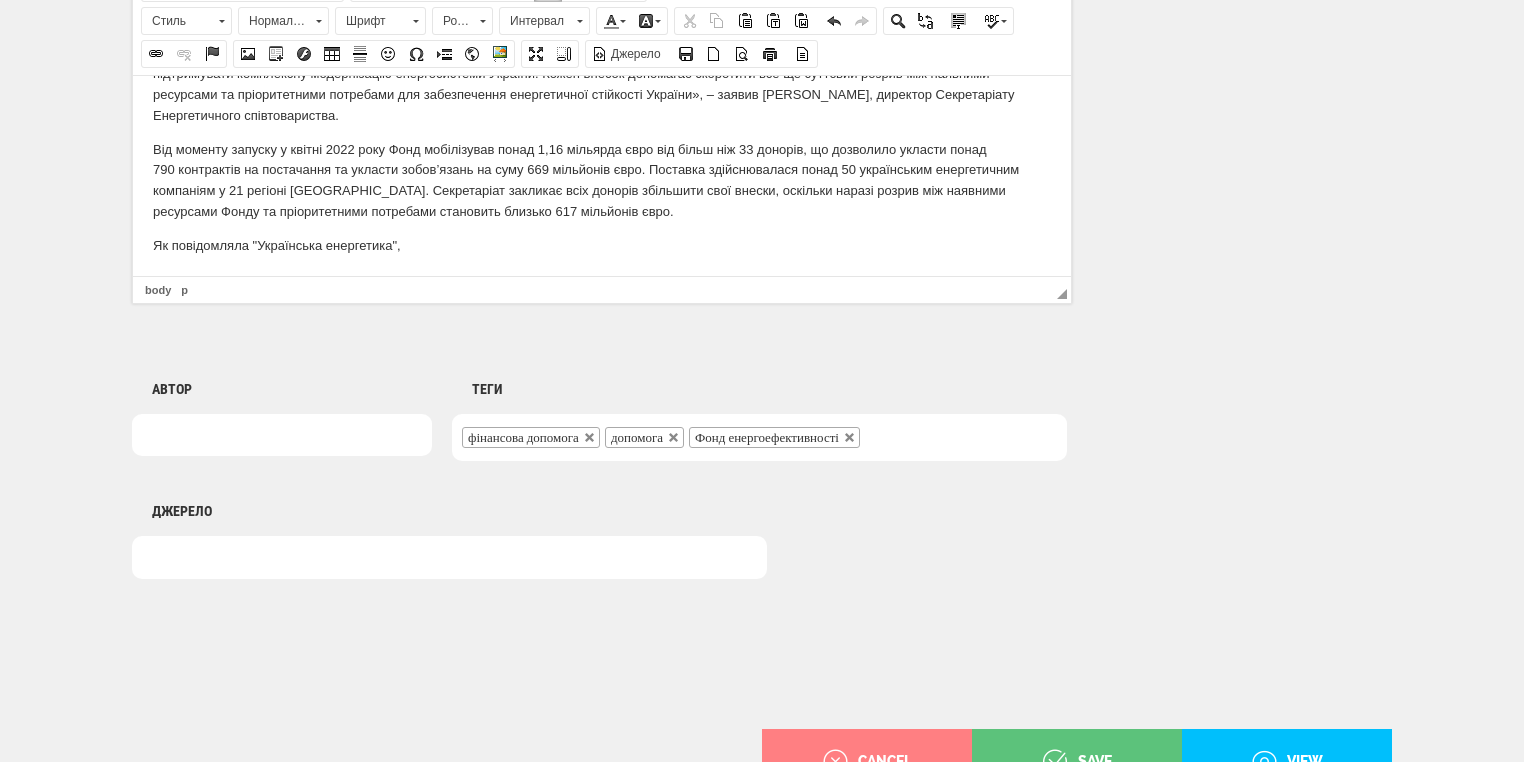 click at bounding box center (282, 435) 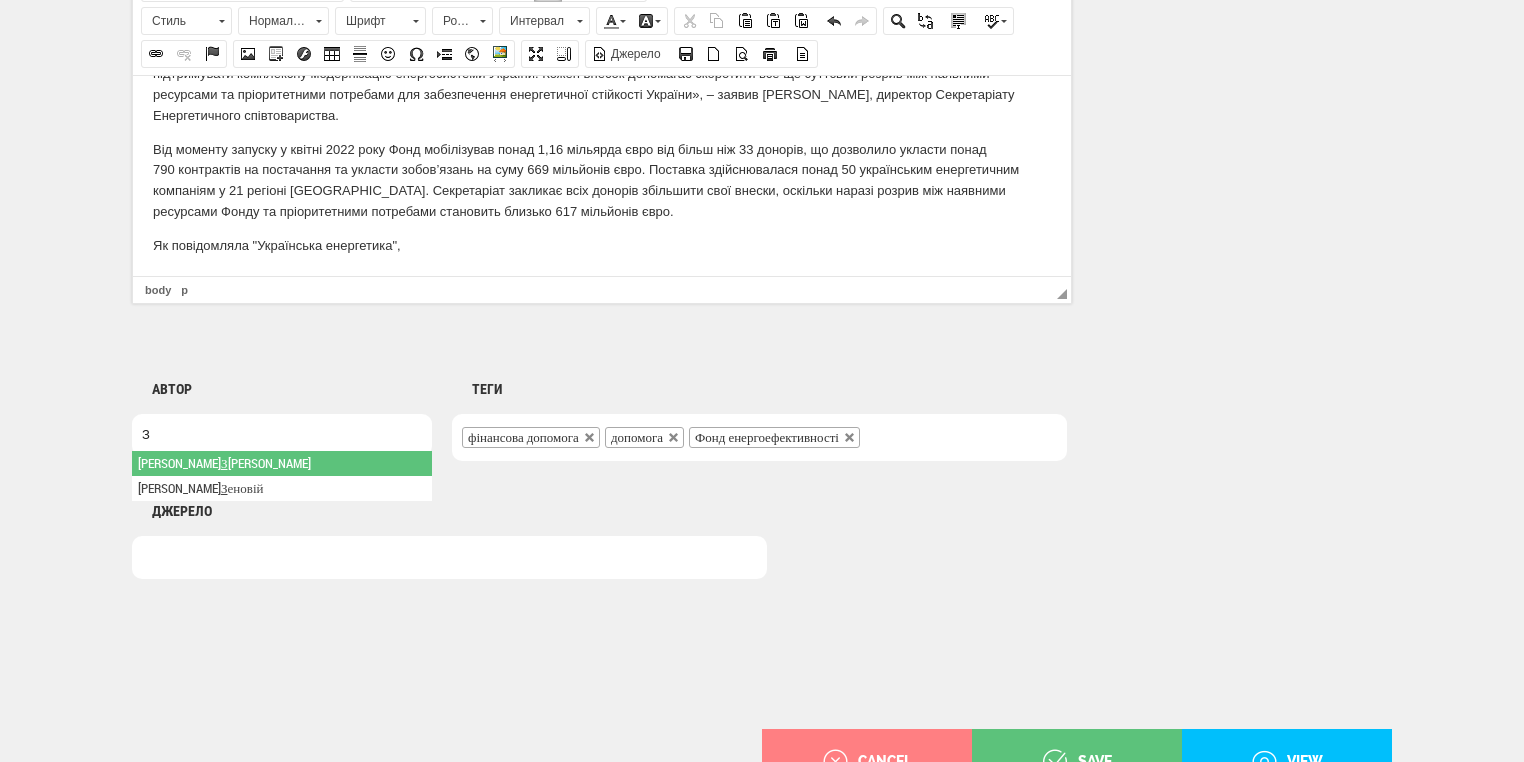 type on "З" 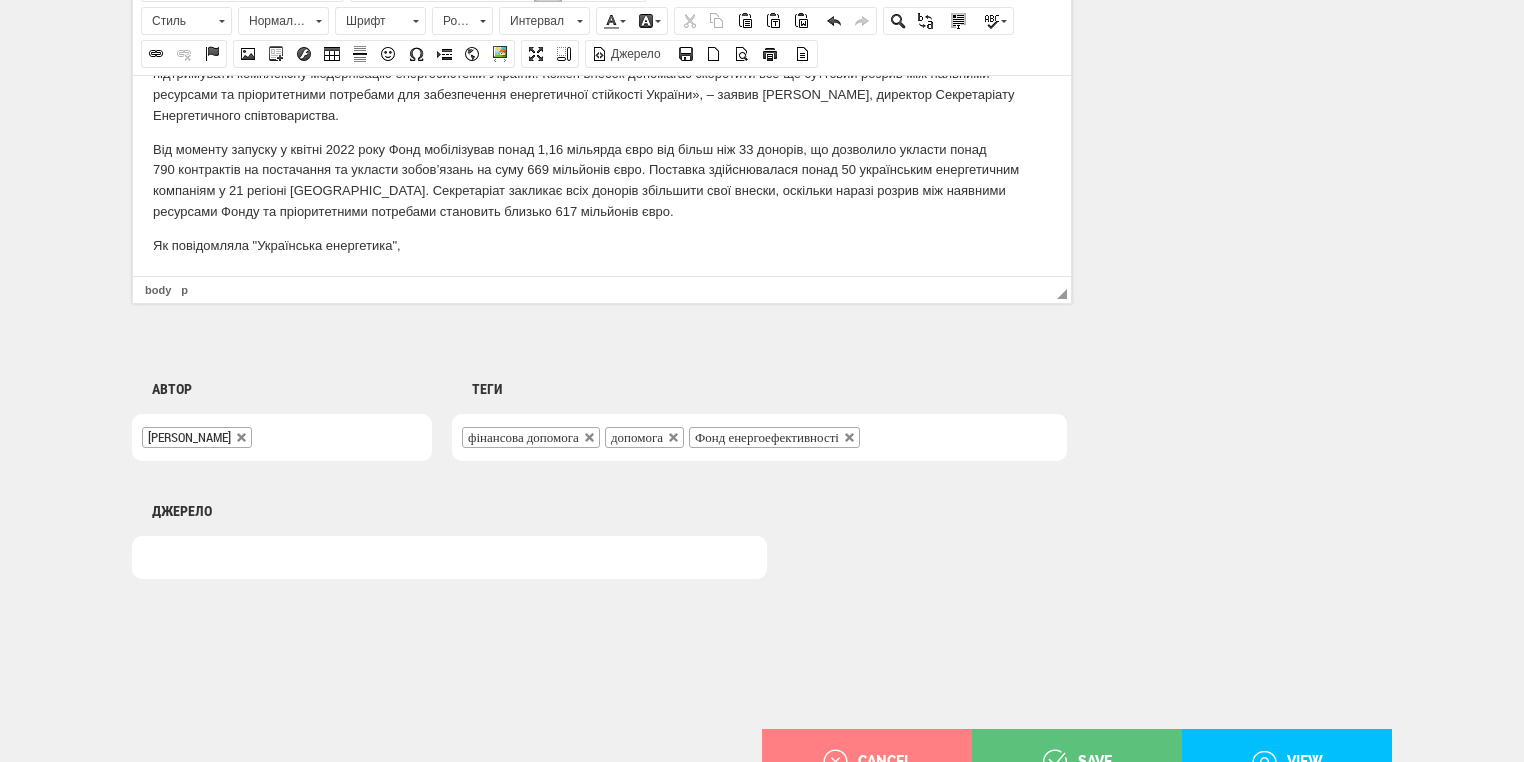 click on "Як повідомляла "Українська енергетика"," at bounding box center (602, 245) 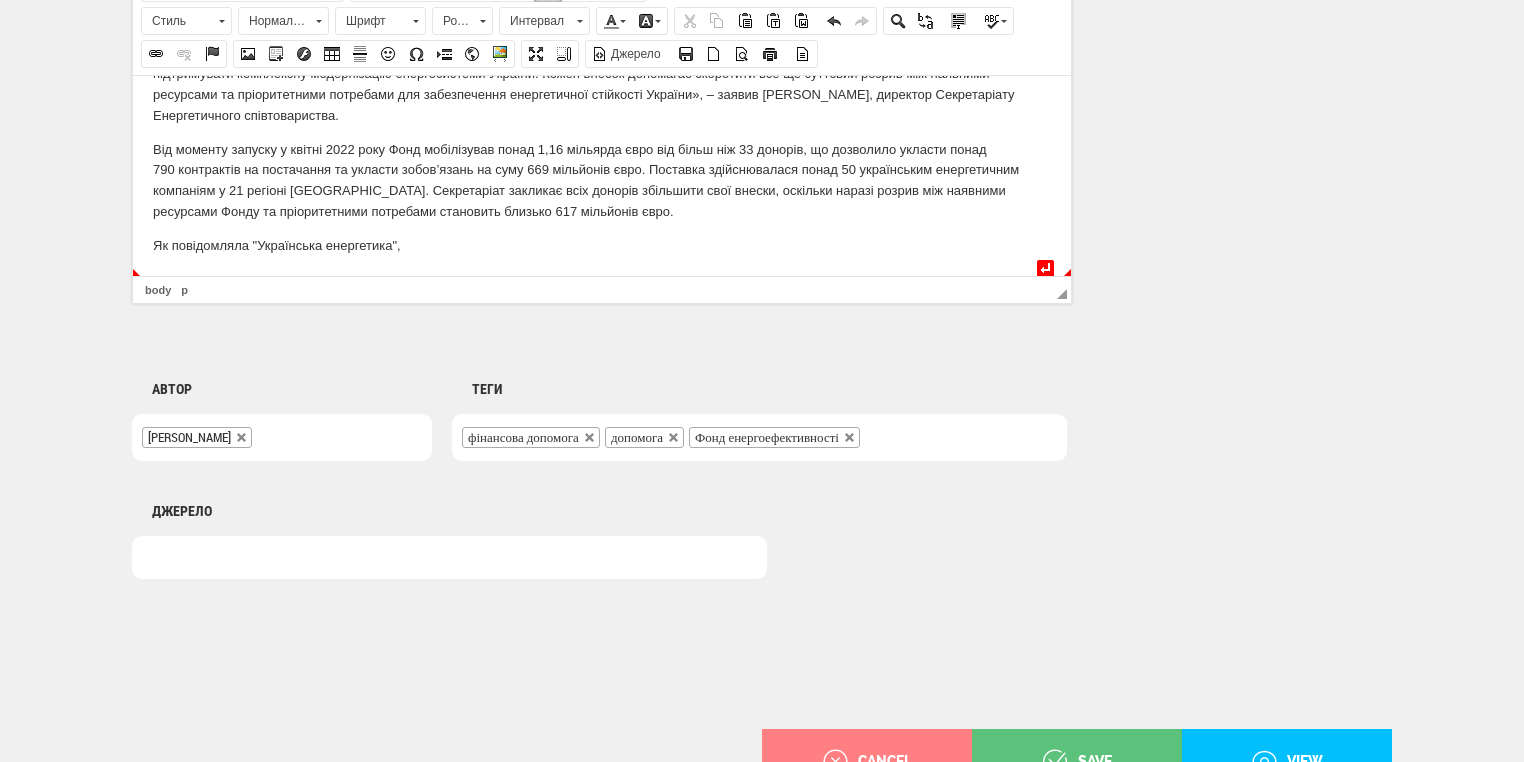 click on "Як повідомляла "Українська енергетика"," at bounding box center (602, 245) 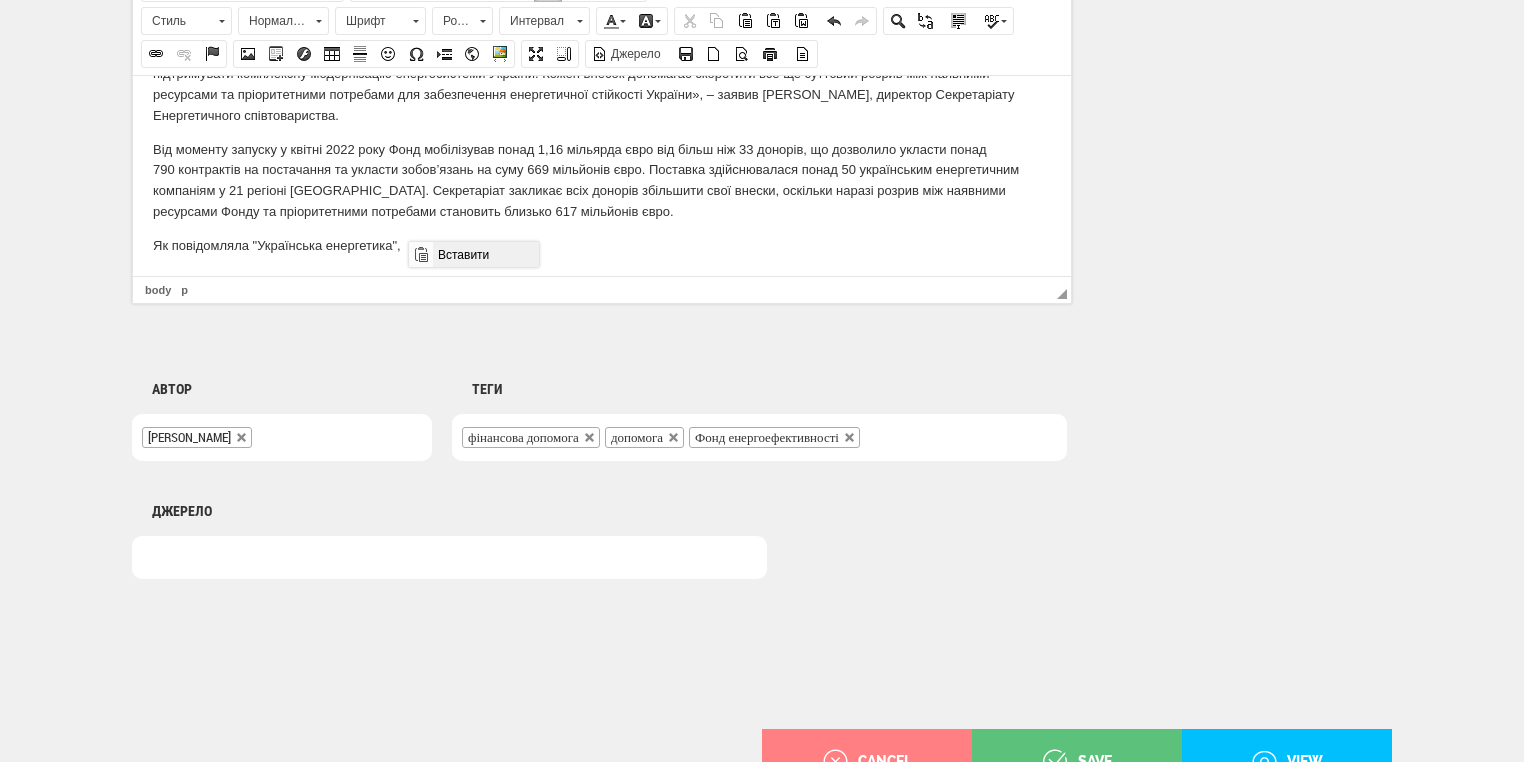 click on "Вставити" at bounding box center [485, 254] 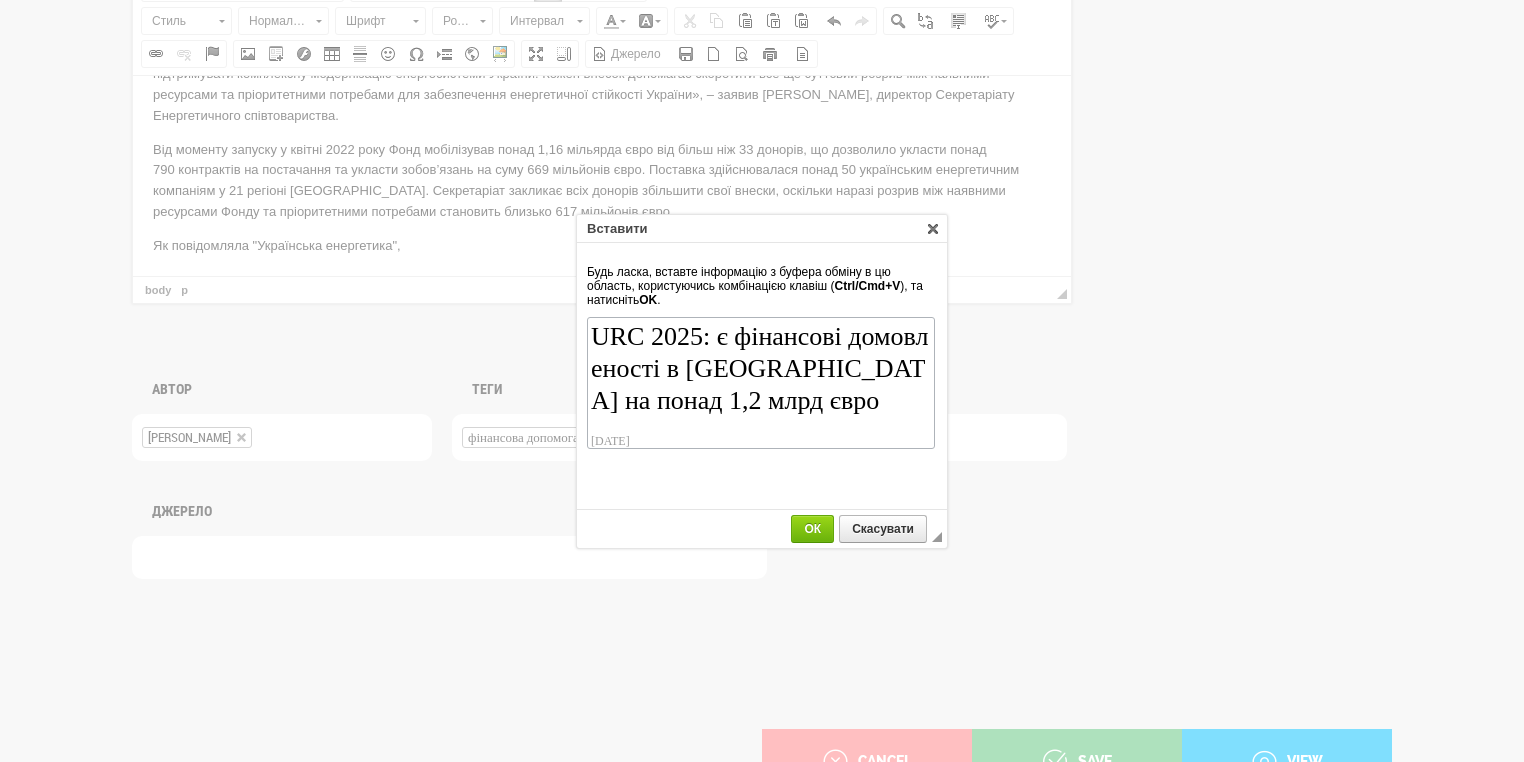 scroll, scrollTop: 134, scrollLeft: 0, axis: vertical 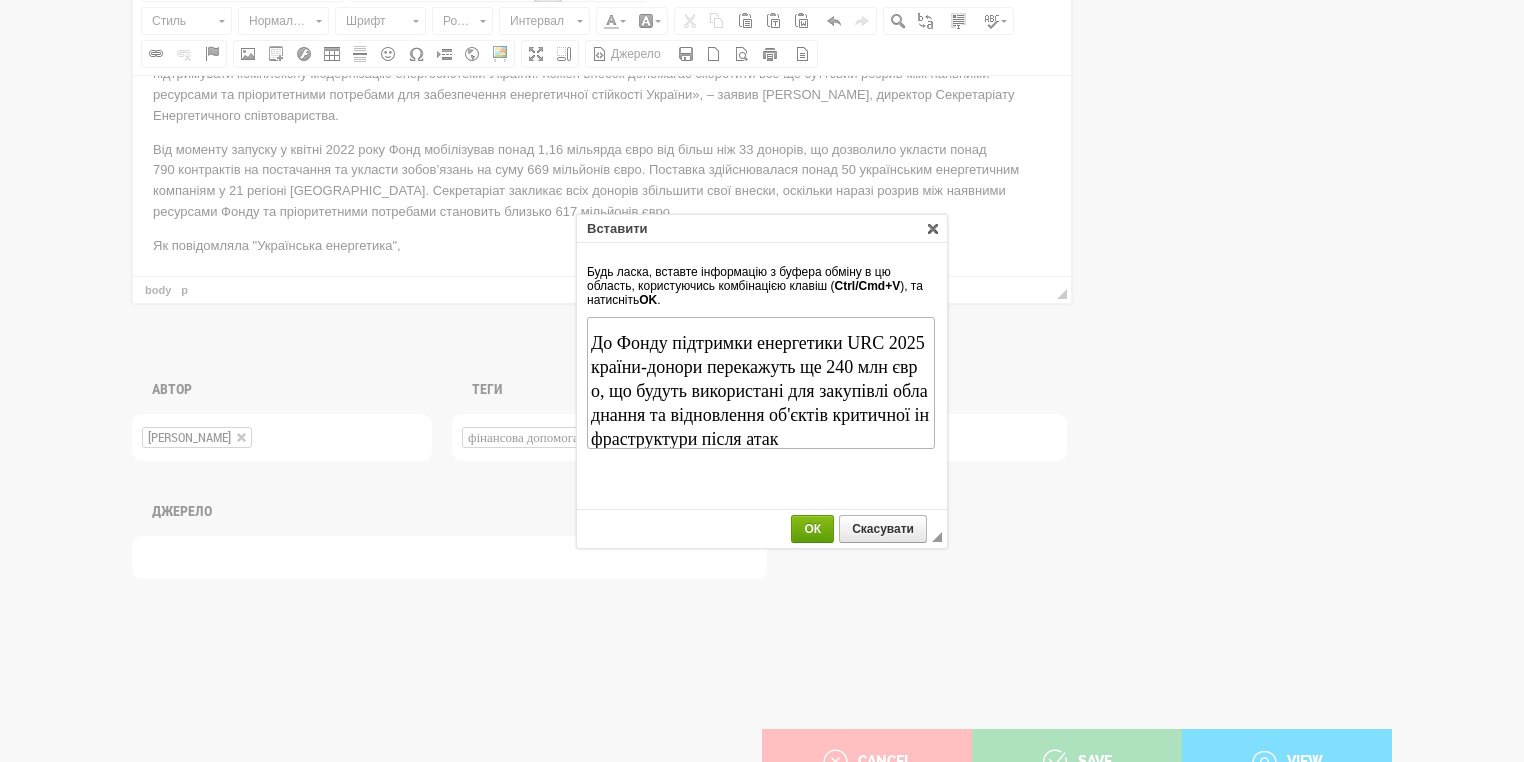 click on "ОК" at bounding box center [812, 529] 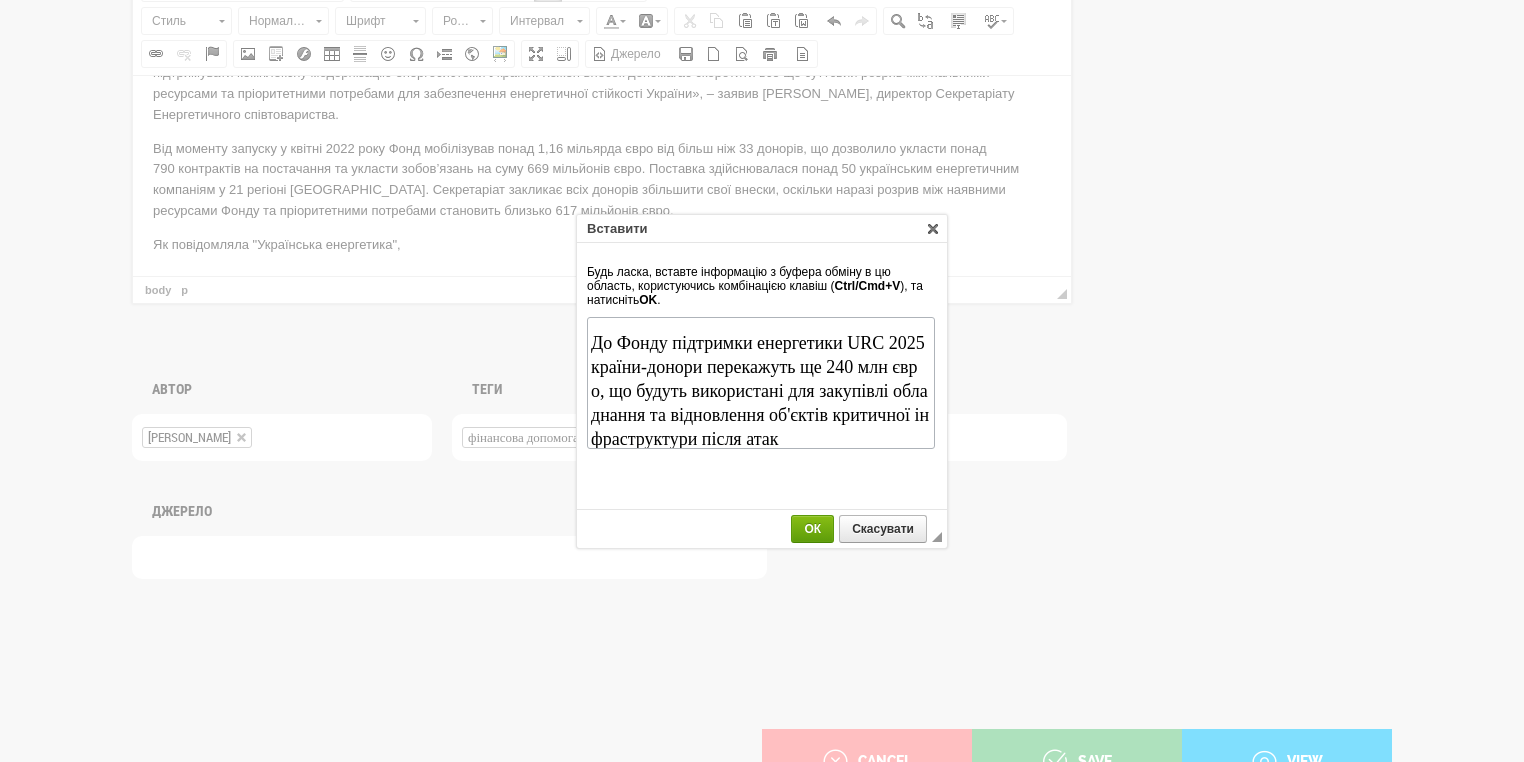 scroll, scrollTop: 0, scrollLeft: 0, axis: both 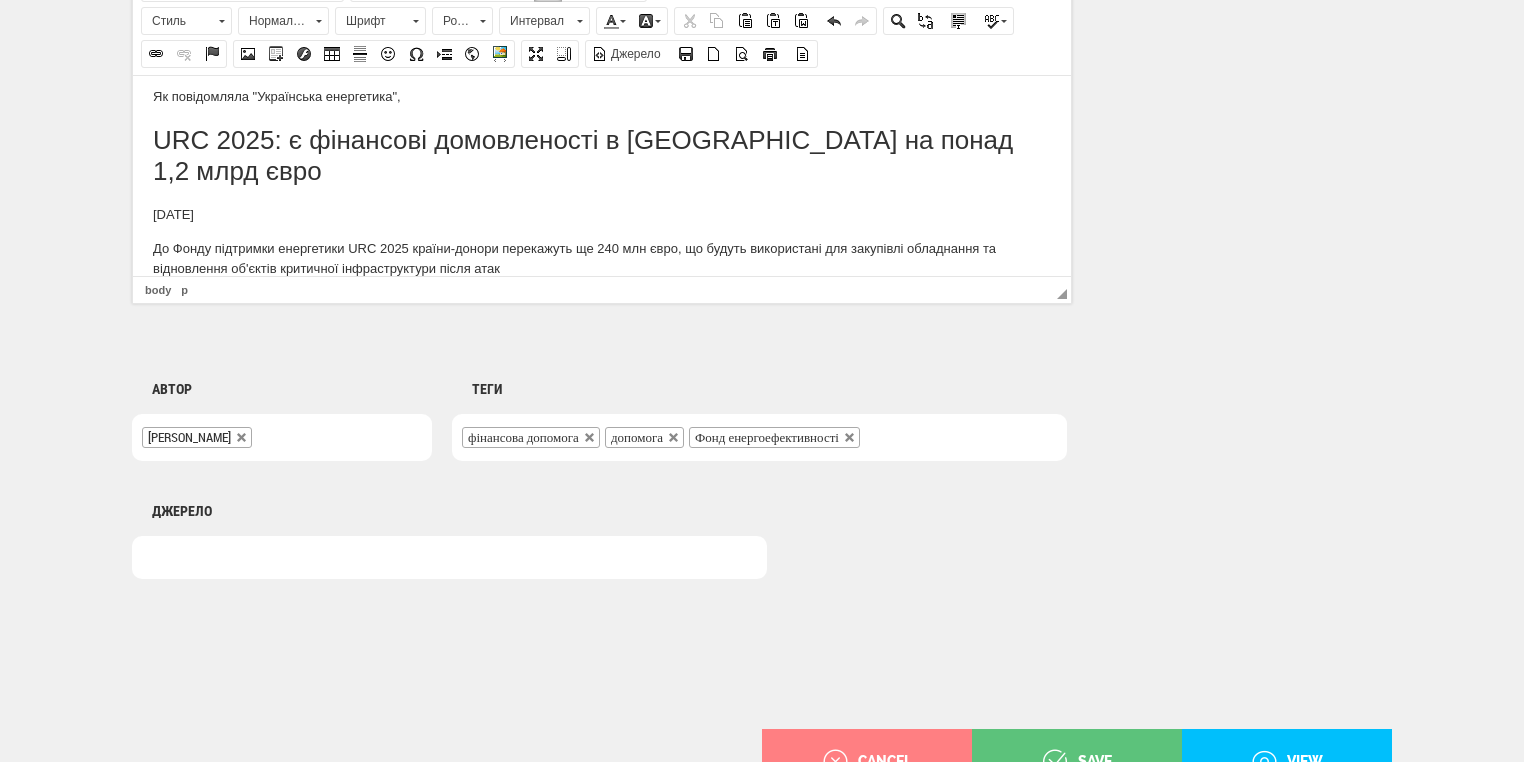 drag, startPoint x: 441, startPoint y: 91, endPoint x: 451, endPoint y: 198, distance: 107.46627 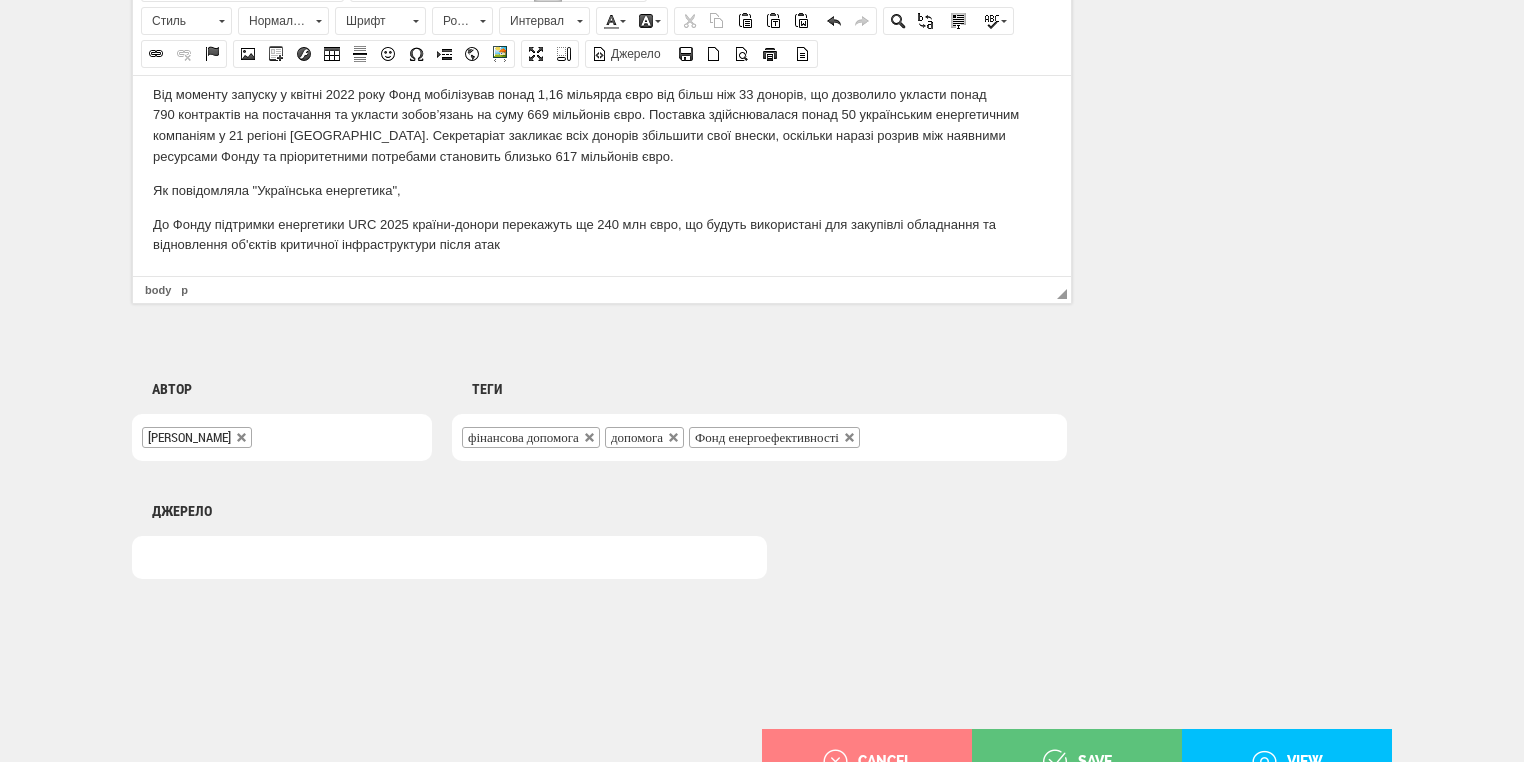 scroll, scrollTop: 422, scrollLeft: 0, axis: vertical 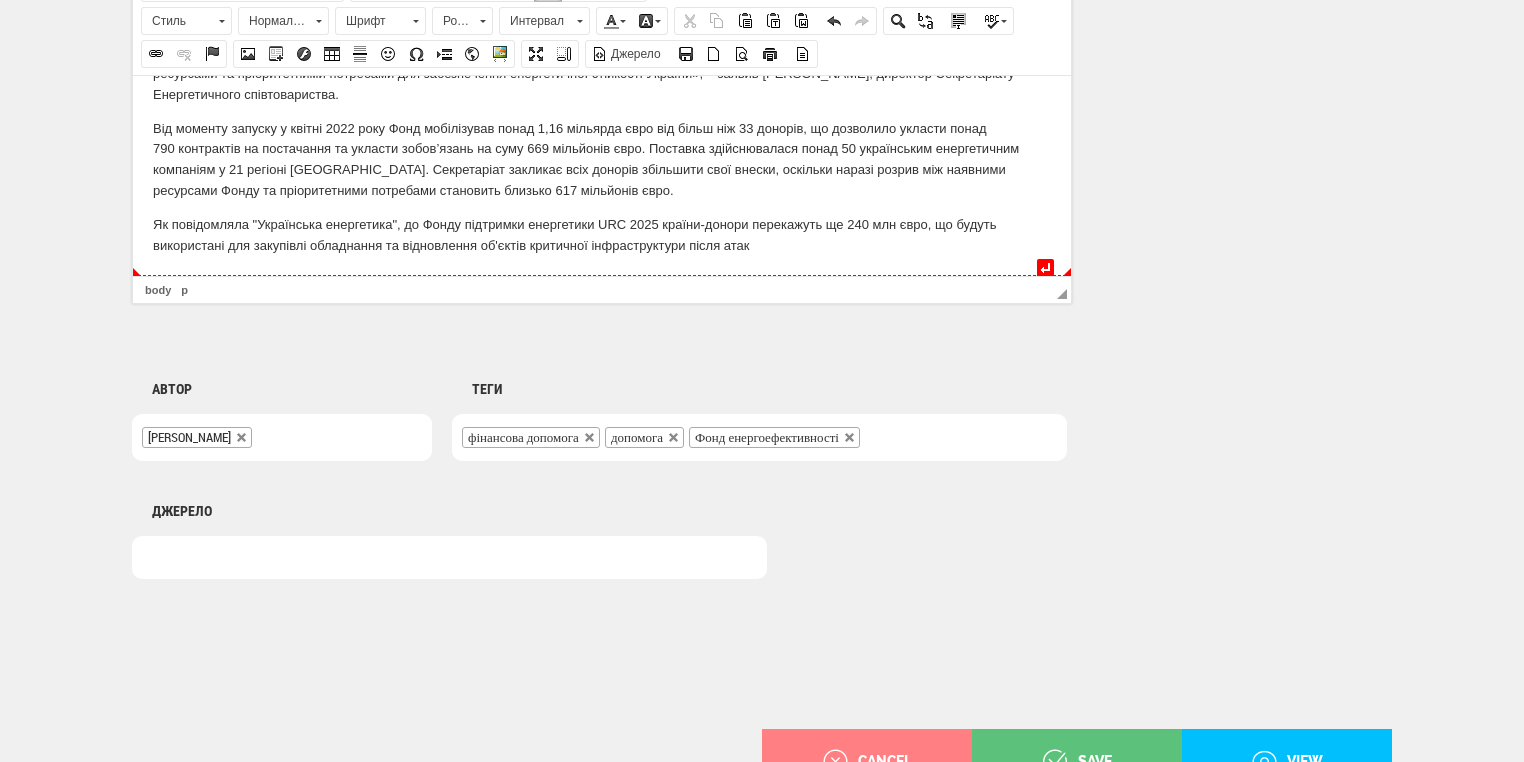 click on "Як повідомляла "Українська енергетика", д о Фонду підтримки енергетики URC 2025 країни-донори перекажуть ще 240 млн євро, що будуть використані для закупівлі обладнання та відновлення об'єктів критичної інфраструктури після атак" at bounding box center [602, 235] 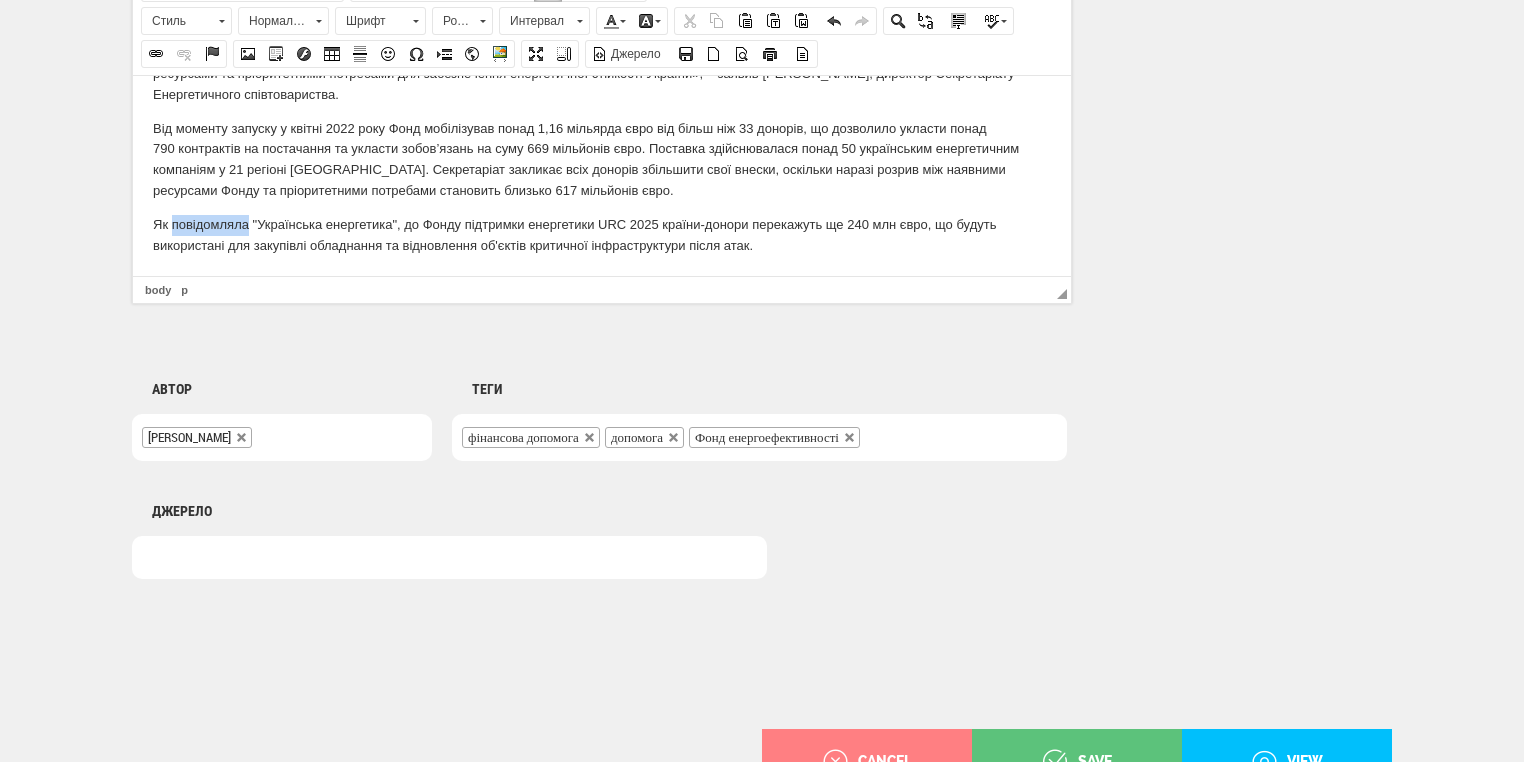 drag, startPoint x: 172, startPoint y: 222, endPoint x: 247, endPoint y: 223, distance: 75.00667 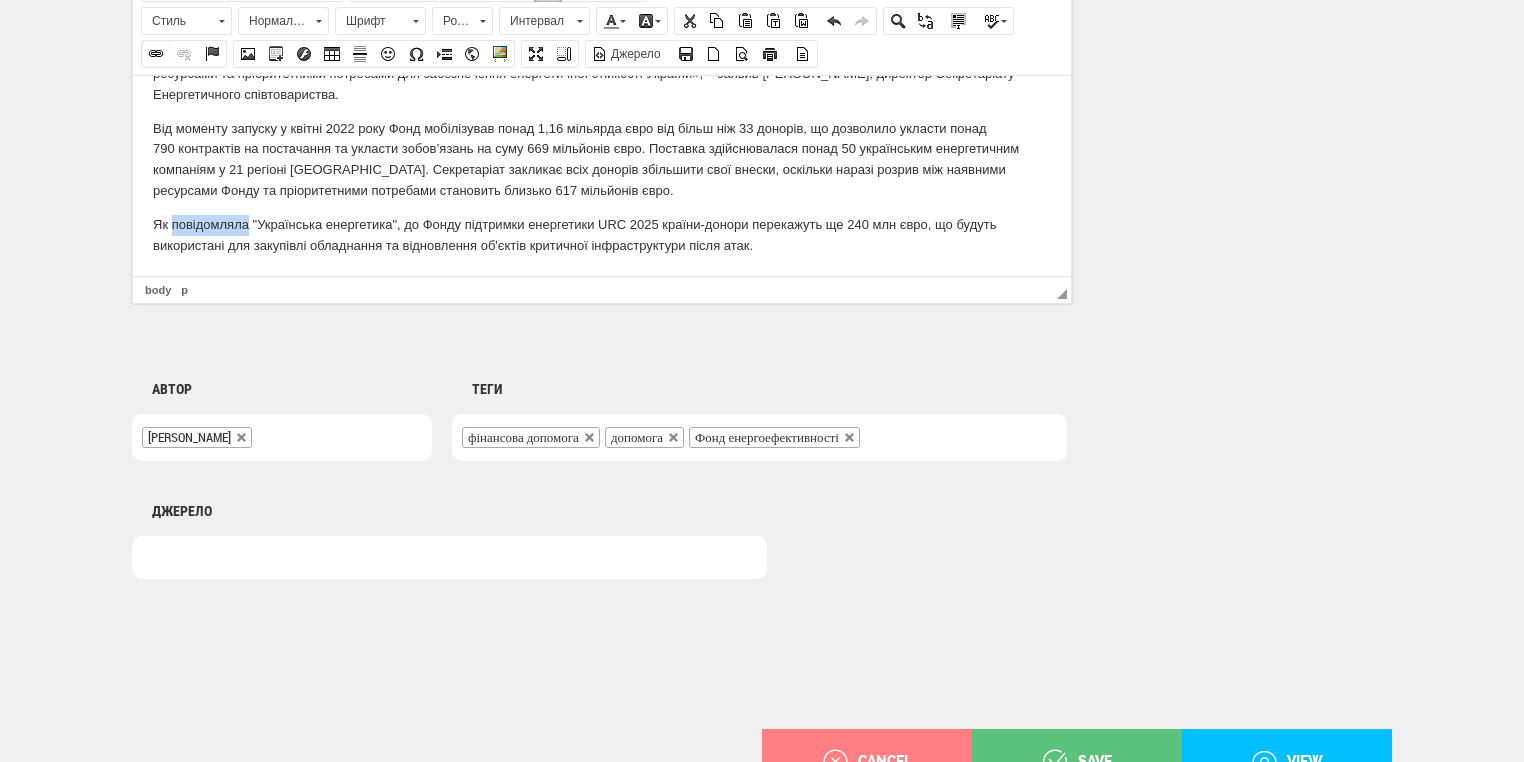 click at bounding box center [156, 54] 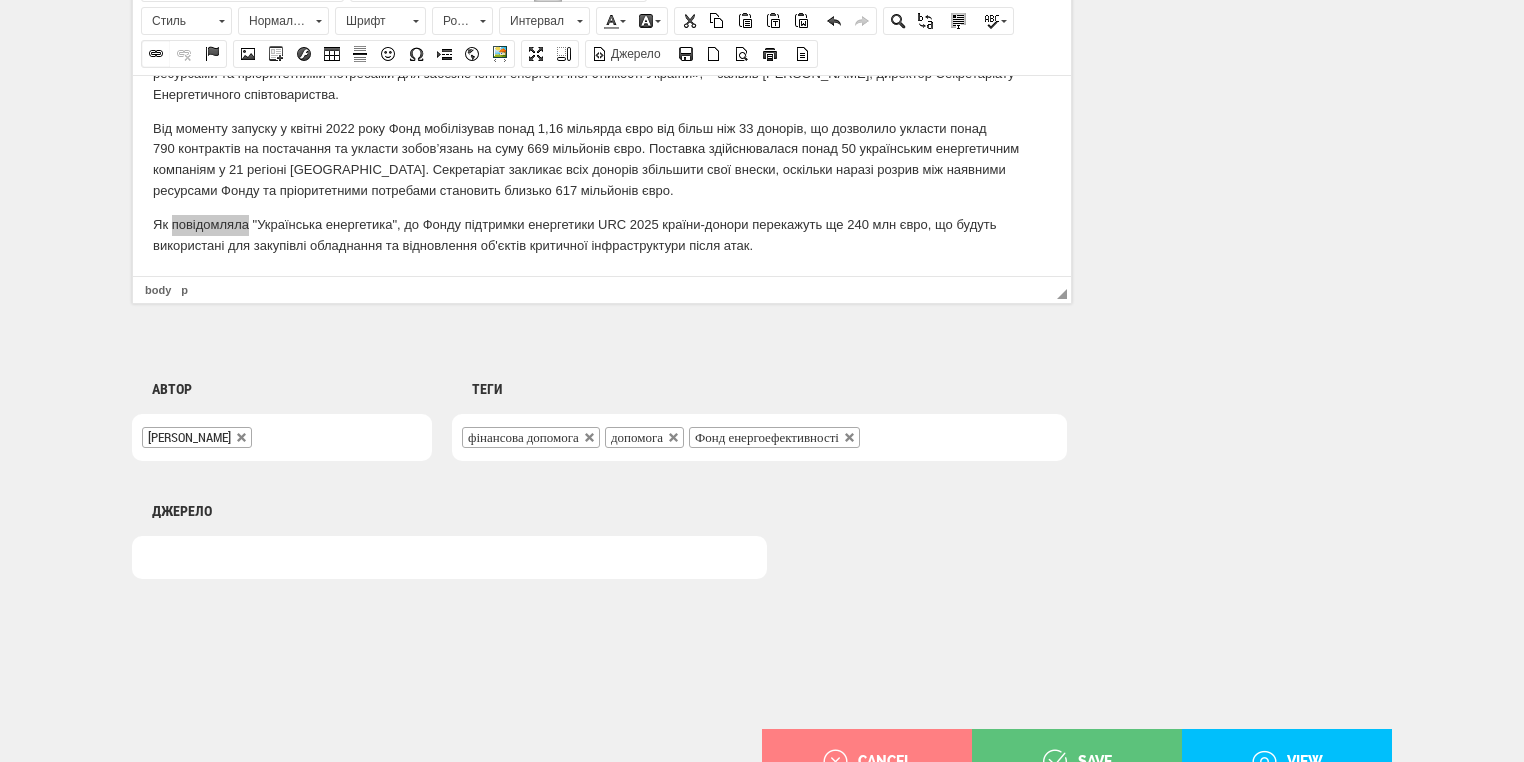select on "http://" 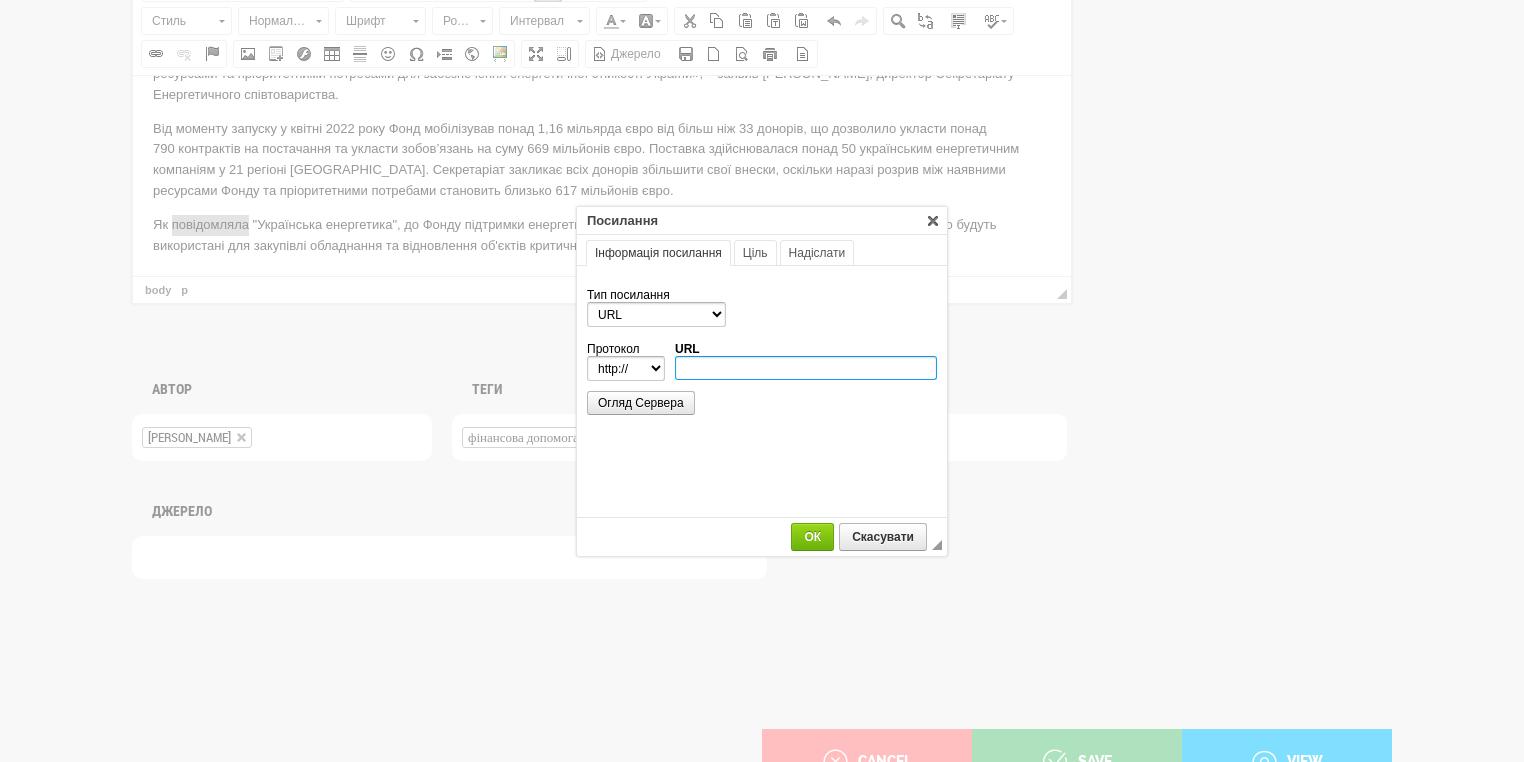 click on "URL" at bounding box center (806, 368) 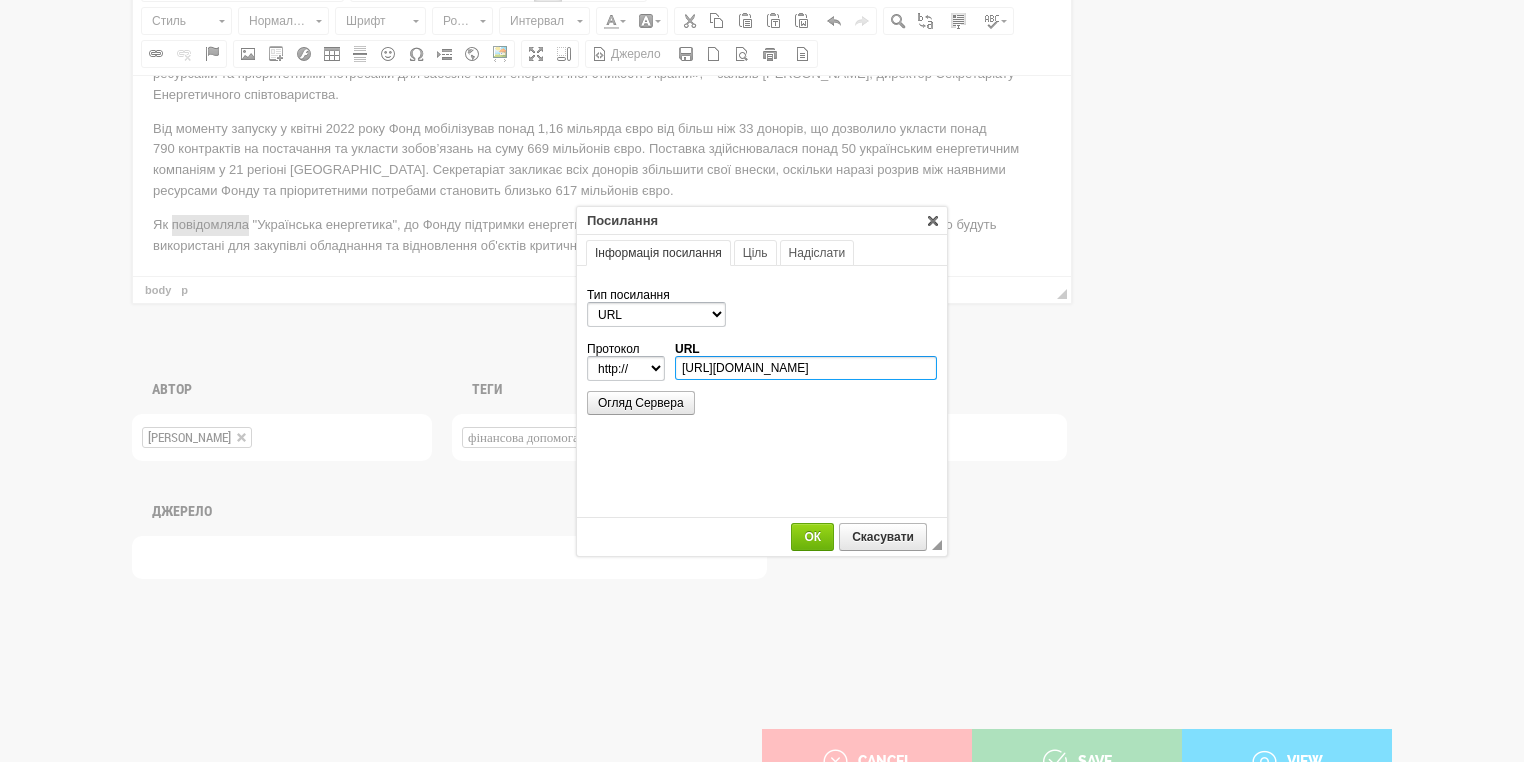 type on "https://ua-energy.org/uk/posts/urc-2025-ie-finansovi-domovlenosti-v-enerhetytsi-na-ponad-12-mlrd-ievro" 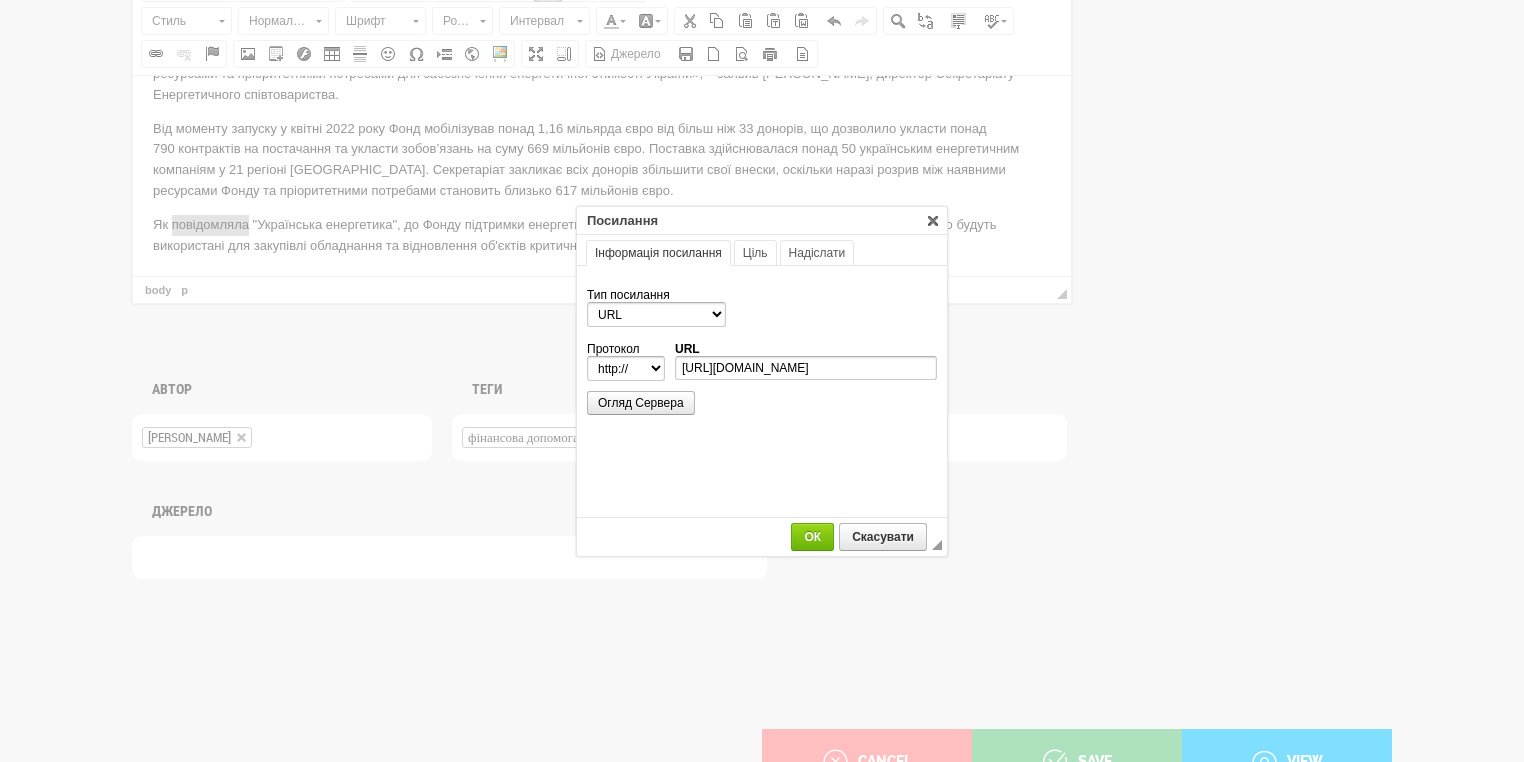 select on "https://" 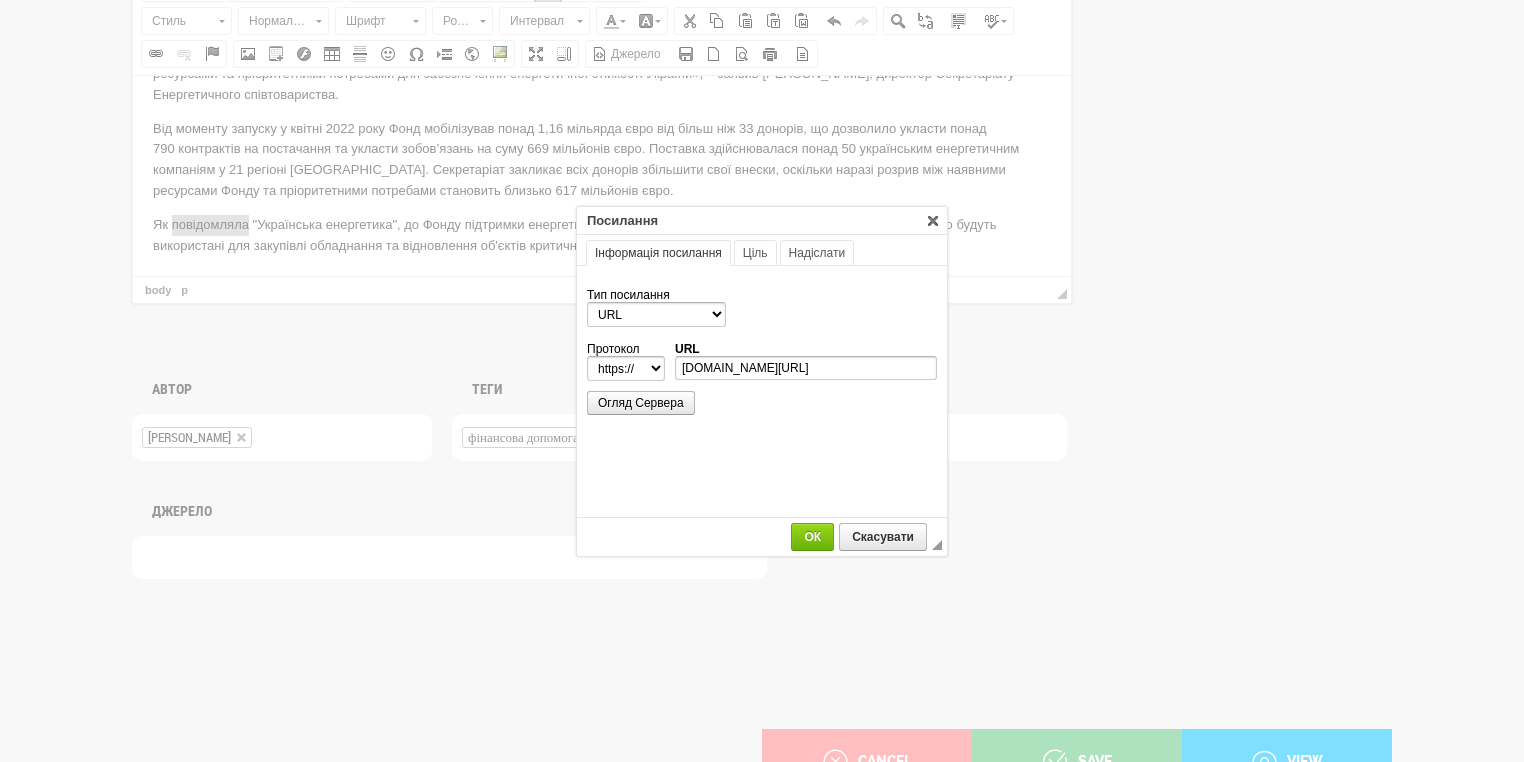 click at bounding box center (762, 381) 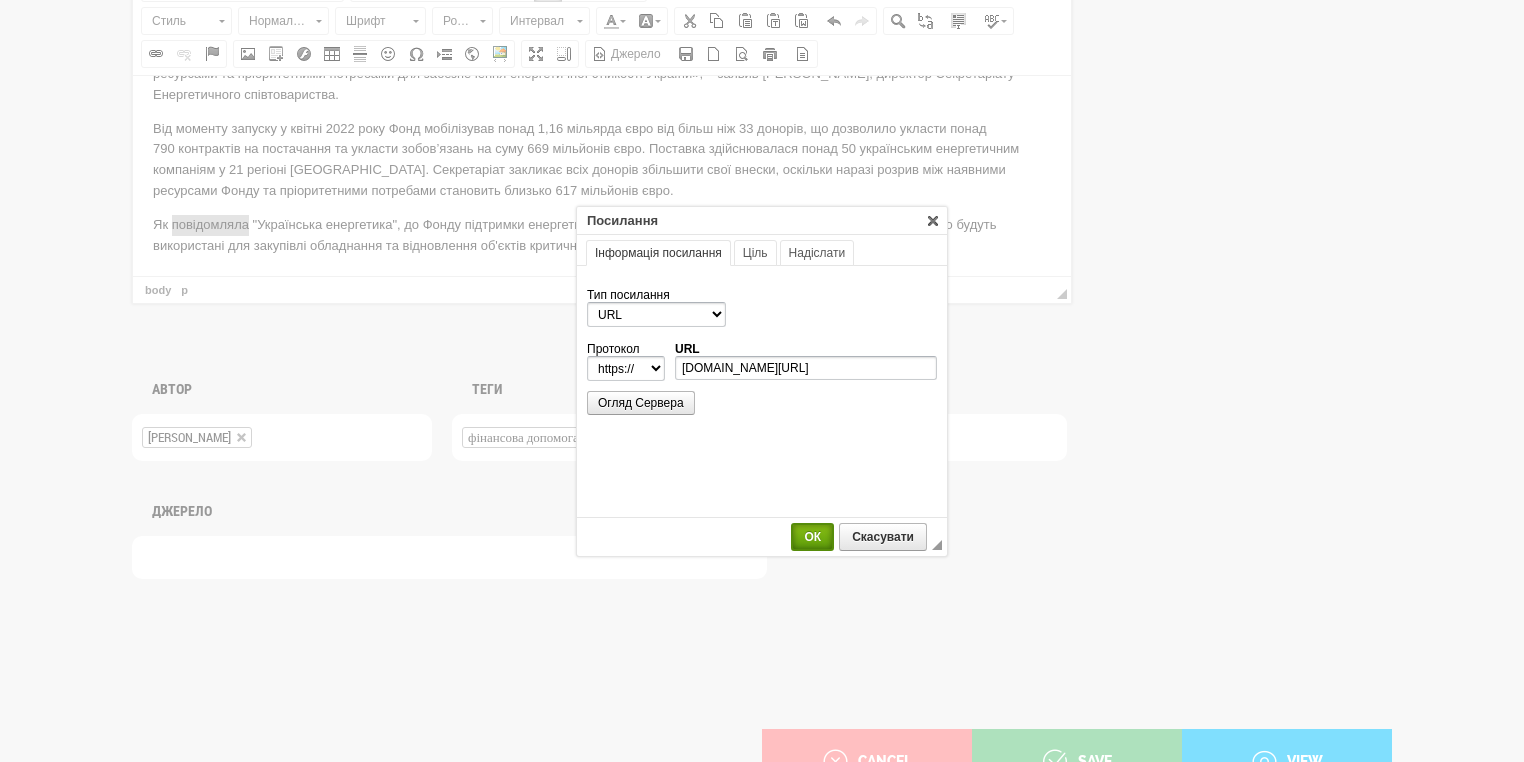click on "ОК" at bounding box center [812, 537] 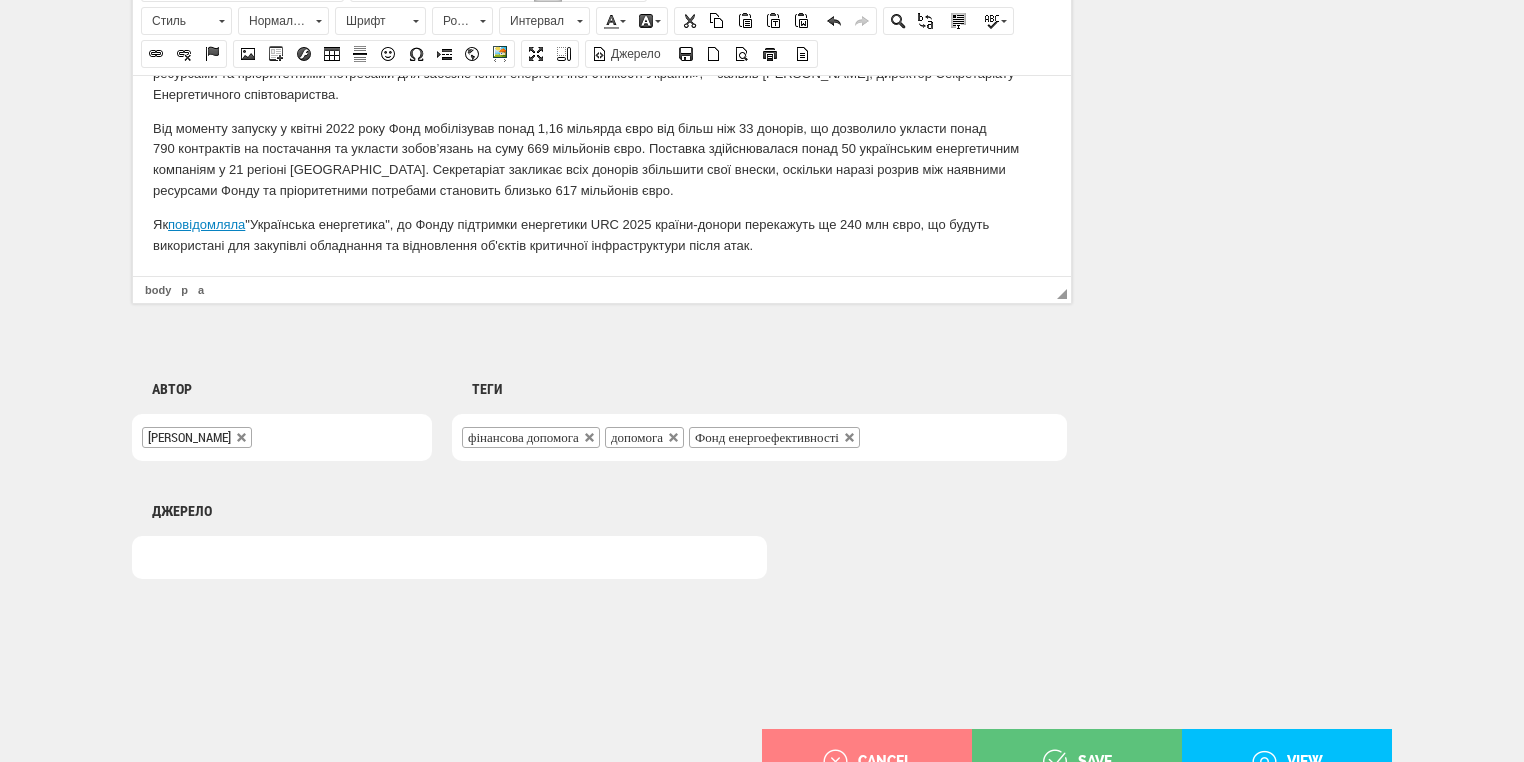 click on "Як  повідомляла  "Українська енергетика", д о Фонду підтримки енергетики URC 2025 країни-донори перекажуть ще 240 млн євро, що будуть використані для закупівлі обладнання та відновлення об'єктів критичної інфраструктури після атак." at bounding box center (602, 235) 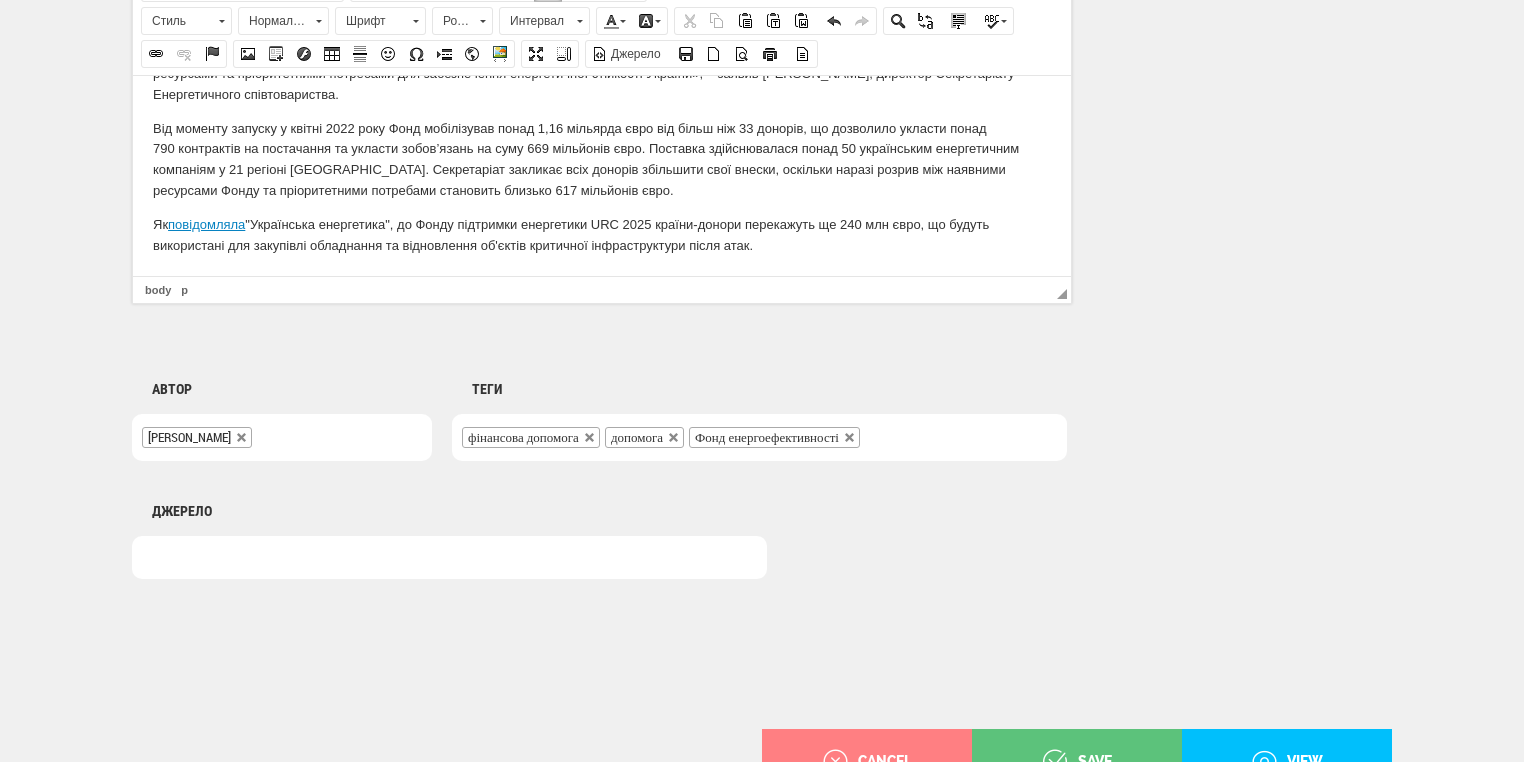 scroll, scrollTop: 432, scrollLeft: 0, axis: vertical 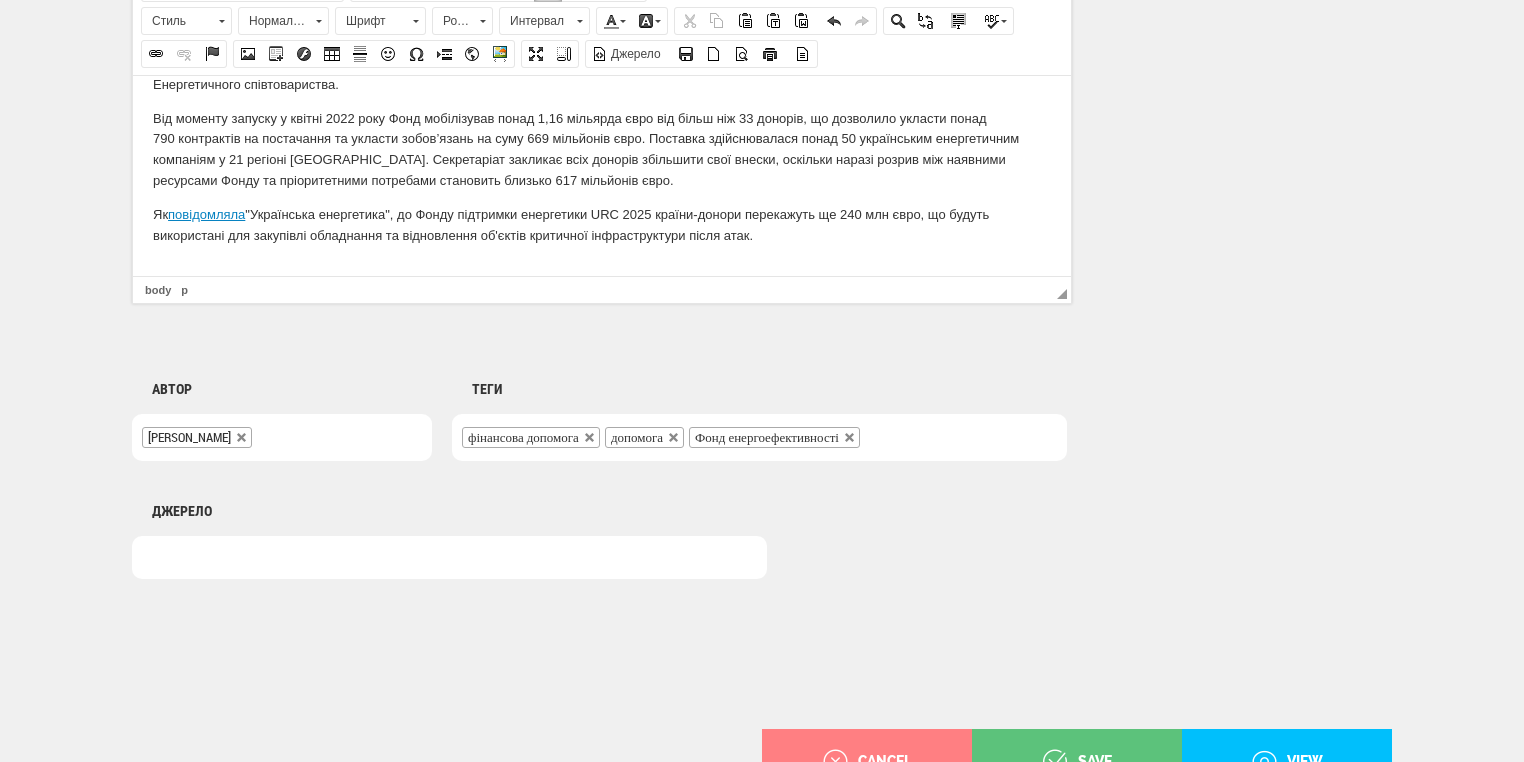 click on "Уряд Люксембургу офіційно збільшив свій внесок до Фонду підтримки енергетики України до 12 мільйонів євро.  Про це  повідомляє  пресслужба Міністерства енергетики Україгни.  Вказано також, що д одаткові 10 мільйонів євро вже надійшли та повністю доступні на спеціальному рахунку Фонду. Зазначається, що ц  Римі. Як  повідомляла  "Українська енергетика", д о Фонду підтримки енергетики URC 2025 країни-донори перекажуть ще 240 млн євро, що будуть використані для закупівлі обладнання та відновлення об'єктів критичної інфраструктури після атак." at bounding box center (602, -29) 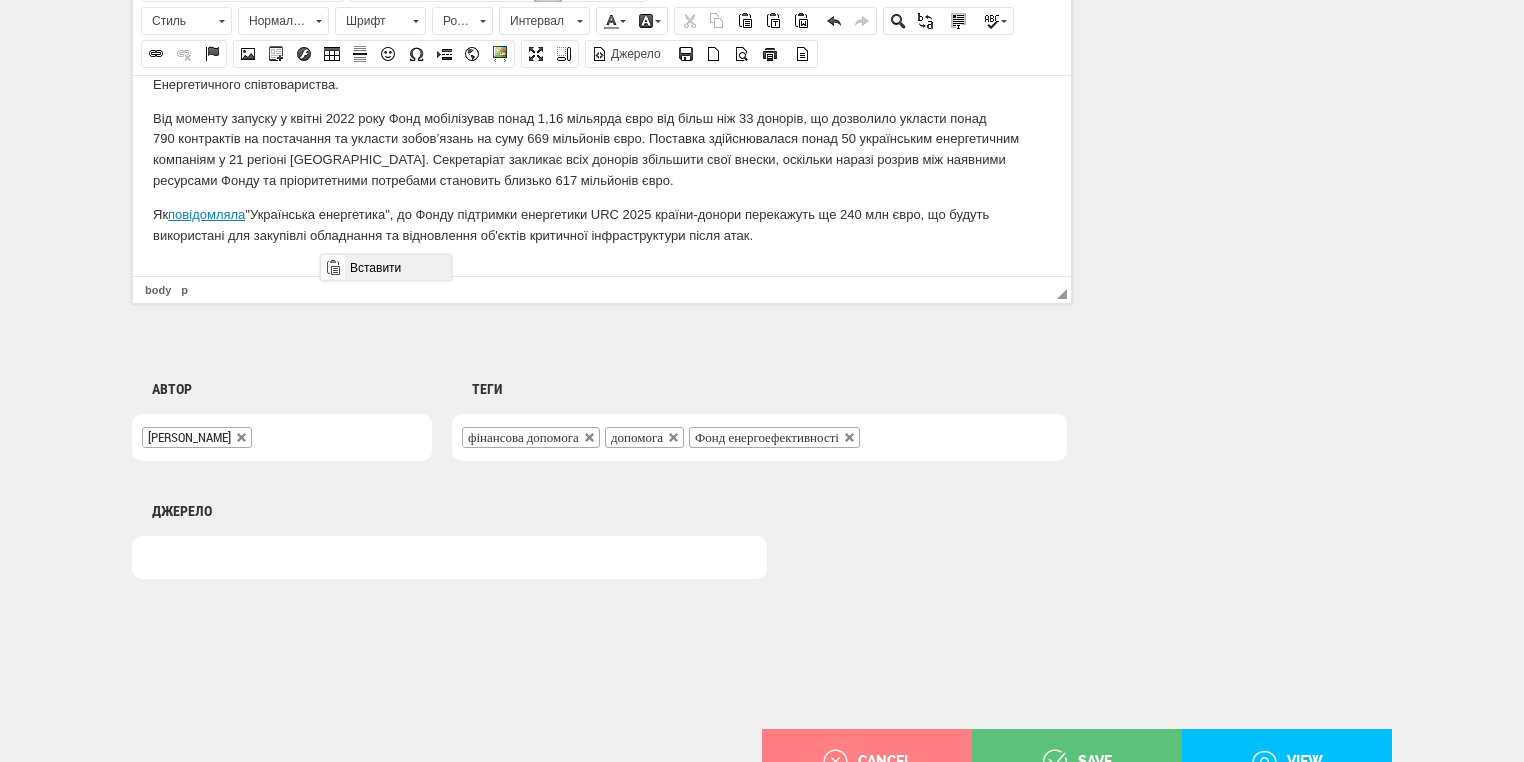 click on "Вставити" at bounding box center (397, 267) 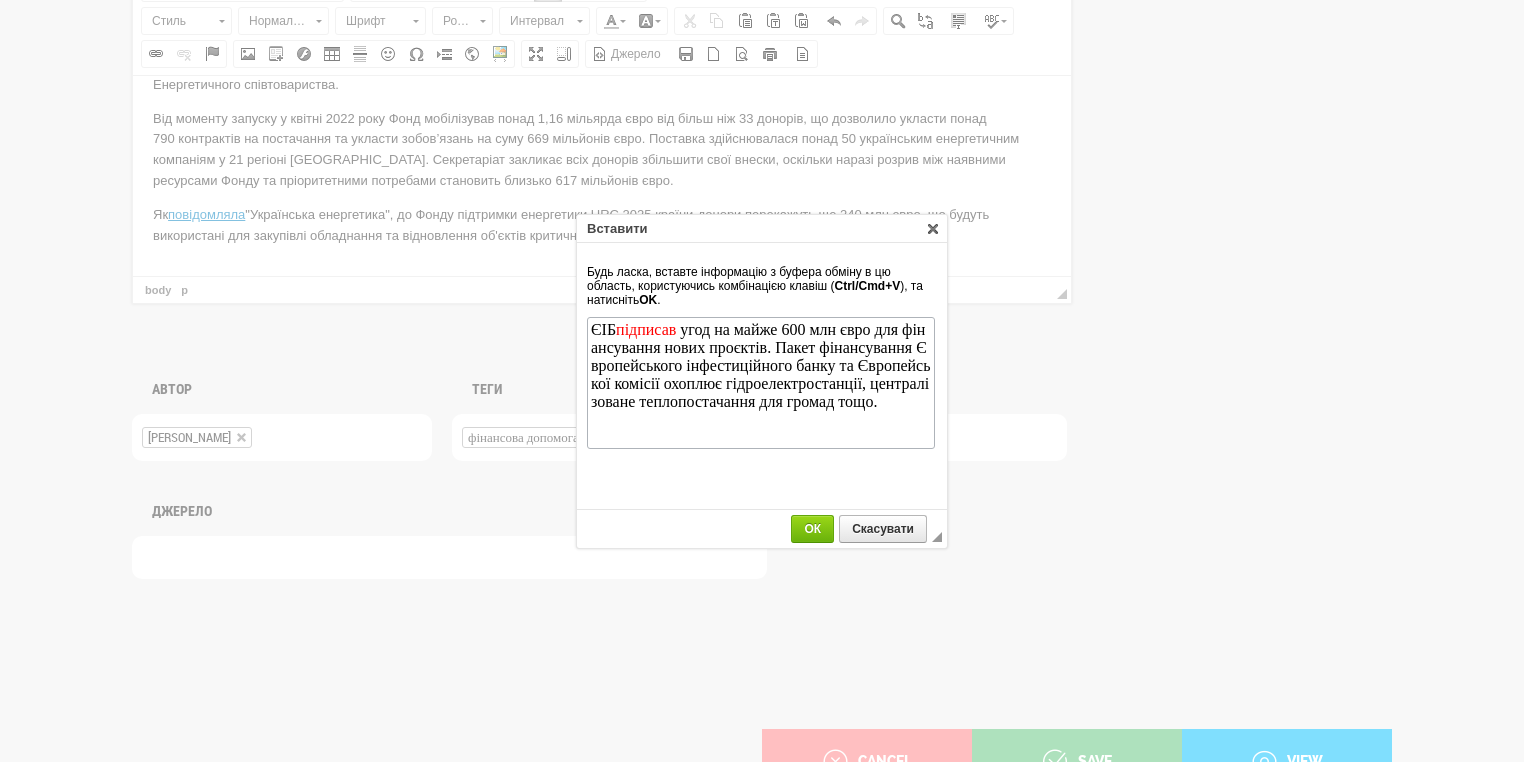 scroll, scrollTop: 0, scrollLeft: 0, axis: both 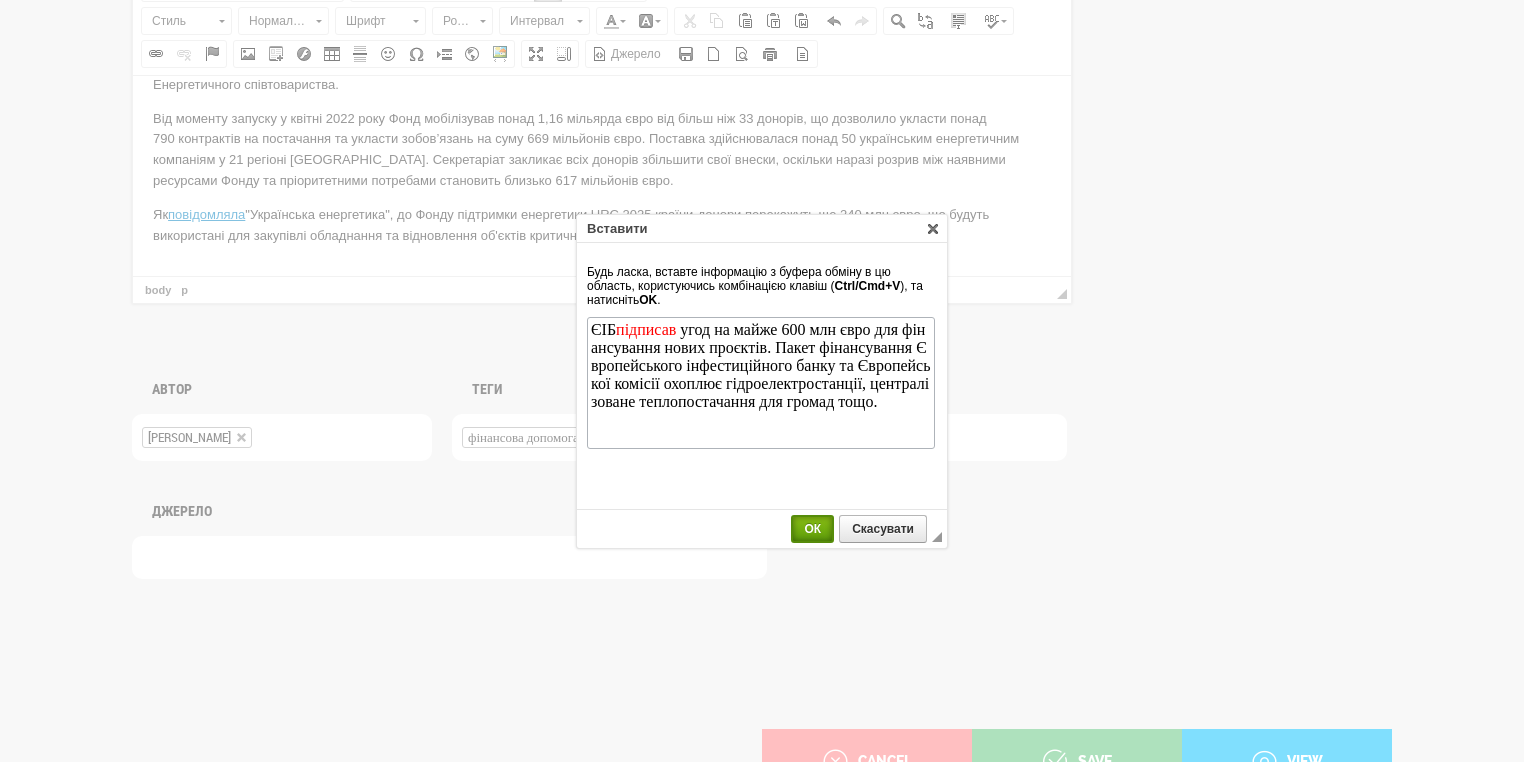 click on "ОК" at bounding box center [812, 529] 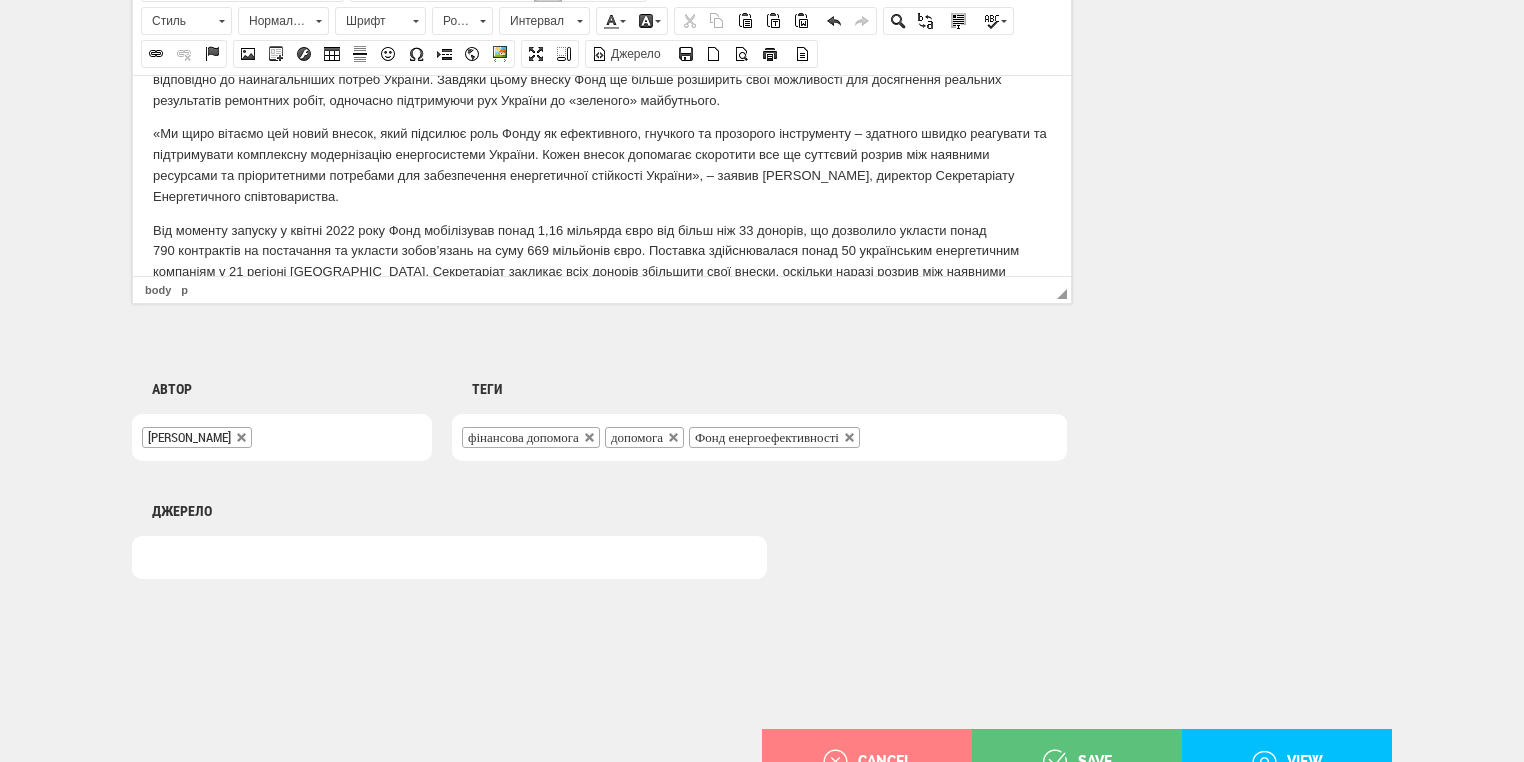 scroll, scrollTop: 400, scrollLeft: 0, axis: vertical 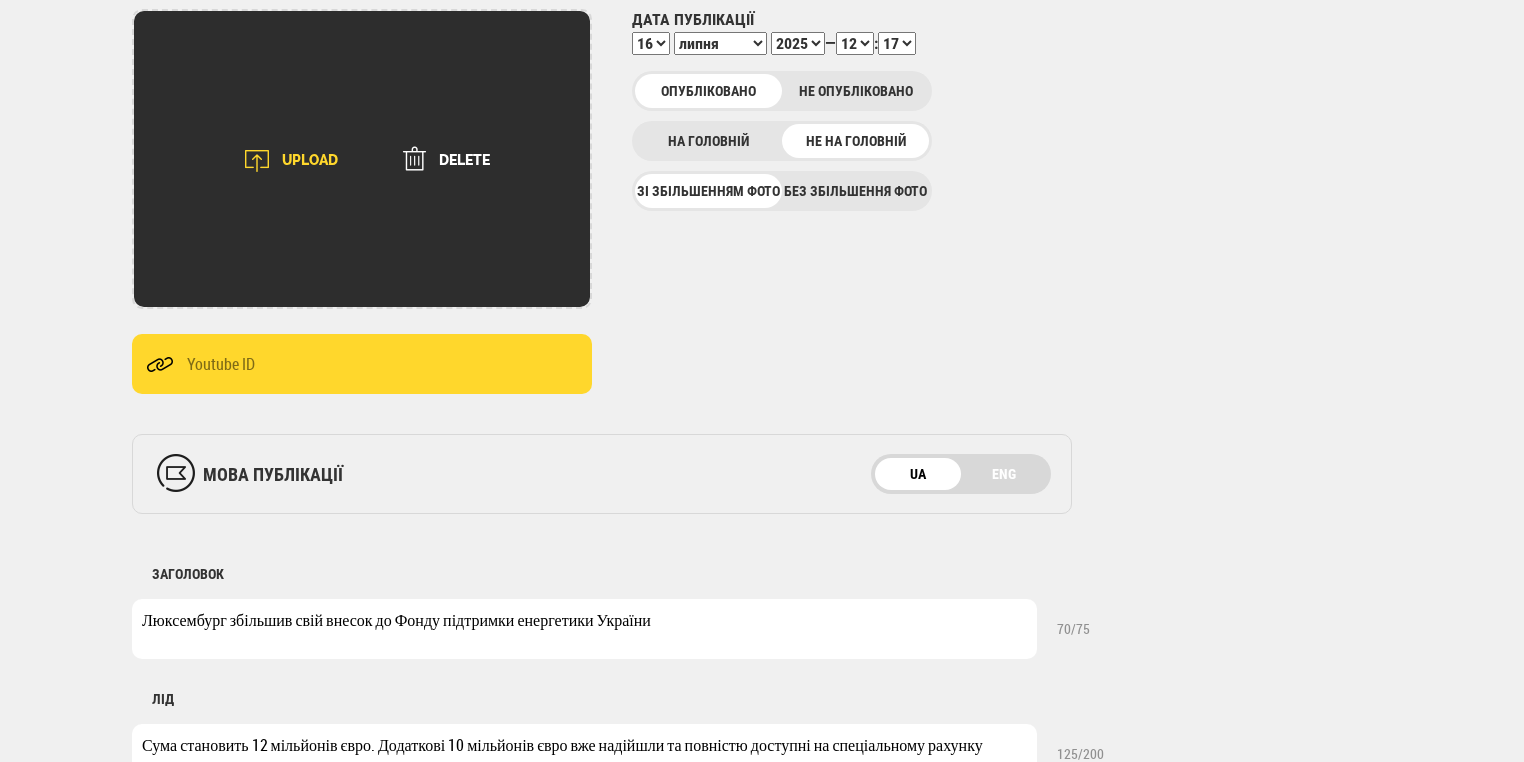 click on "UPLOAD" at bounding box center [284, 161] 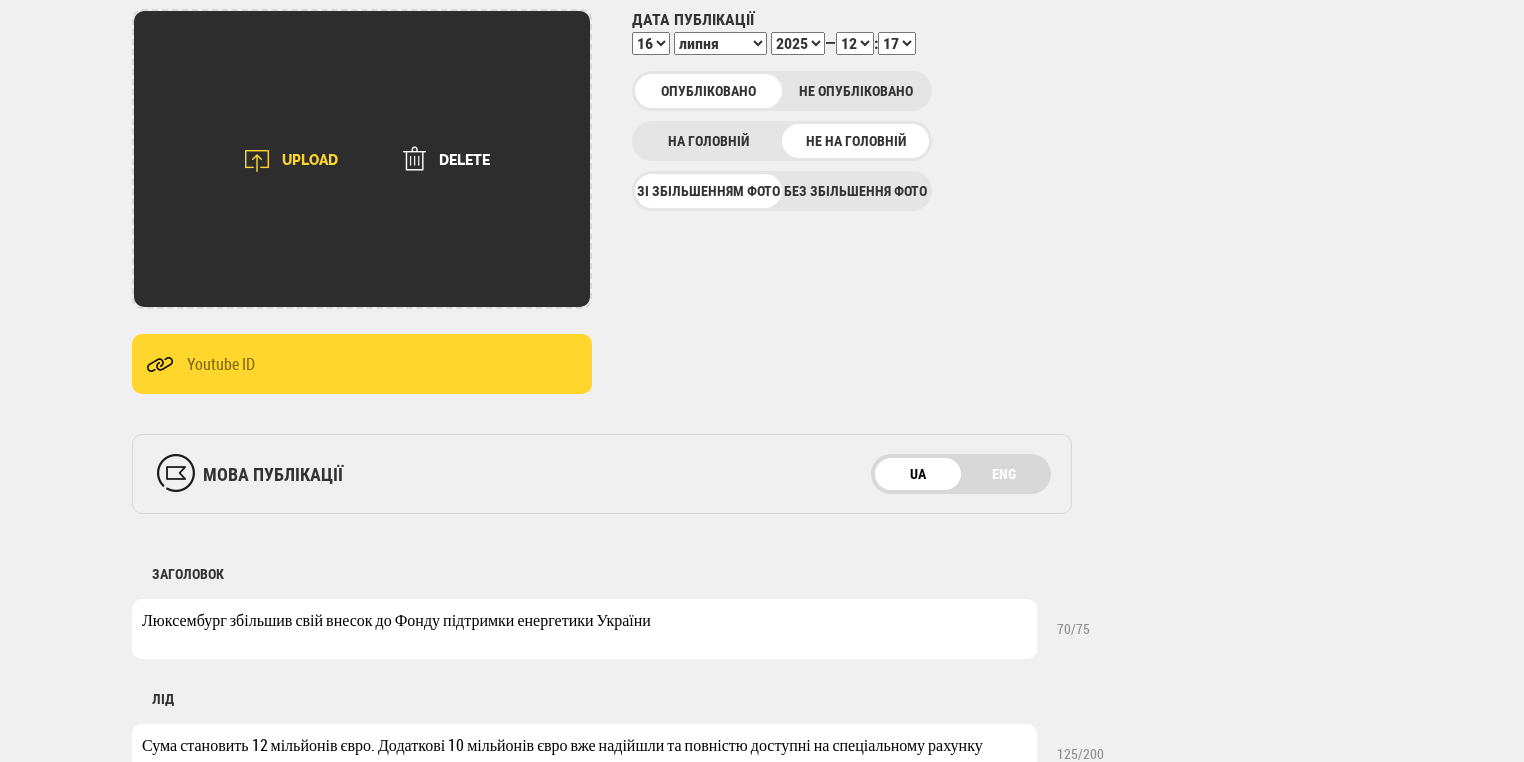 click on "UPLOAD" at bounding box center [284, 161] 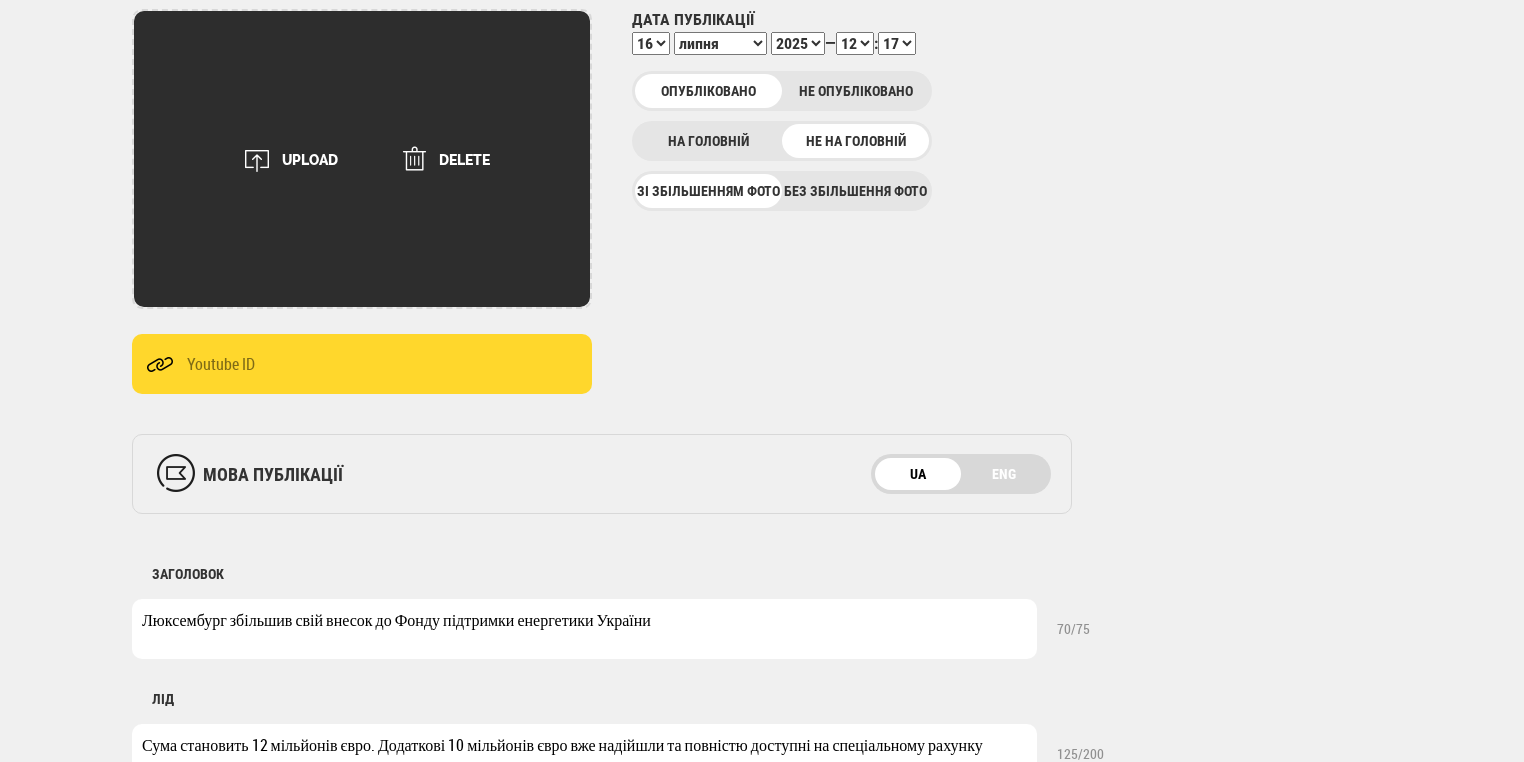 click on "UPLOAD DELETE" at bounding box center [362, 159] 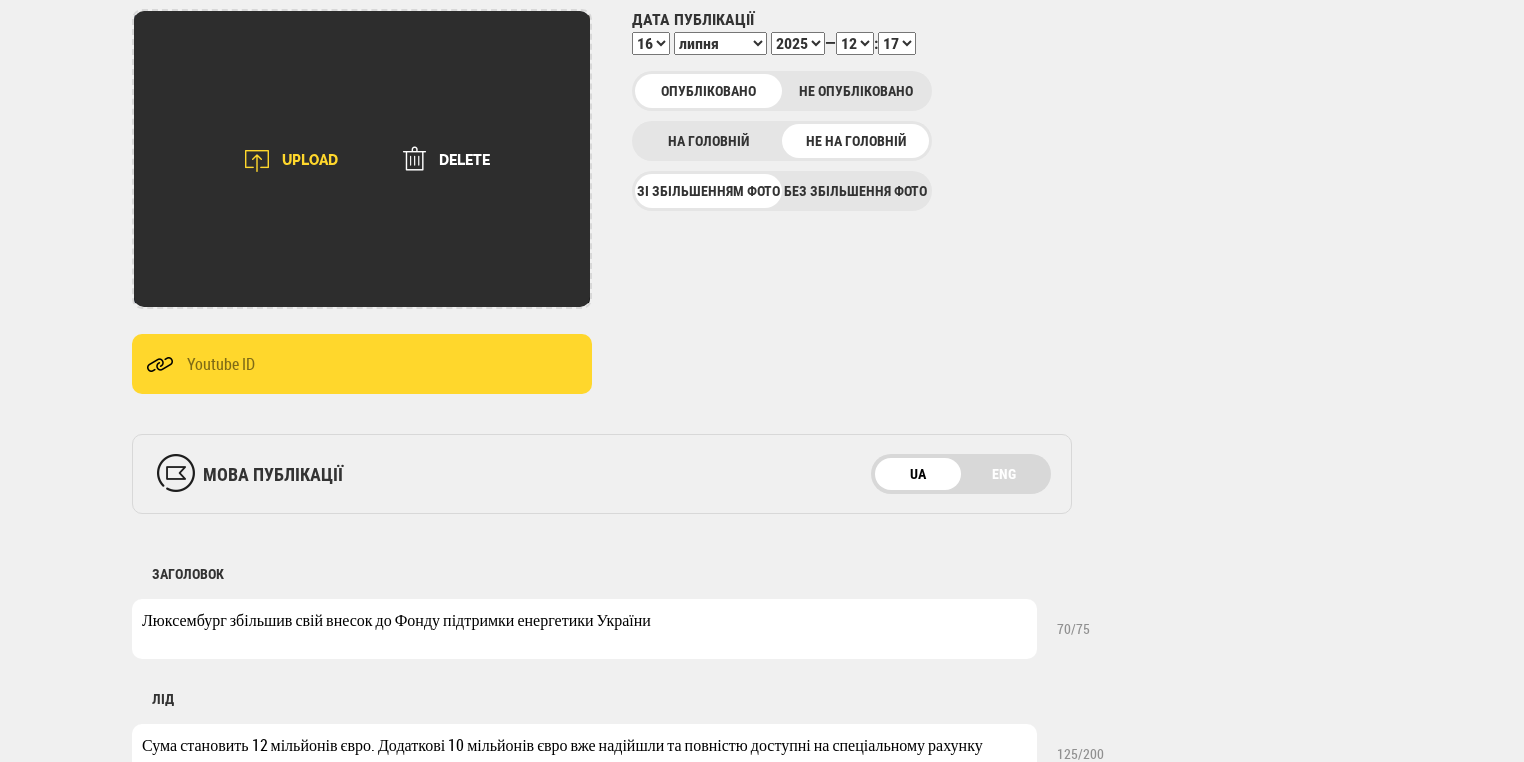 click at bounding box center (257, 161) 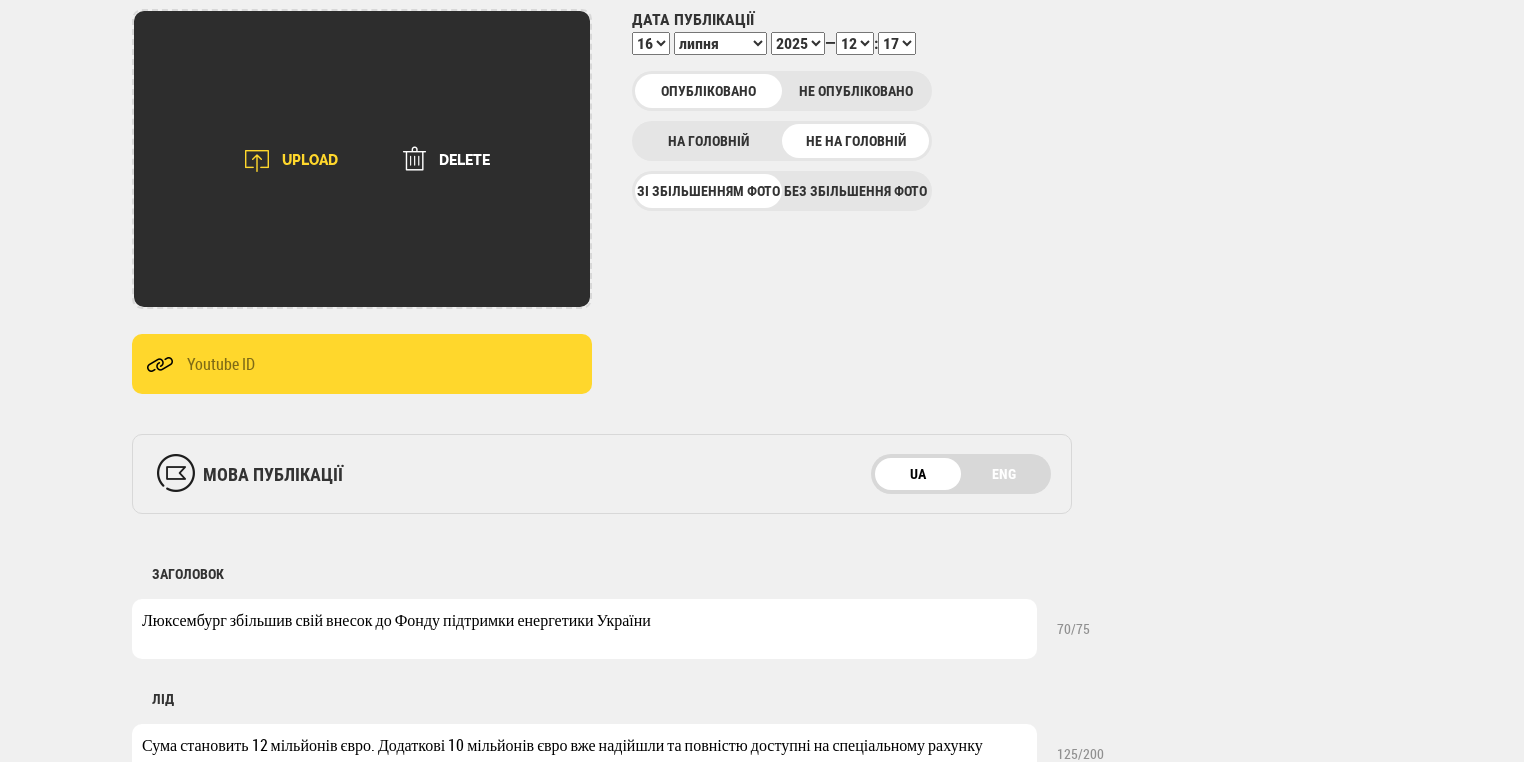 click on "UPLOAD" at bounding box center (284, 161) 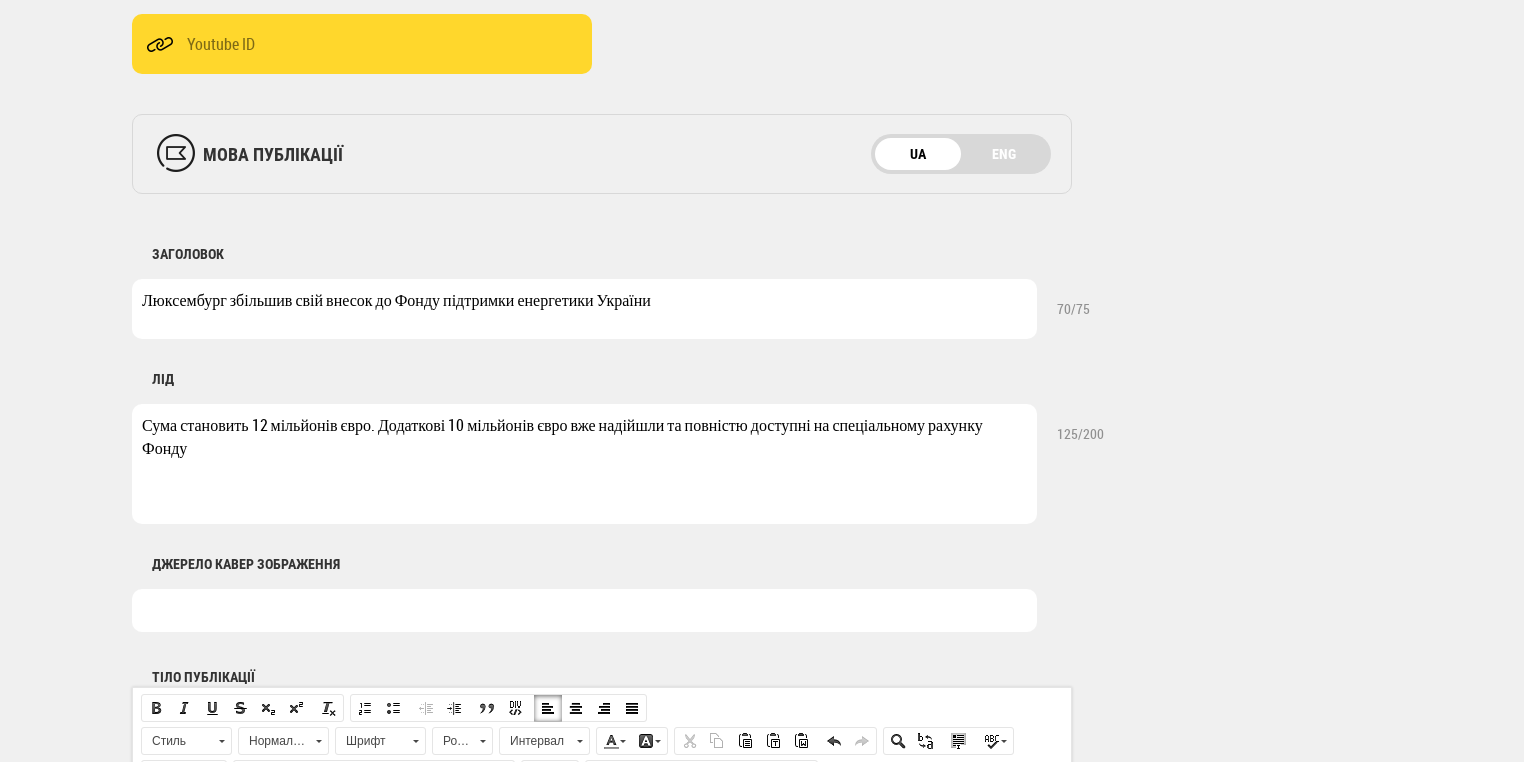 scroll, scrollTop: 960, scrollLeft: 0, axis: vertical 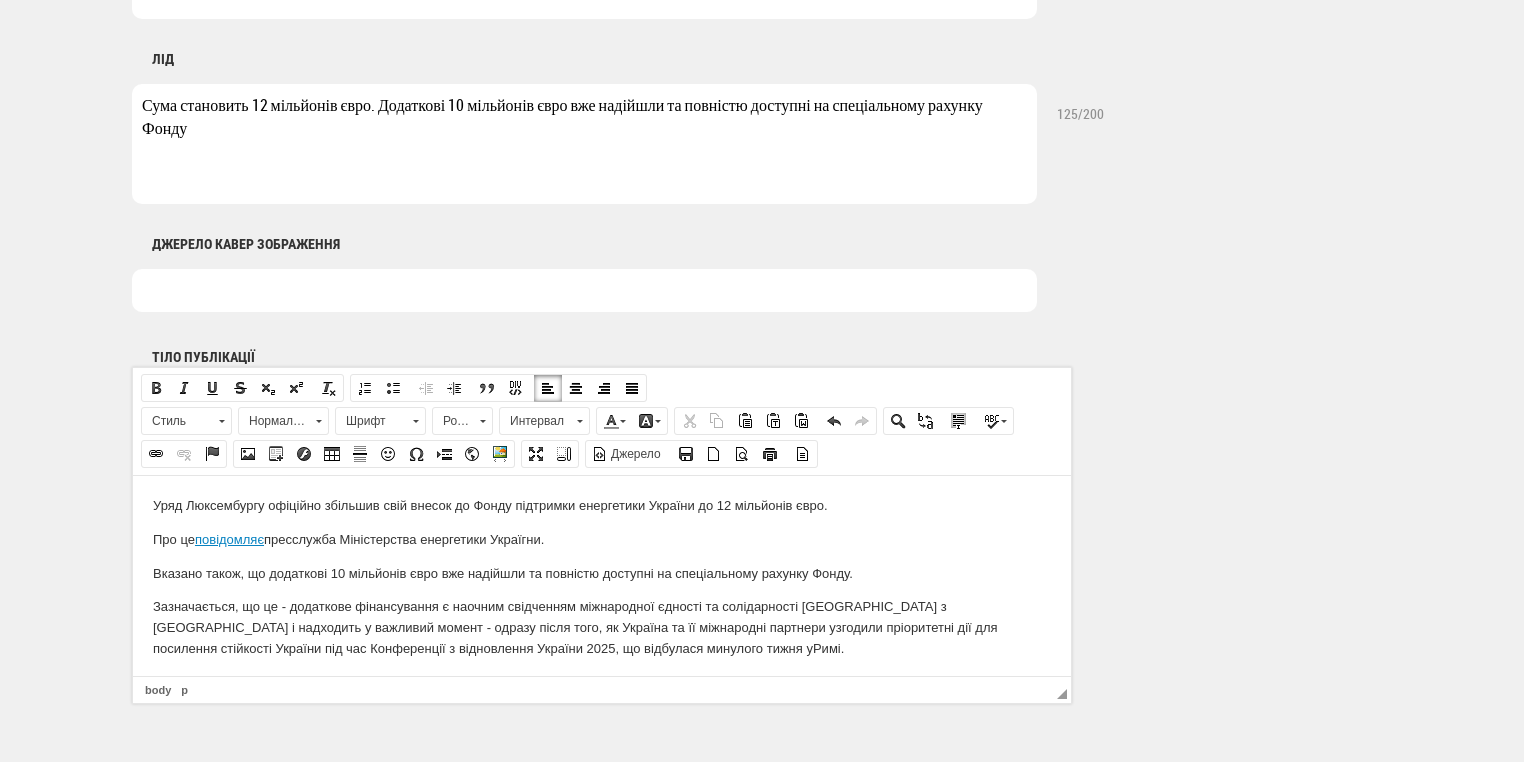 click at bounding box center (584, 290) 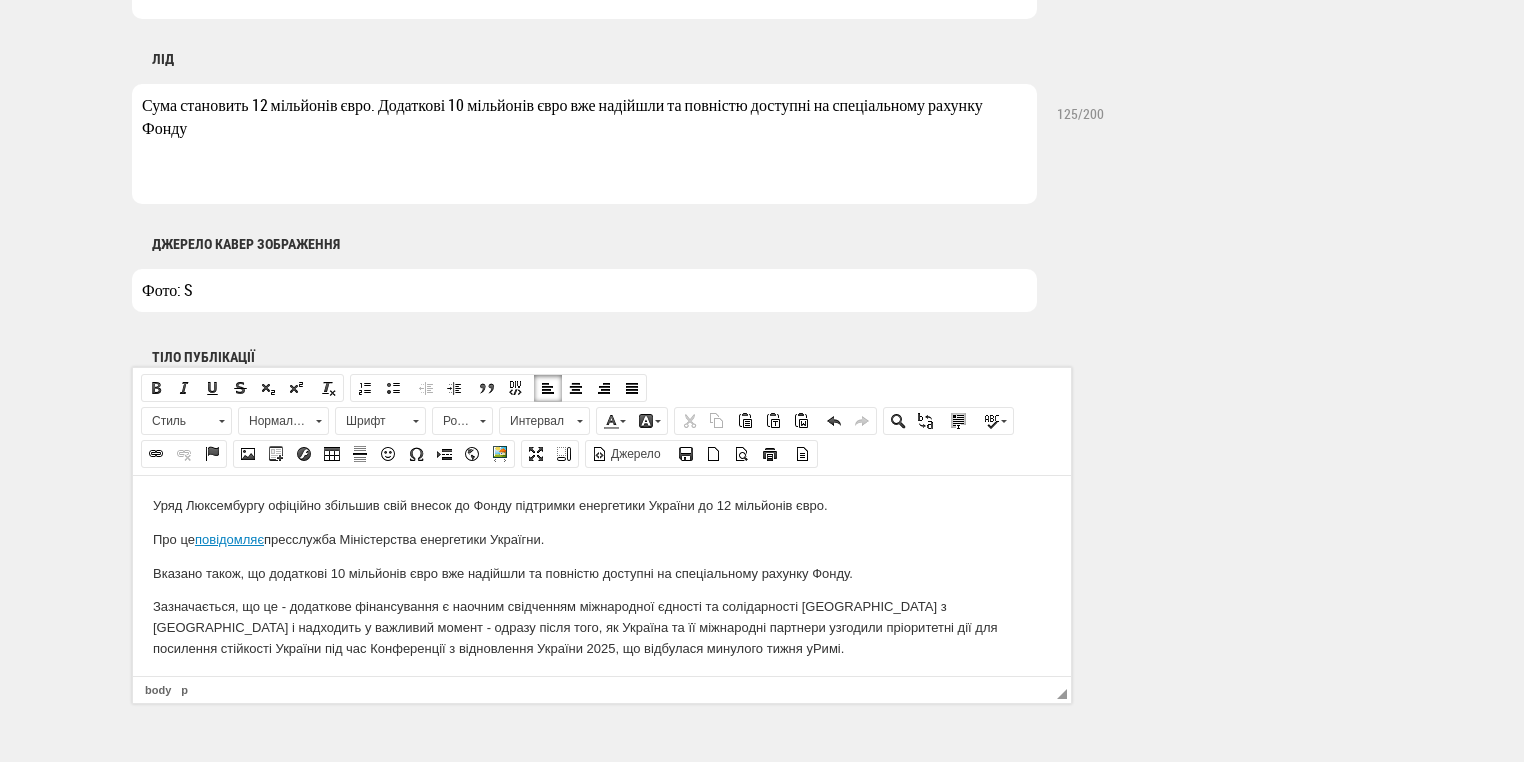 type on "Фото: Shutterstock" 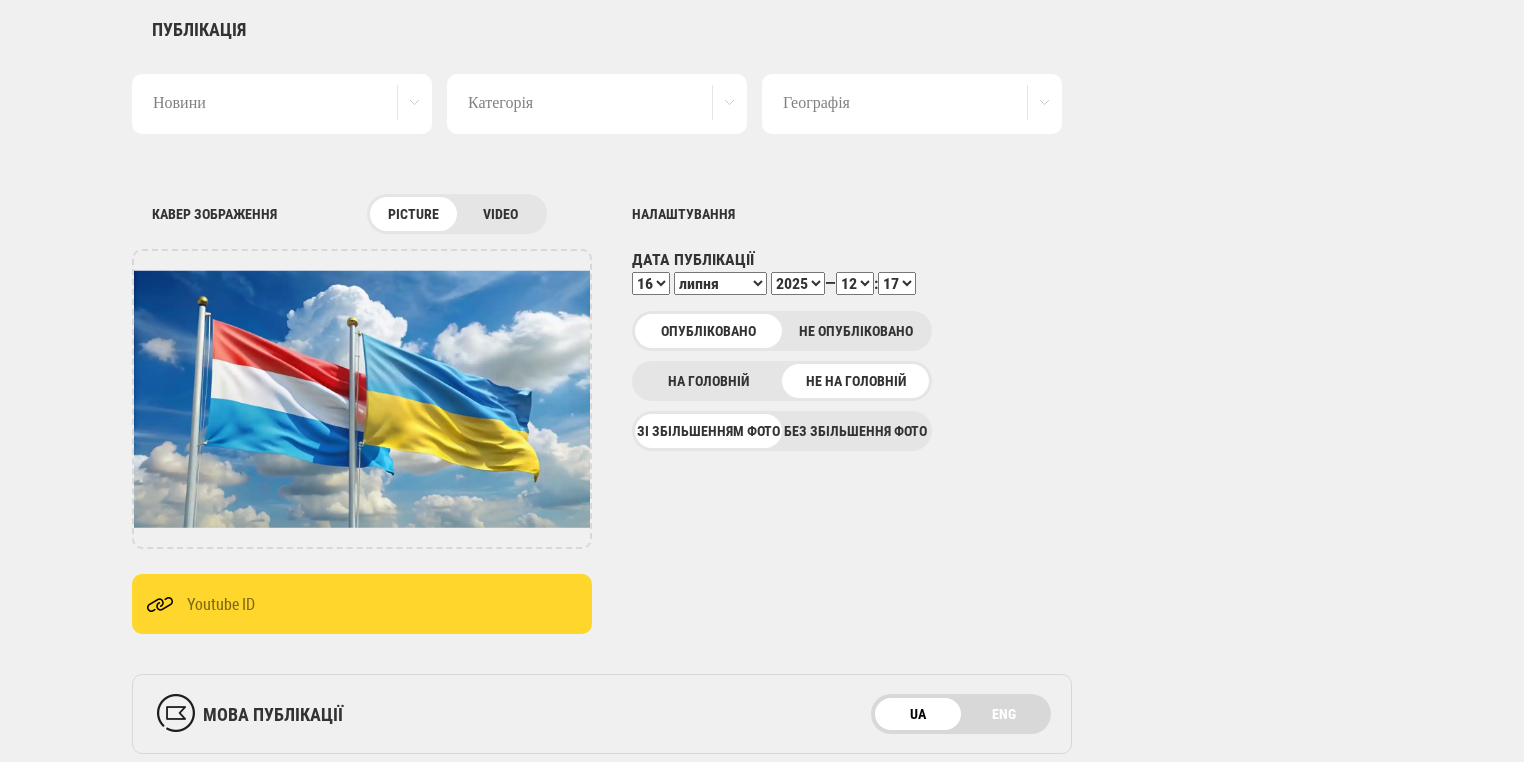 scroll, scrollTop: 0, scrollLeft: 0, axis: both 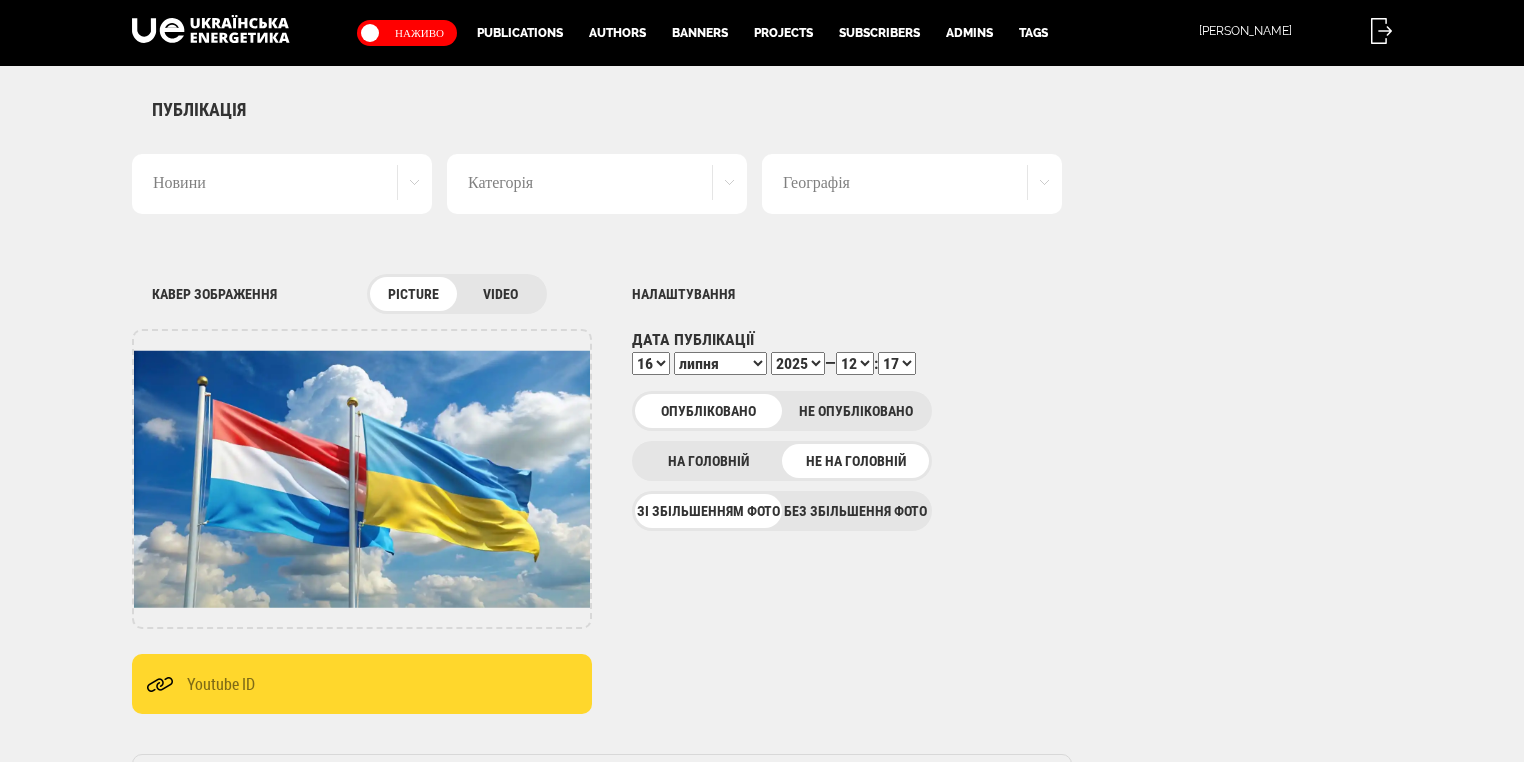 click on "00
01
02
03
04
05
06
07
08
09
10
11
12
13
14
15
16
17
18
19
20
21
22
23
24
25
26
27
28
29
30
31
32
33
34
35
36
37
38
39
40
41
42
43
44
45
46
47
48
49
50
51
52
53
54
55
56
57
58
59" at bounding box center [897, 363] 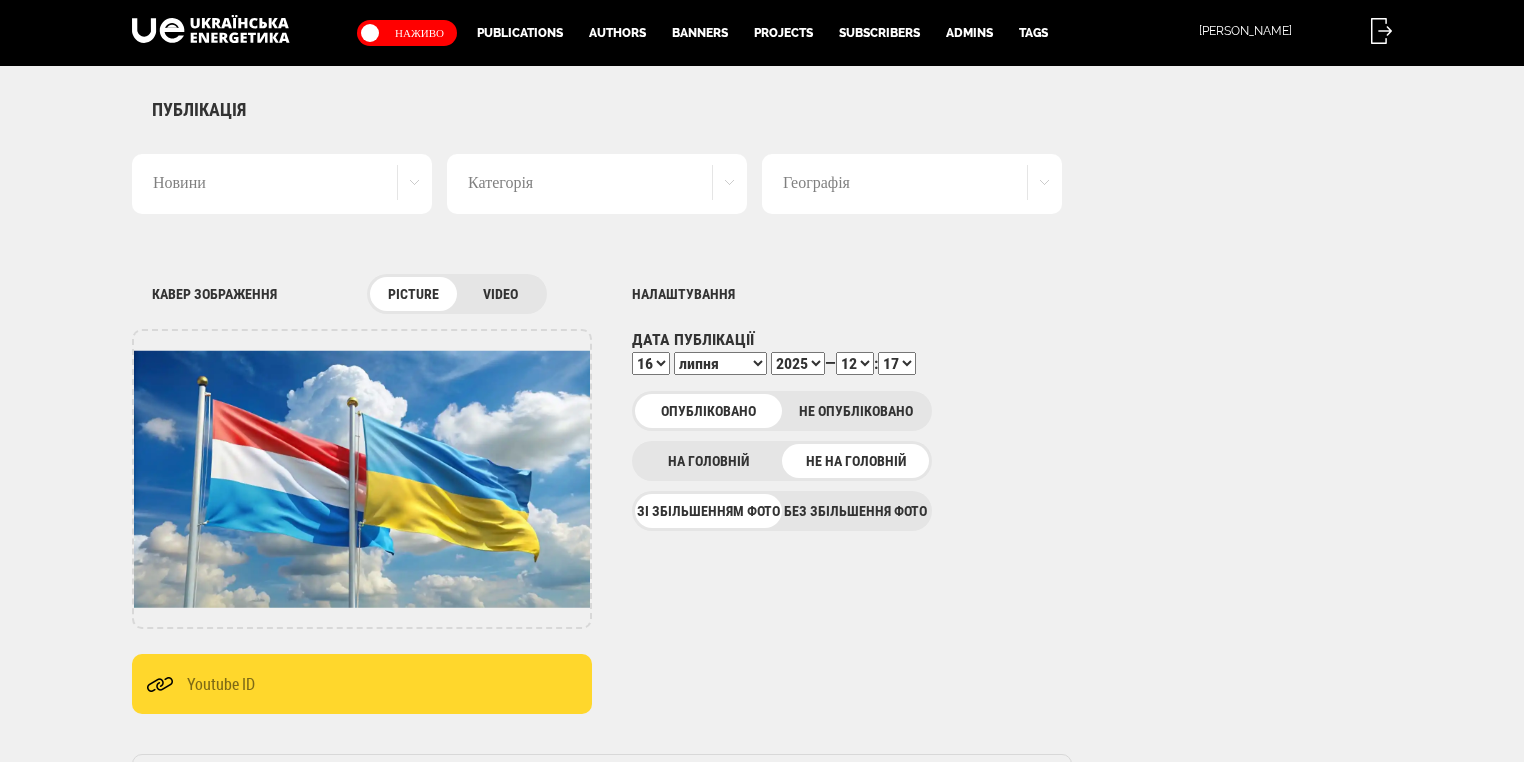 select on "24" 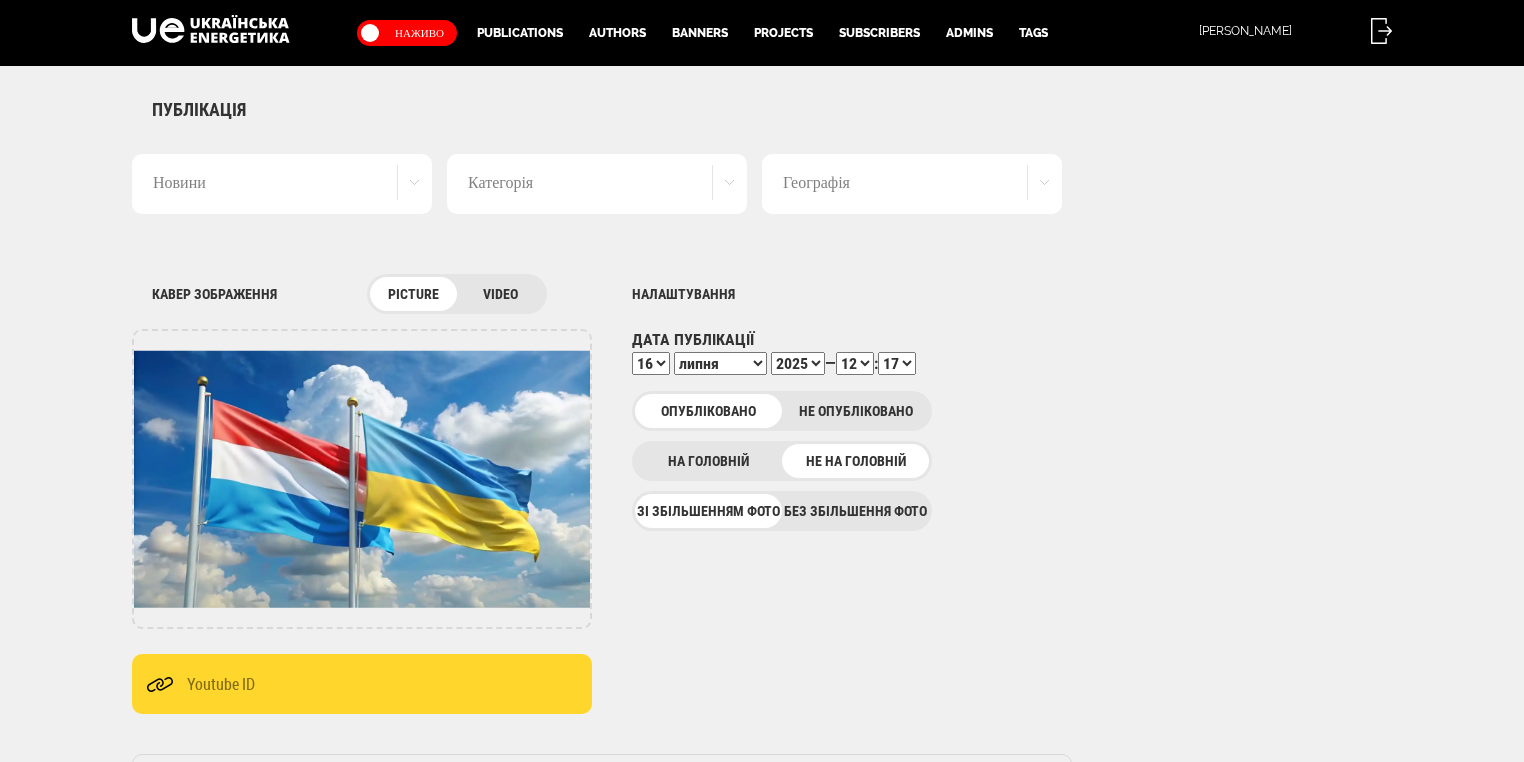click on "00
01
02
03
04
05
06
07
08
09
10
11
12
13
14
15
16
17
18
19
20
21
22
23
24
25
26
27
28
29
30
31
32
33
34
35
36
37
38
39
40
41
42
43
44
45
46
47
48
49
50
51
52
53
54
55
56
57
58
59" at bounding box center [897, 363] 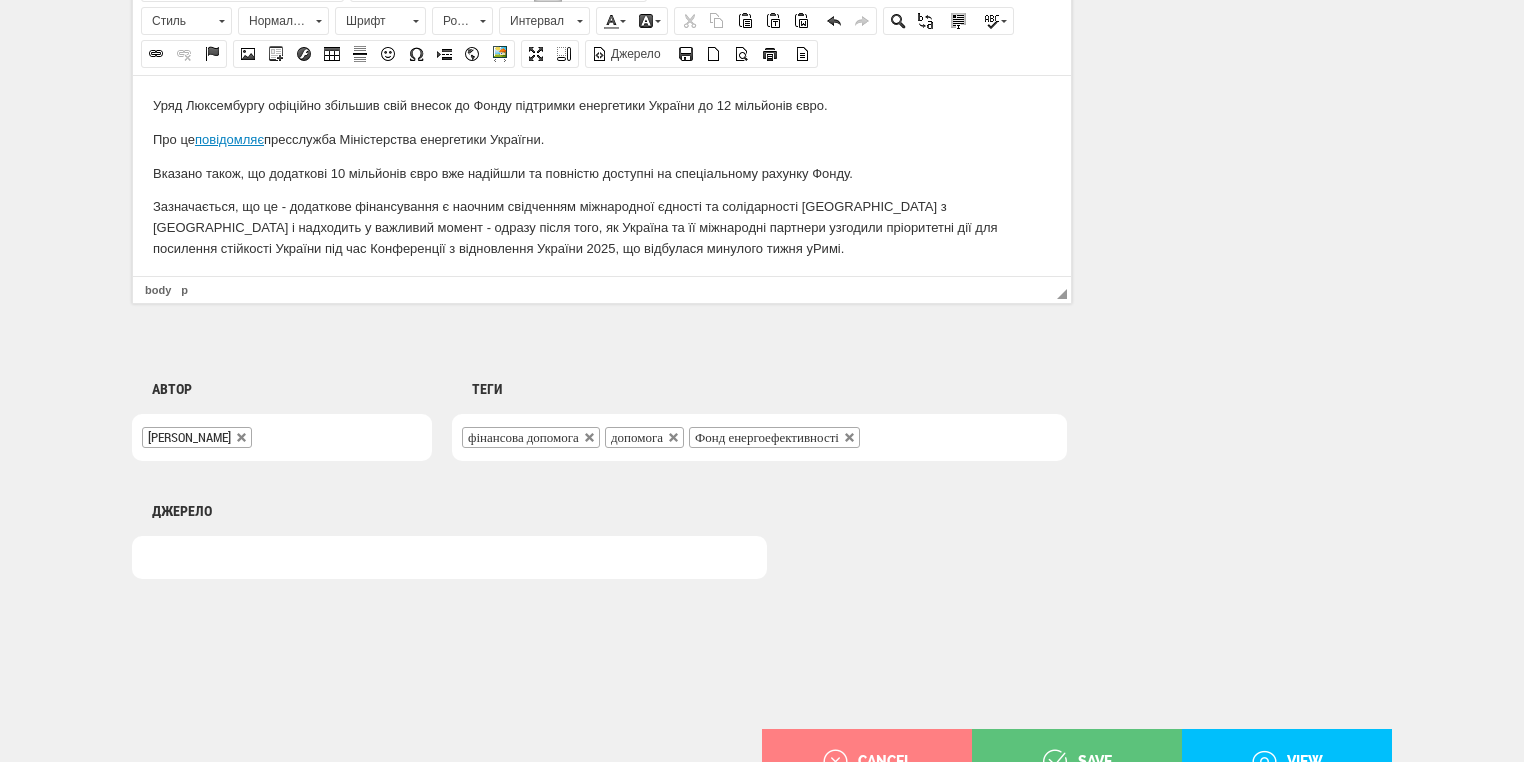 scroll, scrollTop: 1404, scrollLeft: 0, axis: vertical 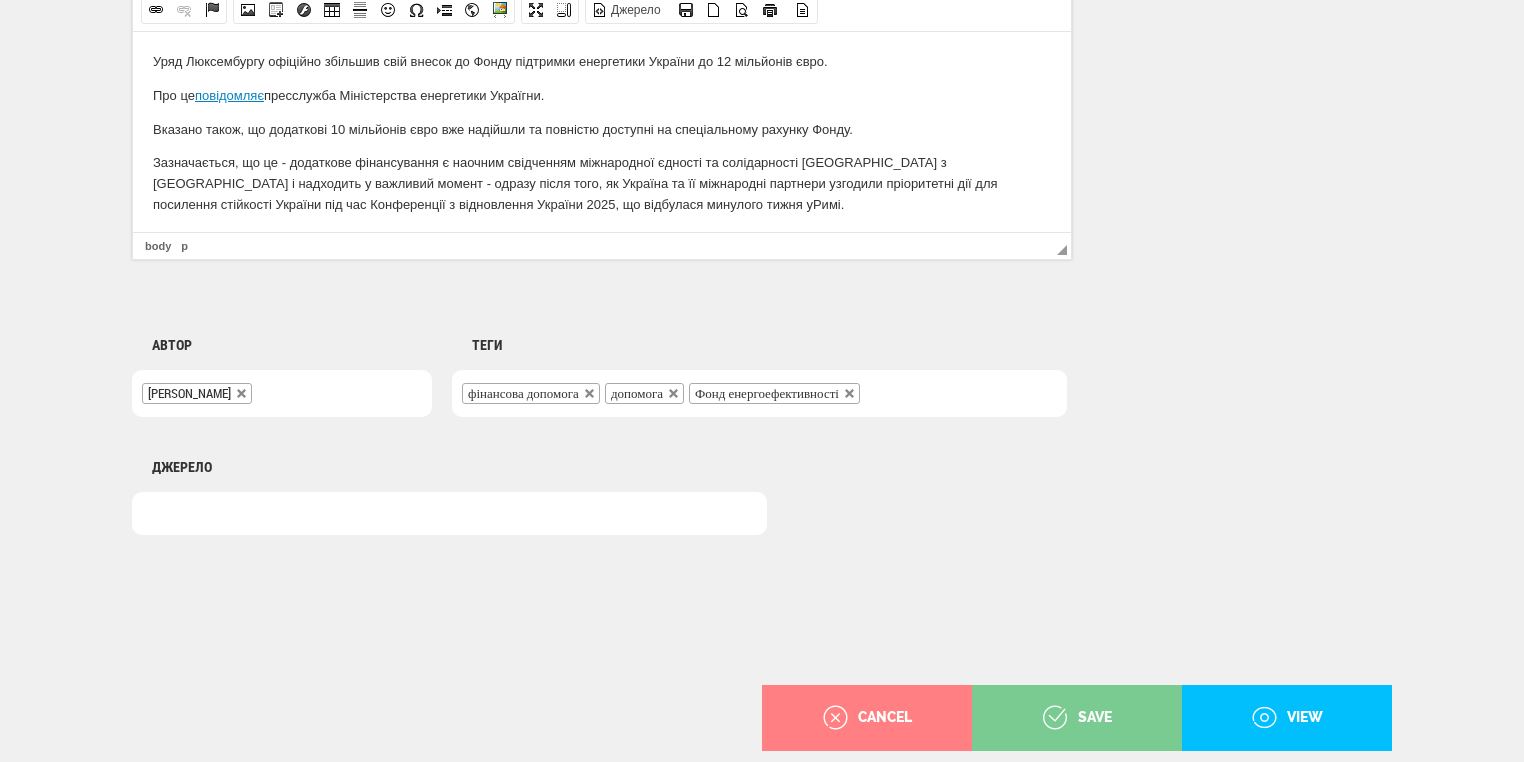 click on "save" at bounding box center [1077, 718] 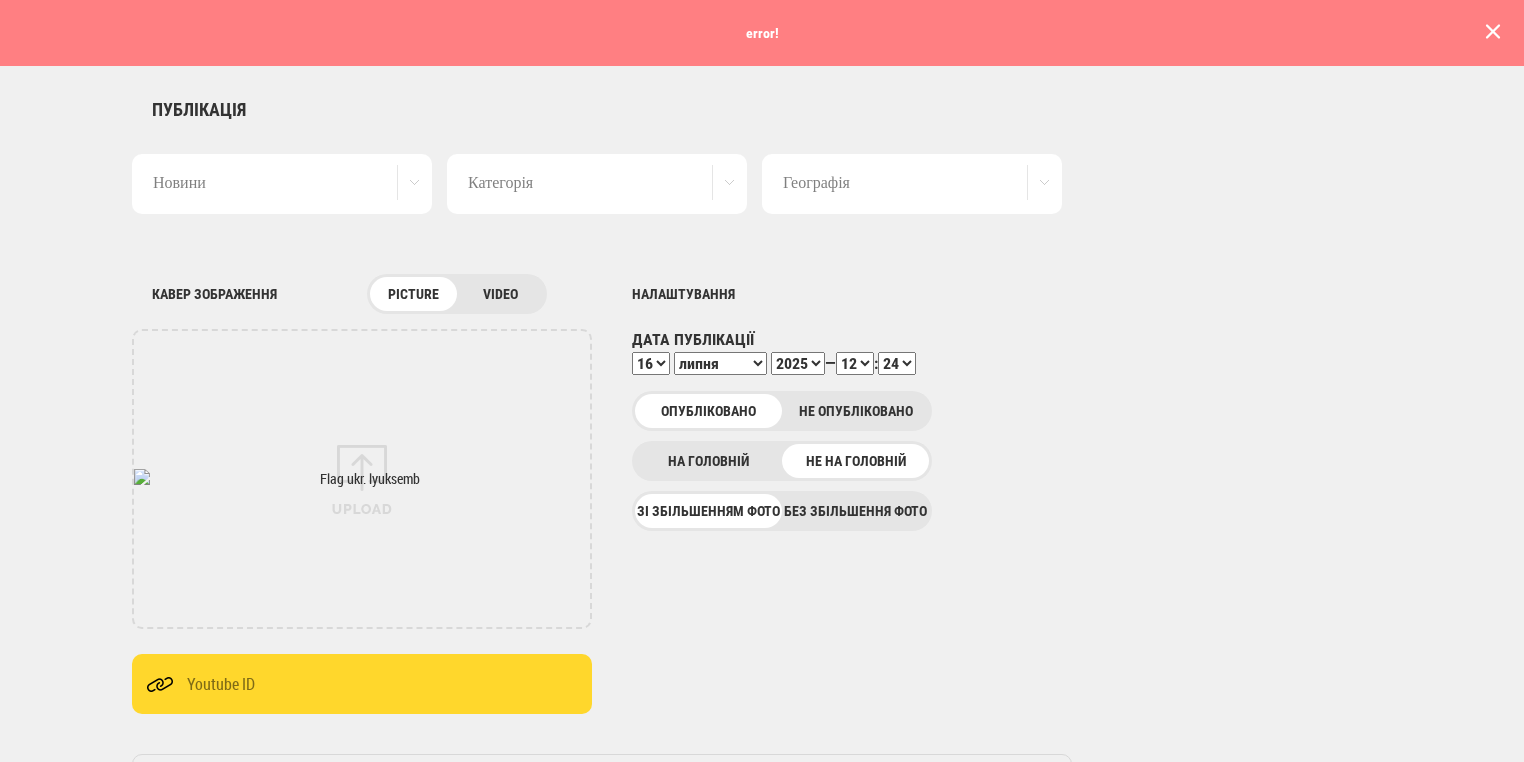 scroll, scrollTop: 0, scrollLeft: 0, axis: both 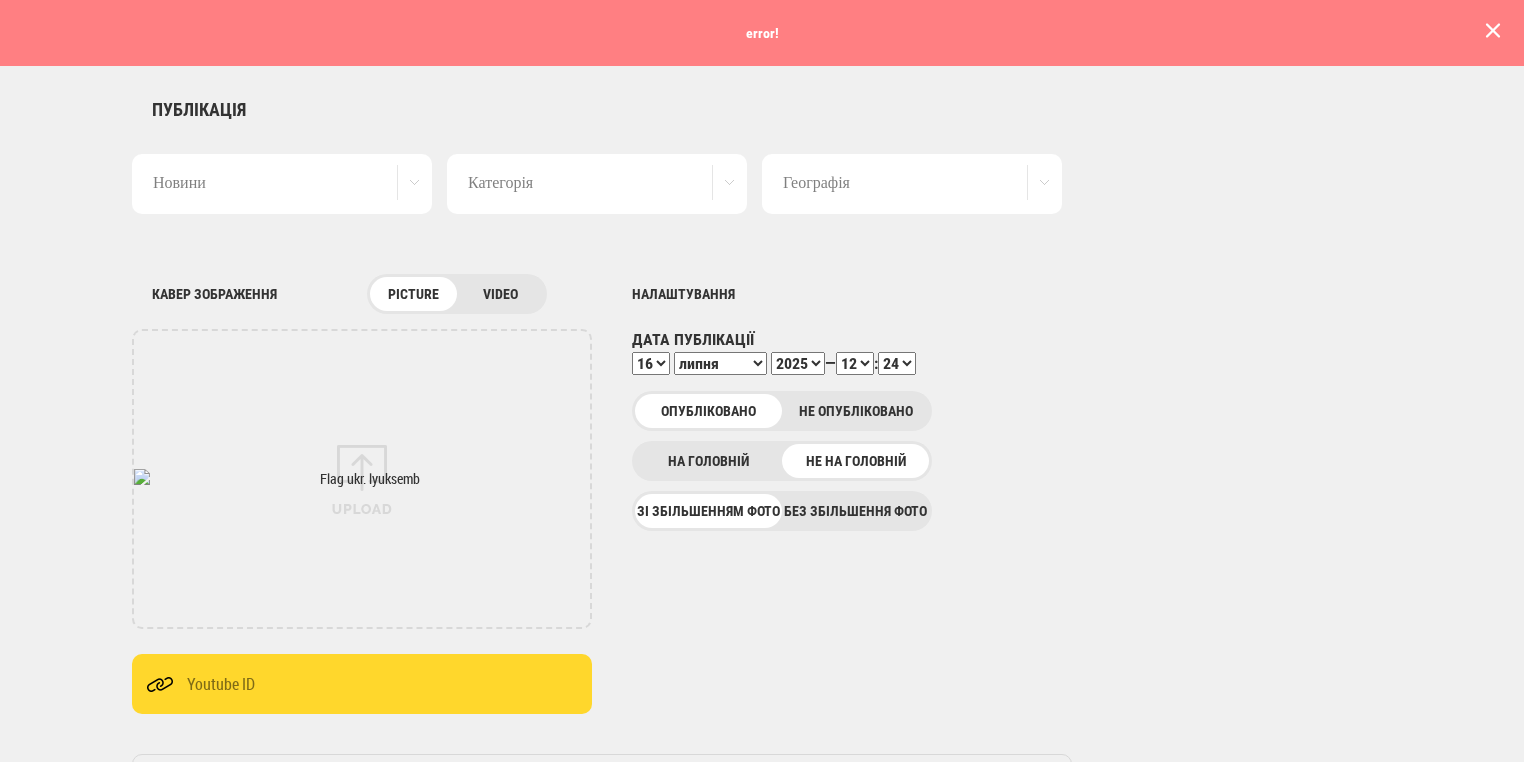 click at bounding box center (1493, 31) 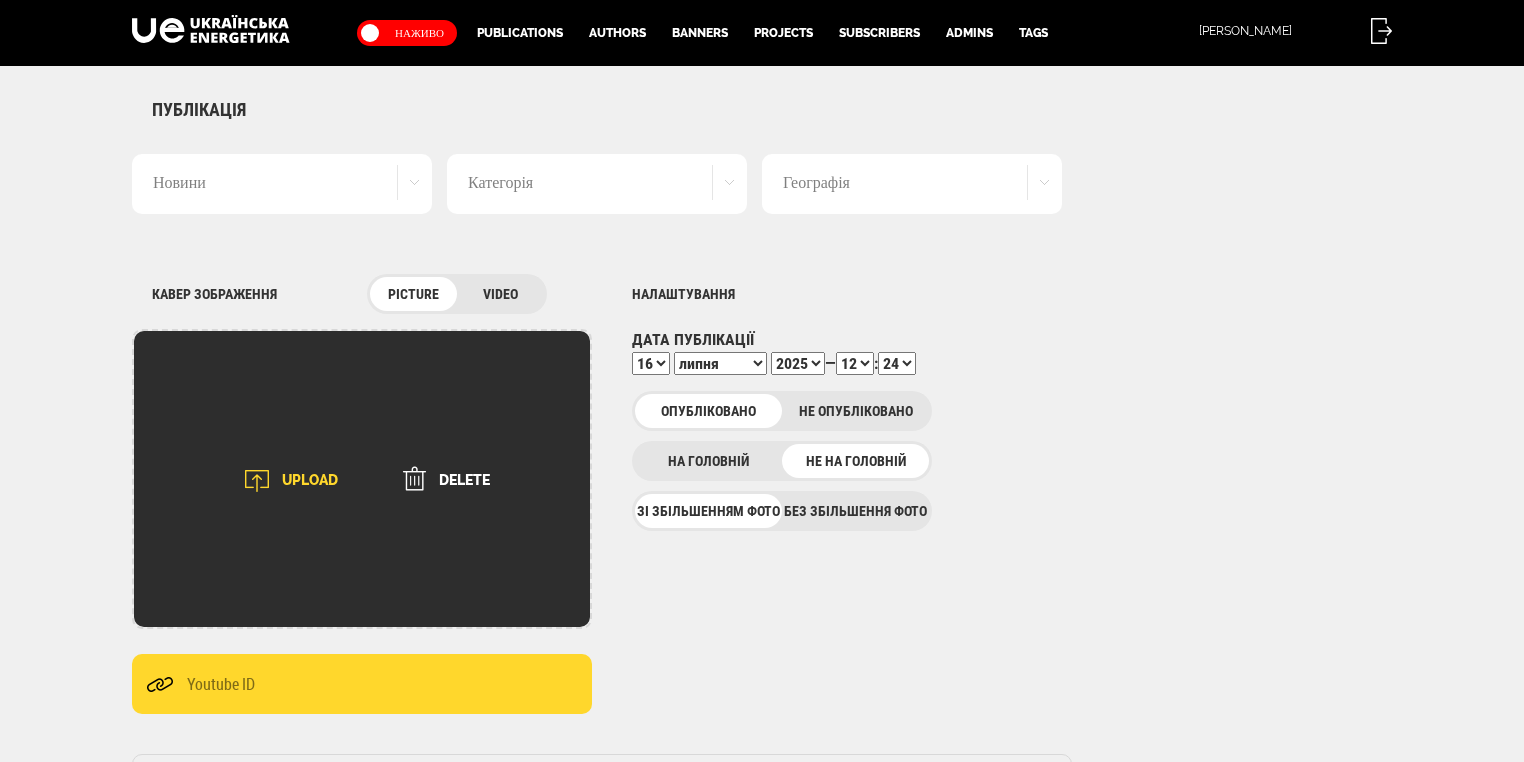 click on "UPLOAD" at bounding box center [284, 481] 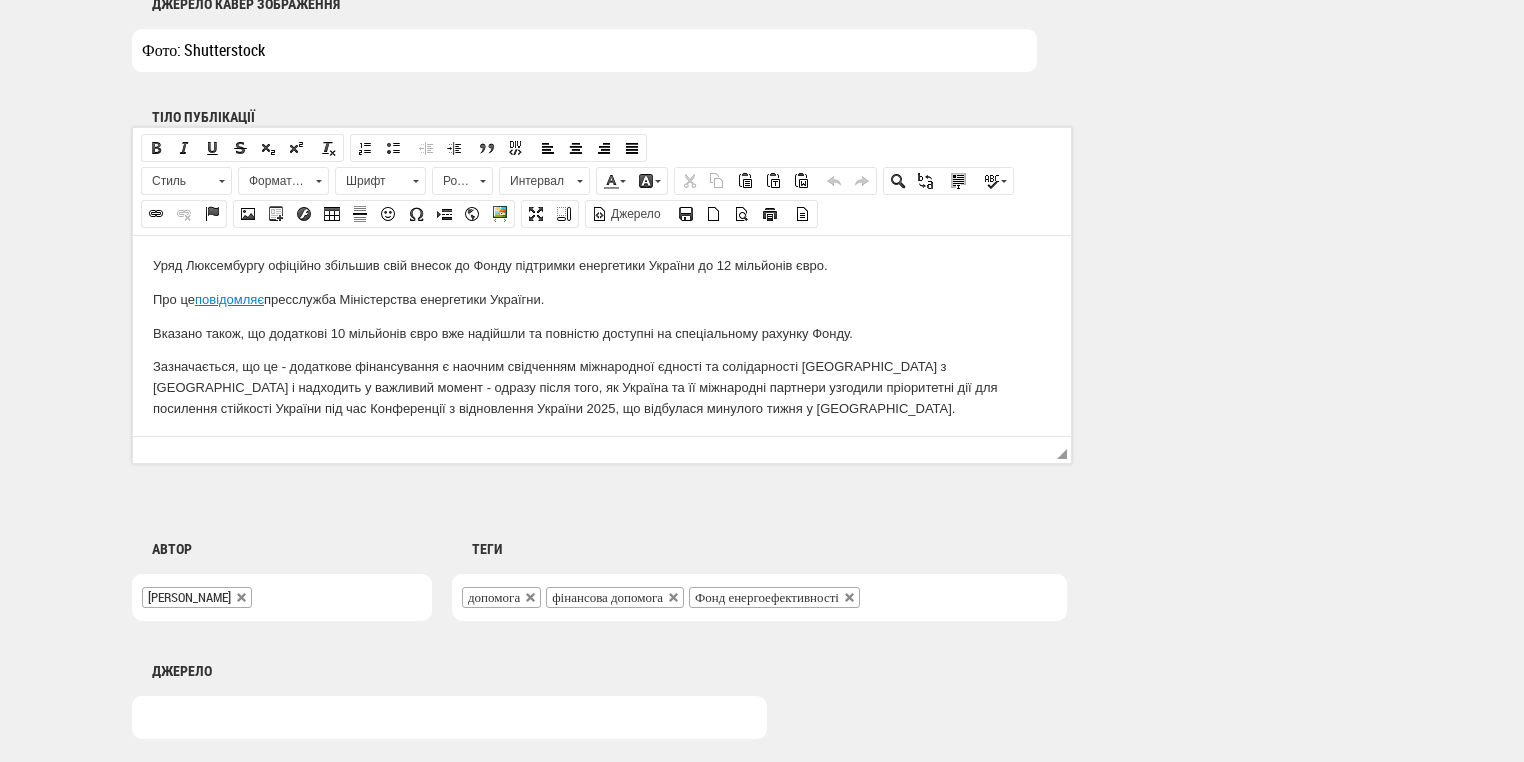 scroll, scrollTop: 1404, scrollLeft: 0, axis: vertical 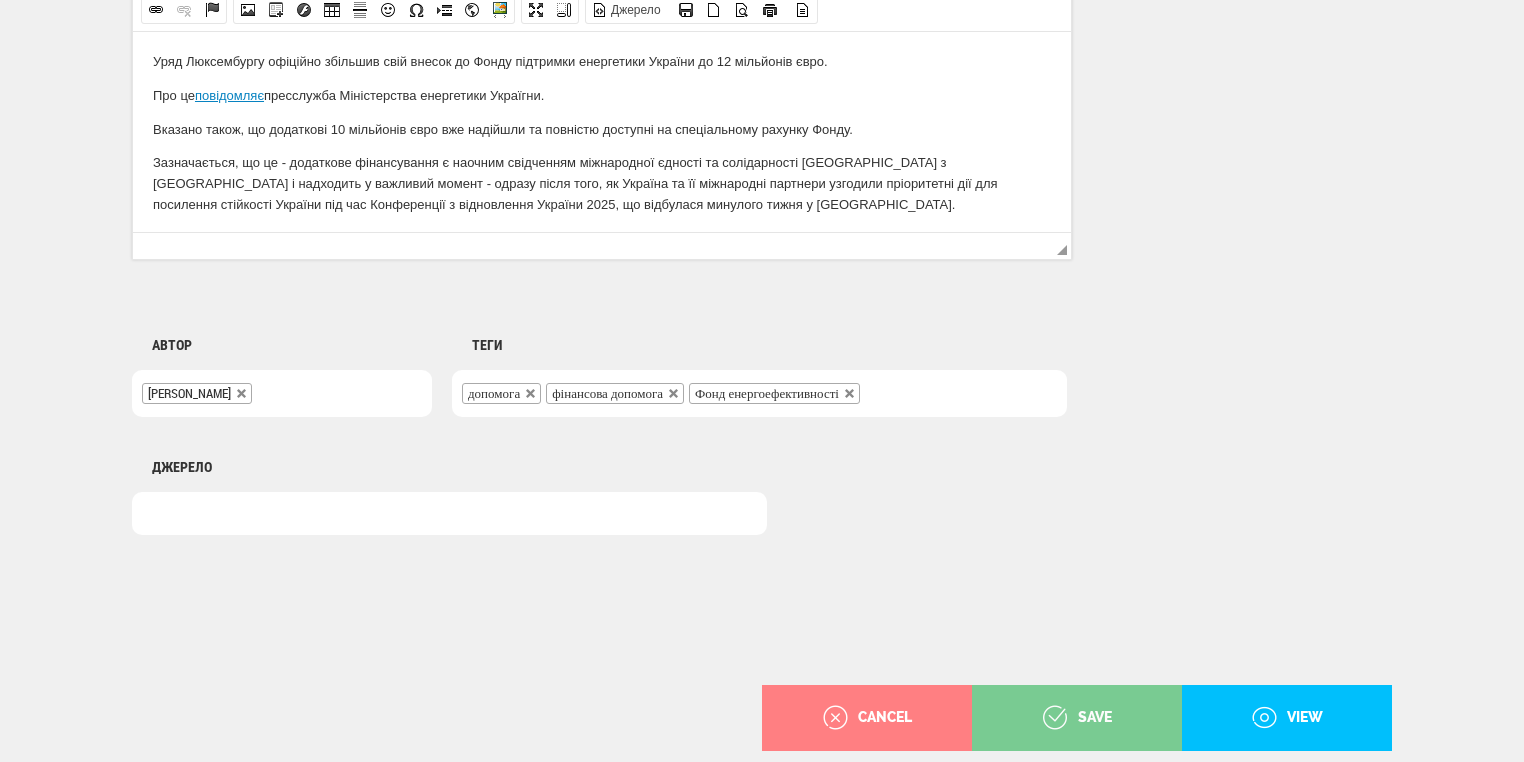 click on "save" at bounding box center [1077, 718] 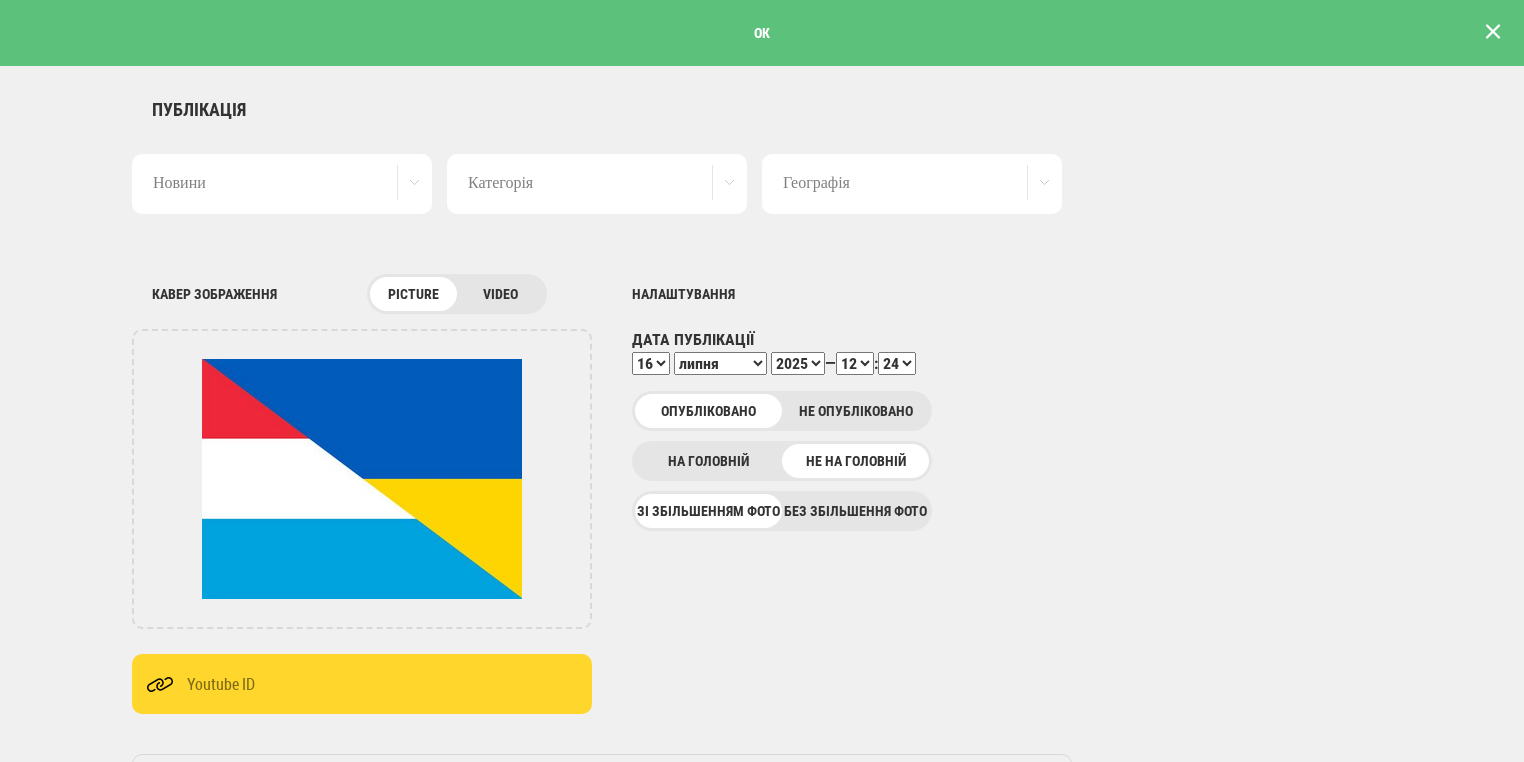 scroll, scrollTop: 0, scrollLeft: 0, axis: both 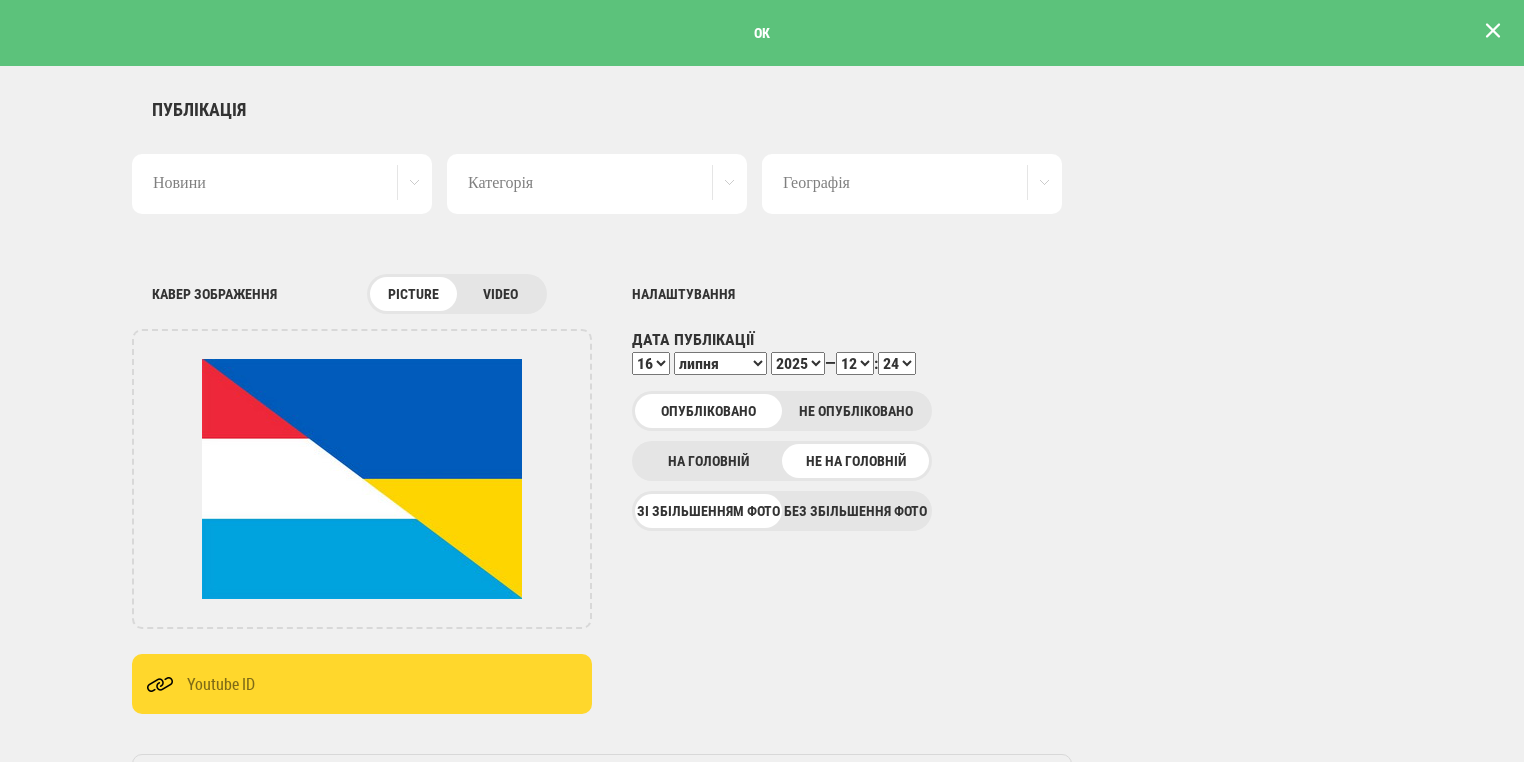 click at bounding box center (1493, 31) 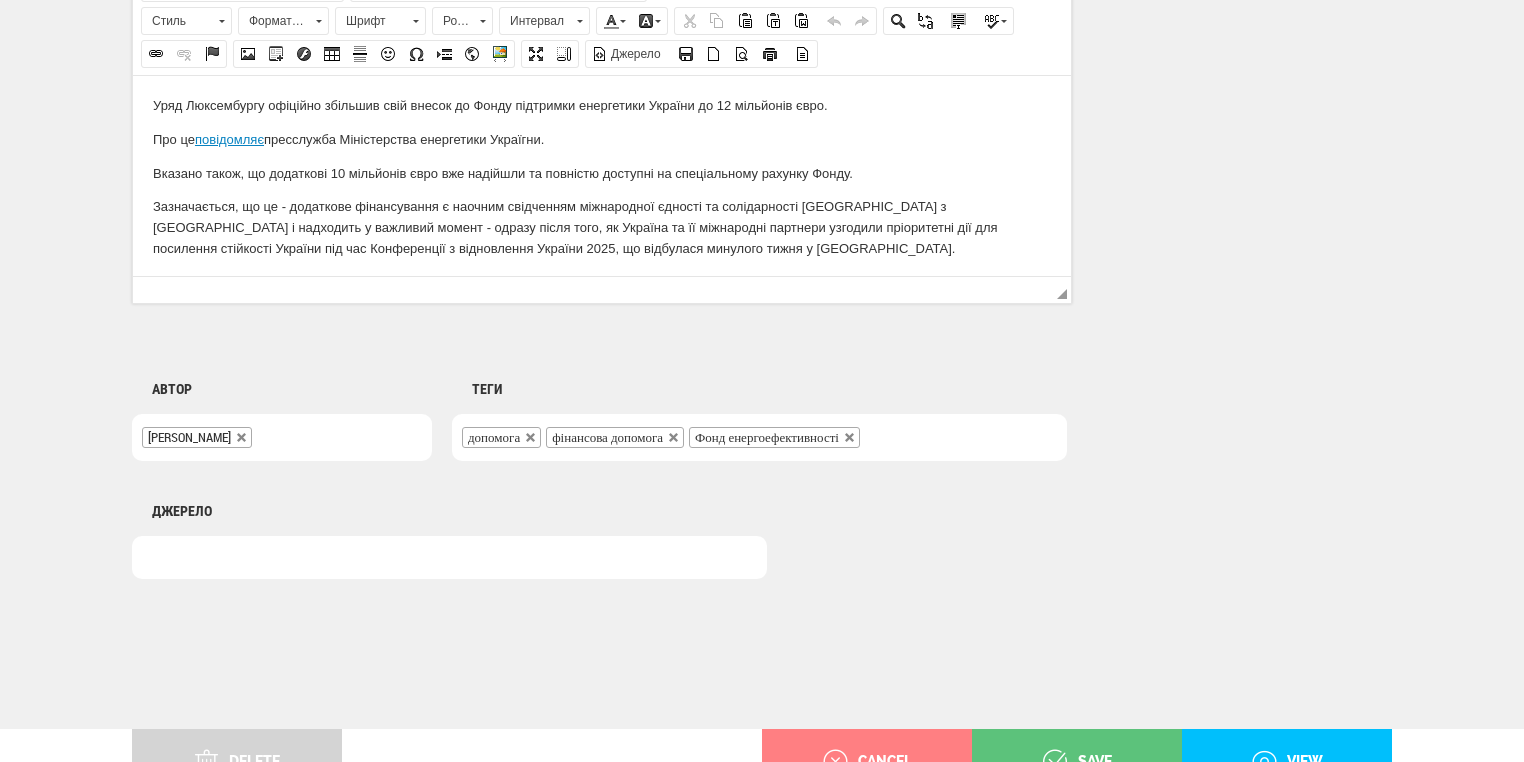 scroll, scrollTop: 1469, scrollLeft: 0, axis: vertical 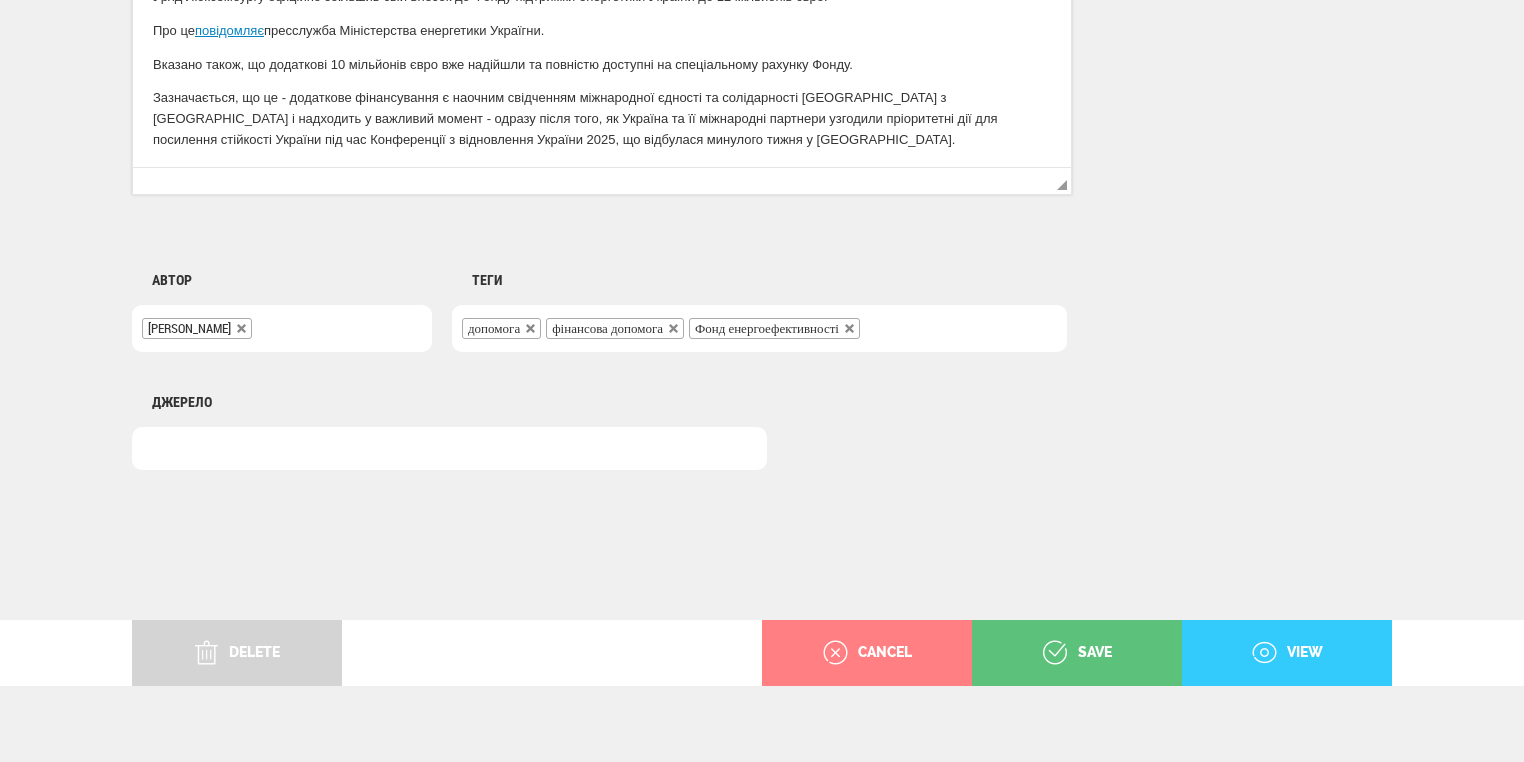 click on "view" at bounding box center (1287, 653) 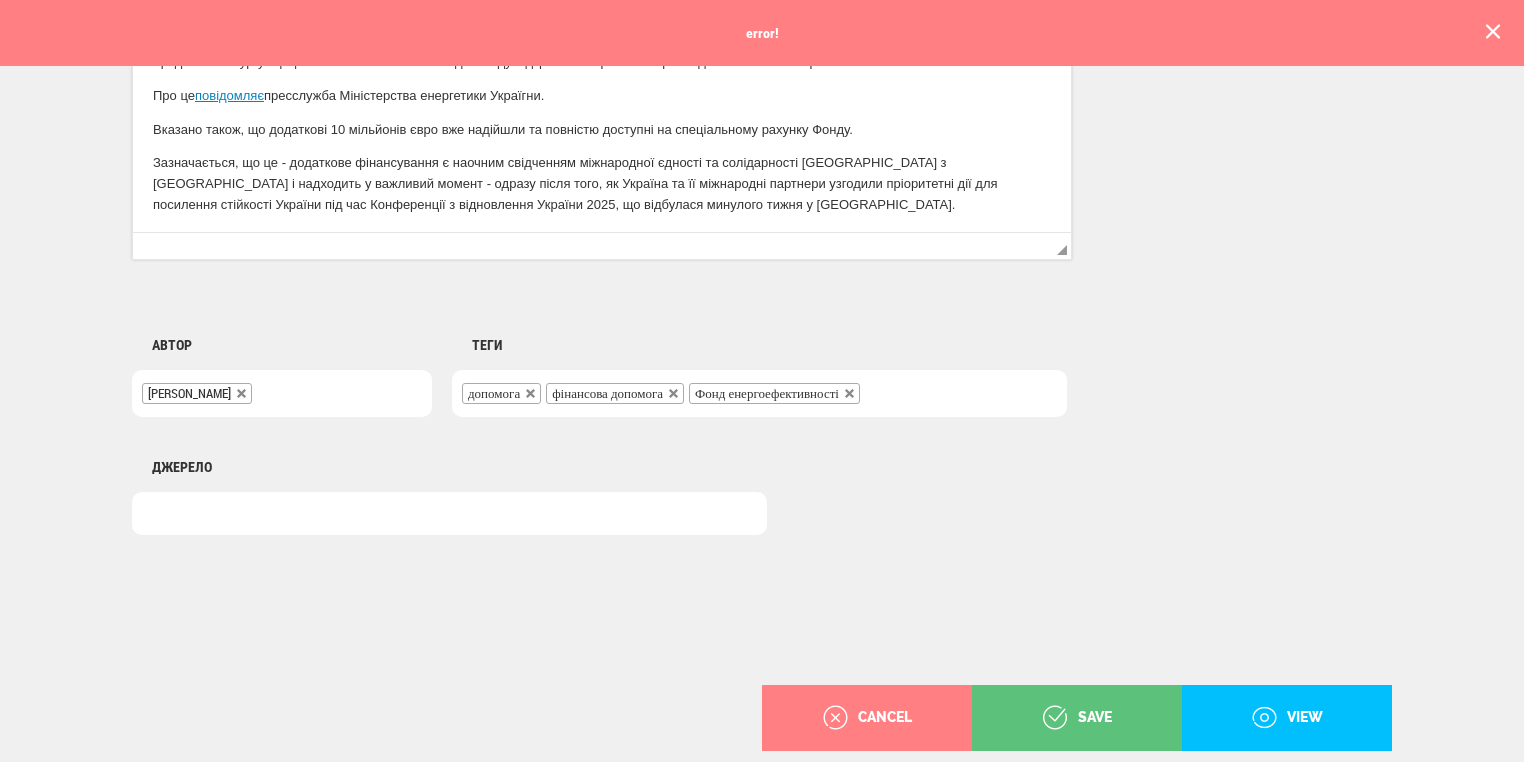 scroll, scrollTop: 0, scrollLeft: 0, axis: both 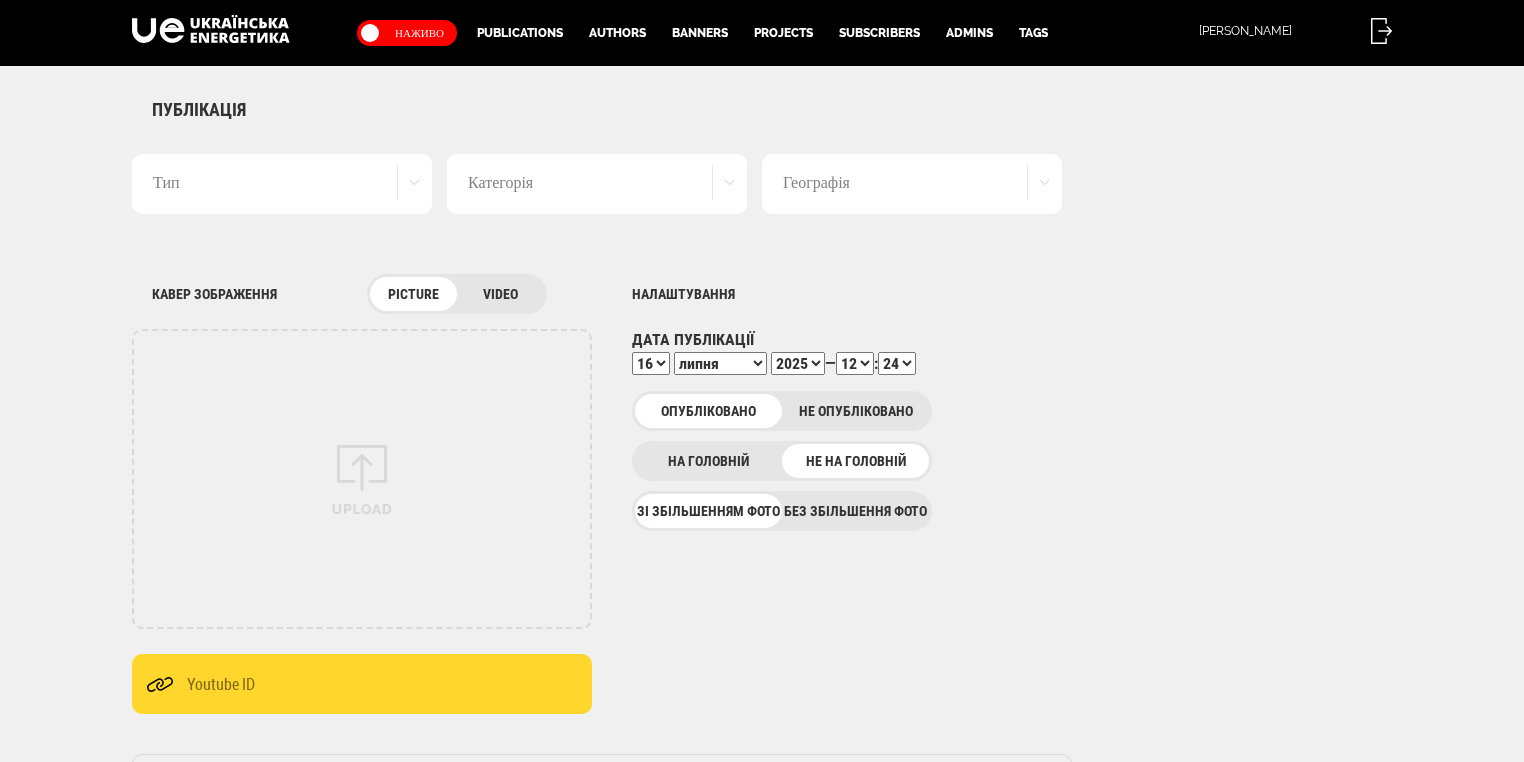 select on "24" 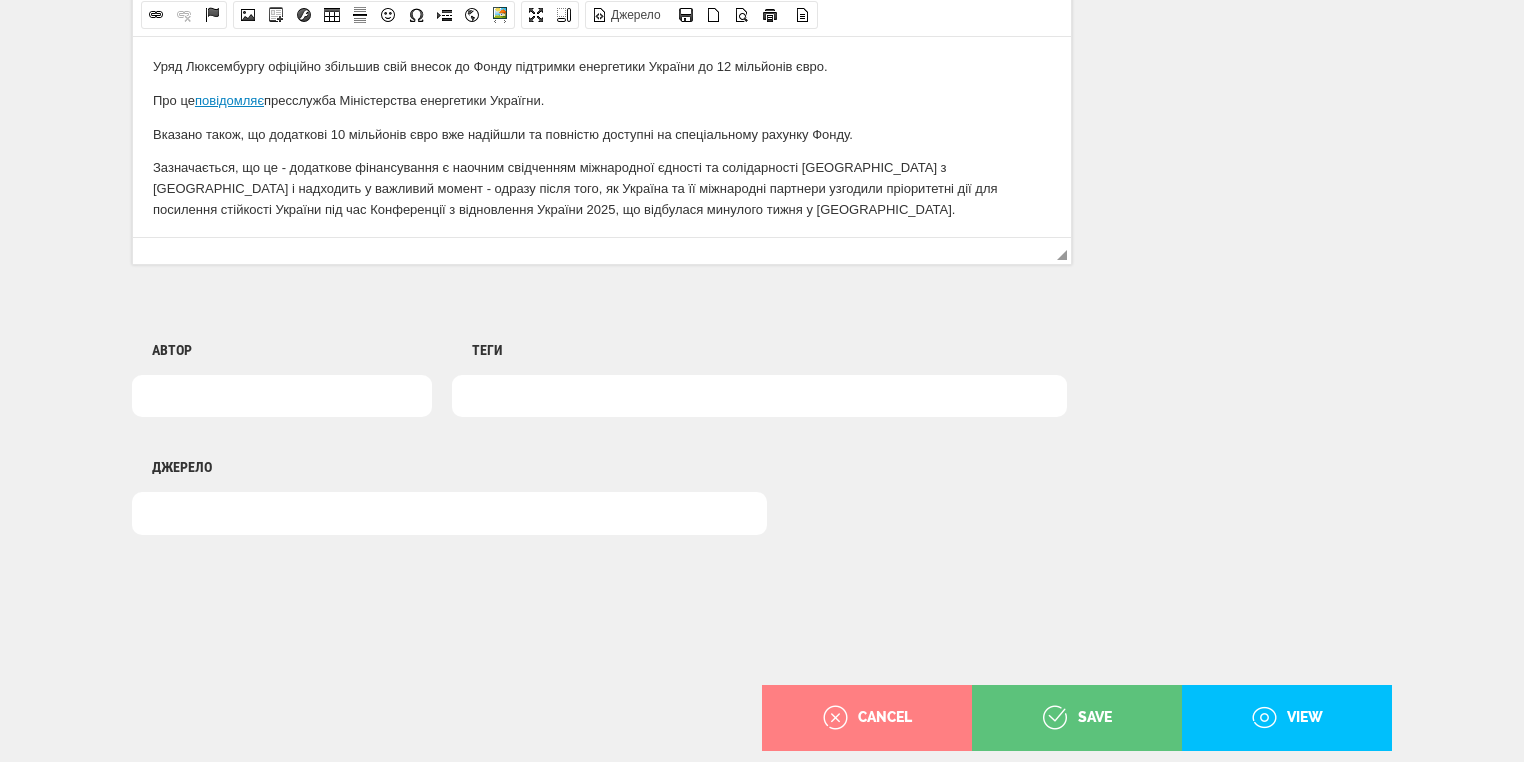 scroll, scrollTop: 0, scrollLeft: 0, axis: both 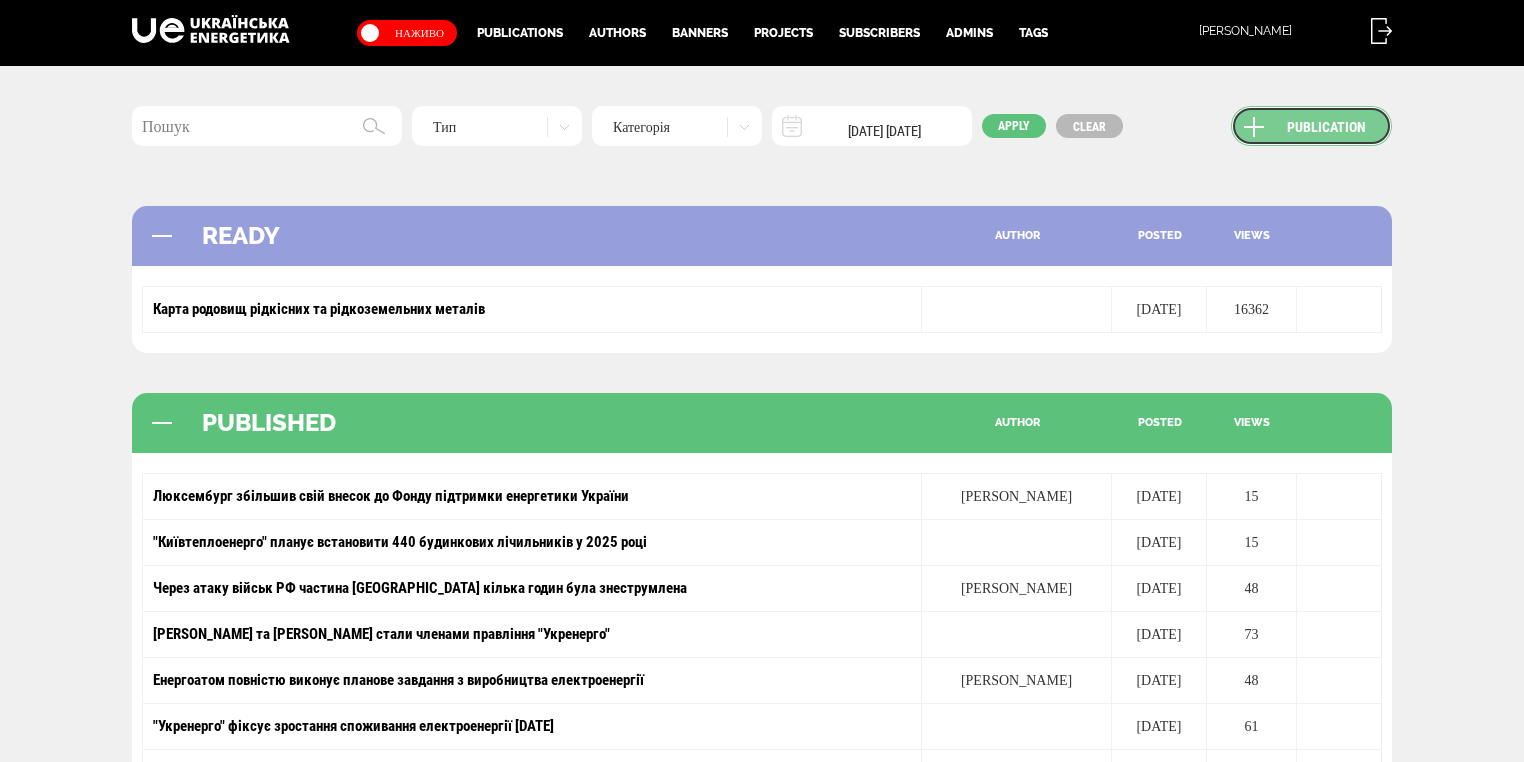 click on "Publication" at bounding box center [1311, 126] 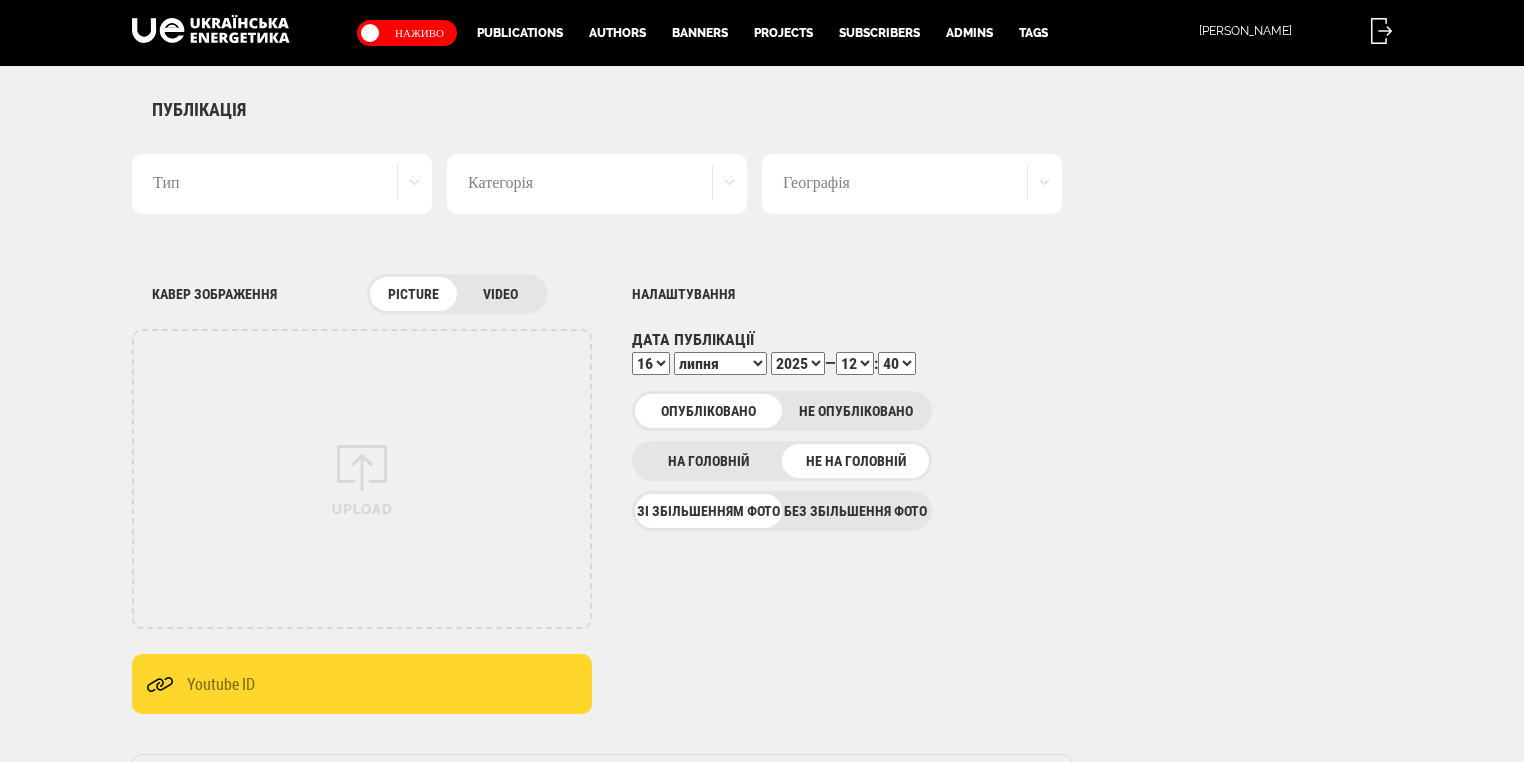 scroll, scrollTop: 0, scrollLeft: 0, axis: both 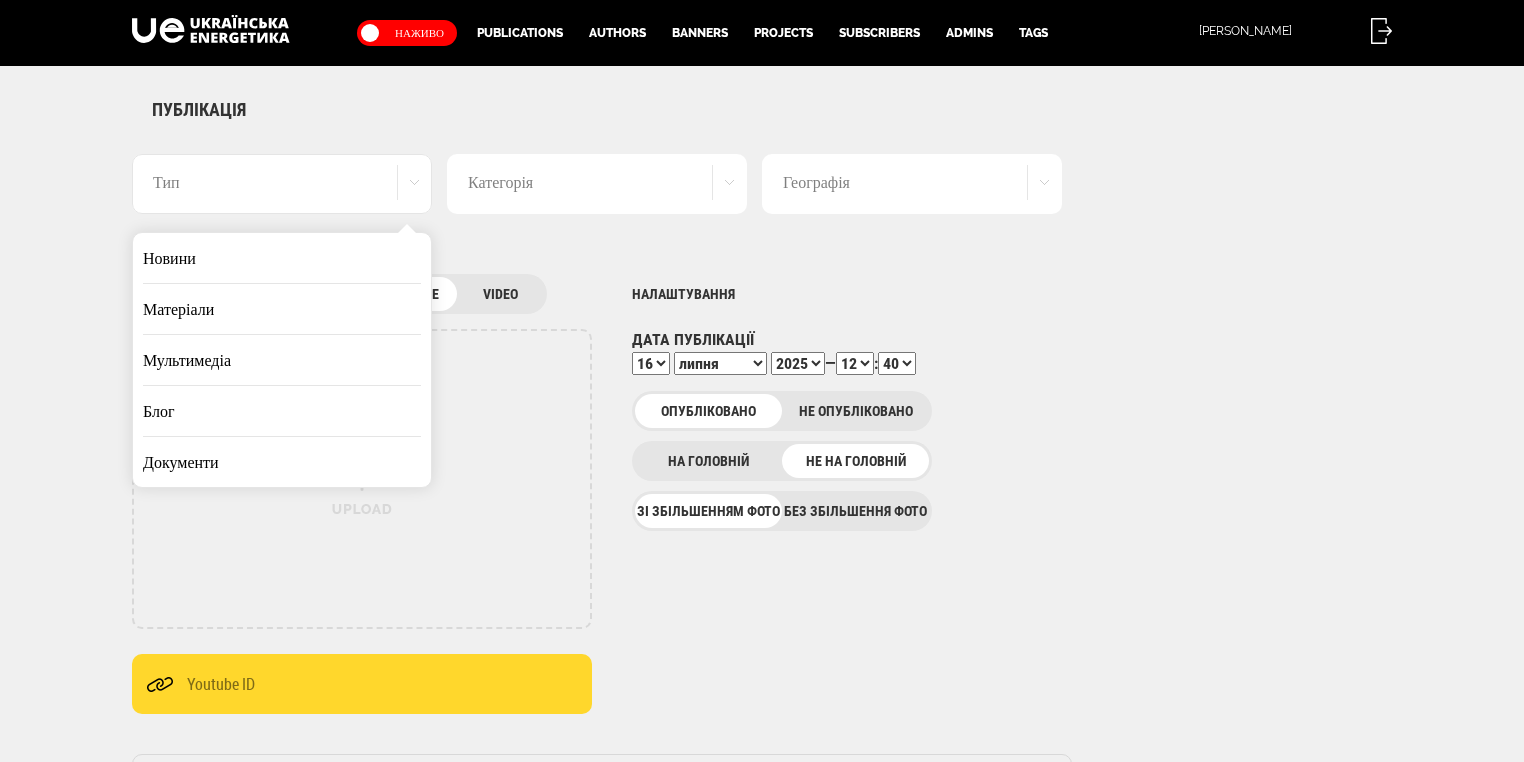 click on "Новини" at bounding box center (282, 258) 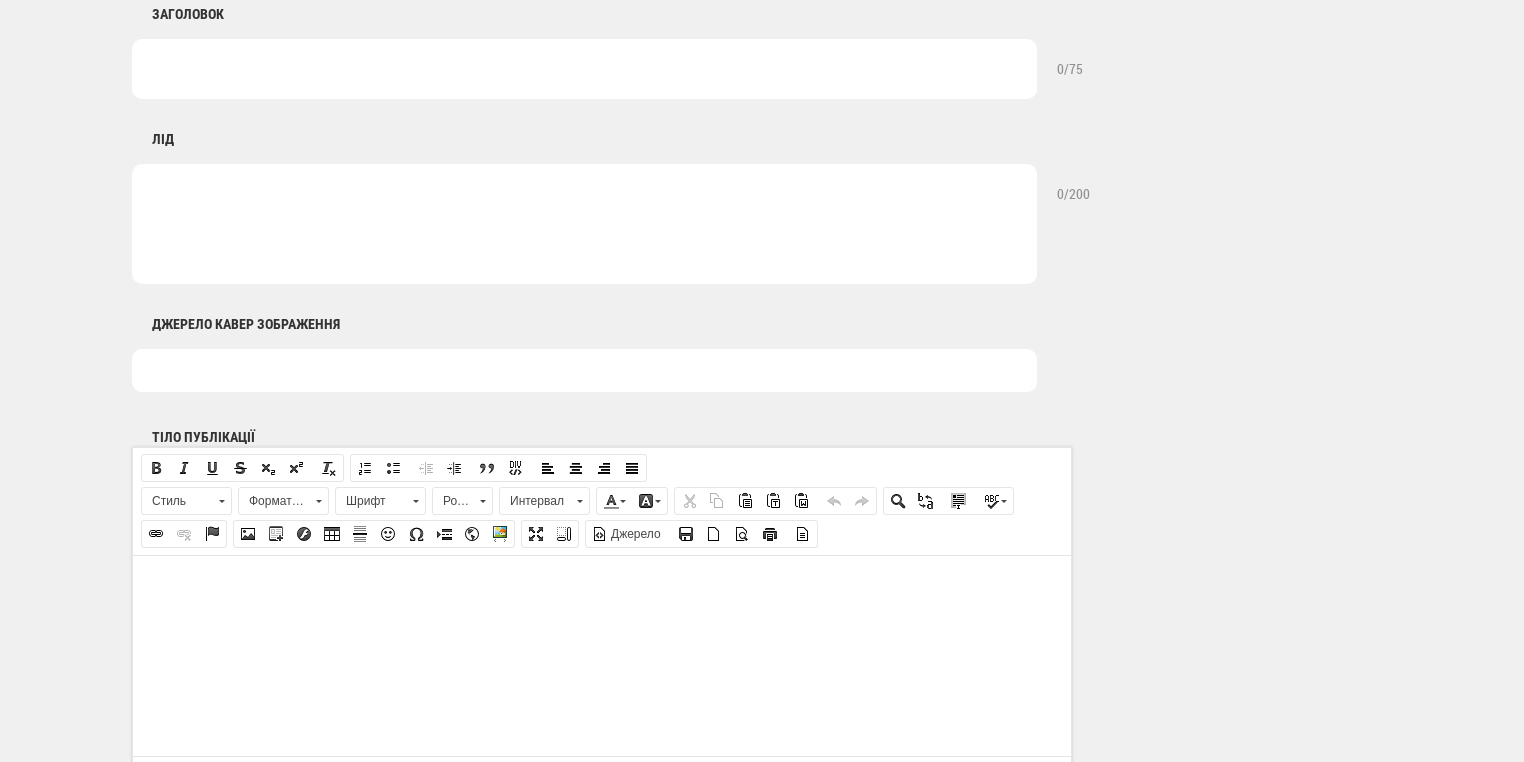 scroll, scrollTop: 960, scrollLeft: 0, axis: vertical 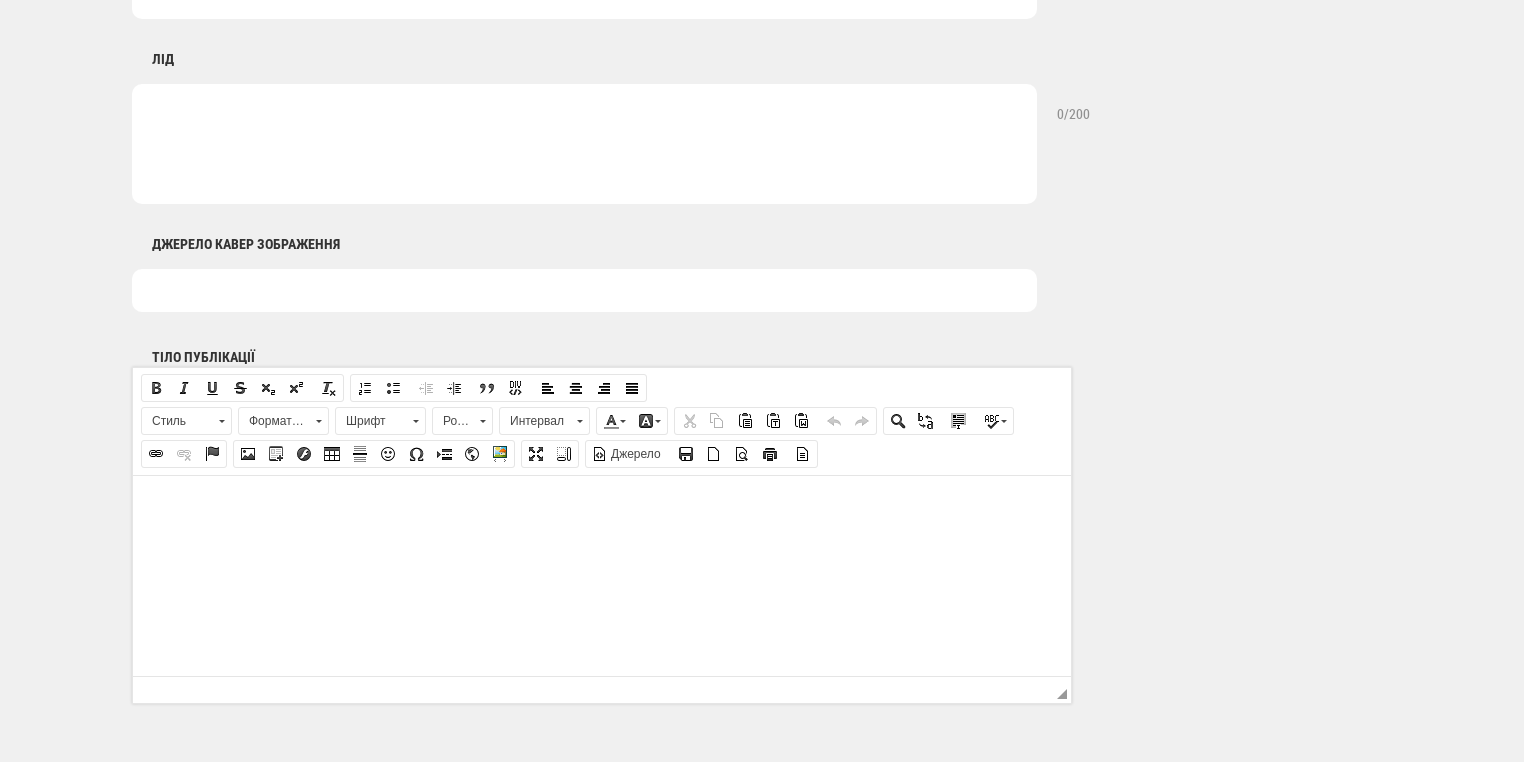 click at bounding box center (602, 505) 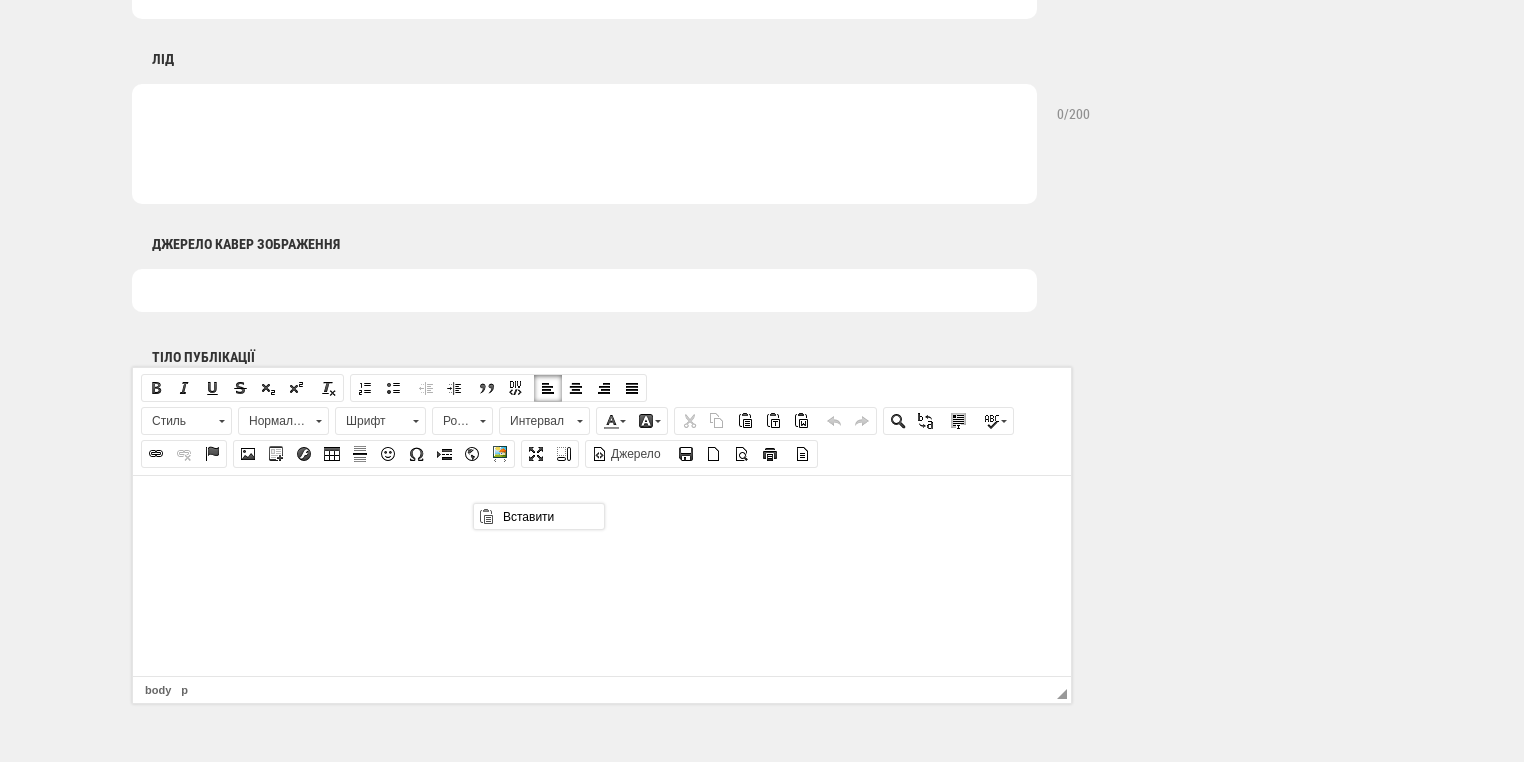 scroll, scrollTop: 0, scrollLeft: 0, axis: both 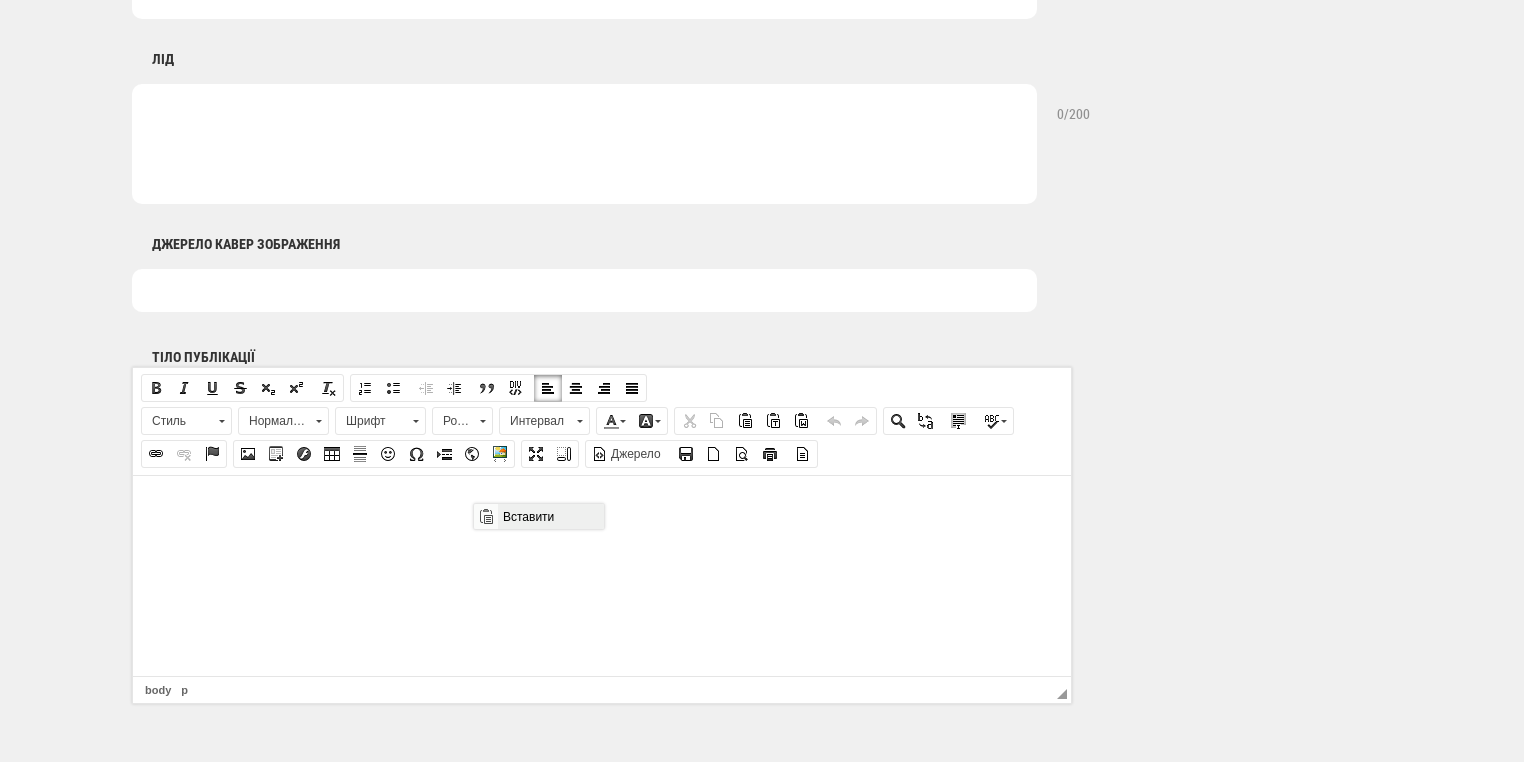 click on "Вставити" at bounding box center [550, 516] 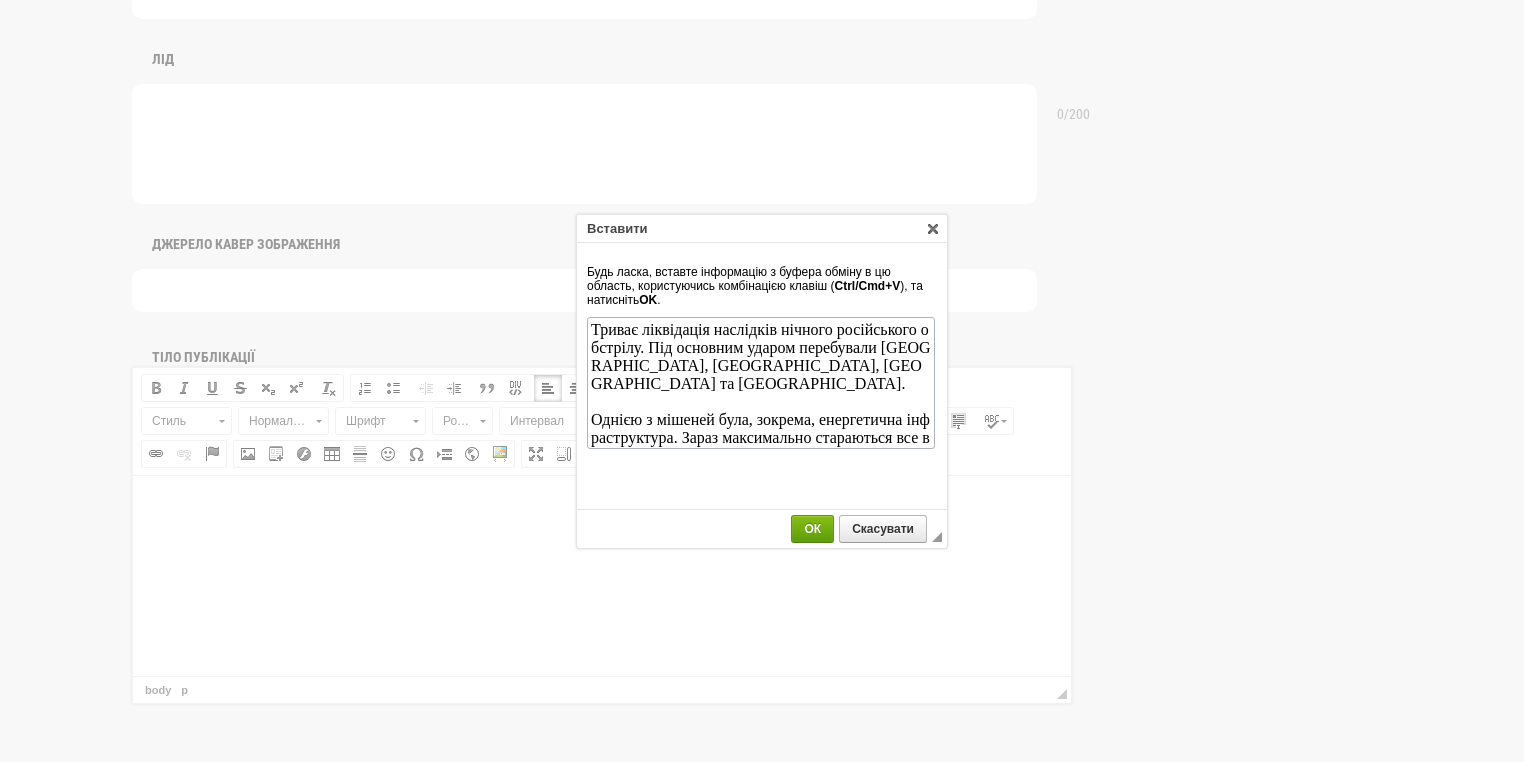 scroll, scrollTop: 92, scrollLeft: 0, axis: vertical 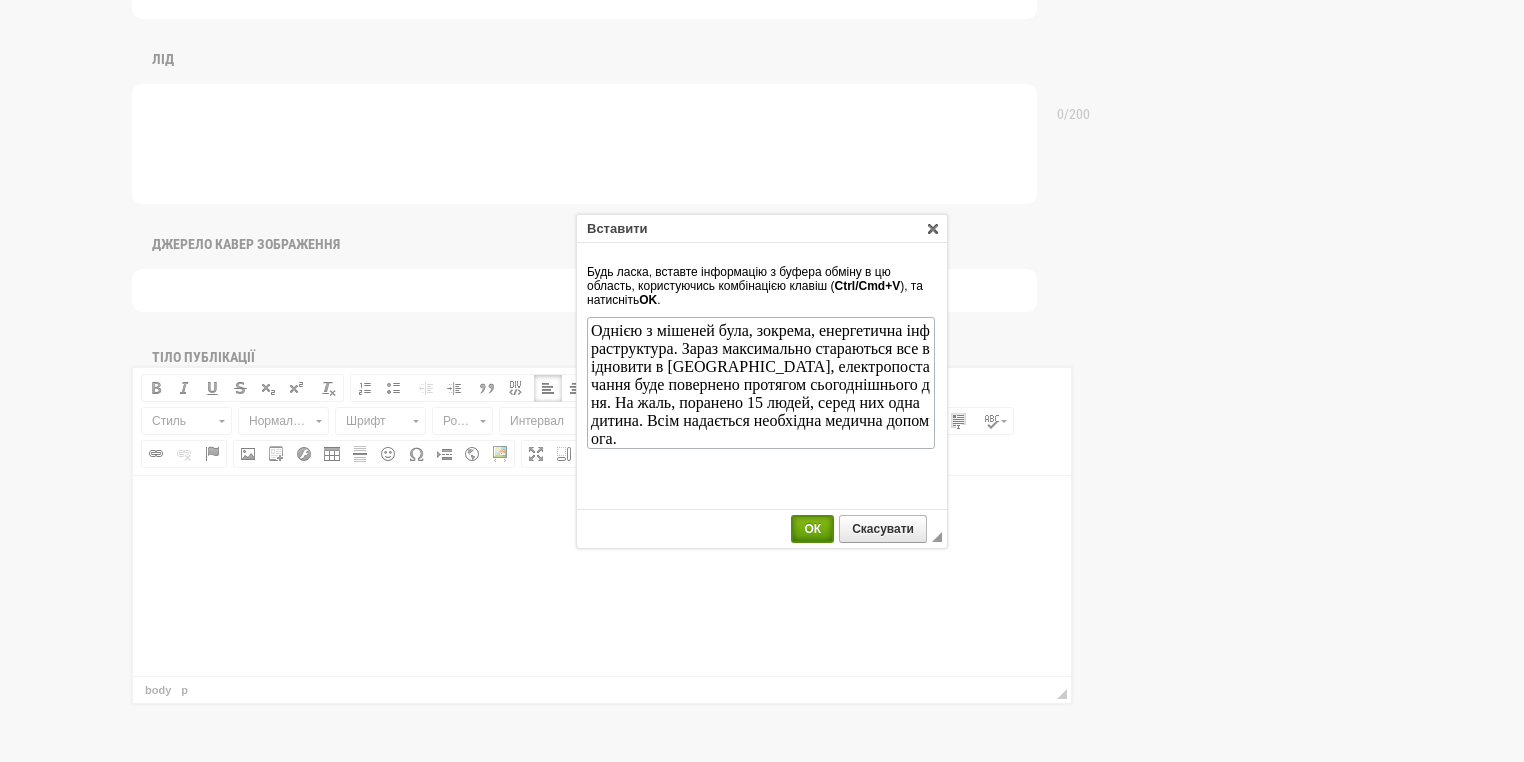 click on "ОК" at bounding box center [812, 529] 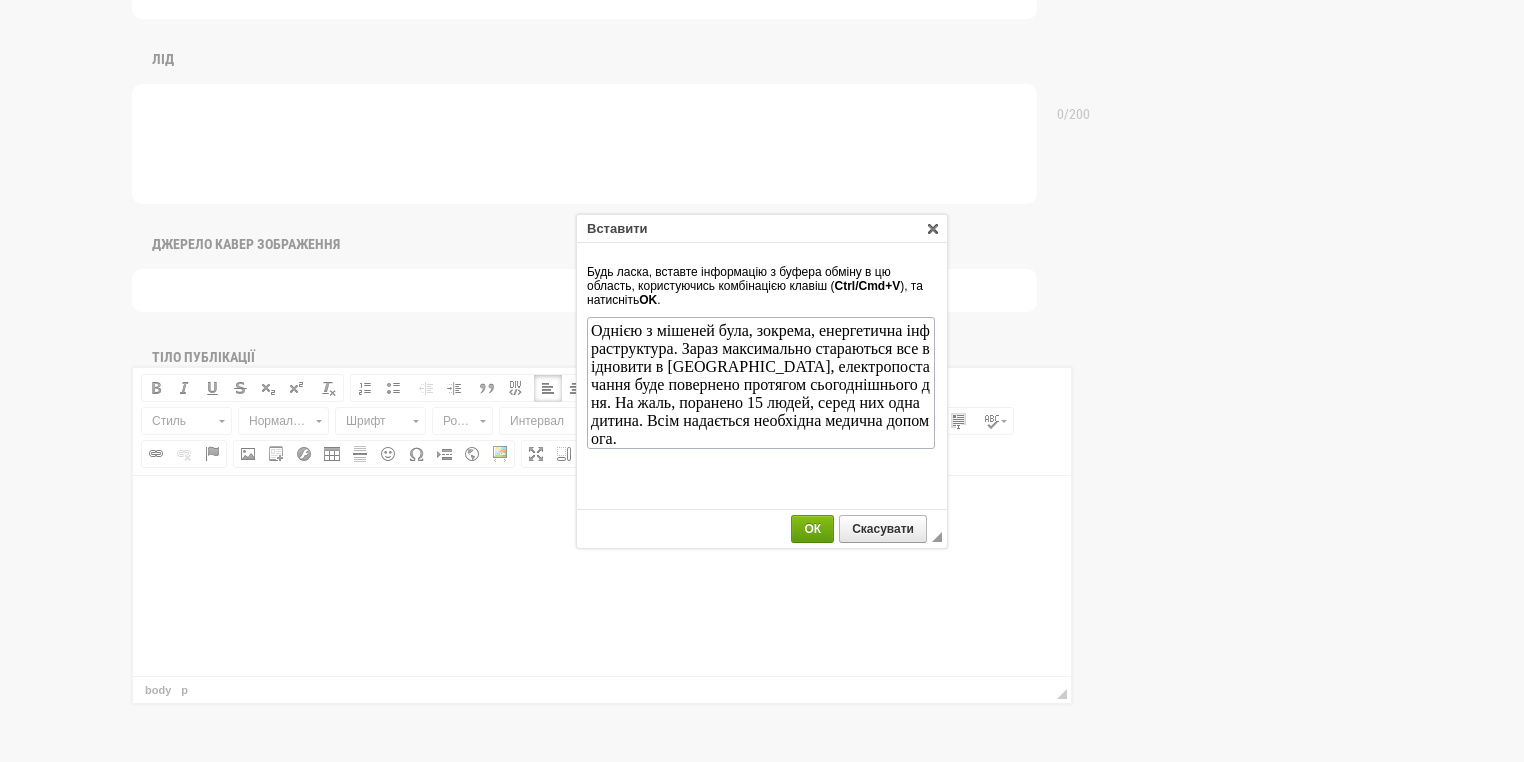 scroll, scrollTop: 0, scrollLeft: 0, axis: both 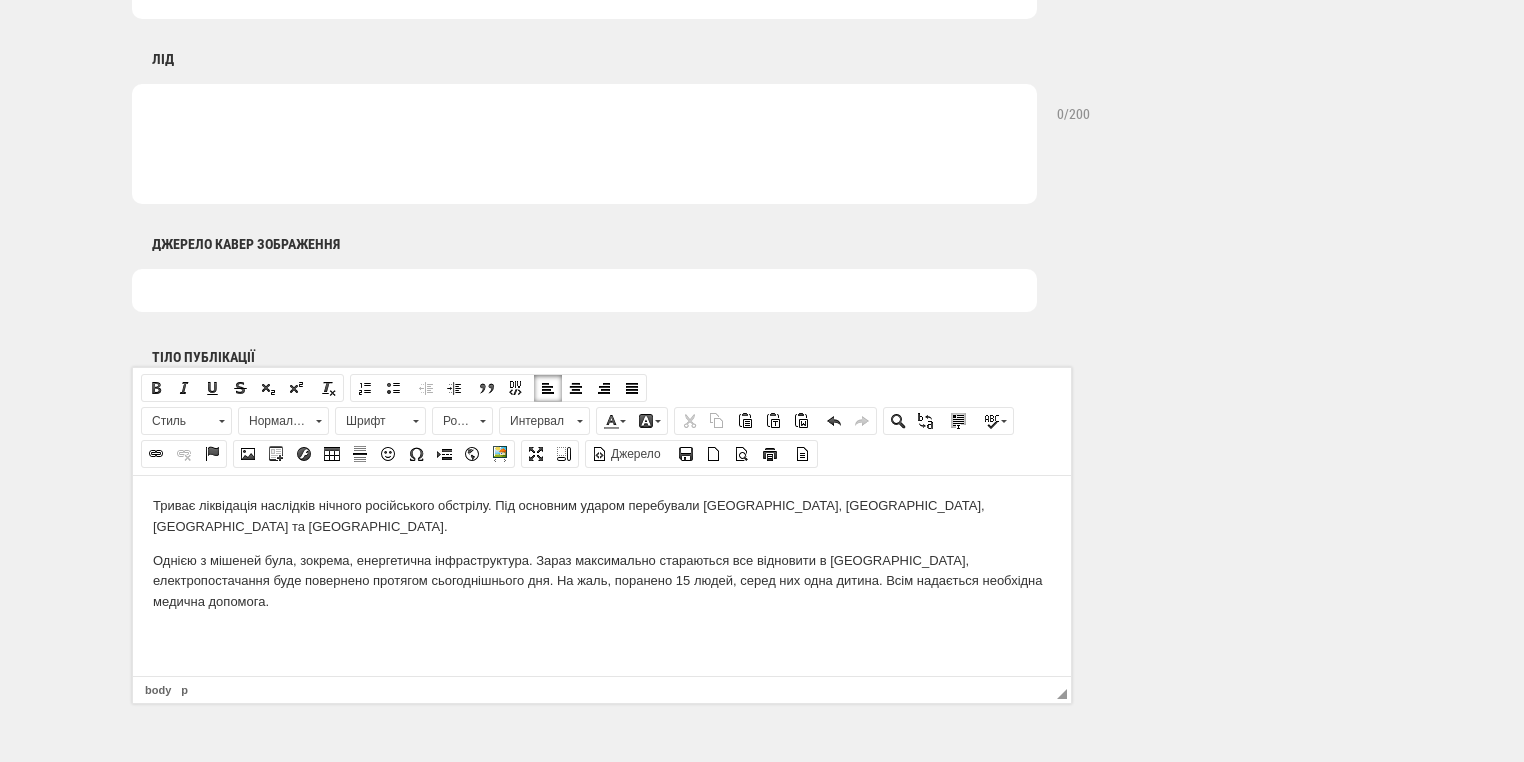 click at bounding box center (602, 635) 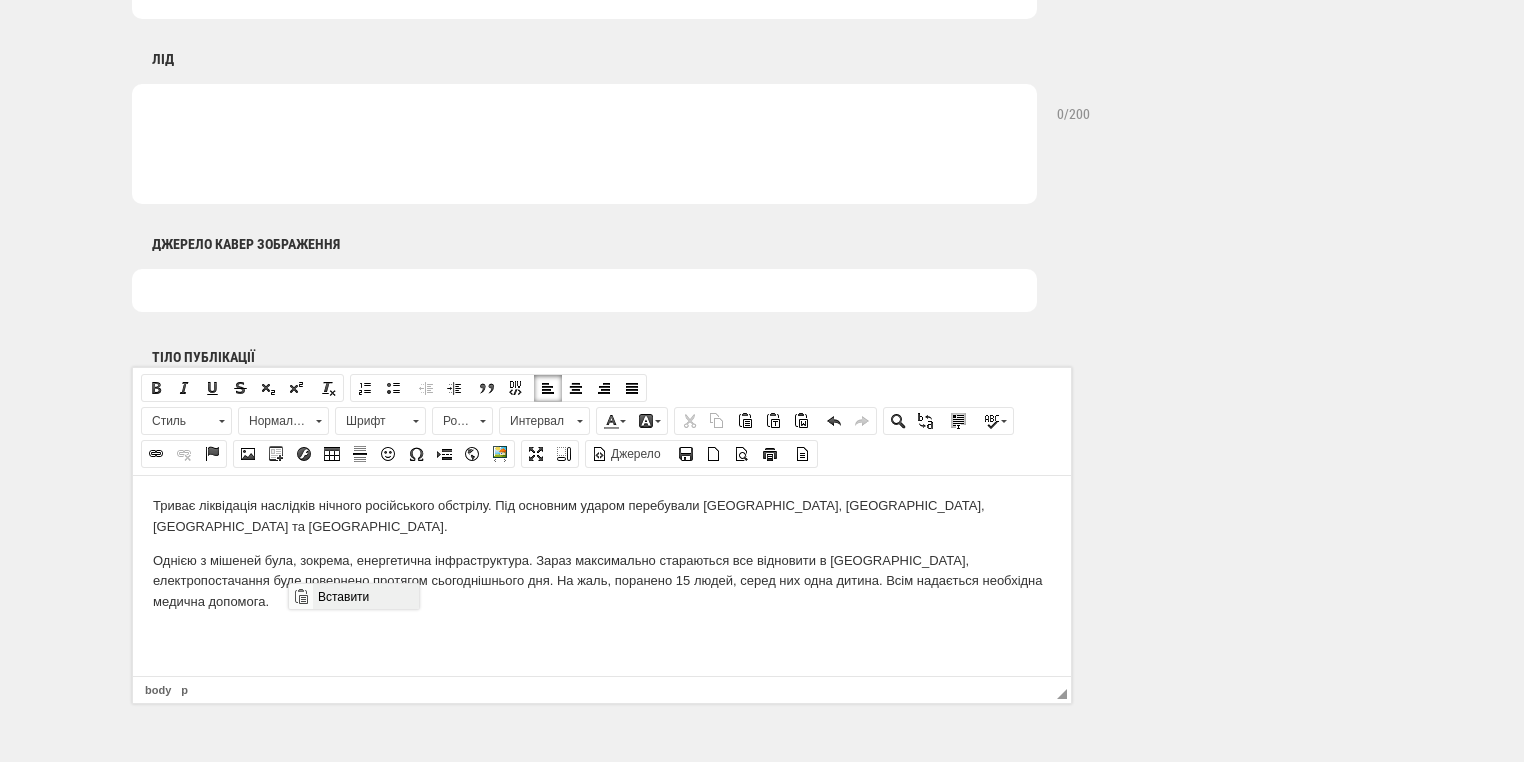 click on "Вставити" at bounding box center [365, 596] 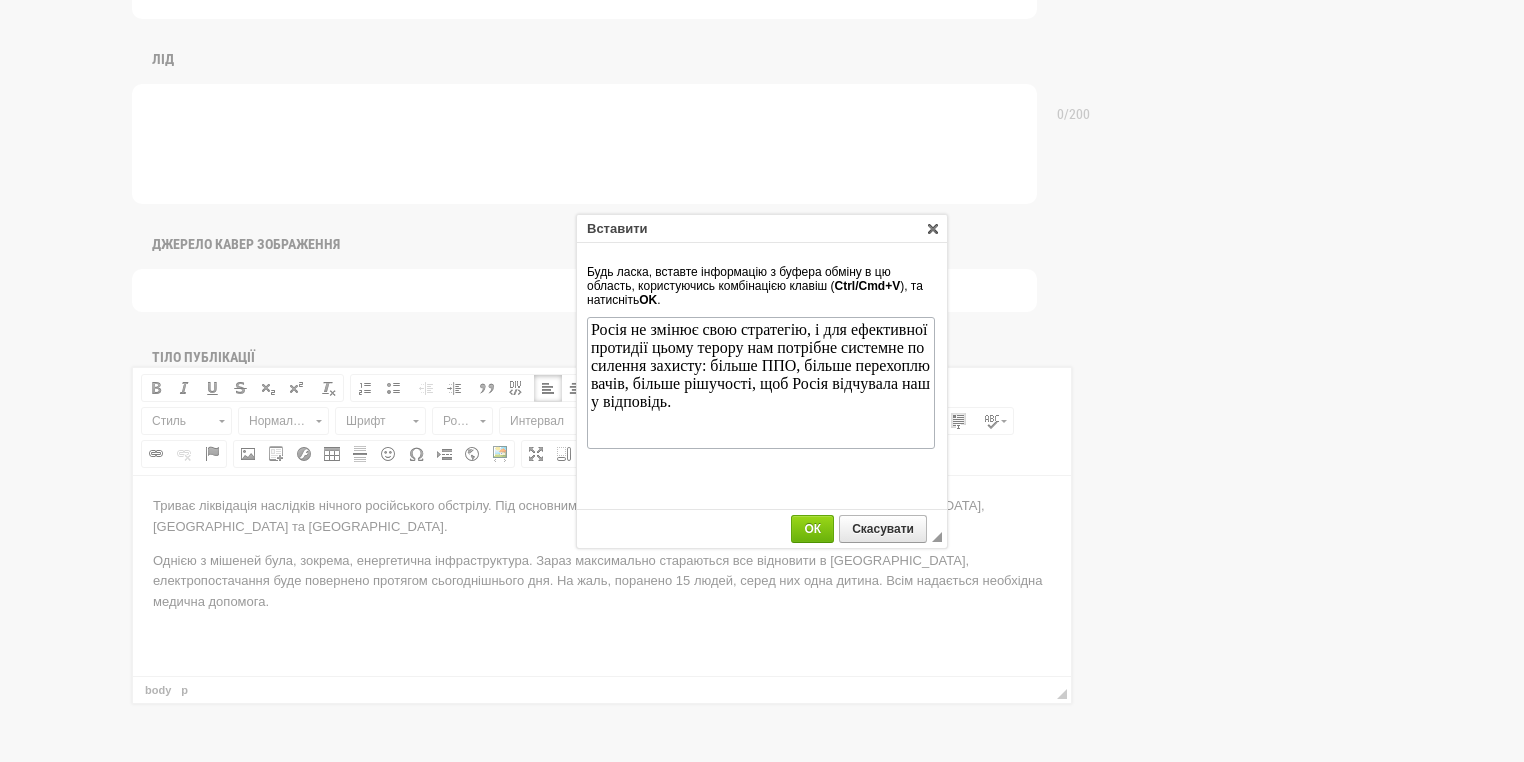 scroll, scrollTop: 0, scrollLeft: 0, axis: both 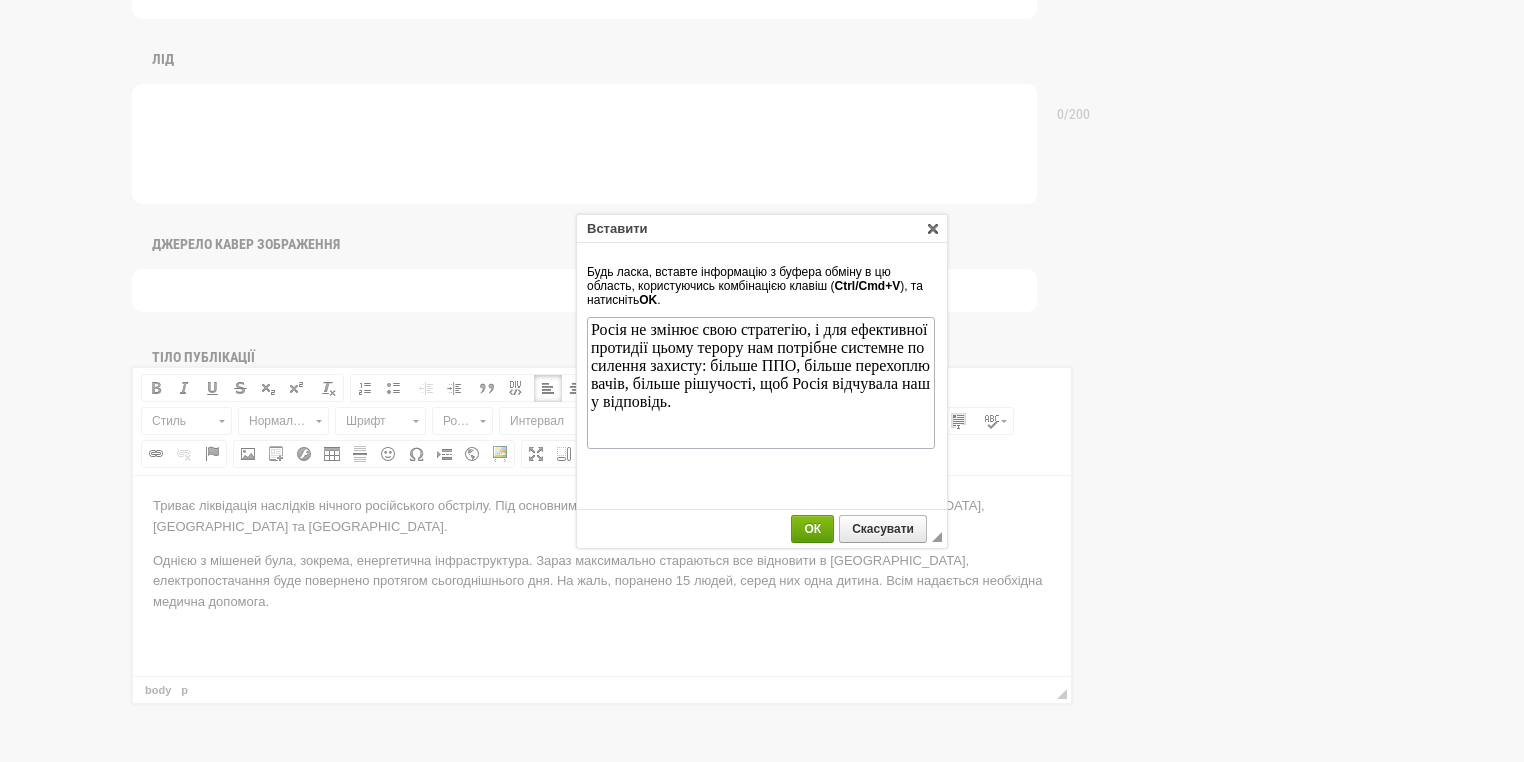 click on "ОК" at bounding box center (812, 529) 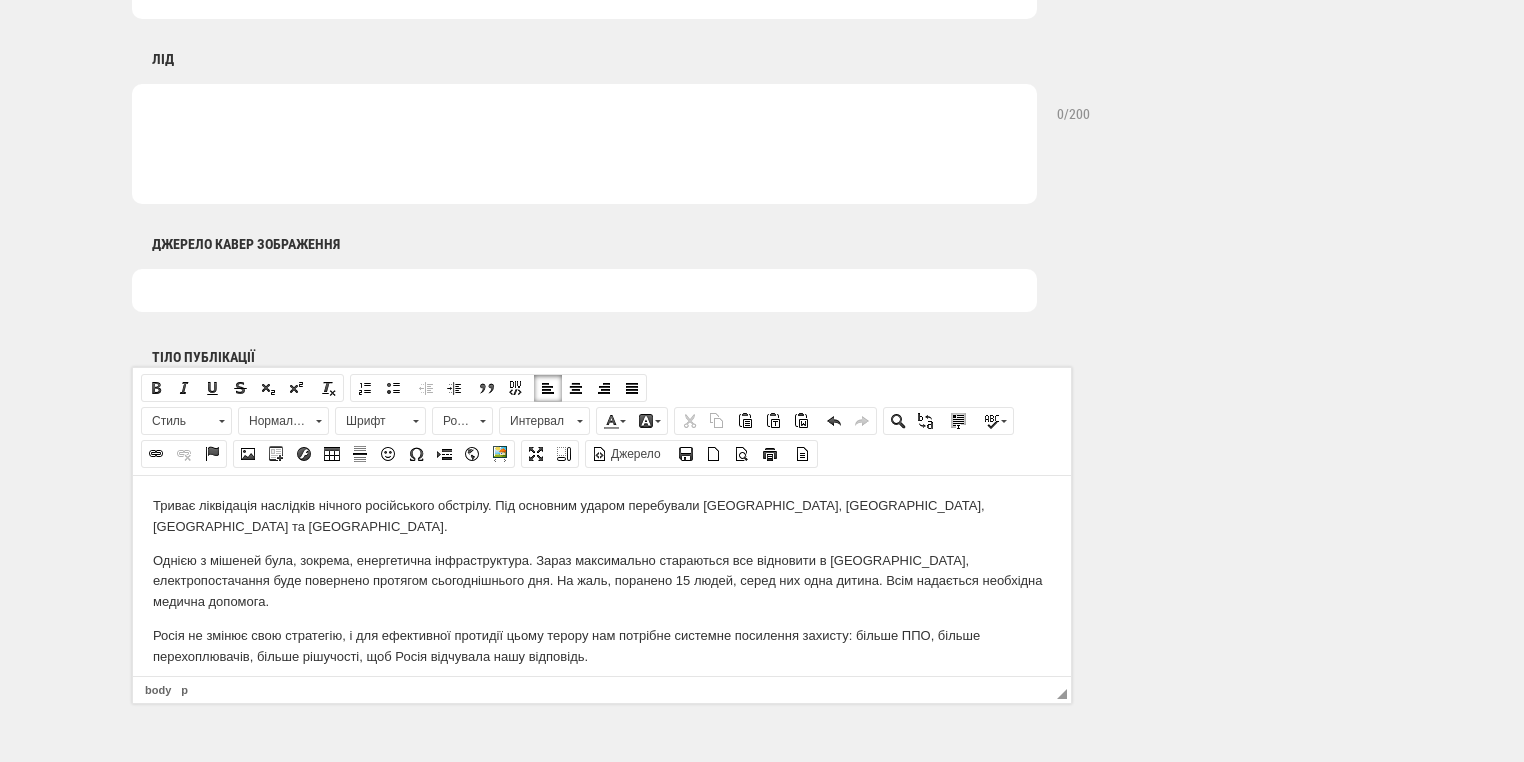 click on "Триває ліквідація наслідків нічного російського обстрілу. Під основним ударом перебували Вінниччина, Дніпровщина, Харківщина та Одещина.  Однією з мішеней була, зокрема, енергетична інфраструктура. Зараз максимально стараються все відновити в Кривому Розі, електропостачання буде повернено протягом сьогоднішнього дня. На жаль, поранено 15 людей, серед них одна дитина. Всім надається необхідна медична допомога." at bounding box center [602, 581] 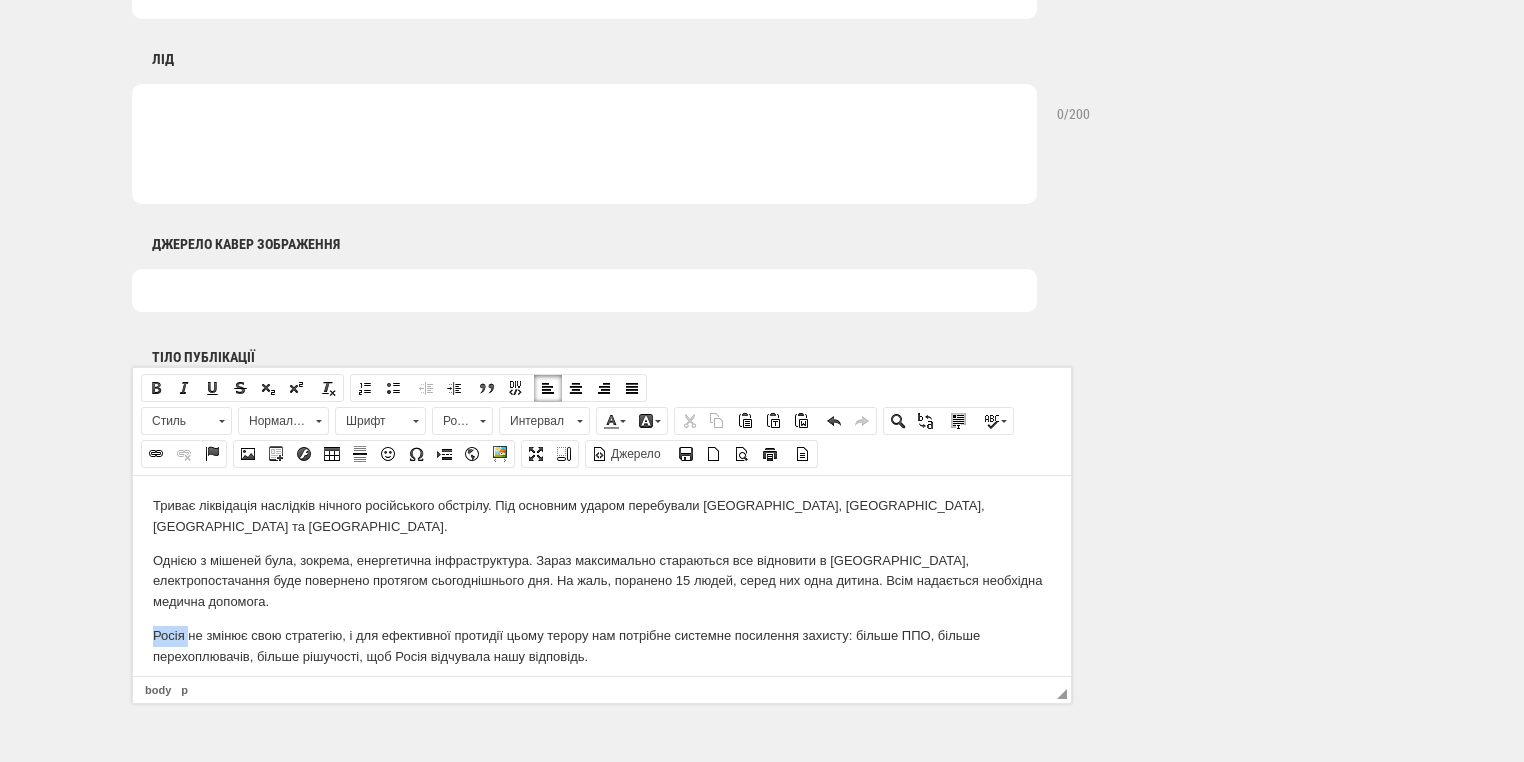 click on "Триває ліквідація наслідків нічного російського обстрілу. Під основним ударом перебували Вінниччина, Дніпровщина, Харківщина та Одещина.  Однією з мішеней була, зокрема, енергетична інфраструктура. Зараз максимально стараються все відновити в Кривому Розі, електропостачання буде повернено протягом сьогоднішнього дня. На жаль, поранено 15 людей, серед них одна дитина. Всім надається необхідна медична допомога." at bounding box center (602, 581) 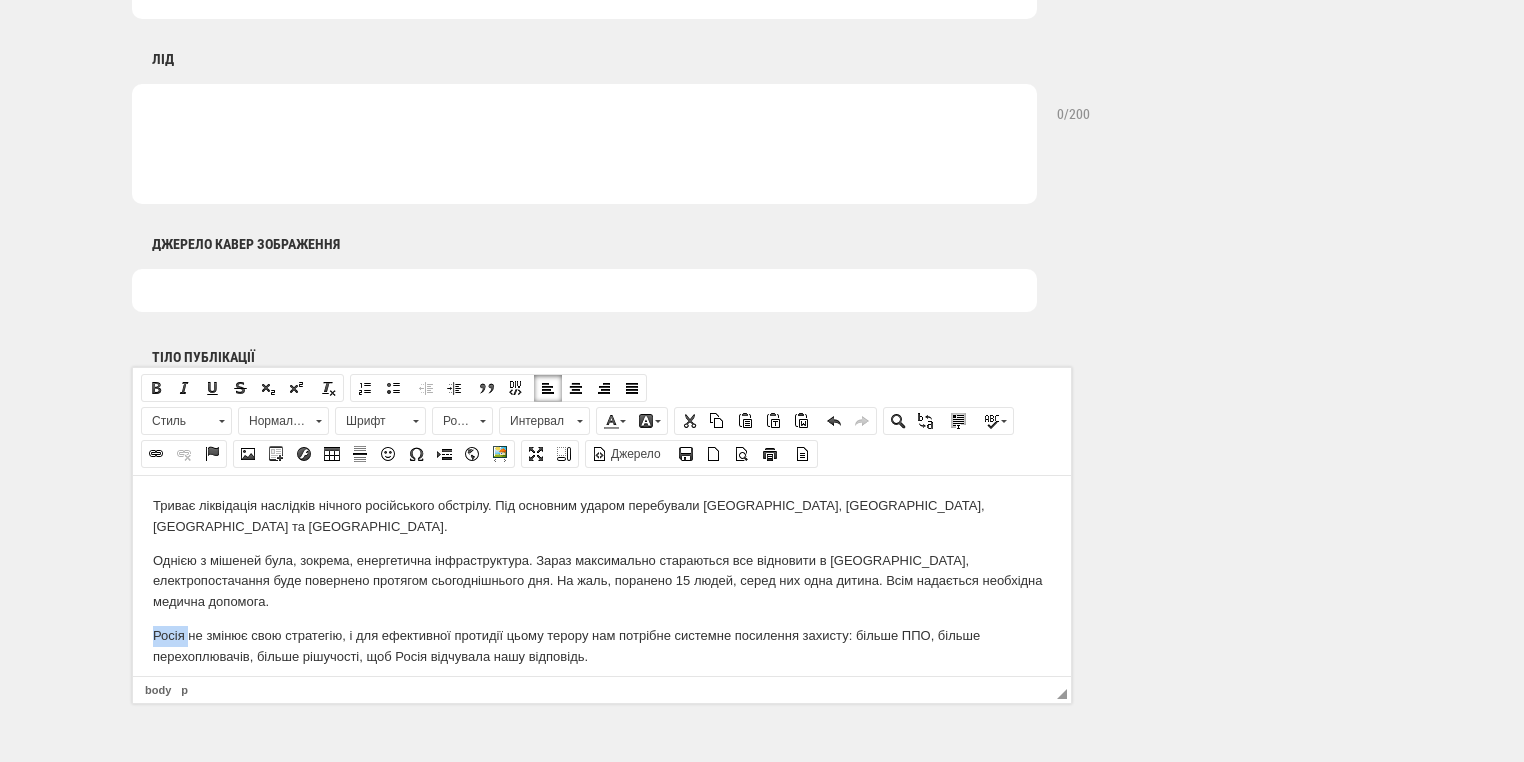 click on "Росія не змінює свою стратегію, і для ефективної протидії цьому терору нам потрібне системне посилення захисту: більше ППО, більше перехоплювачів, більше рішучості, щоб Росія відчувала нашу відповідь." at bounding box center [602, 646] 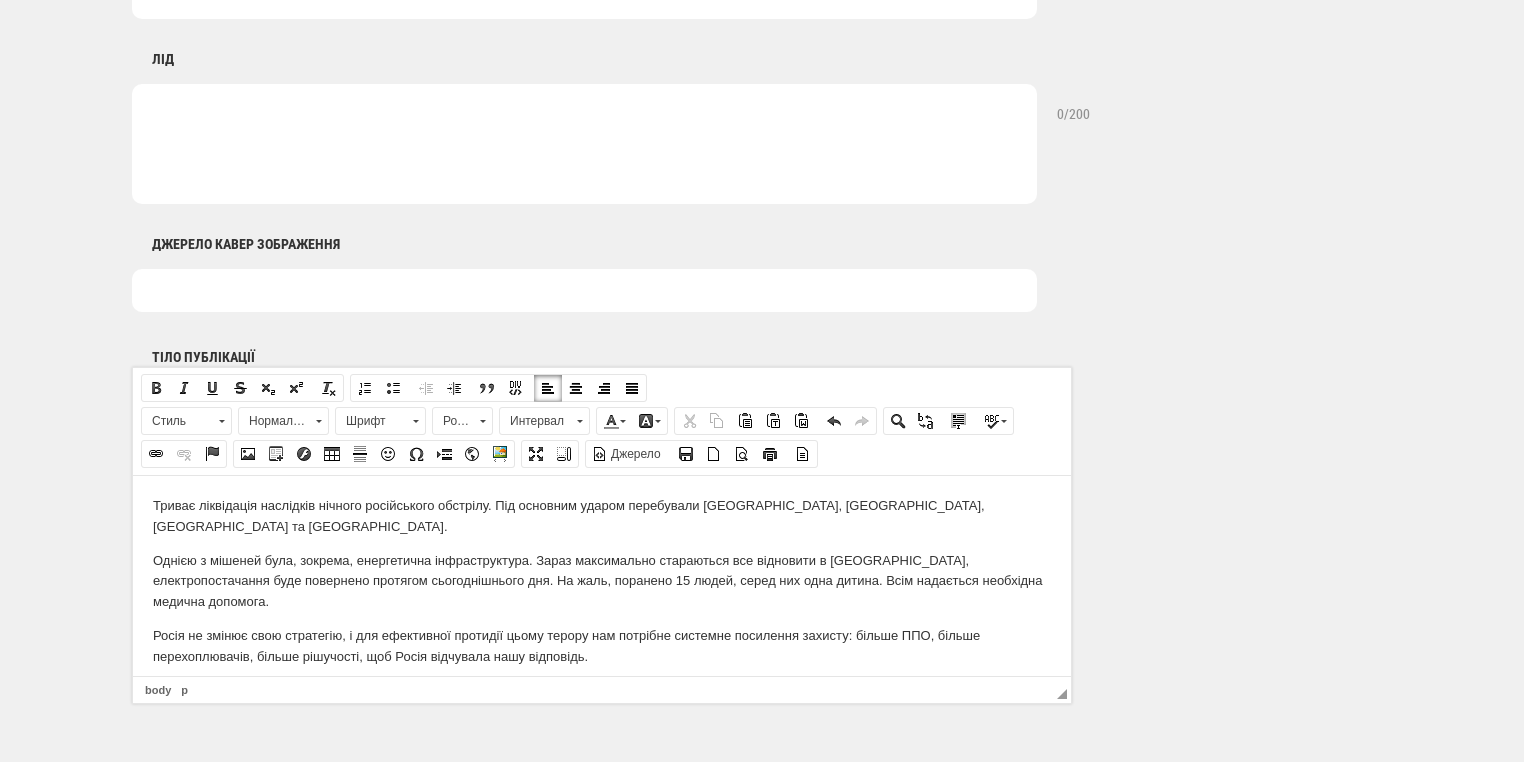 type 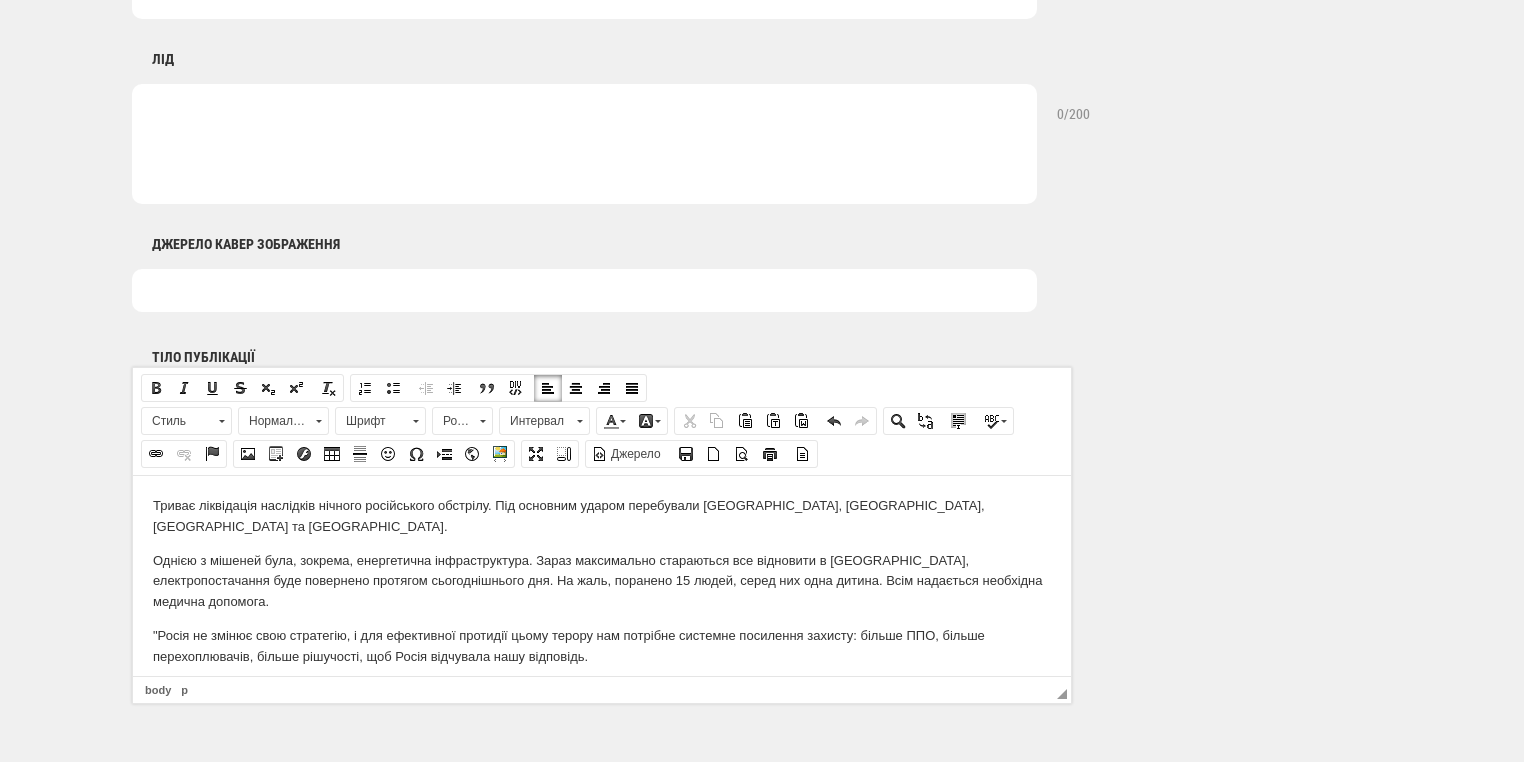 click on ""Росія не змінює свою стратегію, і для ефективної протидії цьому терору нам потрібне системне посилення захисту: більше ППО, більше перехоплювачів, більше рішучості, щоб Росія відчувала нашу відповідь." at bounding box center (602, 646) 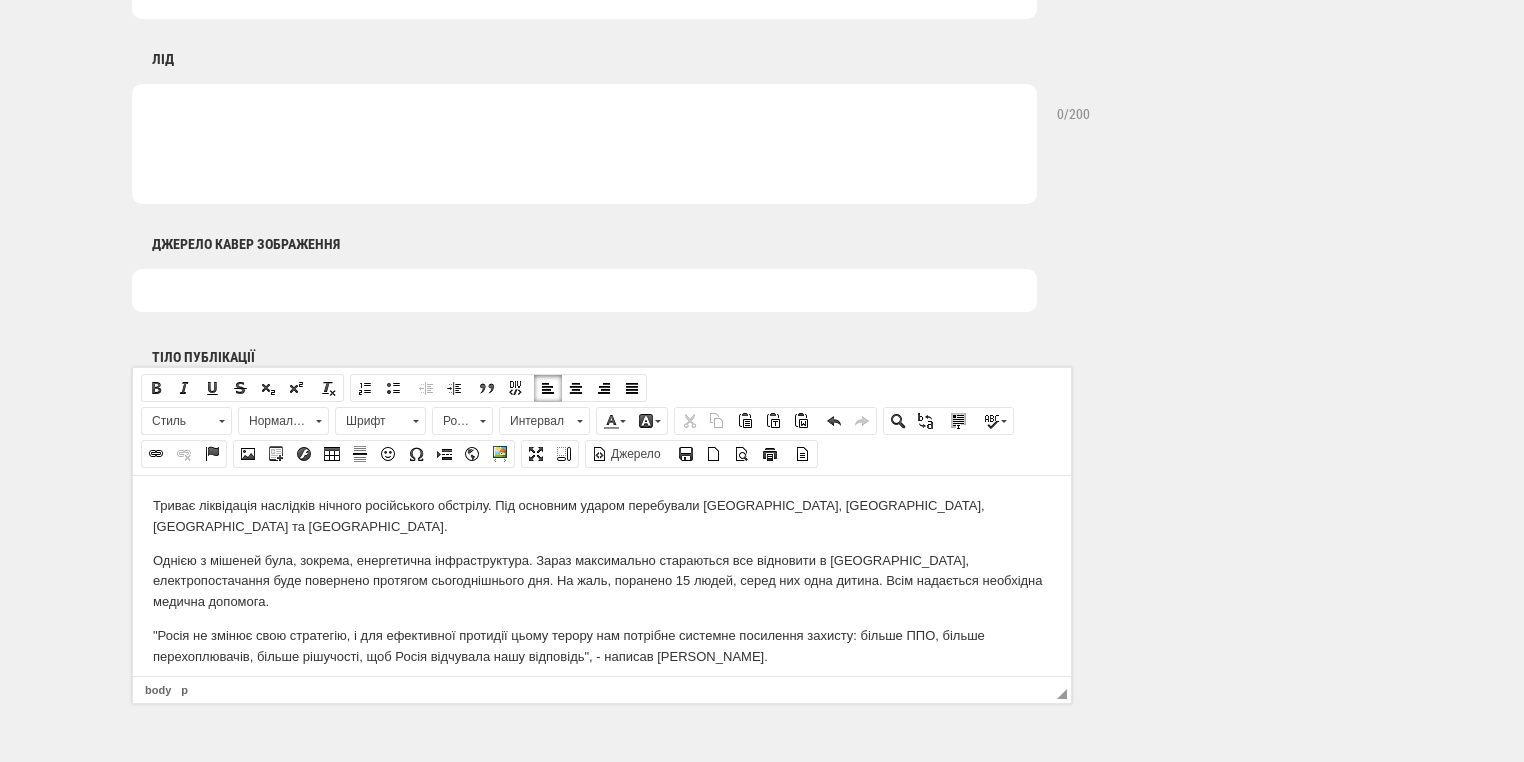 click on "Триває ліквідація наслідків нічного російського обстрілу. Під основним ударом перебували Вінниччина, Дніпровщина, Харківщина та Одещина." at bounding box center [602, 516] 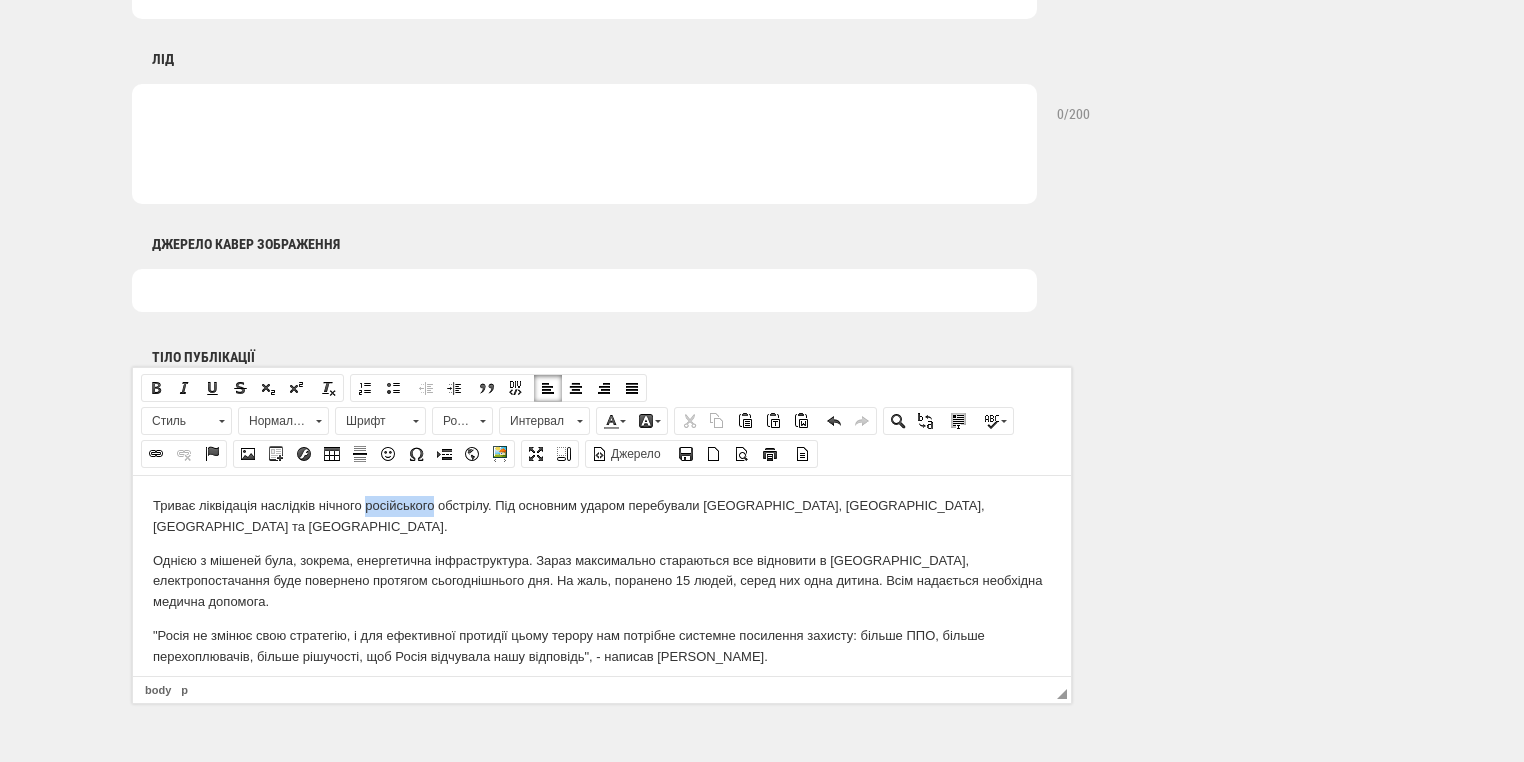 drag, startPoint x: 365, startPoint y: 505, endPoint x: 383, endPoint y: 508, distance: 18.248287 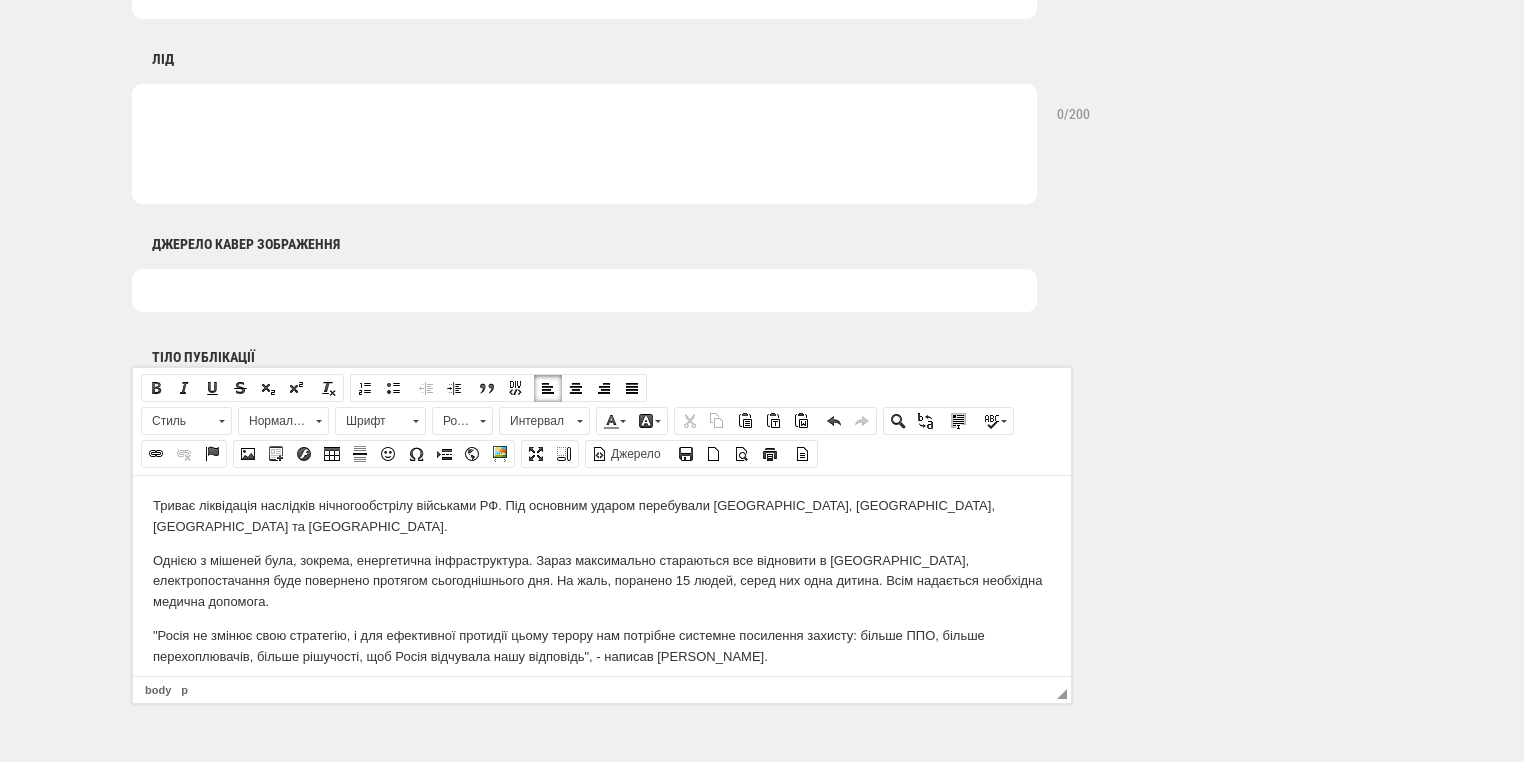 scroll, scrollTop: 720, scrollLeft: 0, axis: vertical 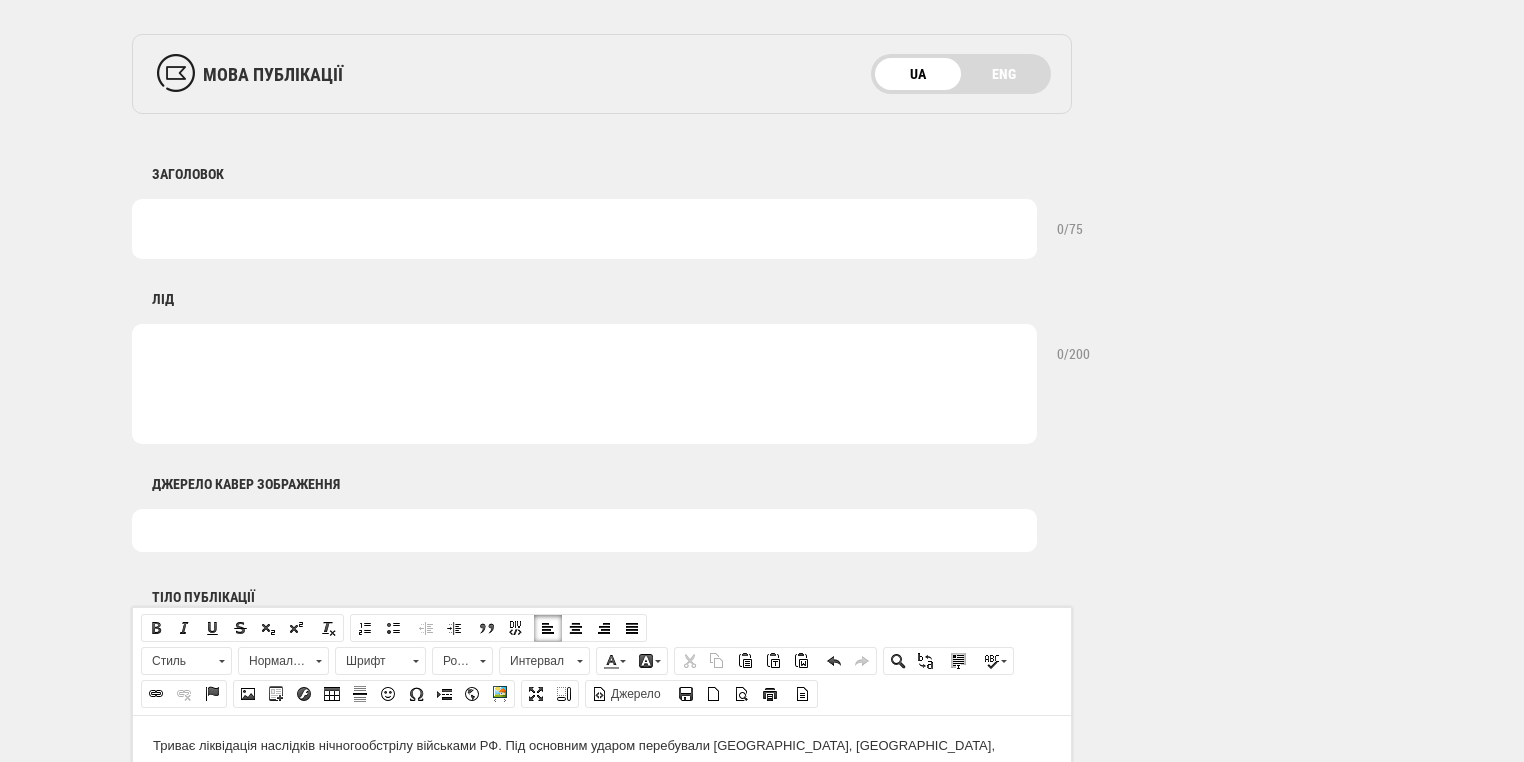 click at bounding box center [584, 229] 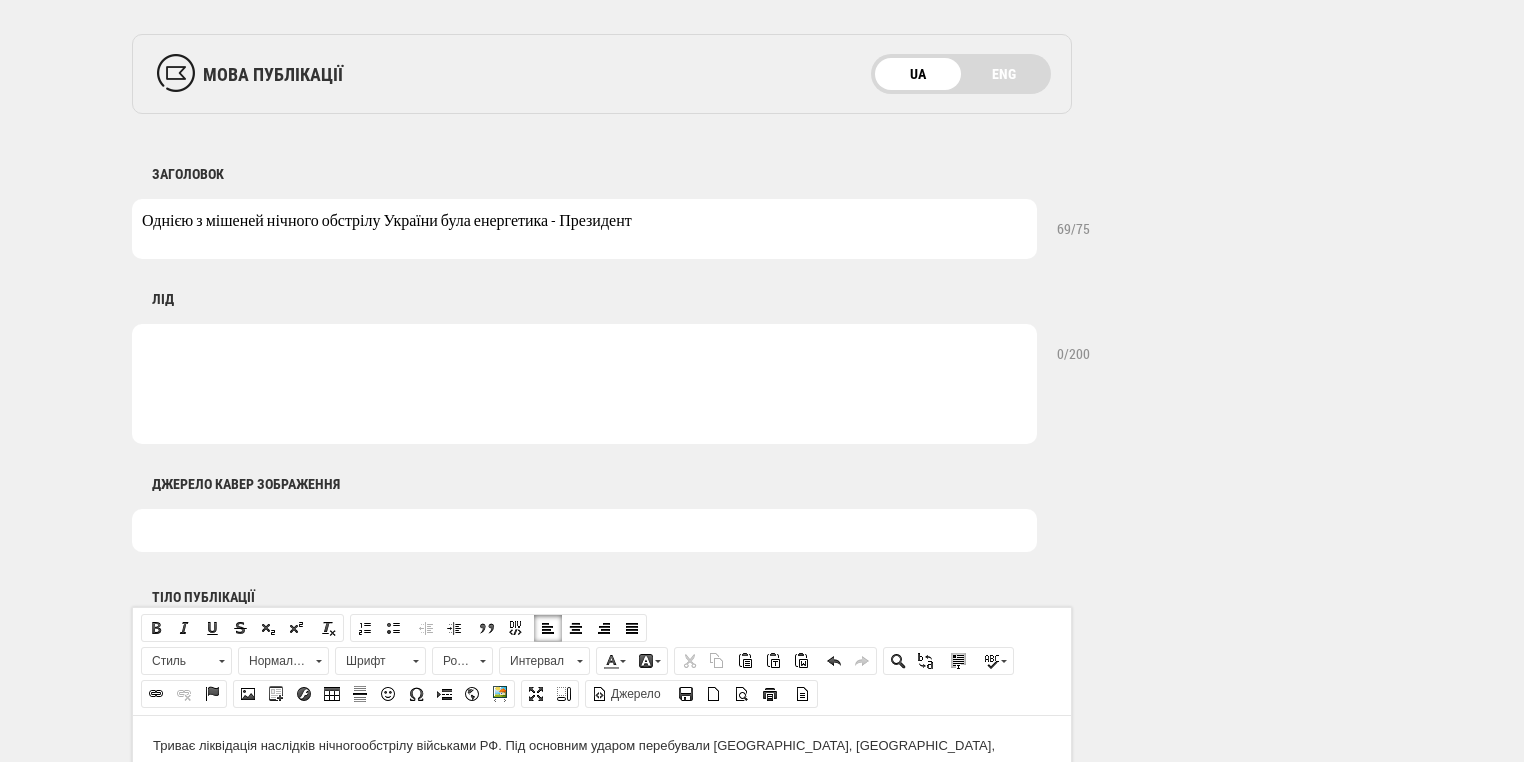 type on "Однією з мішеней нічного обстрілу України була енергетика - Президент" 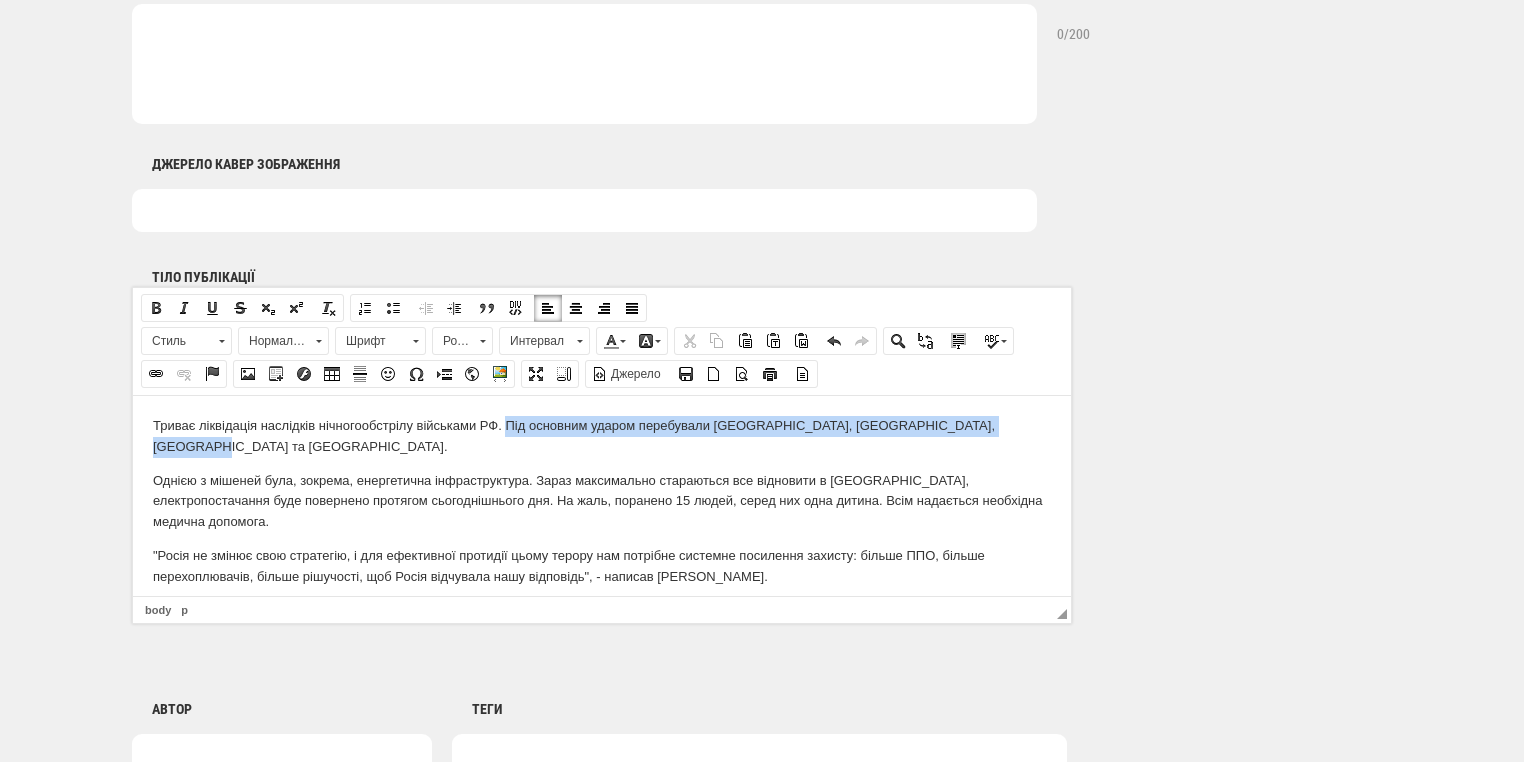 drag, startPoint x: 510, startPoint y: 424, endPoint x: 992, endPoint y: 444, distance: 482.41476 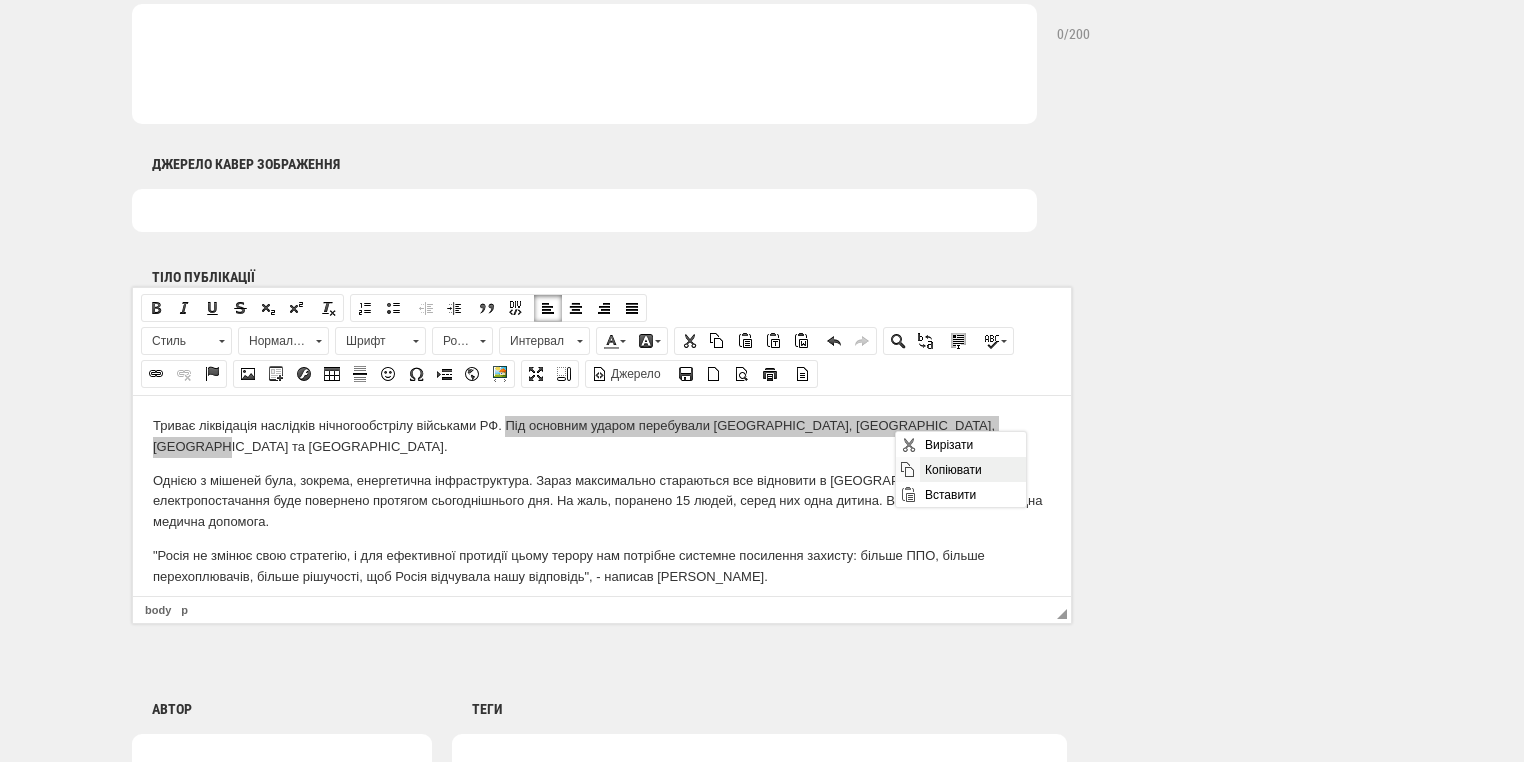 drag, startPoint x: 946, startPoint y: 465, endPoint x: 1621, endPoint y: 432, distance: 675.8062 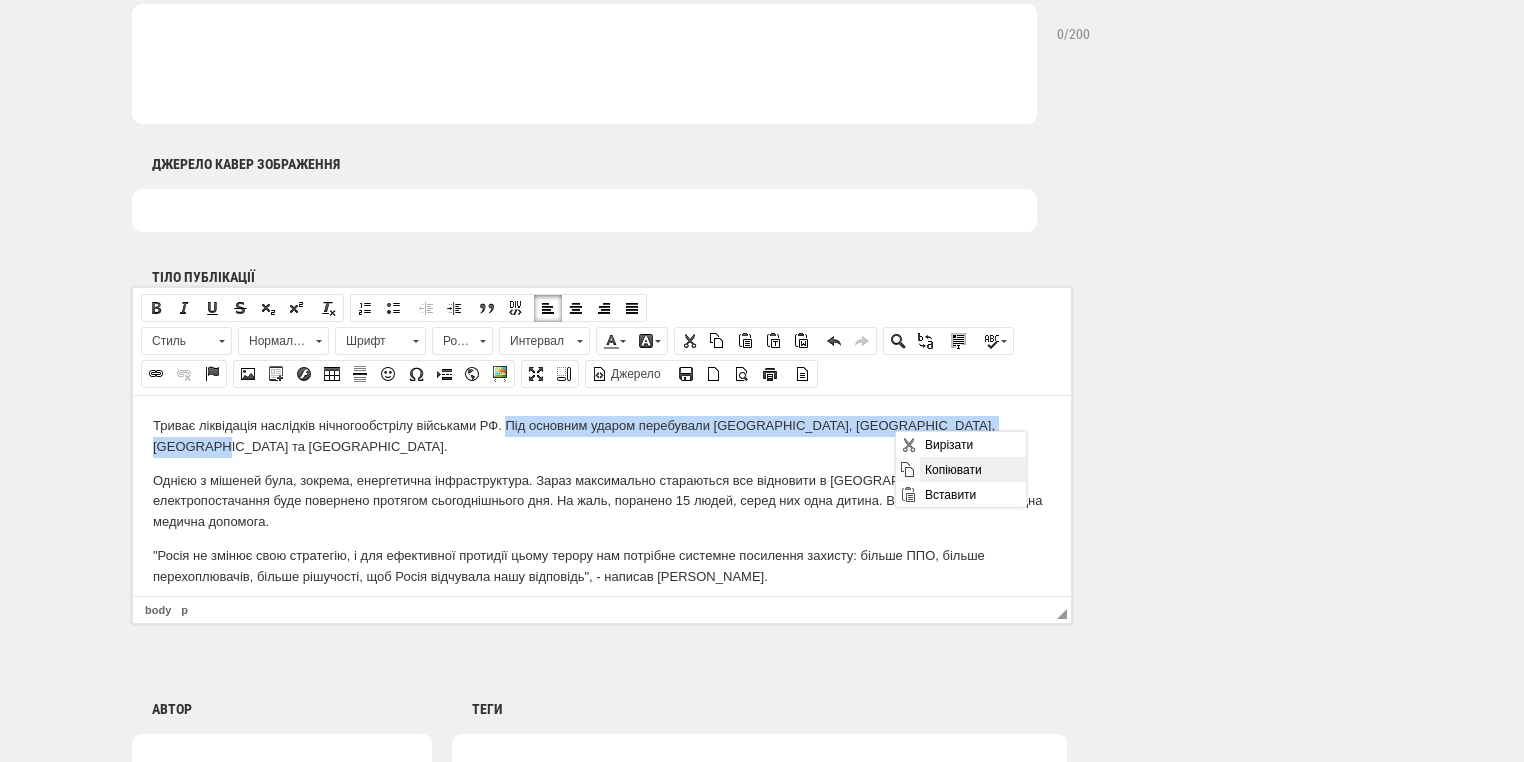 copy on "Під основним ударом перебували Вінниччина, Дніпровщина, Харківщина та Одещина." 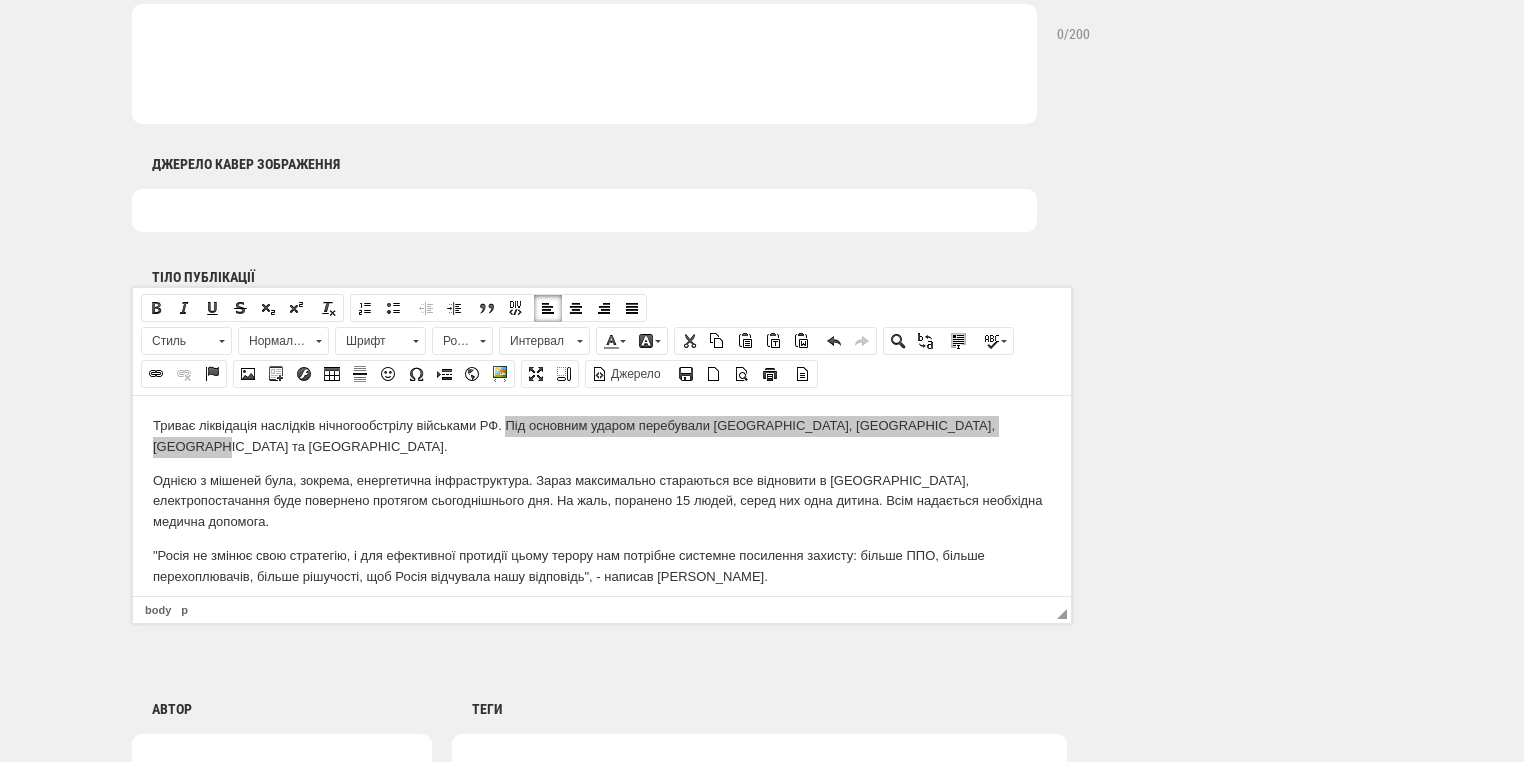 click at bounding box center [584, 64] 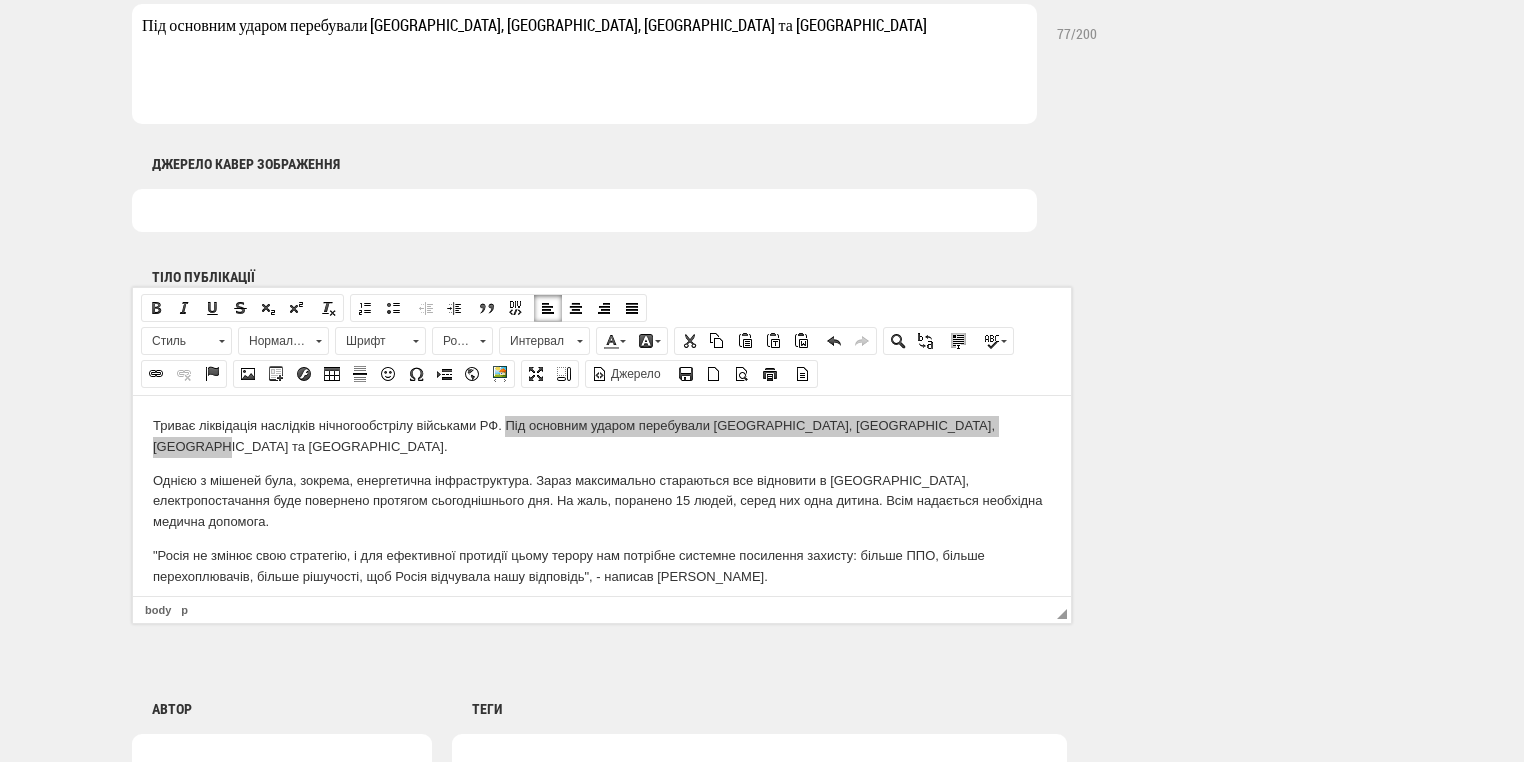 type on "Під основним ударом перебували Вінниччина, Дніпровщина, Харківщина та Одещина" 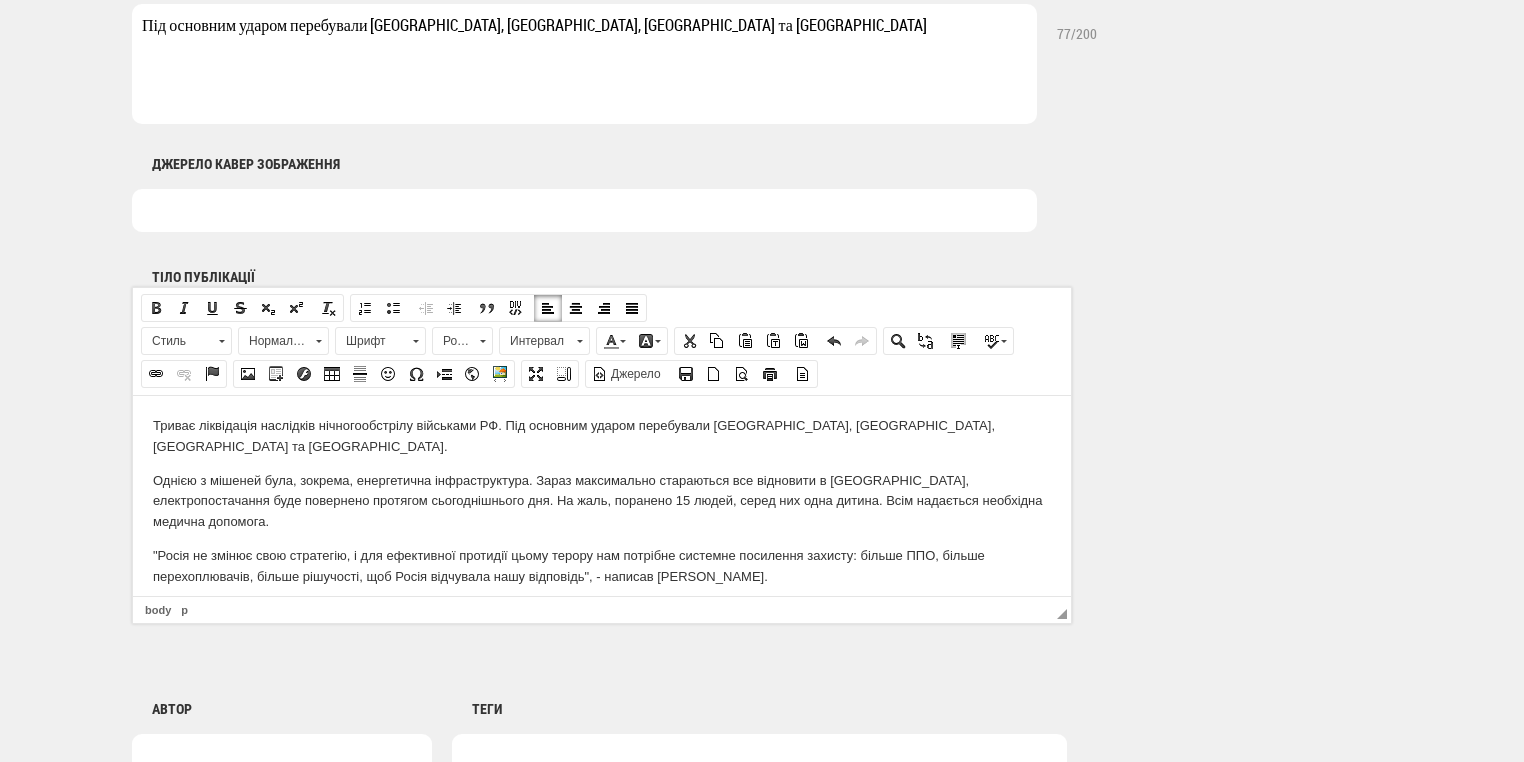 click on "Однією з мішеней була, зокрема, енергетична інфраструктура. Зараз максимально стараються все відновити в Кривому Розі, електропостачання буде повернено протягом сьогоднішнього дня. На жаль, поранено 15 людей, серед них одна дитина. Всім надається необхідна медична допомога." at bounding box center [602, 501] 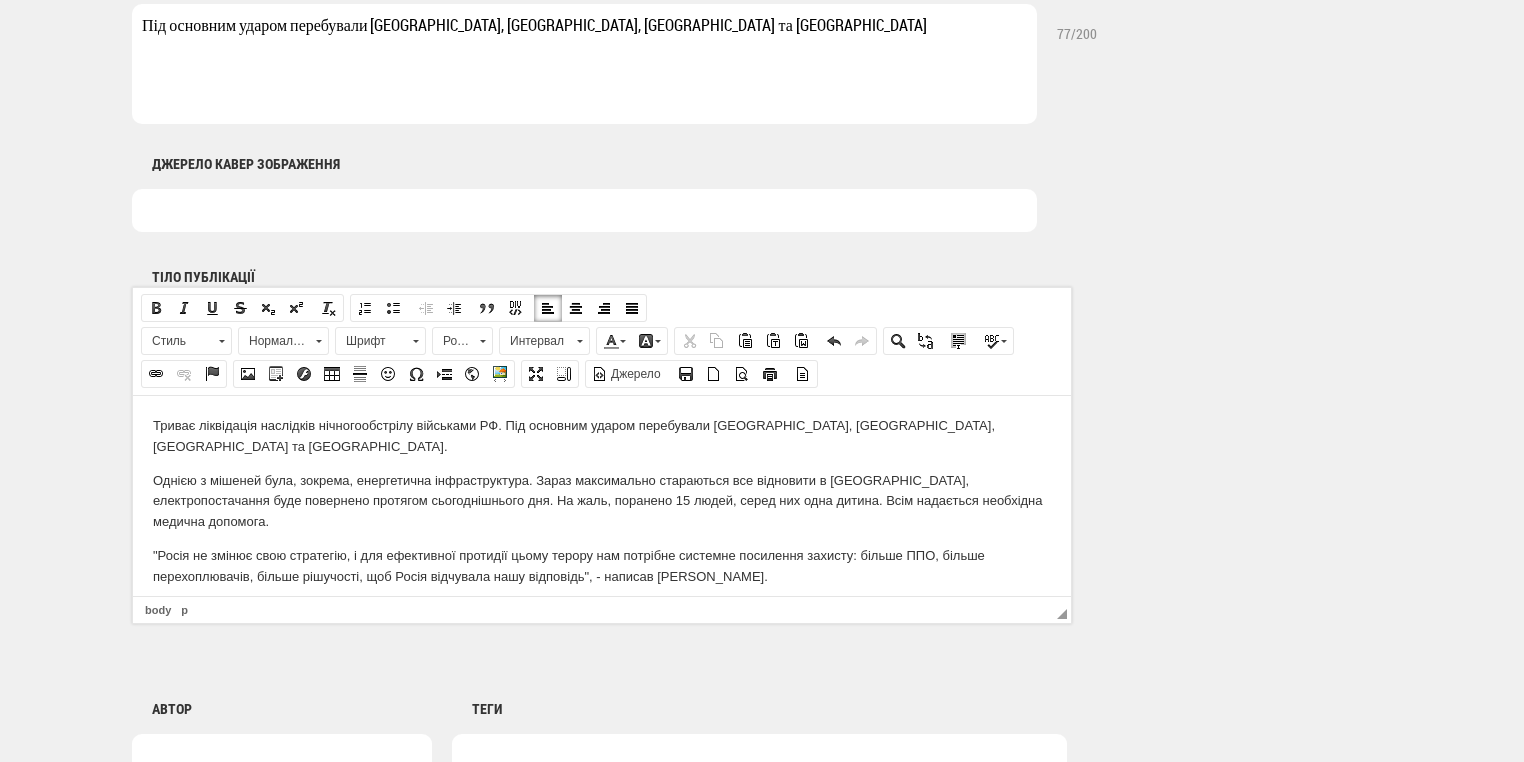 click on "Триває ліквідація наслідків нічного  обстрілу військами РФ. Під основним ударом перебували Вінниччина, Дніпровщина, Харківщина та Одещина." at bounding box center [602, 436] 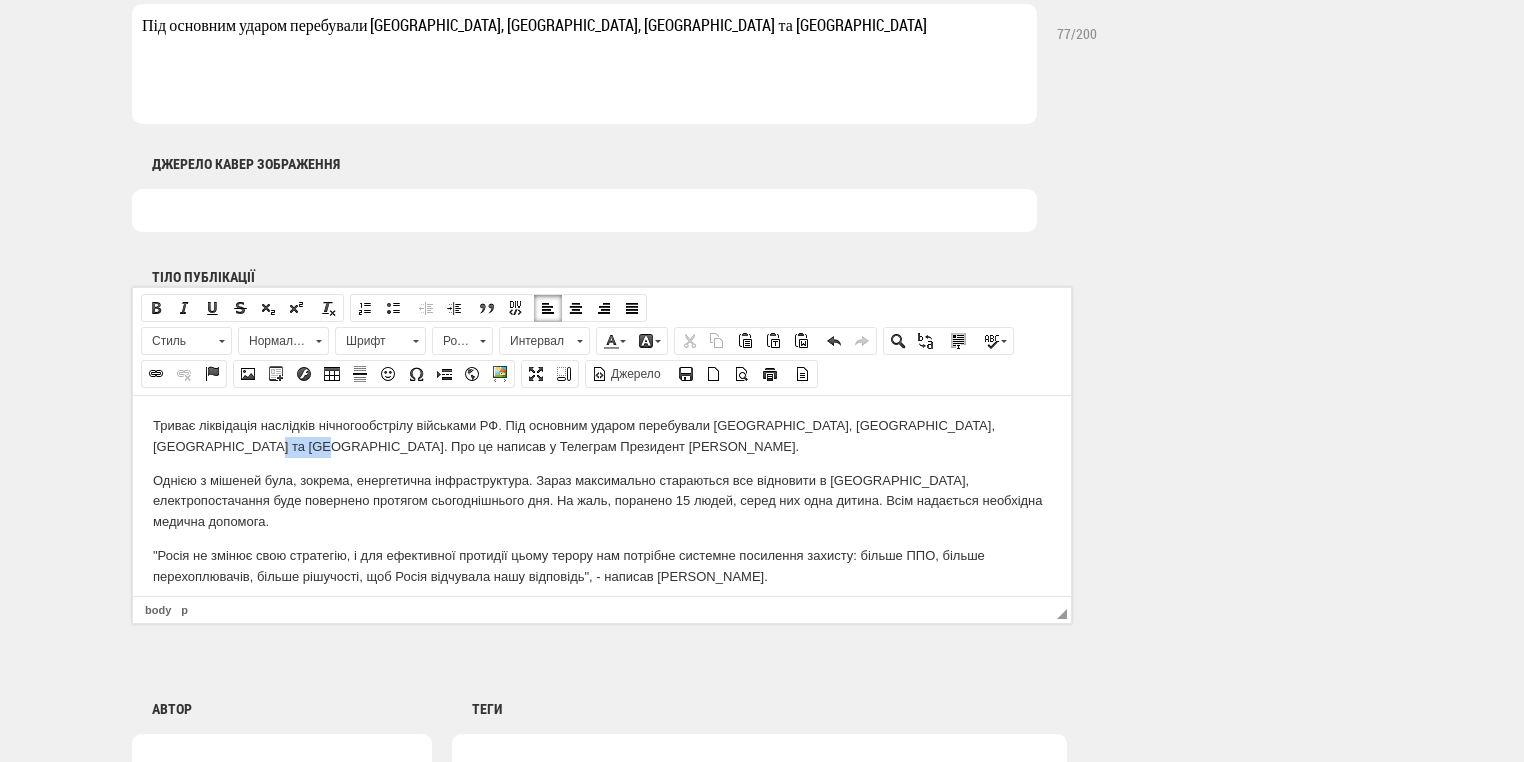 drag, startPoint x: 195, startPoint y: 444, endPoint x: 246, endPoint y: 446, distance: 51.0392 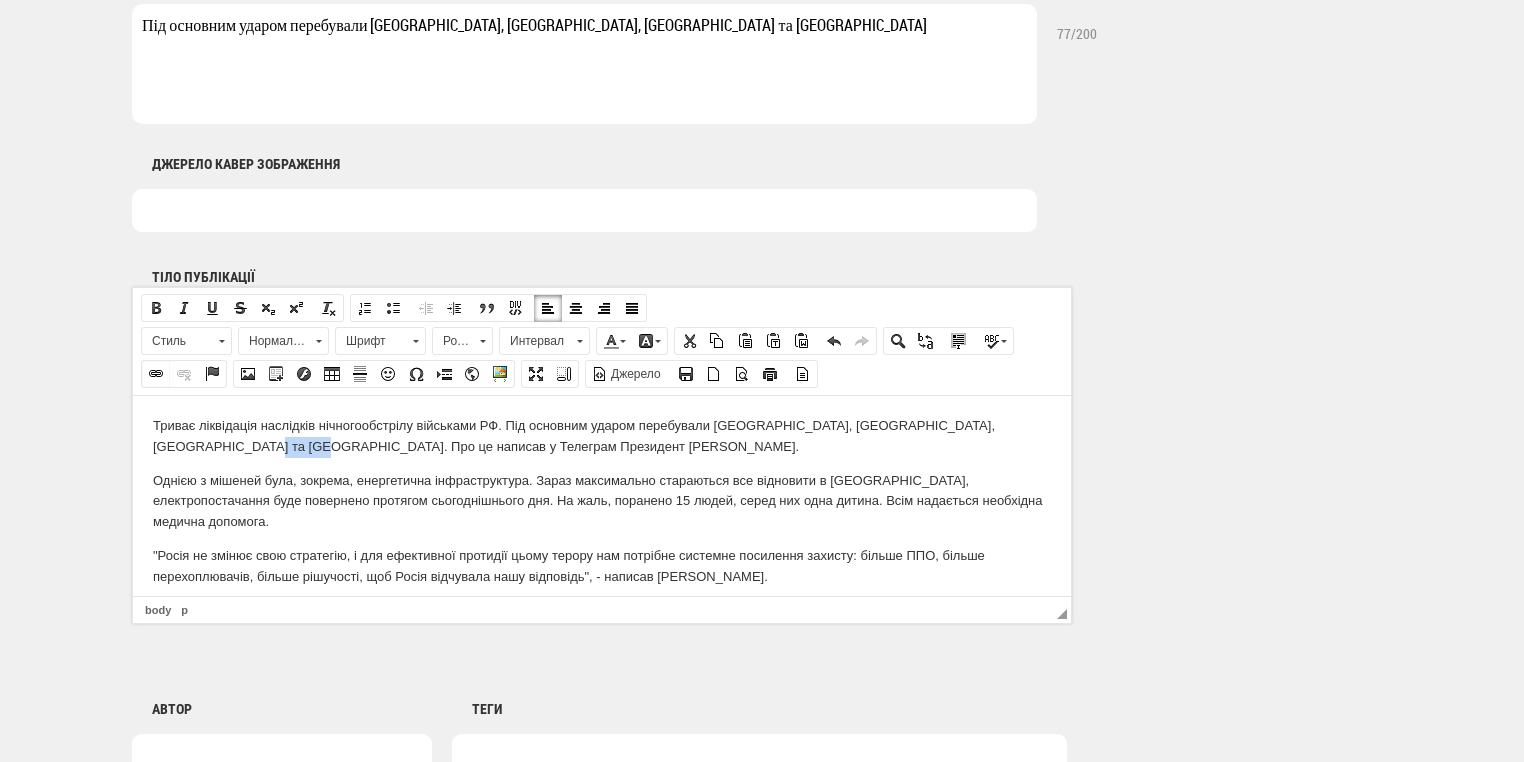 click at bounding box center [156, 374] 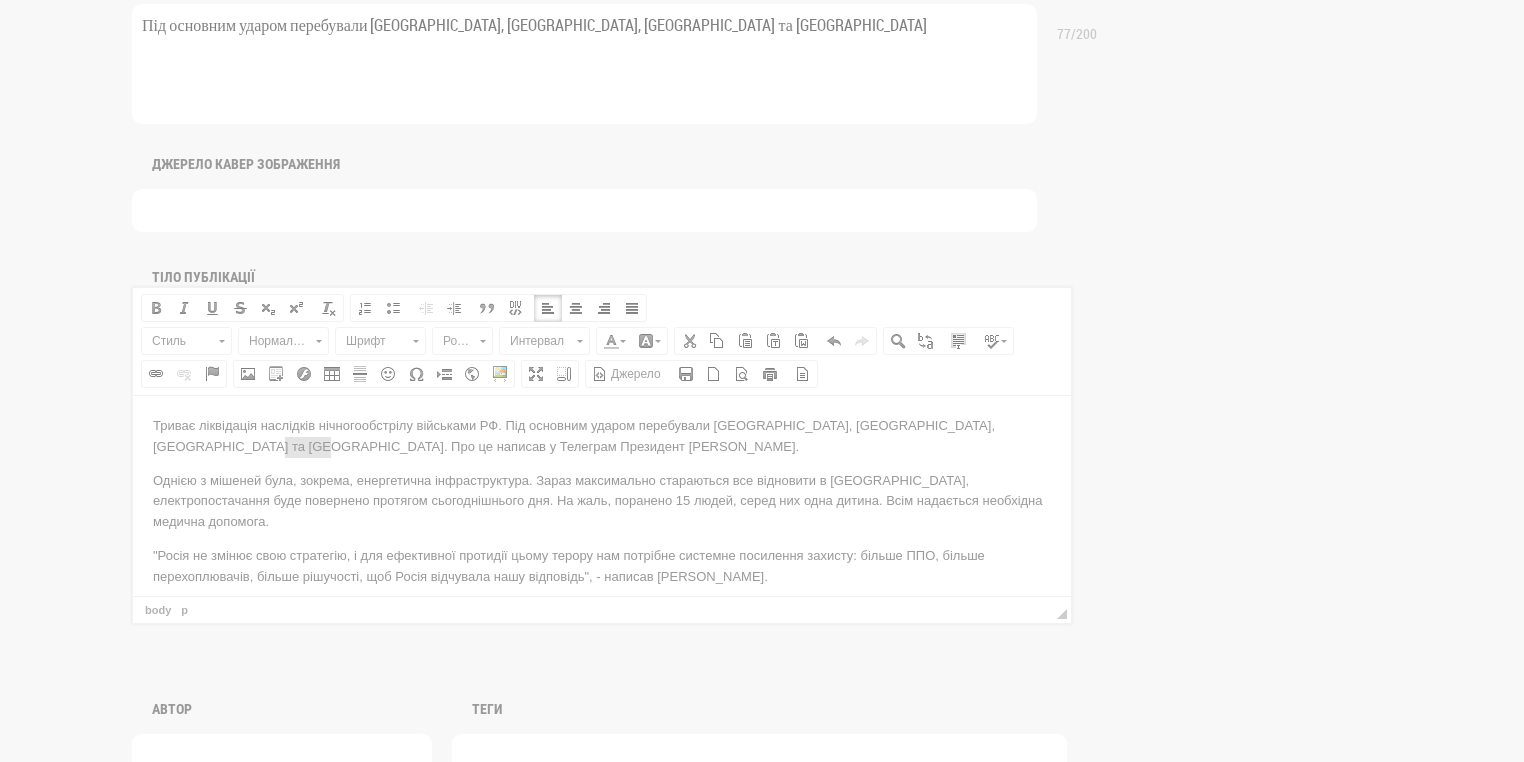 scroll, scrollTop: 0, scrollLeft: 0, axis: both 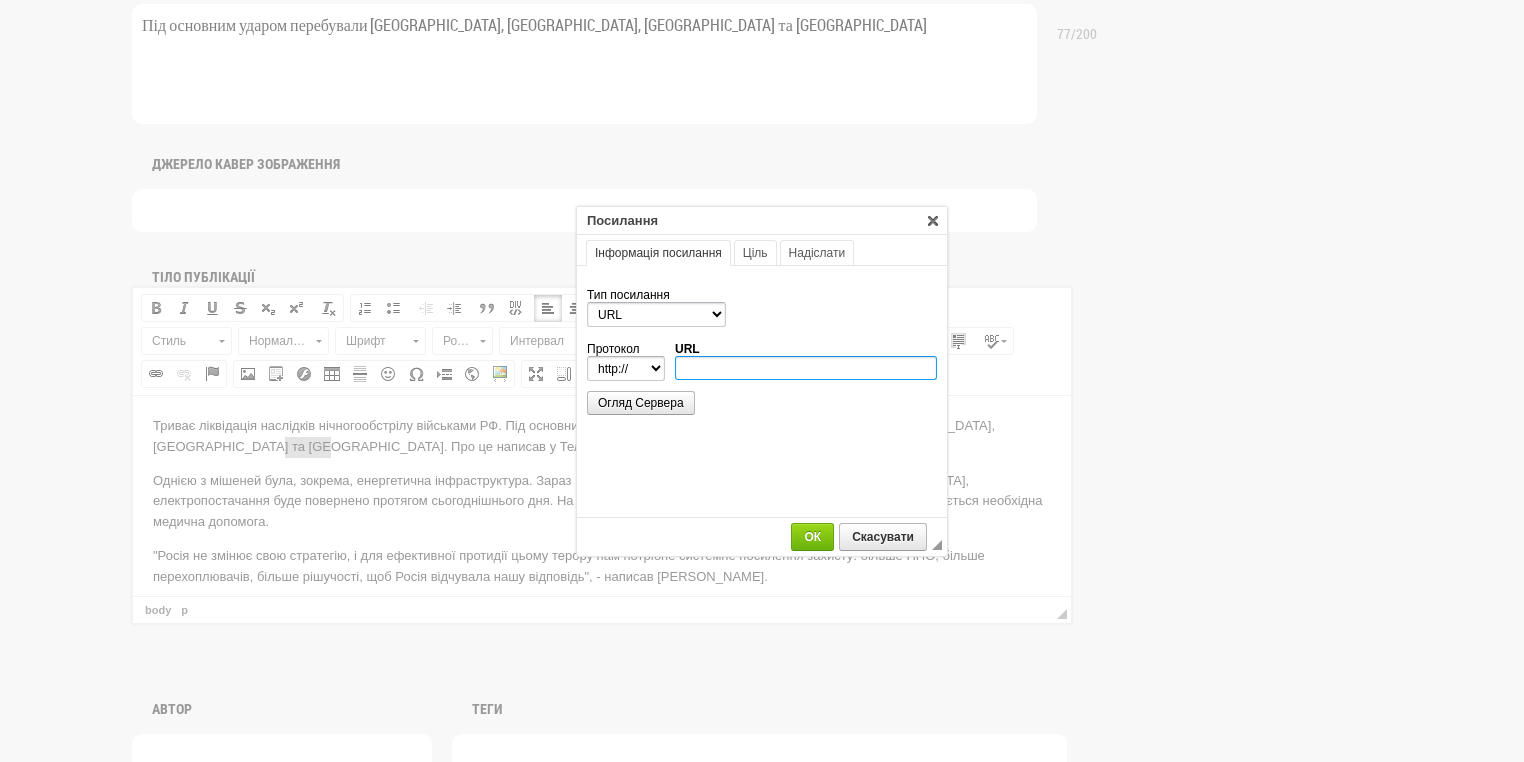 click on "URL" at bounding box center (806, 368) 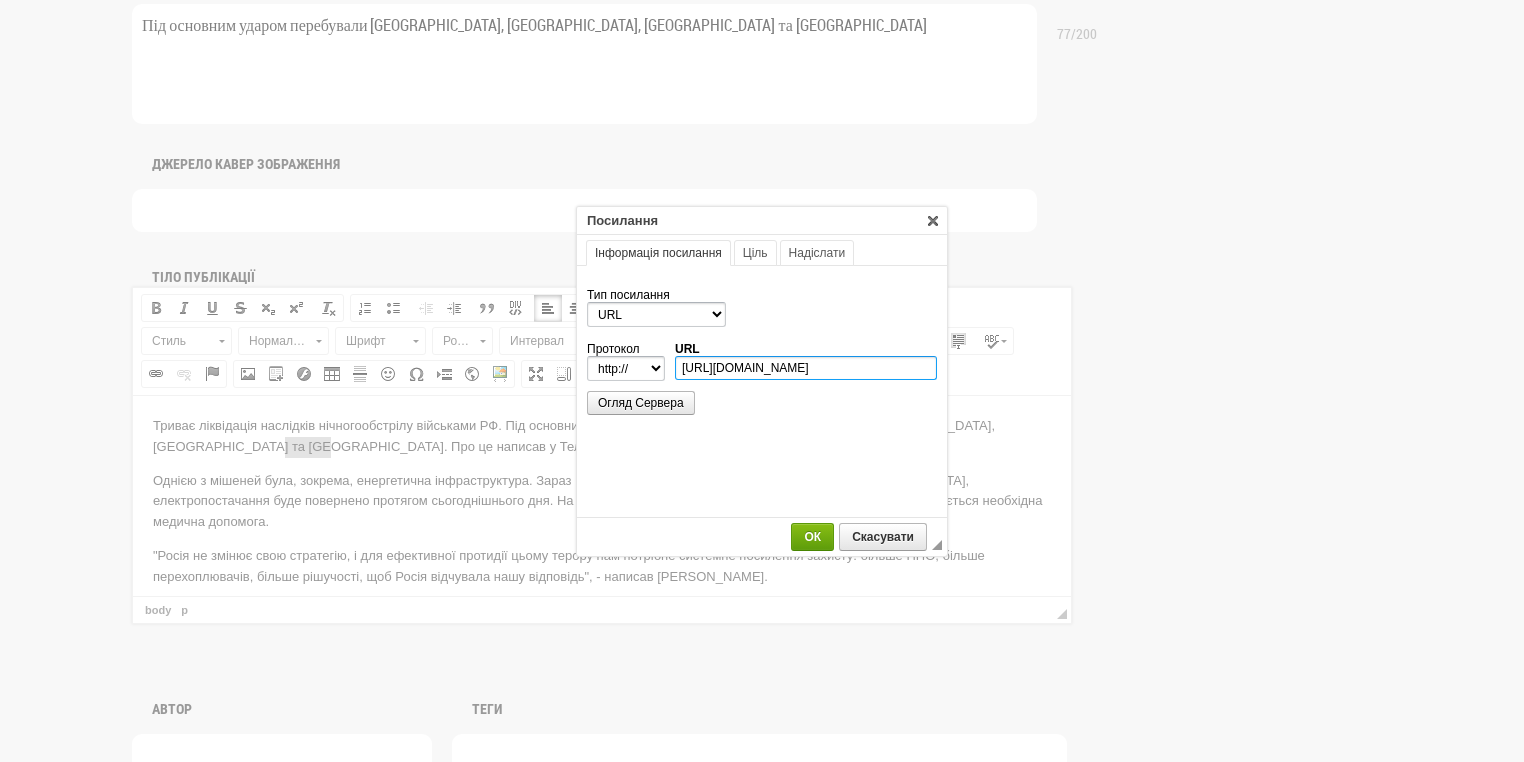type on "https://t.me/V_Zelenskiy_official/15132" 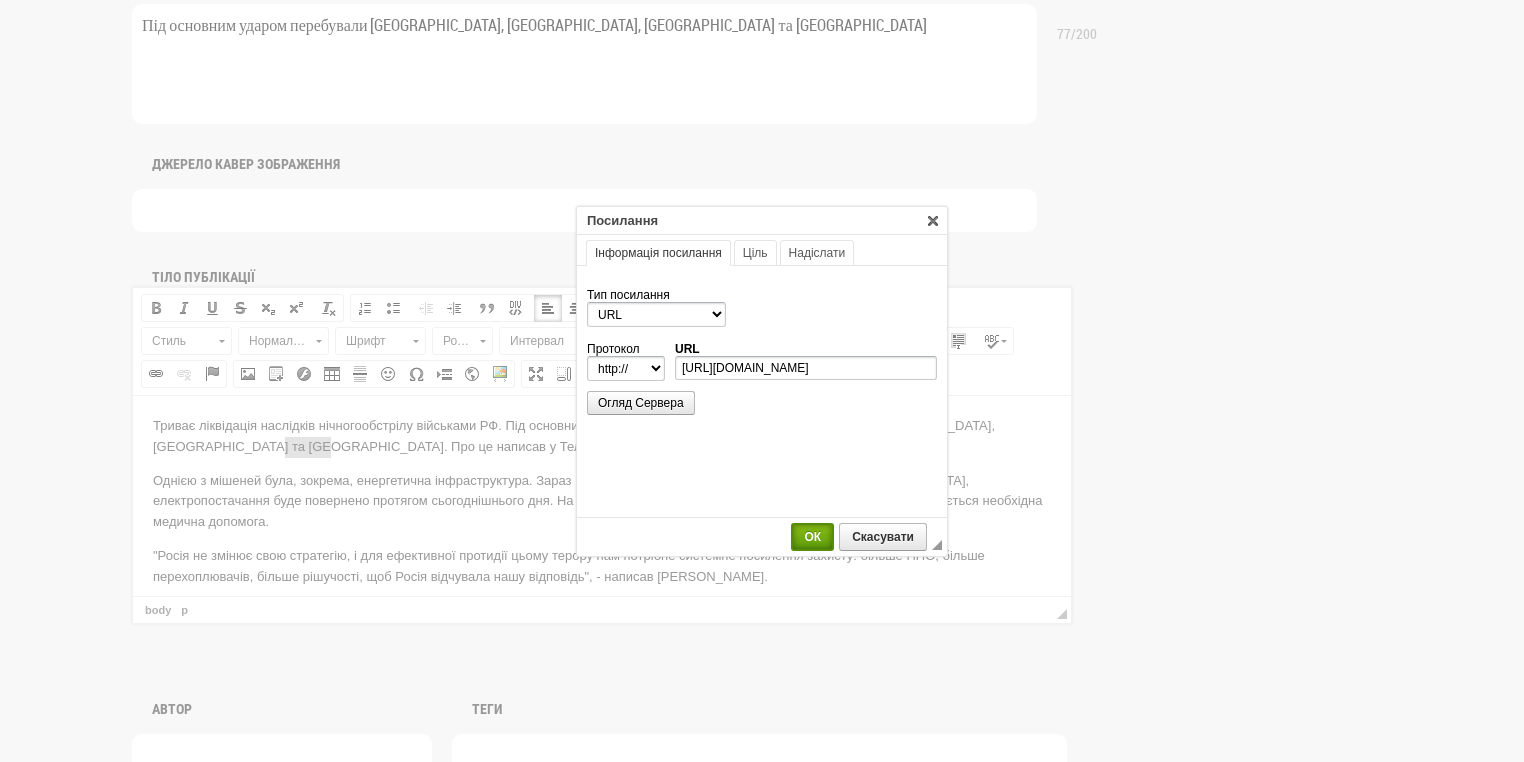 select on "https://" 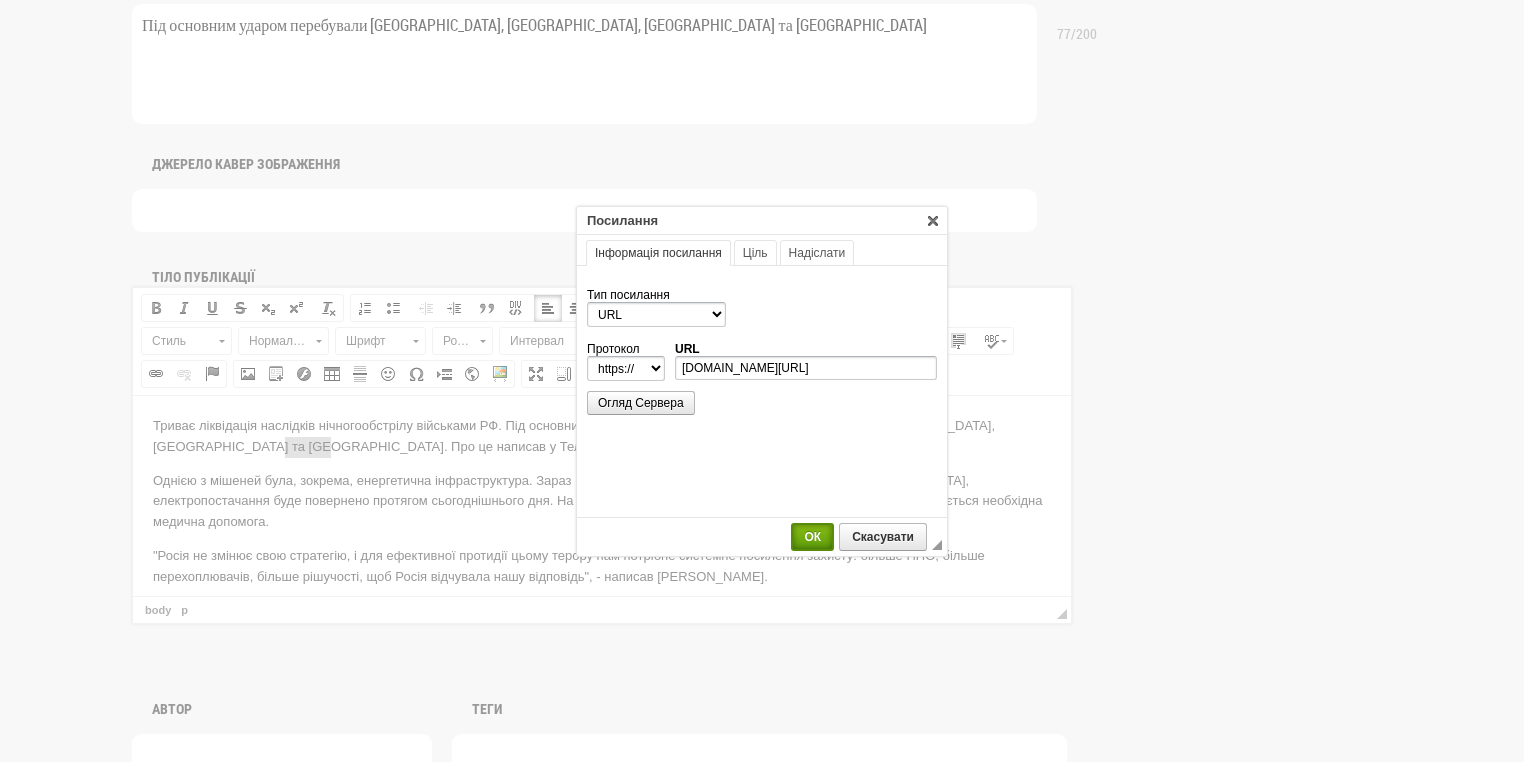 click on "ОК" at bounding box center (812, 537) 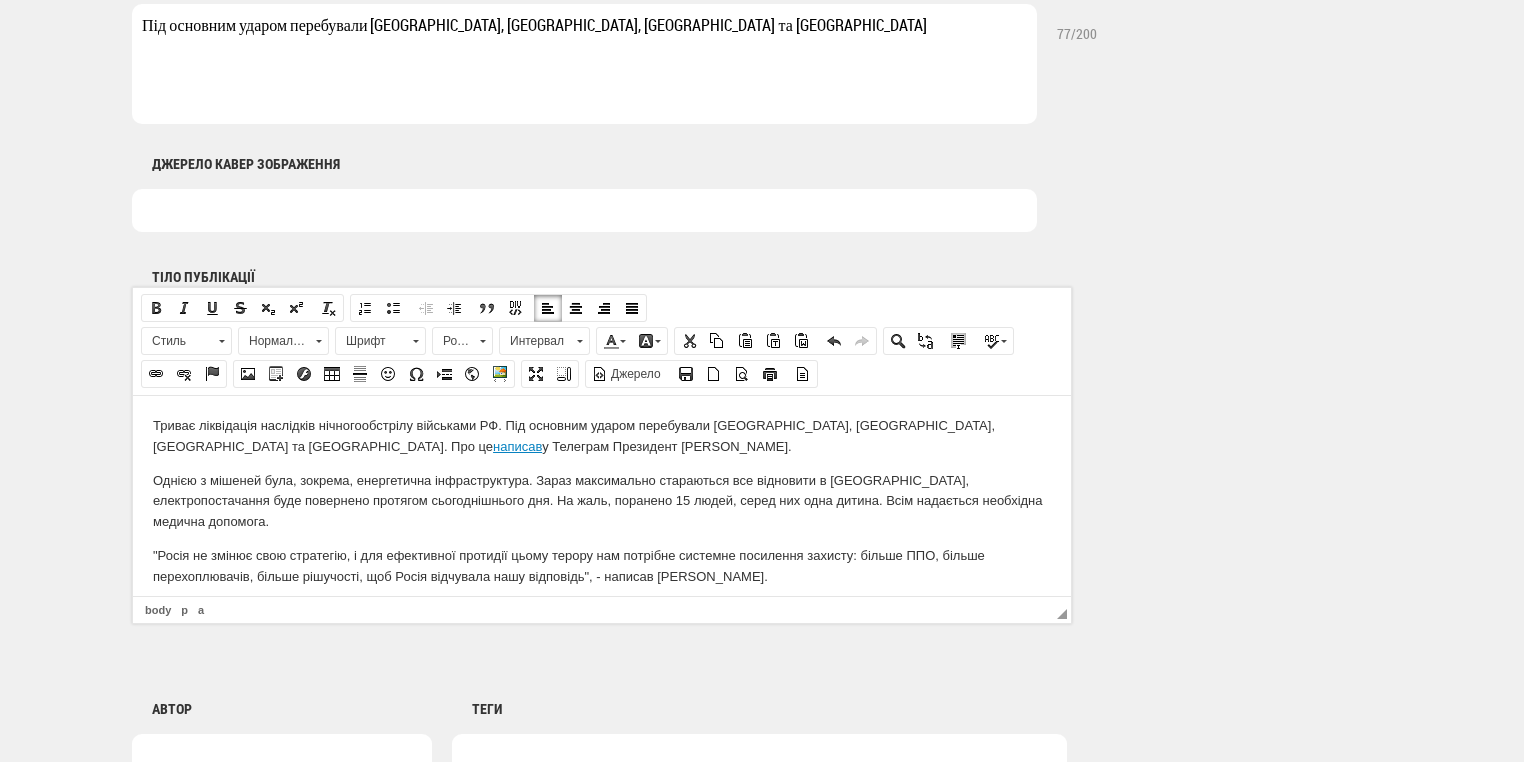 click on "Однією з мішеней була, зокрема, енергетична інфраструктура. Зараз максимально стараються все відновити в Кривому Розі, електропостачання буде повернено протягом сьогоднішнього дня. На жаль, поранено 15 людей, серед них одна дитина. Всім надається необхідна медична допомога." at bounding box center [602, 501] 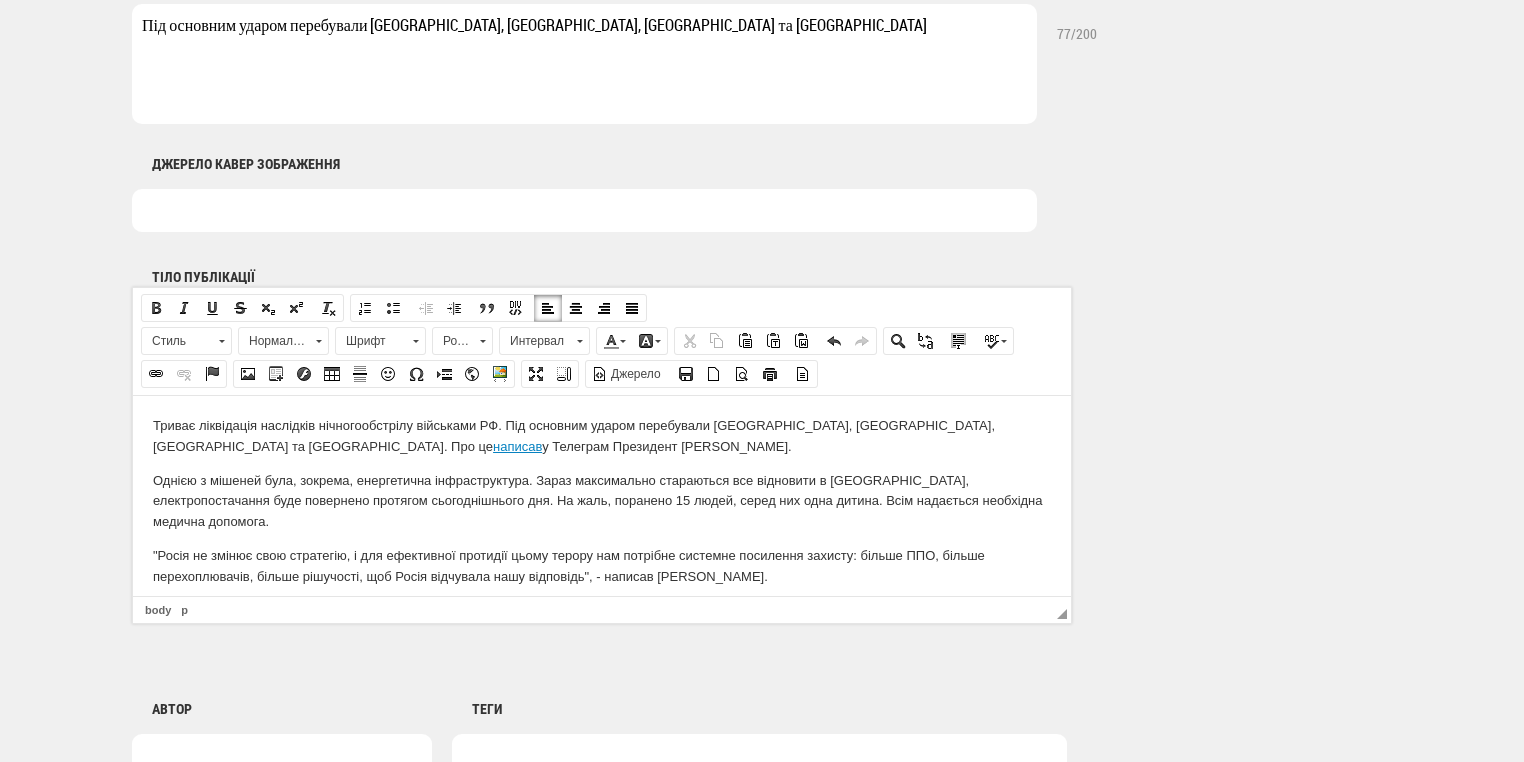 click on "Однією з мішеней була, зокрема, енергетична інфраструктура. Зараз максимально стараються все відновити в Кривому Розі, електропостачання буде повернено протягом сьогоднішнього дня. На жаль, поранено 15 людей, серед них одна дитина. Всім надається необхідна медична допомога." at bounding box center (602, 501) 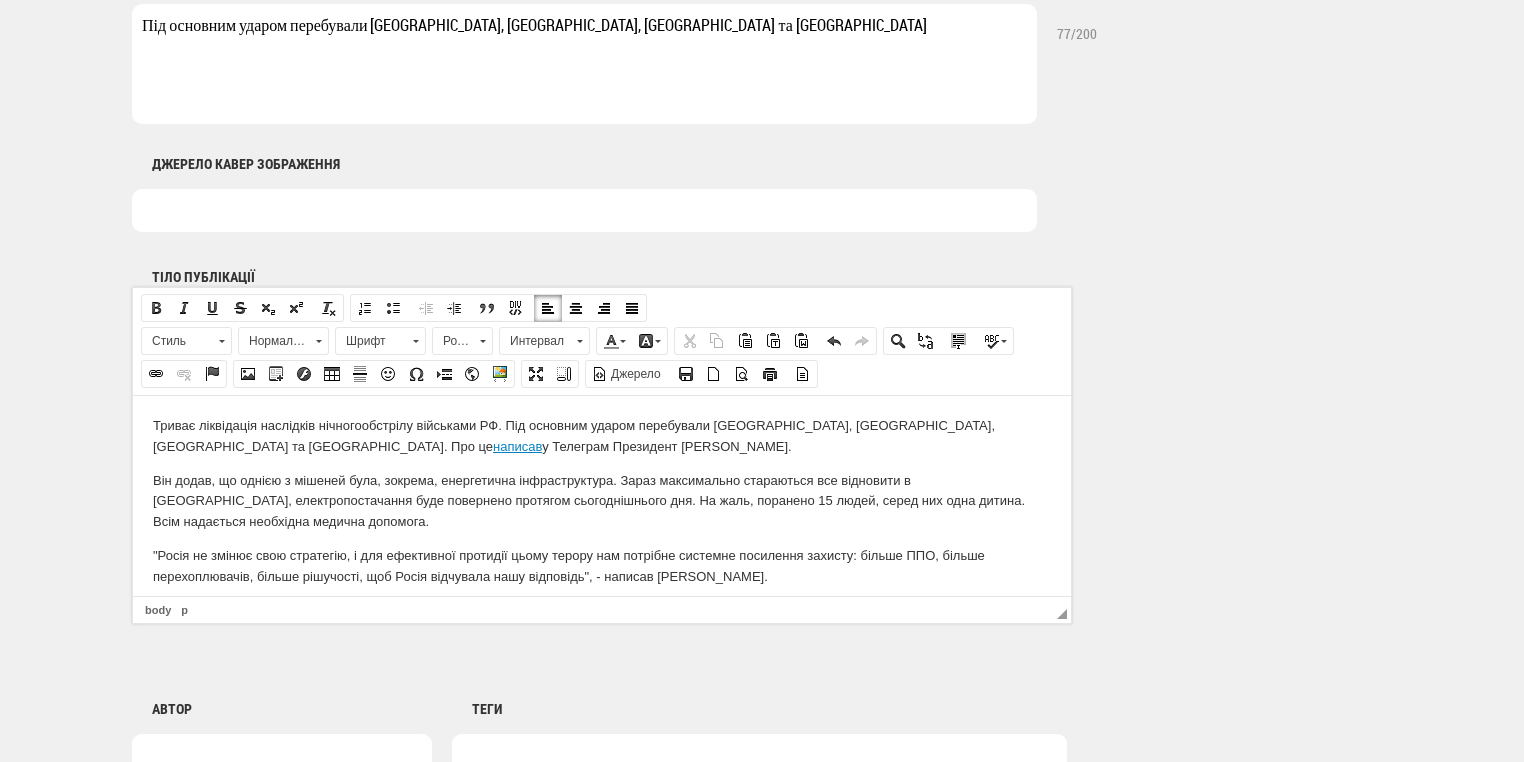 click on "Він додав, що о днією з мішеней була, зокрема, енергетична інфраструктура. Зараз максимально стараються все відновити в Кривому Розі, електропостачання буде повернено протягом сьогоднішнього дня. На жаль, поранено 15 людей, серед них одна дитина. Всім надається необхідна медична допомога." at bounding box center [602, 501] 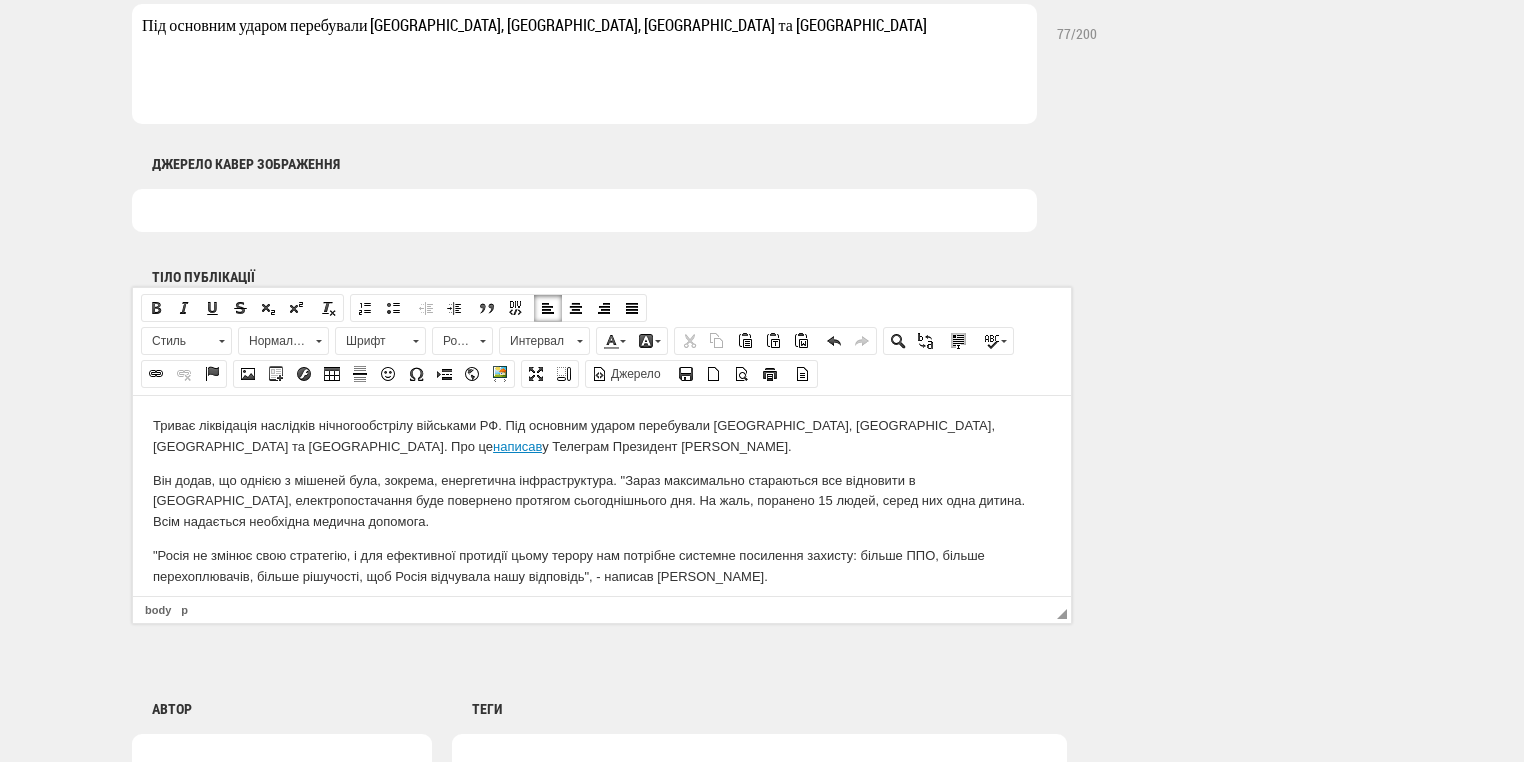 click on "Він додав, що о днією з мішеней була, зокрема, енергетична інфраструктура. "Зараз максимально стараються все відновити в Кривому Розі, електропостачання буде повернено протягом сьогоднішнього дня. На жаль, поранено 15 людей, серед них одна дитина. Всім надається необхідна медична допомога." at bounding box center [602, 501] 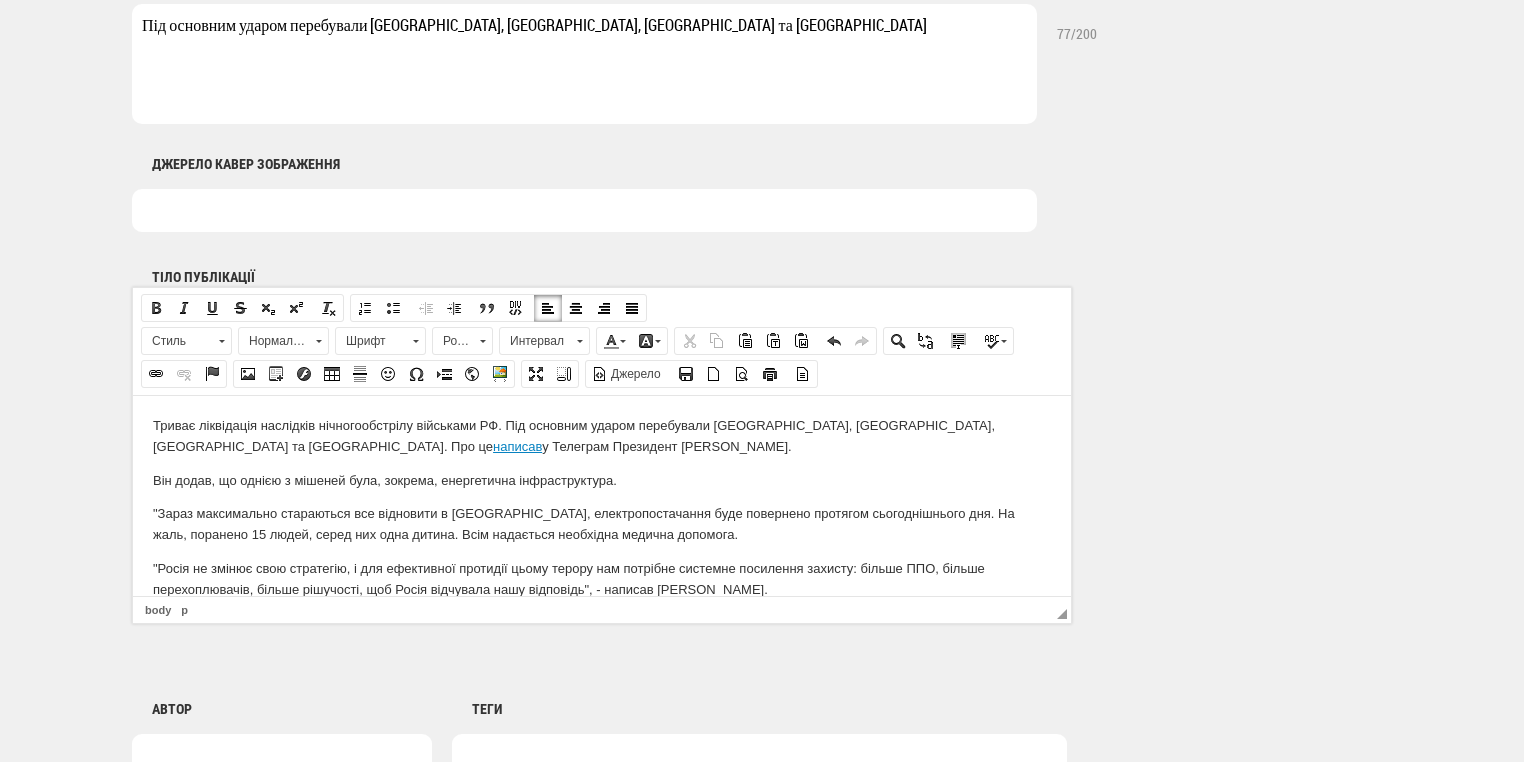 click on ""Зараз максимально стараються все відновити в Кривому Розі, електропостачання буде повернено протягом сьогоднішнього дня. На жаль, поранено 15 людей, серед них одна дитина. Всім надається необхідна медична допомога." at bounding box center [602, 524] 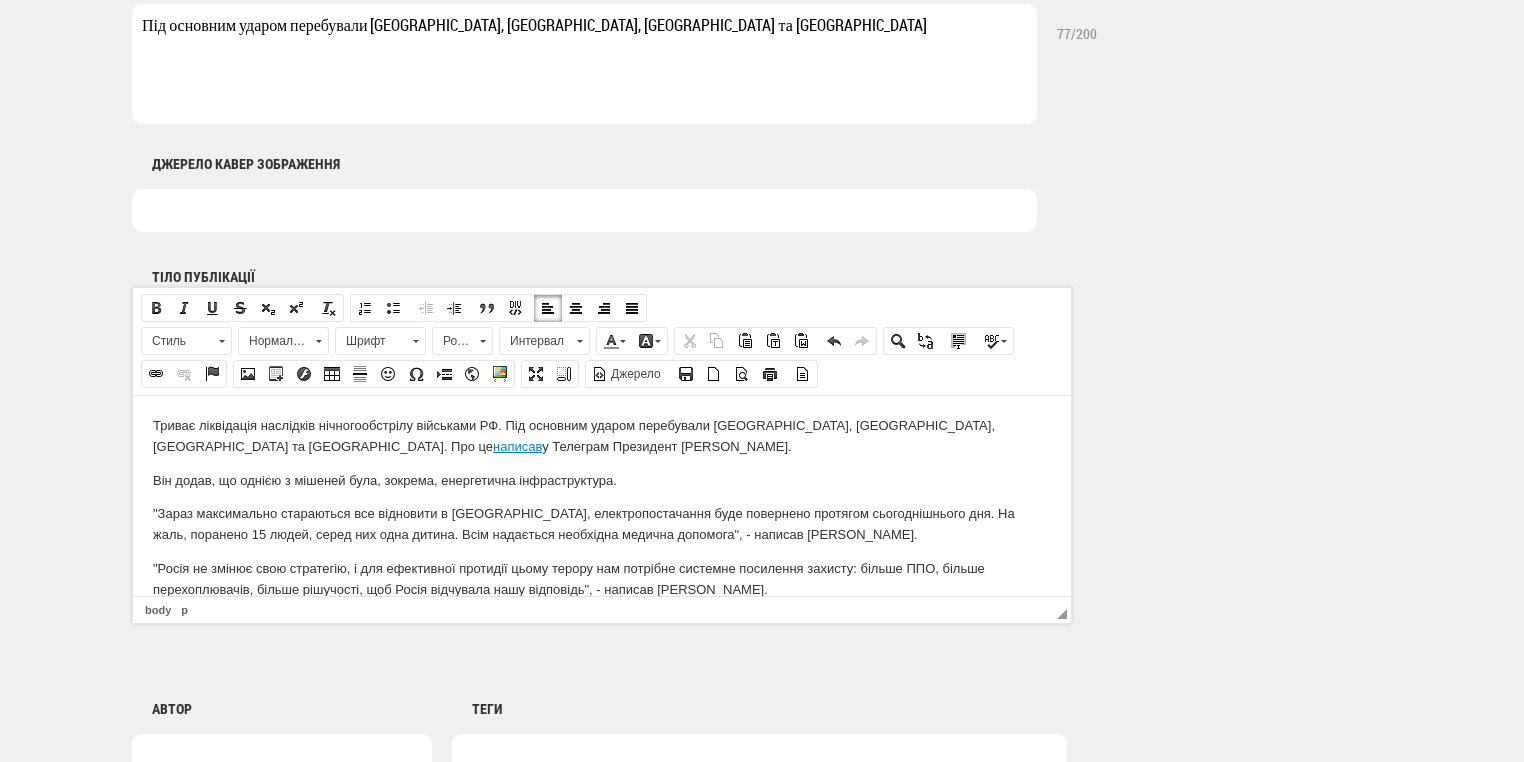 scroll, scrollTop: 24, scrollLeft: 0, axis: vertical 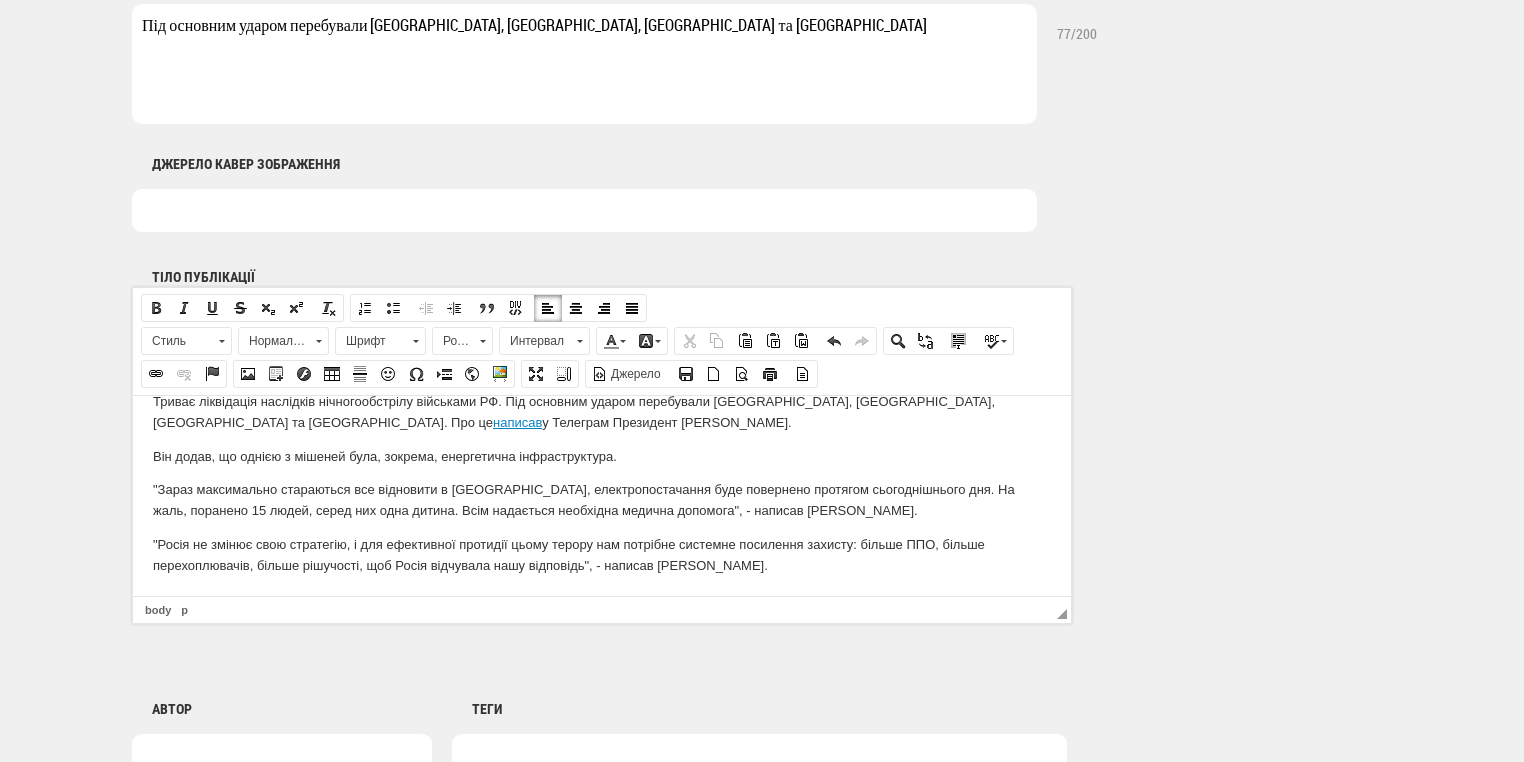 click on "Триває ліквідація наслідків нічного  обстрілу військами РФ. Під основним ударом перебували Вінниччина, Дніпровщина, Харківщина та Одещина. Про це  написав  у Телеграм Президент Володимир Зеленський. Він додав, що о днією з мішеней була, зокрема, енергетична інфраструктура.  "Зараз максимально стараються все відновити в Кривому Розі, електропостачання буде повернено протягом сьогоднішнього дня. На жаль, поранено 15 людей, серед них одна дитина. Всім надається необхідна медична допомога", - написав Зеленський." at bounding box center (602, 483) 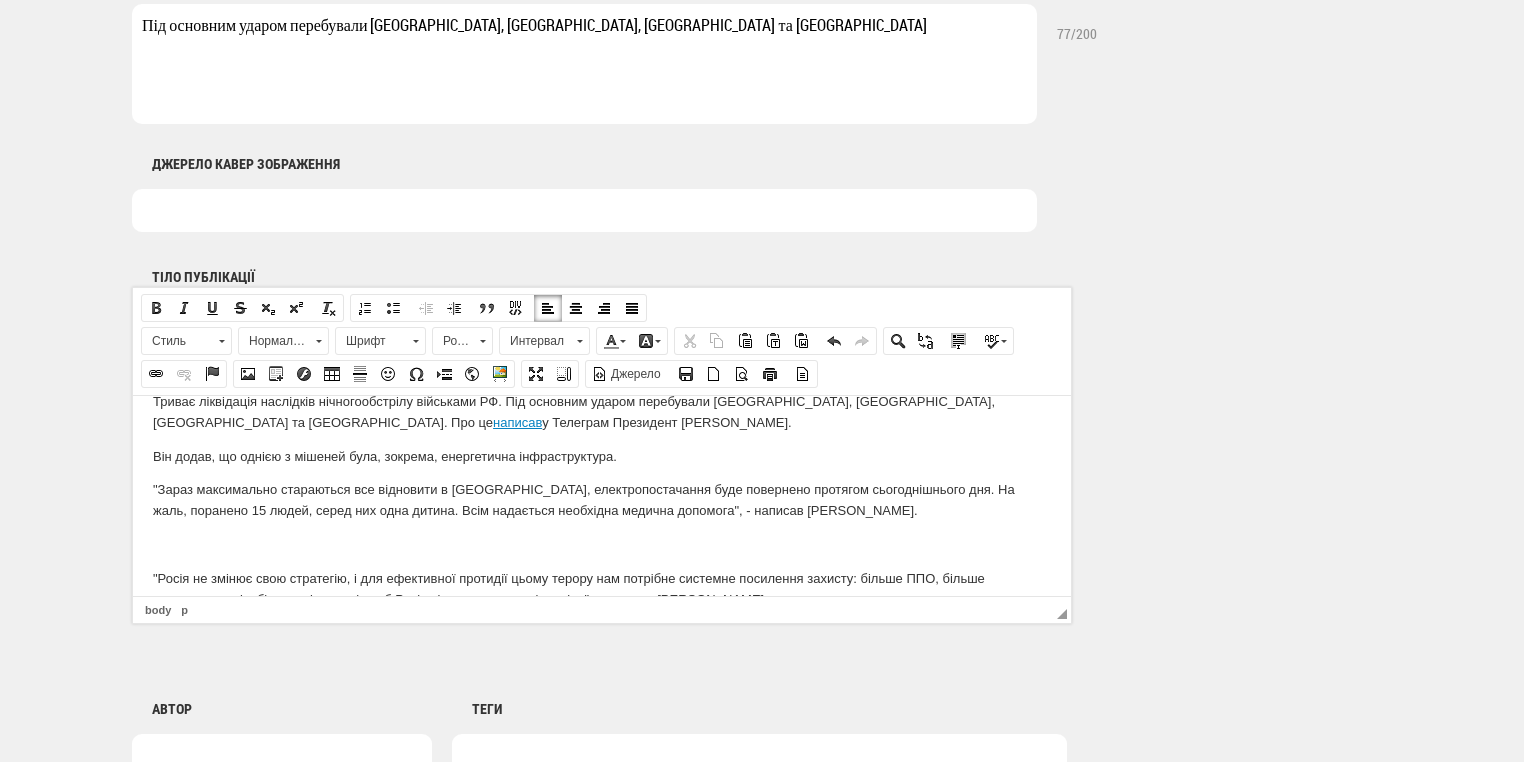 click on "Триває ліквідація наслідків нічного  обстрілу військами РФ. Під основним ударом перебували Вінниччина, Дніпровщина, Харківщина та Одещина. Про це  написав  у Телеграм Президент Володимир Зеленський. Він додав, що о днією з мішеней була, зокрема, енергетична інфраструктура.  "Зараз максимально стараються все відновити в Кривому Розі, електропостачання буде повернено протягом сьогоднішнього дня. На жаль, поранено 15 людей, серед них одна дитина. Всім надається необхідна медична допомога", - написав Зеленський." at bounding box center (602, 500) 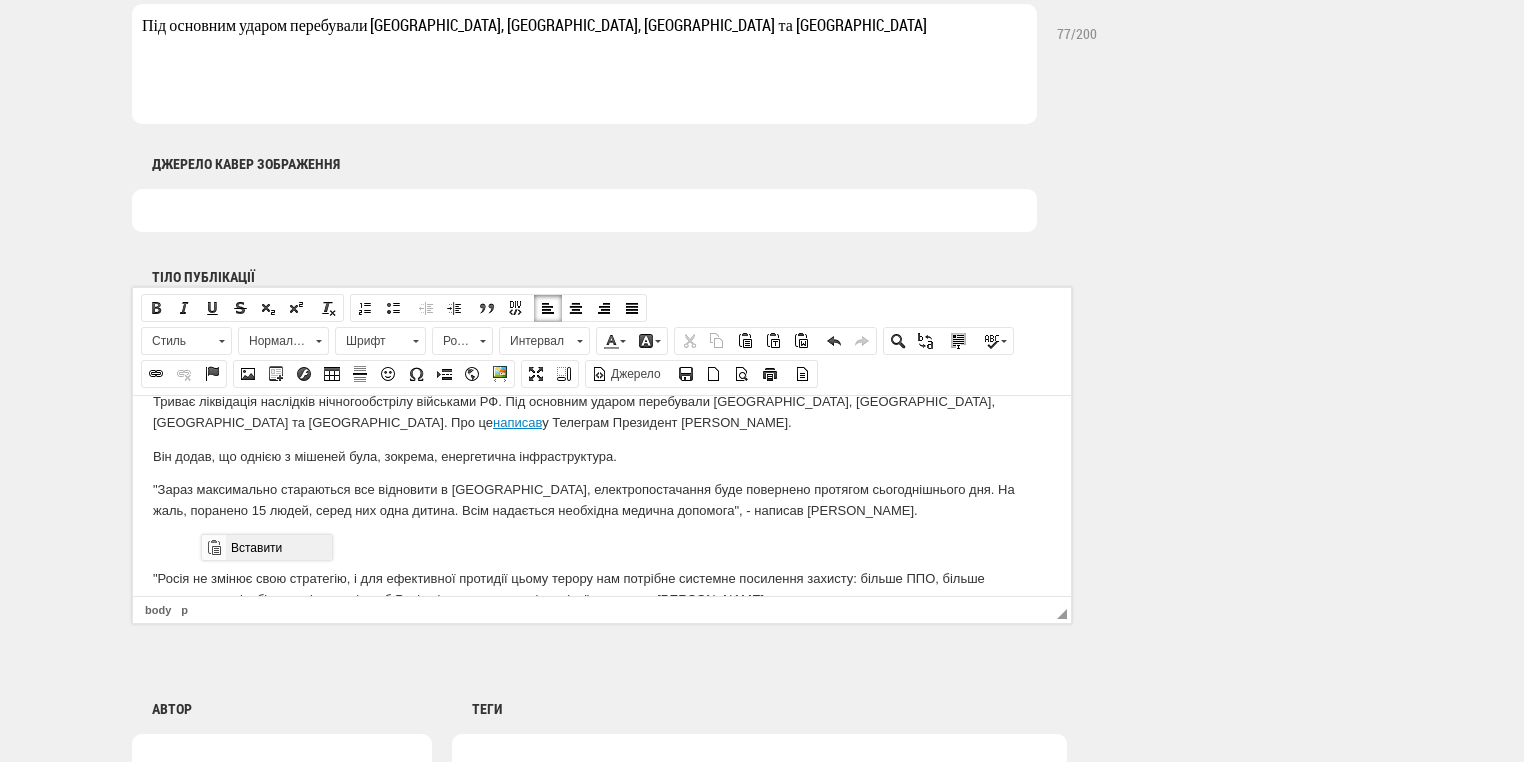 click on "Вставити" at bounding box center (278, 547) 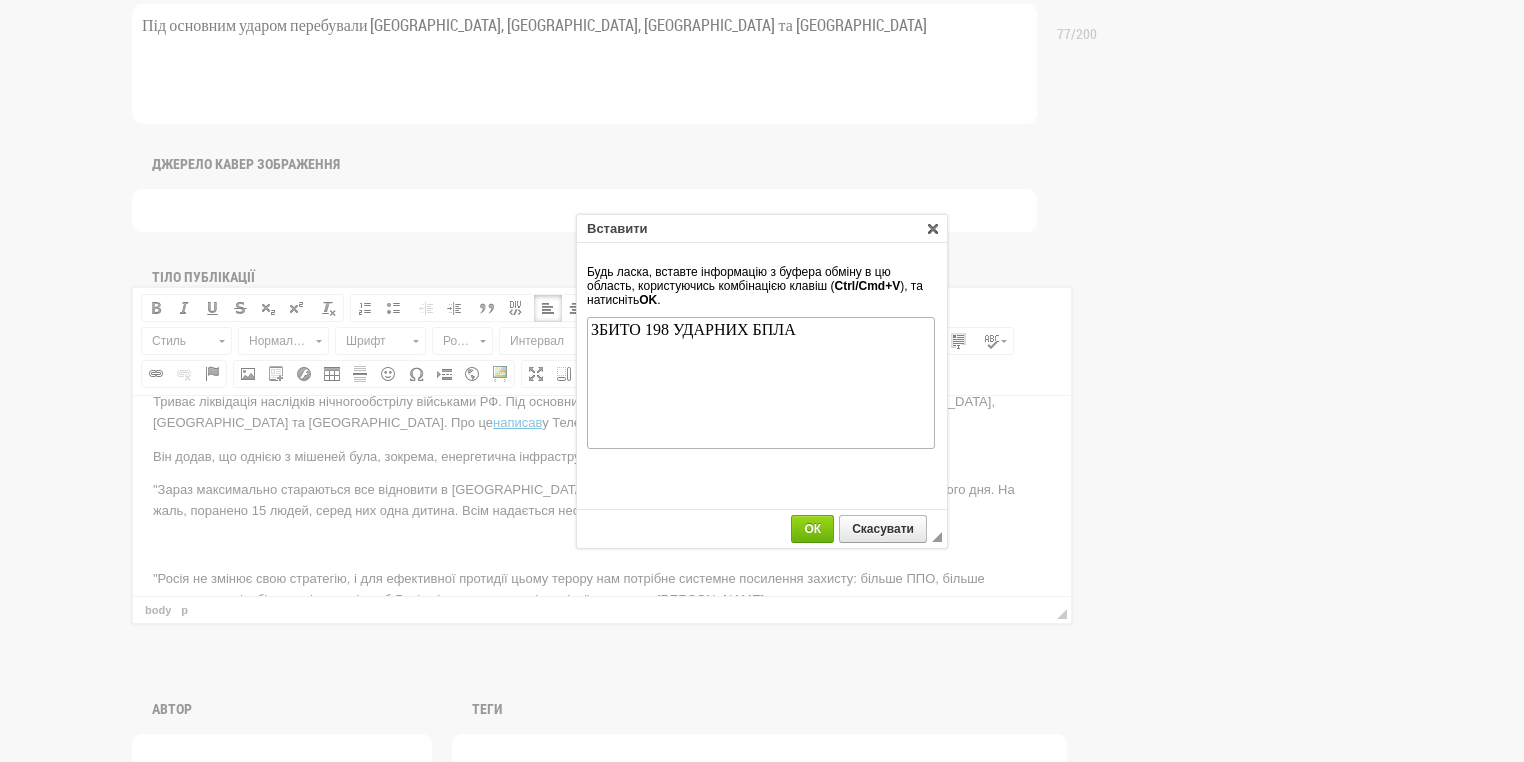 scroll, scrollTop: 0, scrollLeft: 0, axis: both 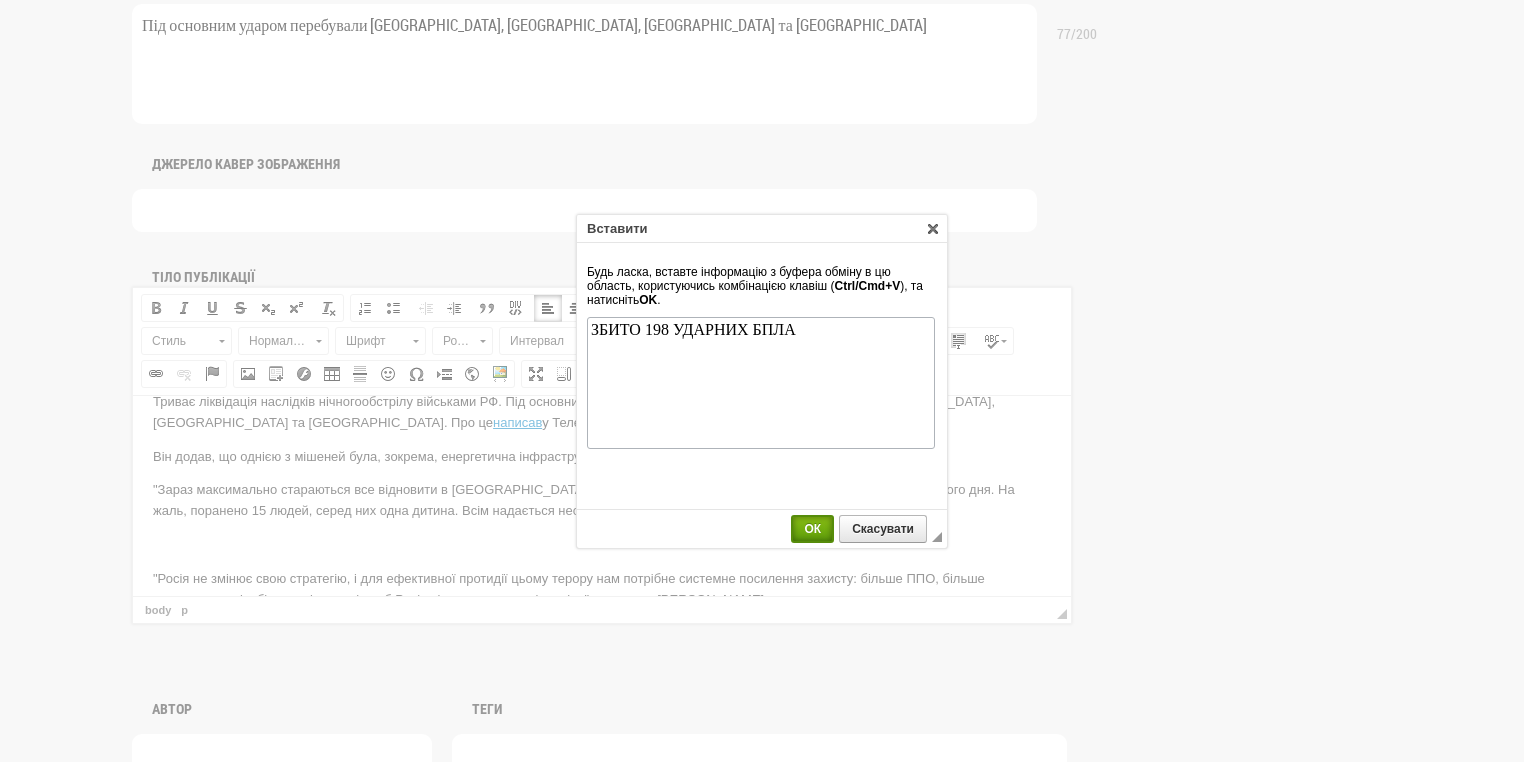 drag, startPoint x: 812, startPoint y: 526, endPoint x: 222, endPoint y: 128, distance: 711.6909 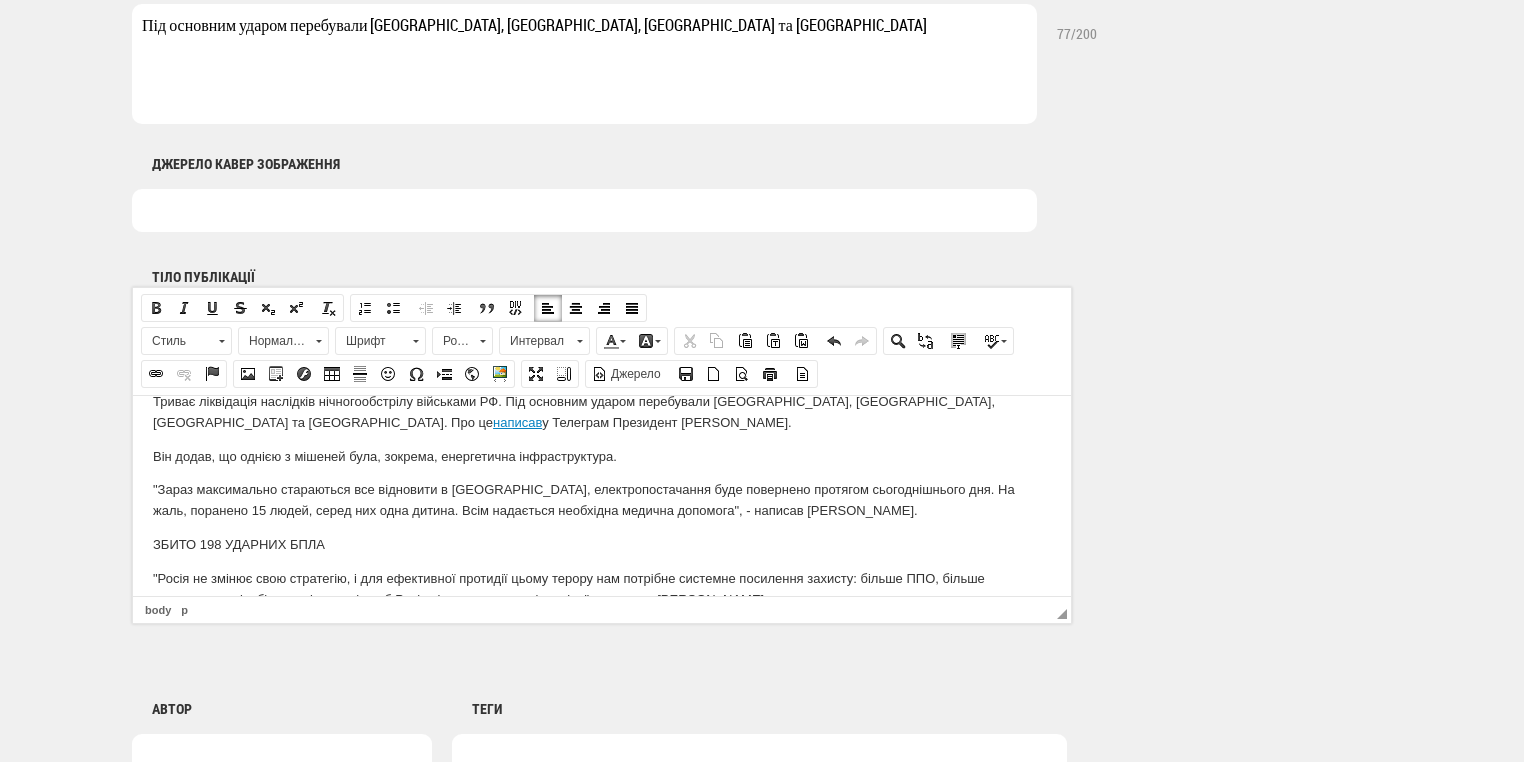 click on "ЗБИТО 198 УДАРНИХ БПЛА" at bounding box center (602, 544) 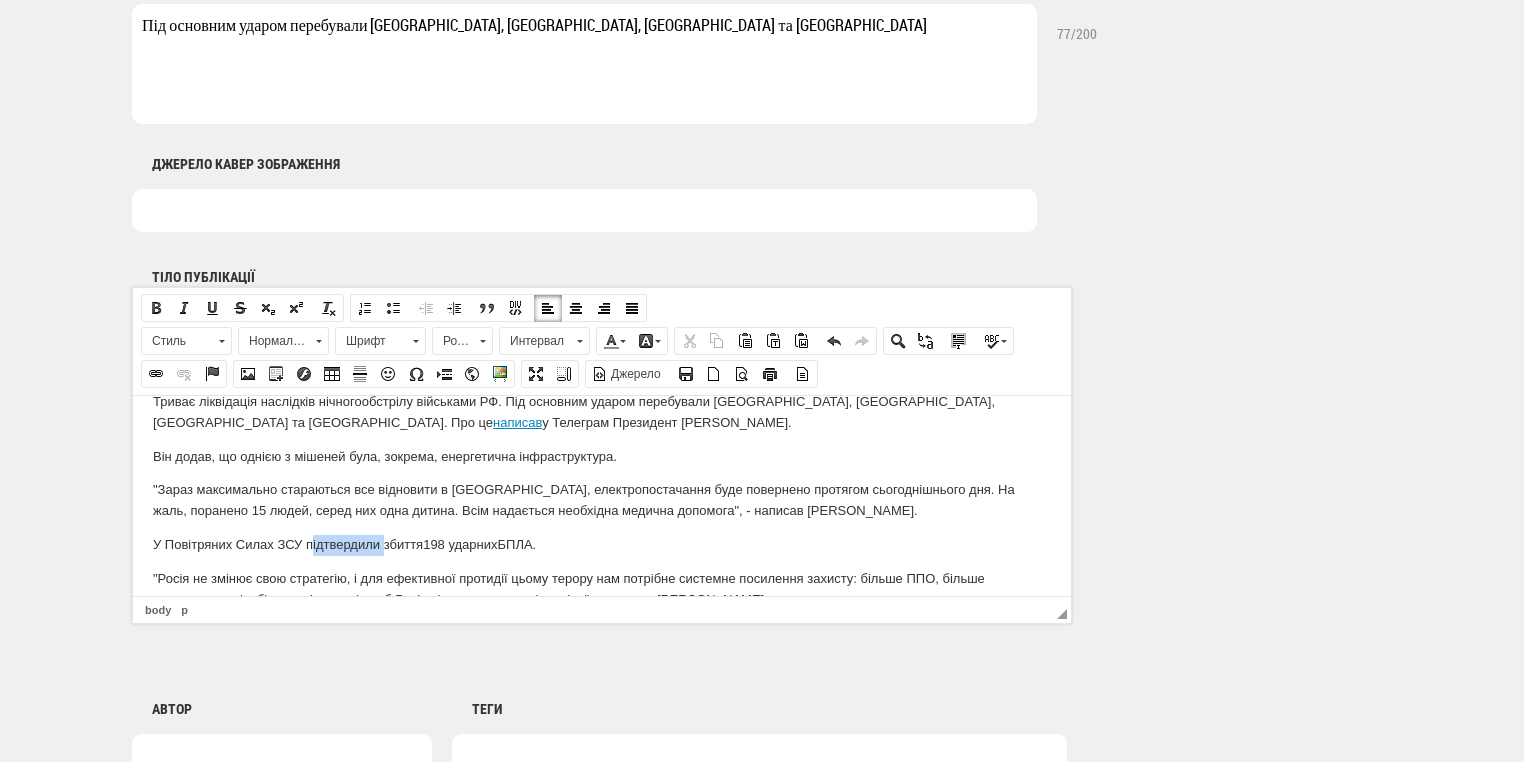 drag, startPoint x: 309, startPoint y: 545, endPoint x: 381, endPoint y: 546, distance: 72.00694 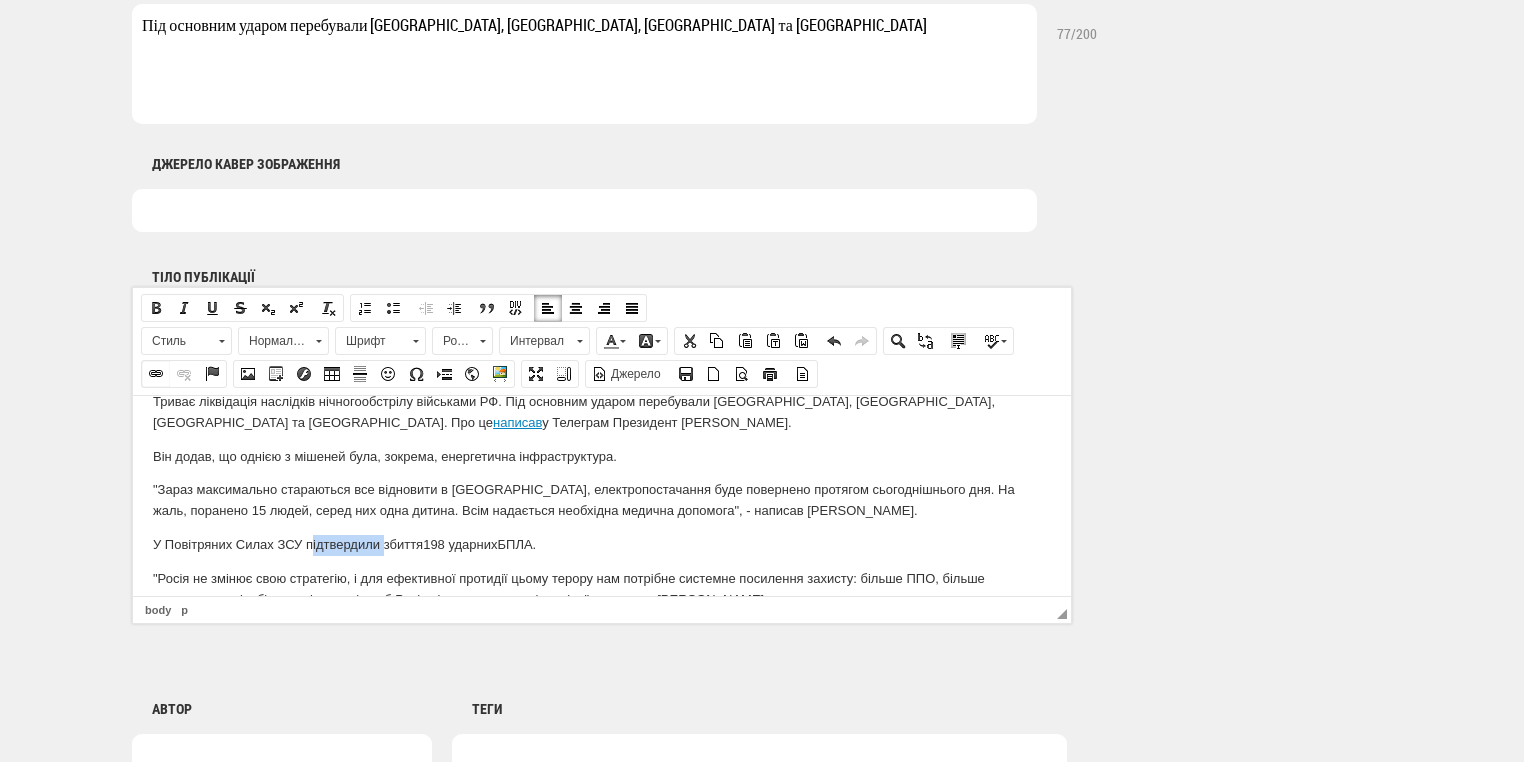 click at bounding box center (156, 374) 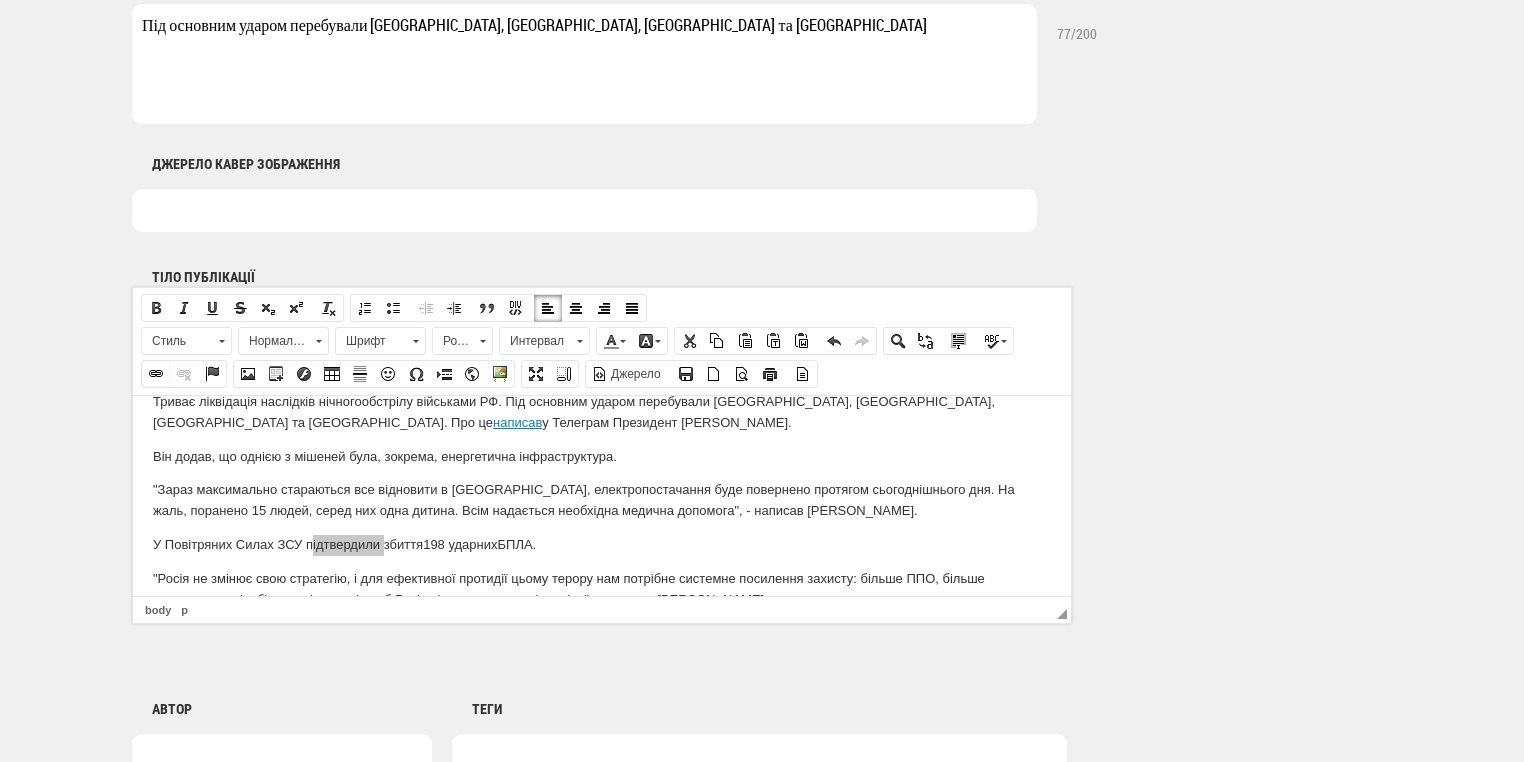 select on "http://" 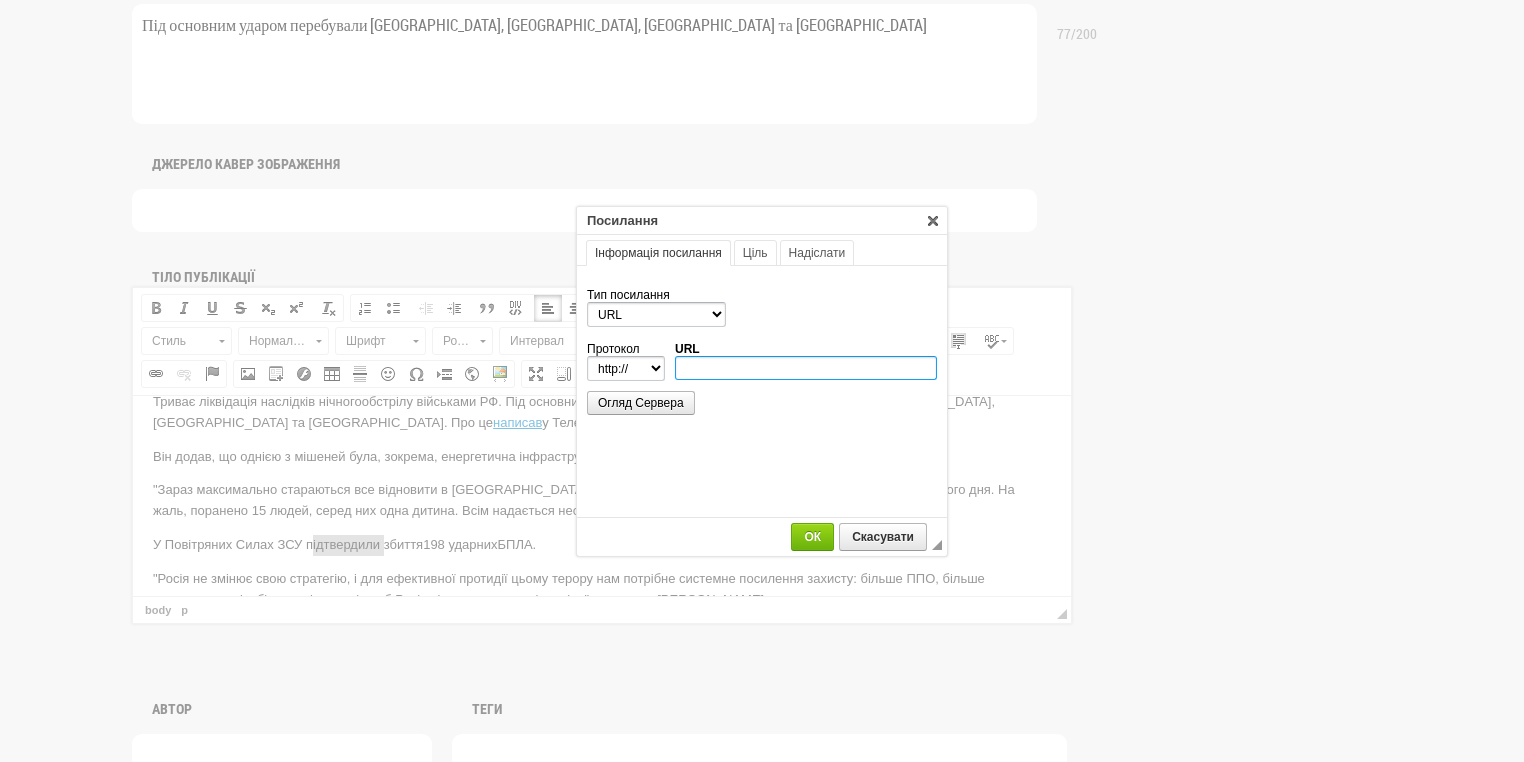 click on "URL" at bounding box center (806, 368) 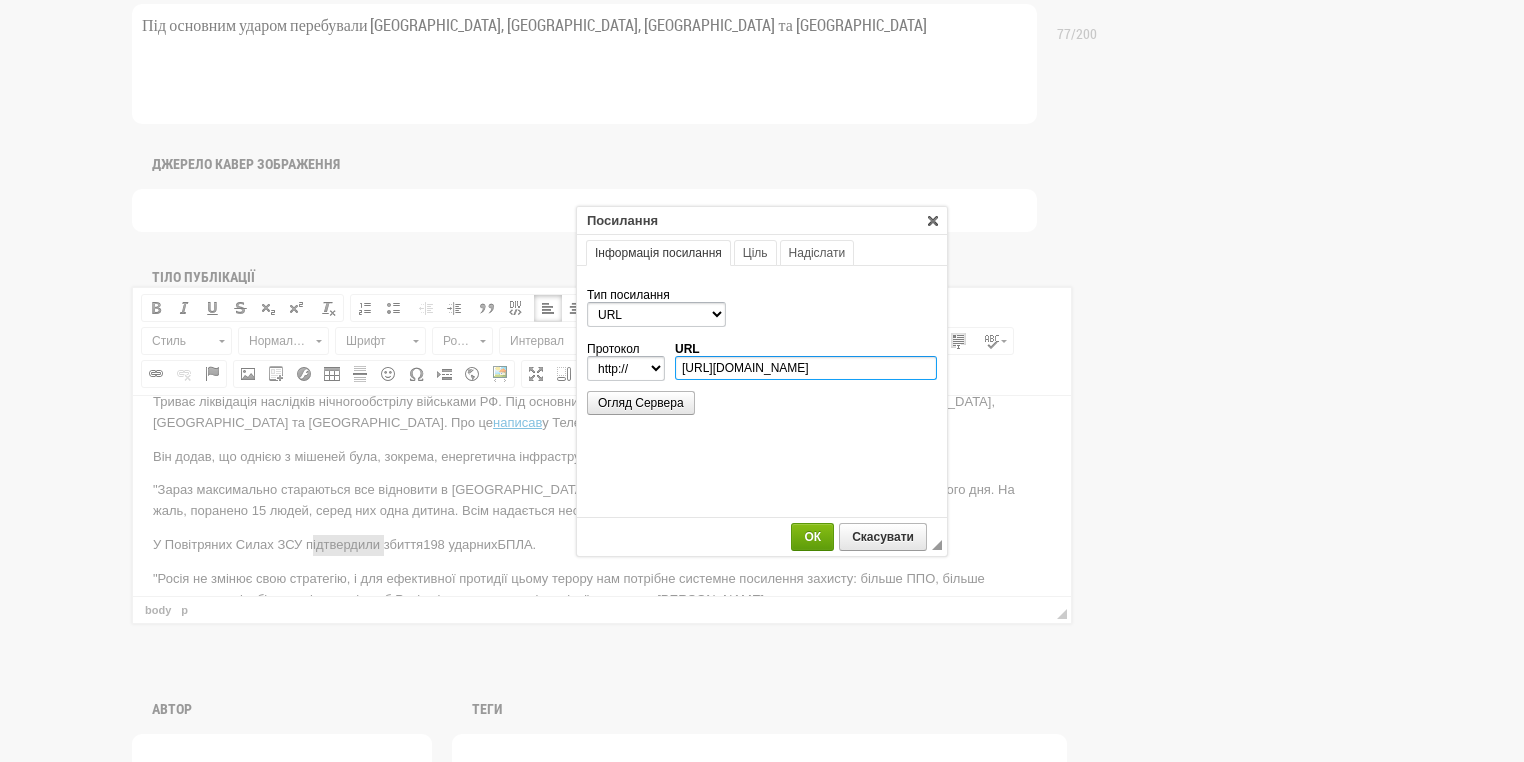 type on "https://t.me/kpszsu/38567" 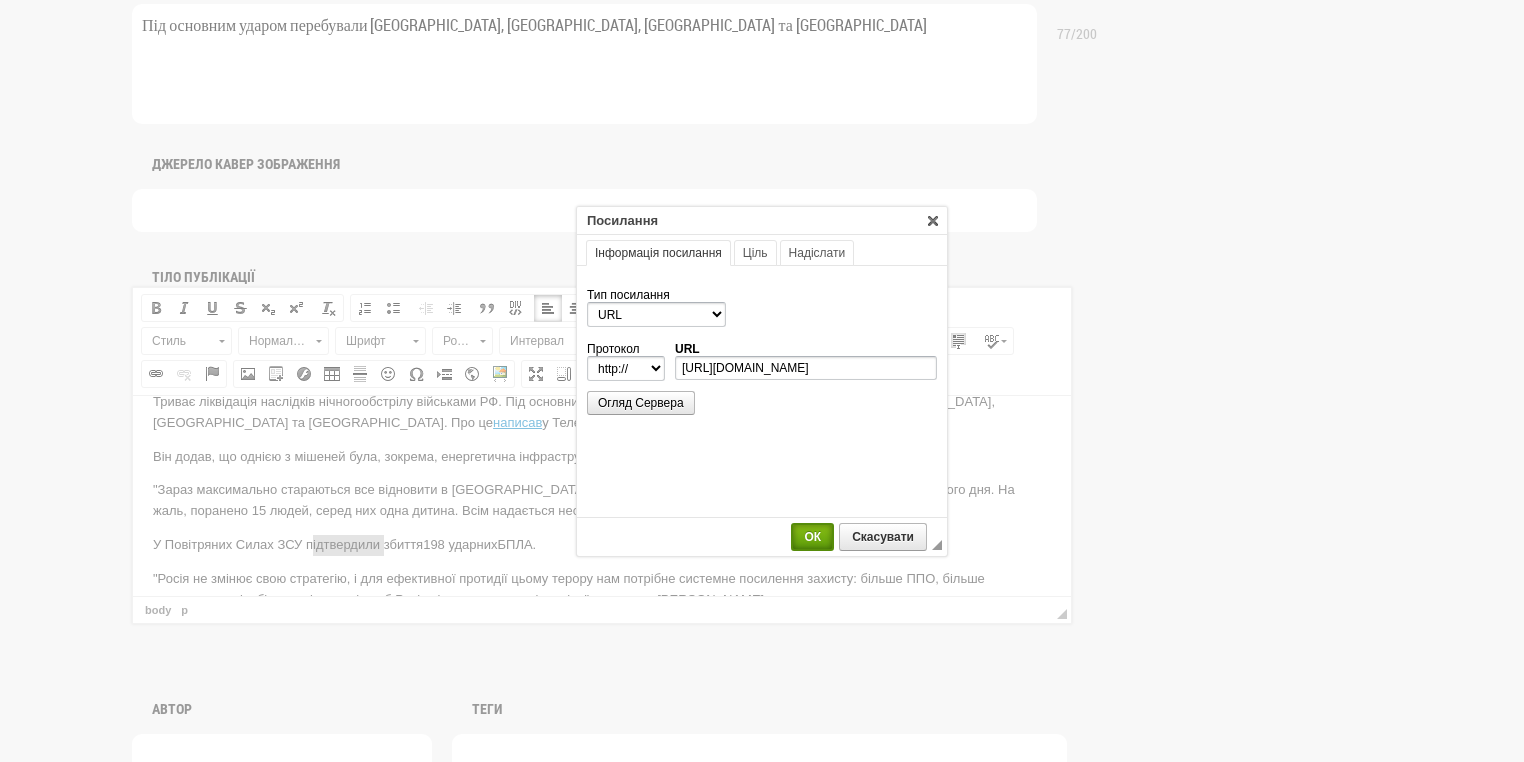 select on "https://" 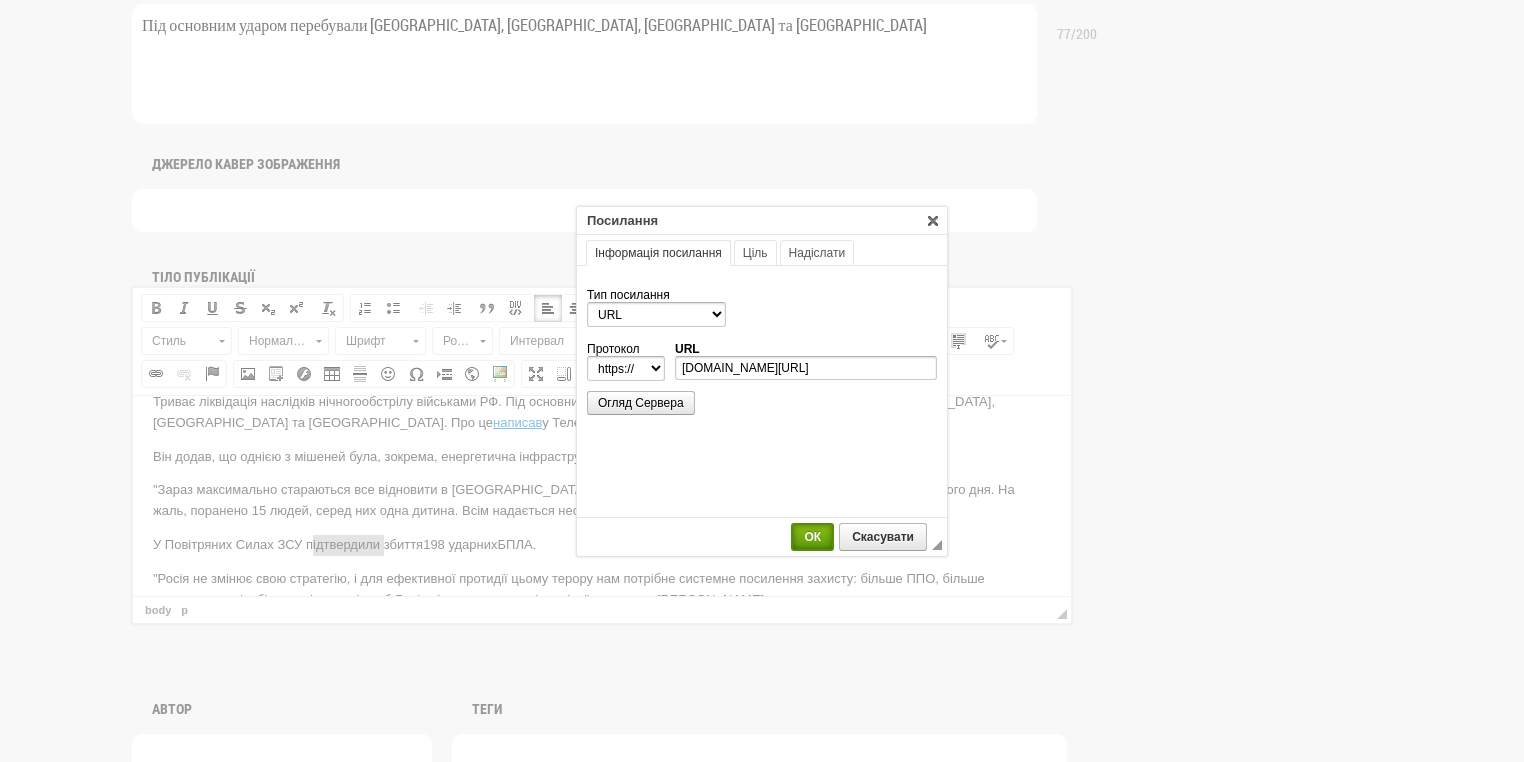 click on "ОК" at bounding box center (812, 537) 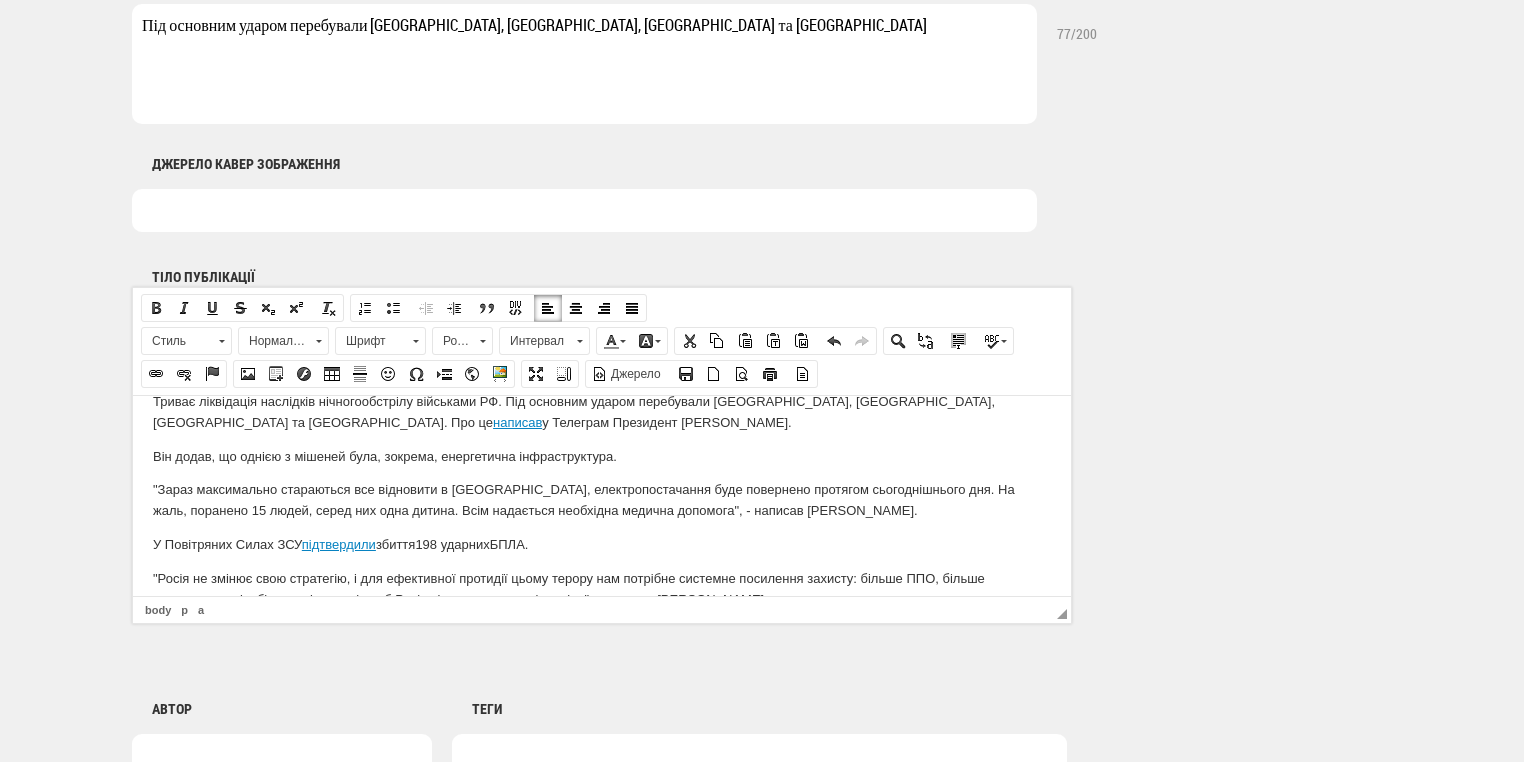 click on "У Повітряних Силах ЗСУ  підтвердили  збиття  198 ударних  БПЛА." at bounding box center (602, 544) 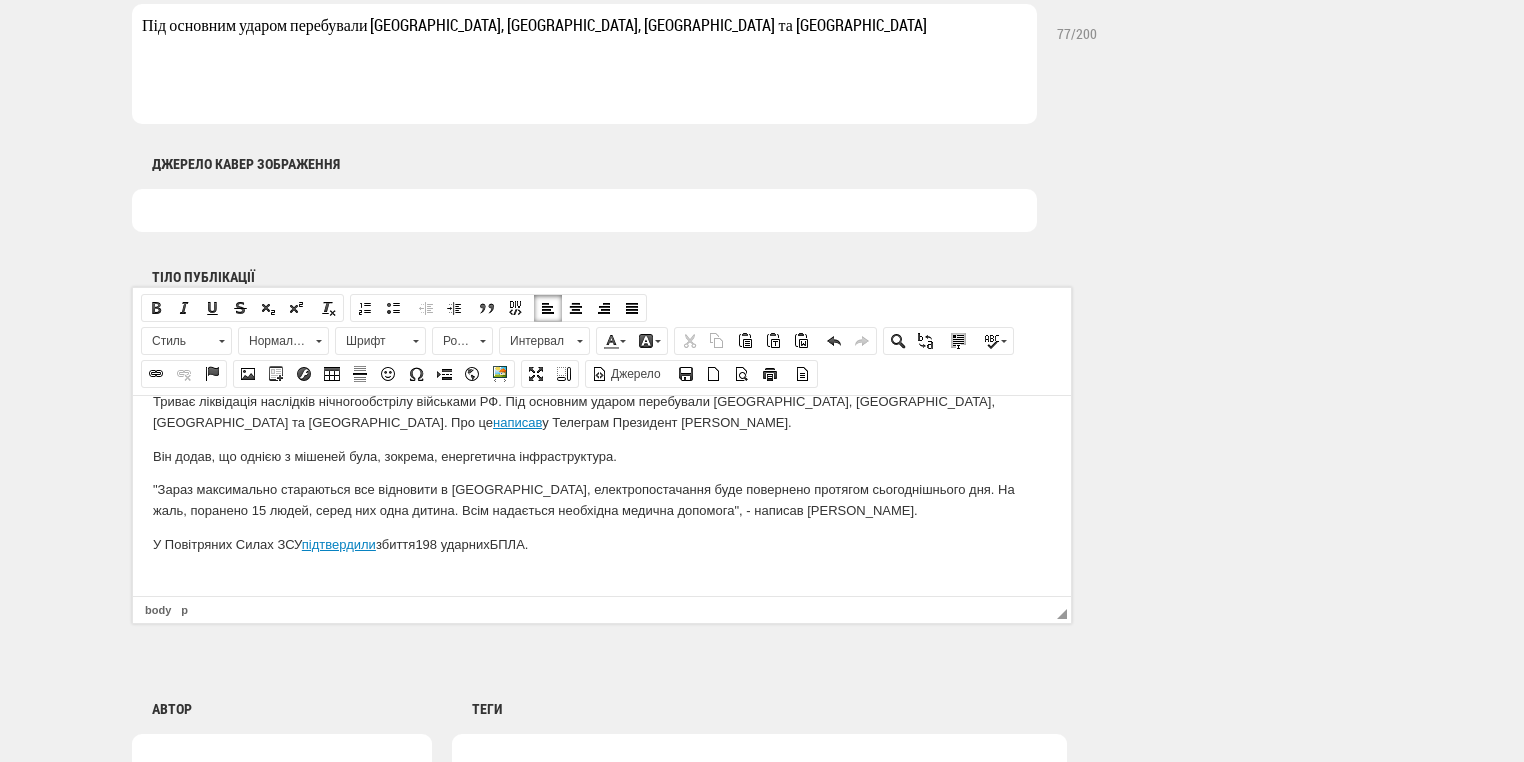 click at bounding box center (602, 578) 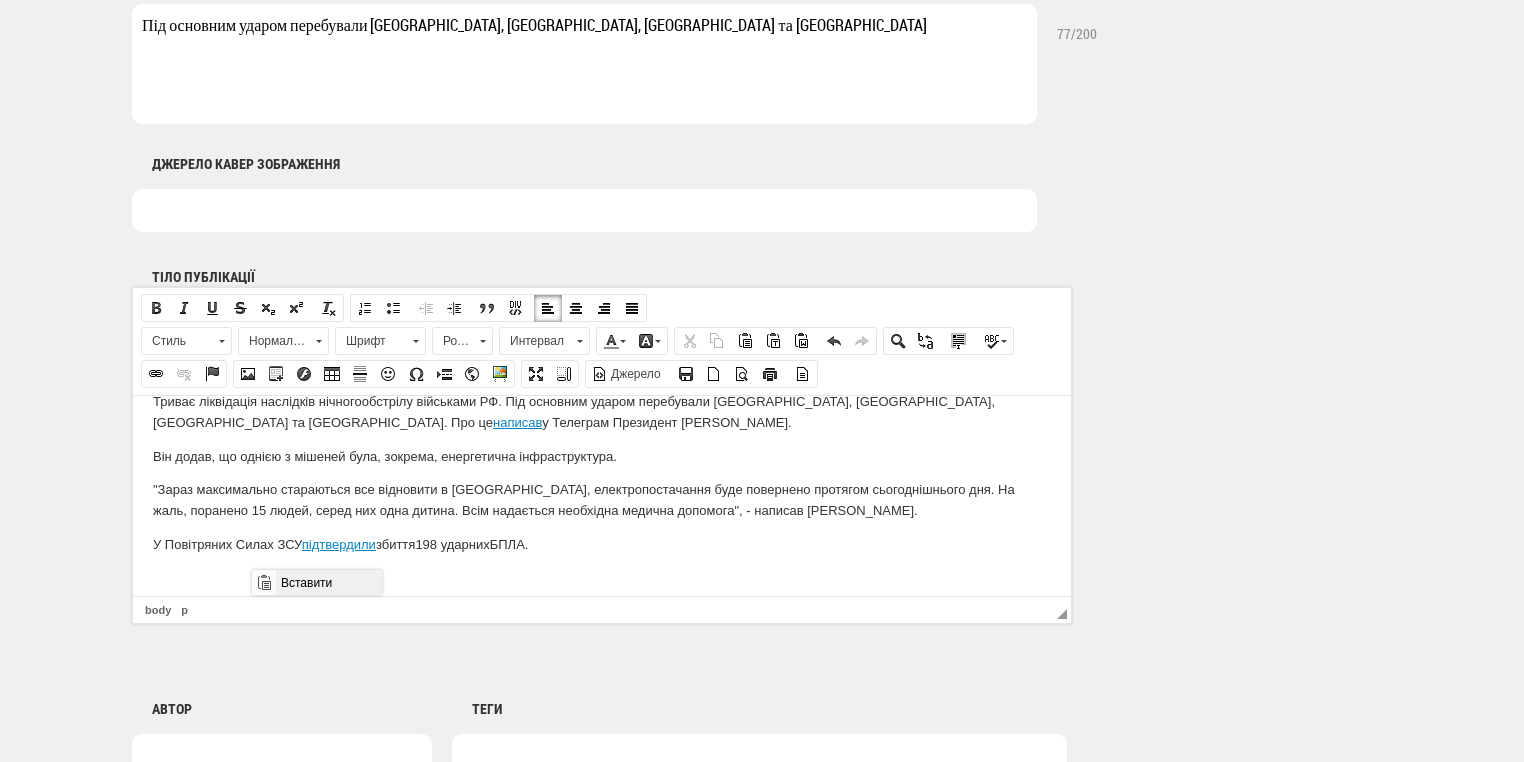 drag, startPoint x: 351, startPoint y: 585, endPoint x: 603, endPoint y: 1155, distance: 623.22064 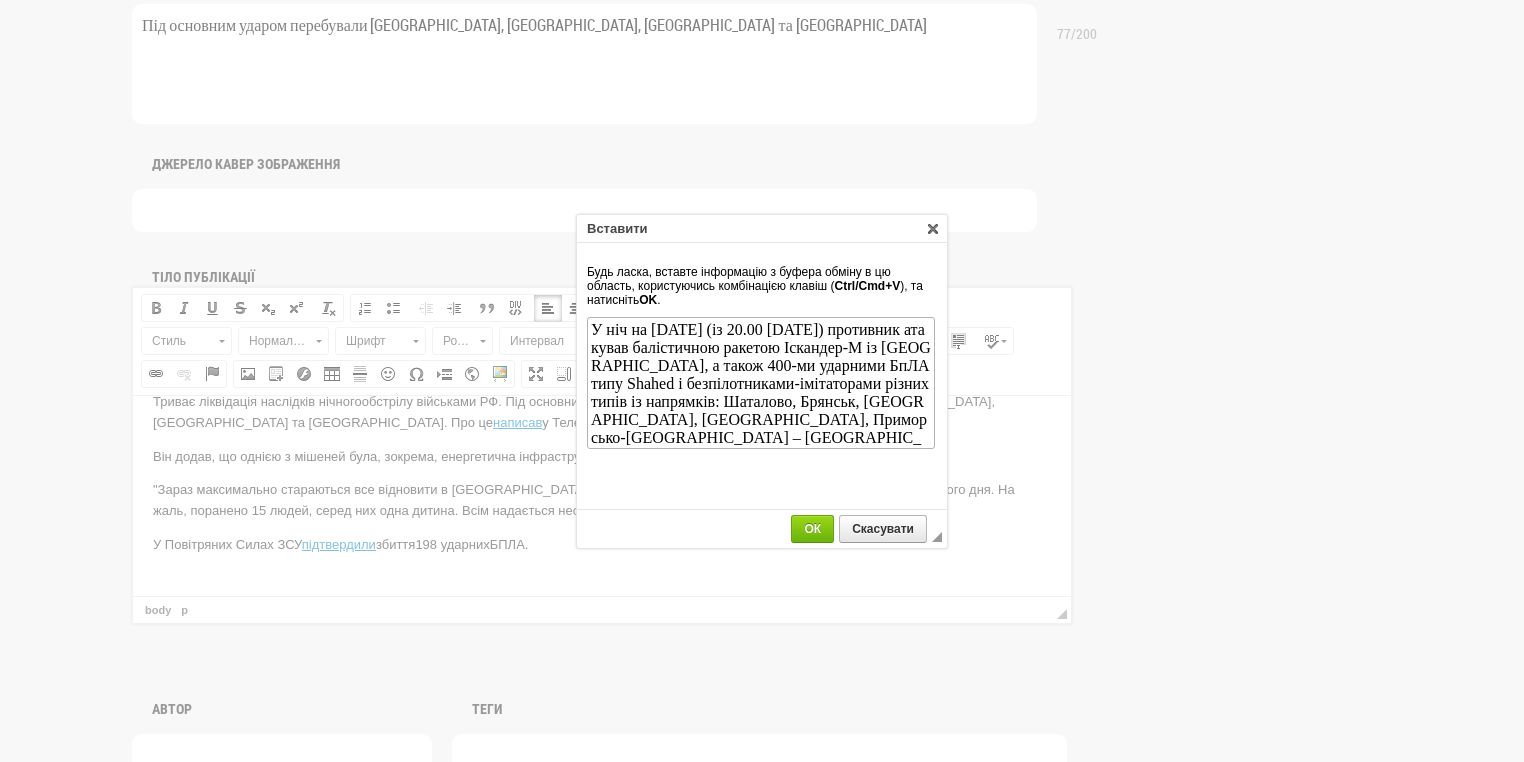 scroll, scrollTop: 0, scrollLeft: 0, axis: both 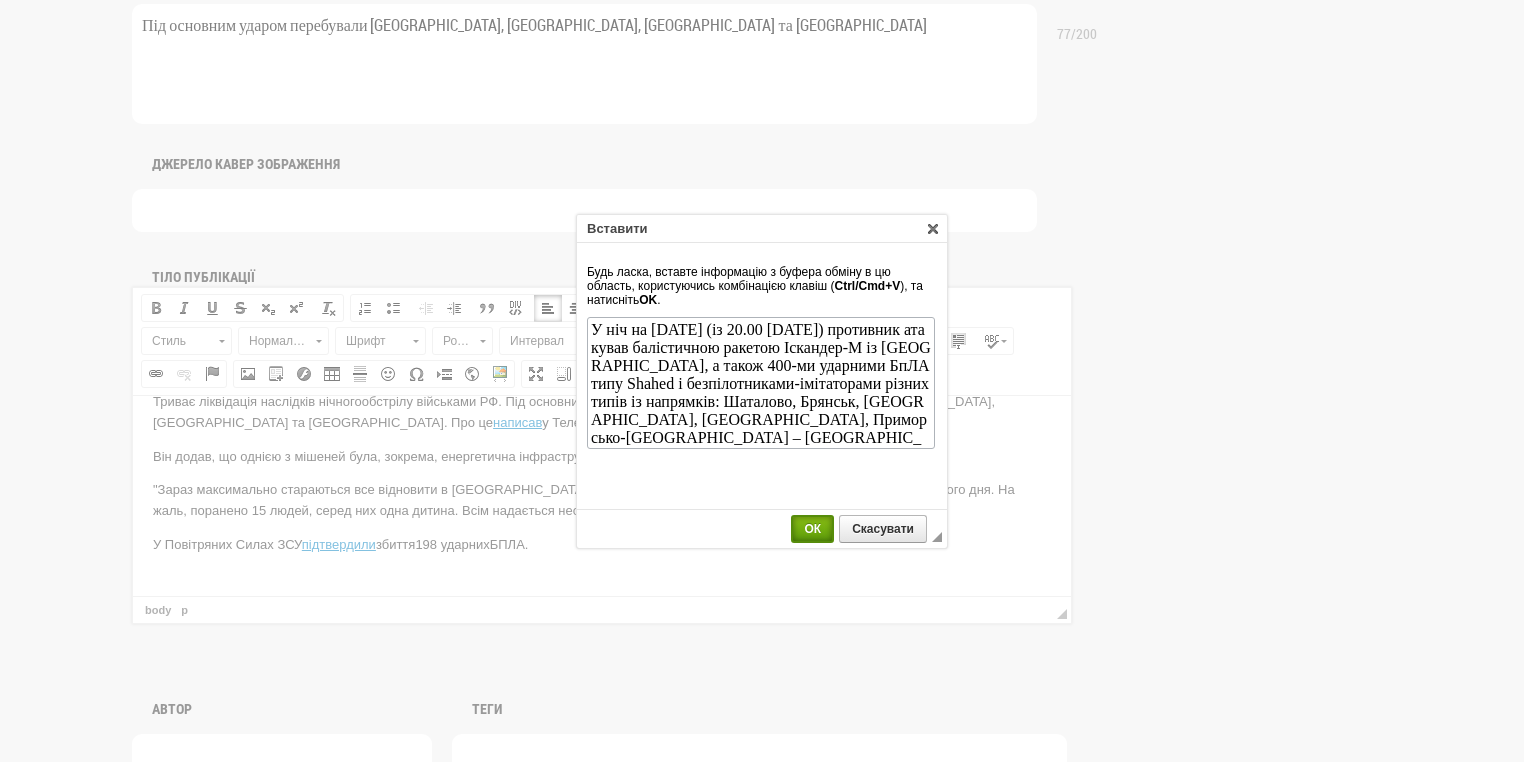 click on "ОК" at bounding box center [812, 529] 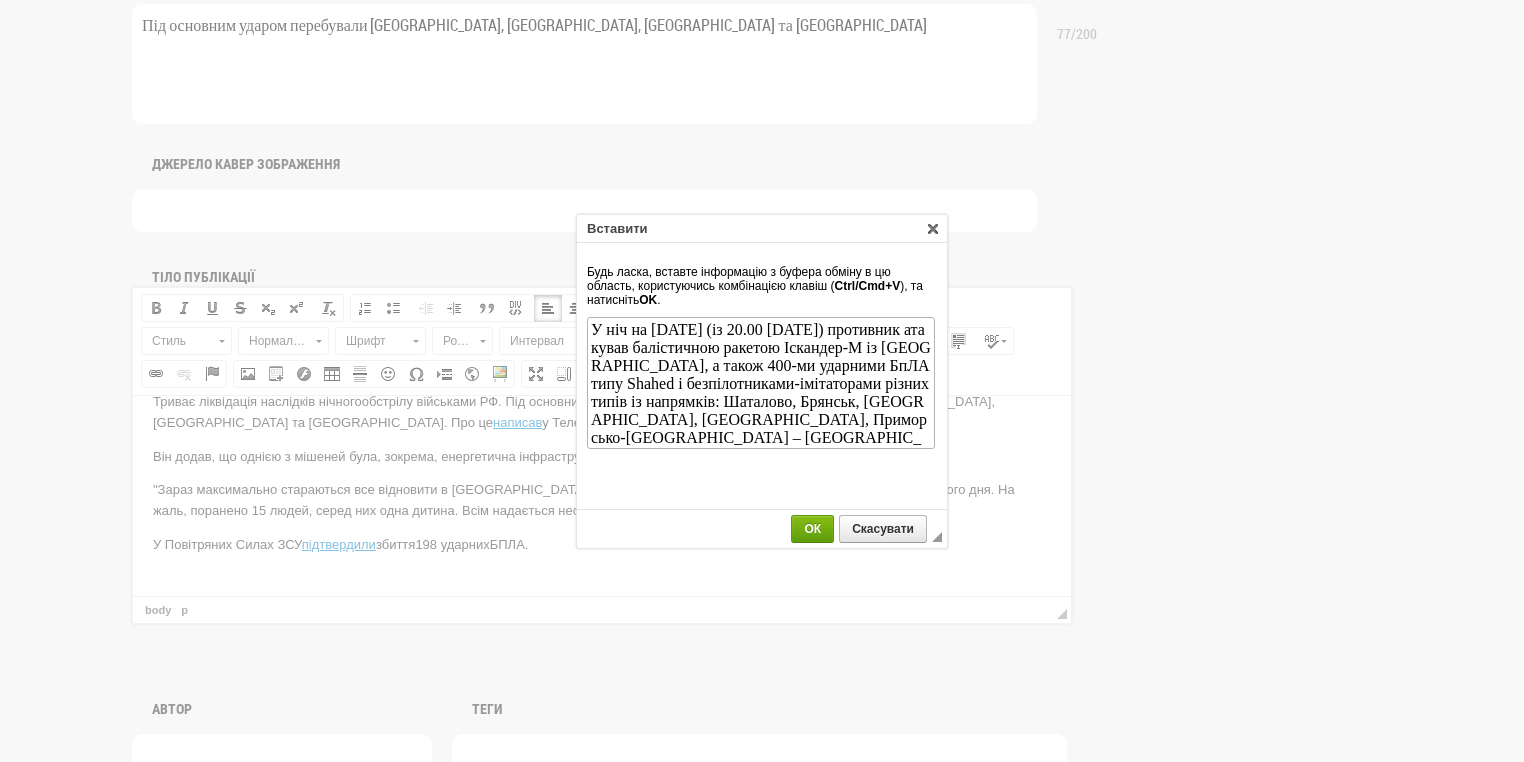 scroll, scrollTop: 0, scrollLeft: 0, axis: both 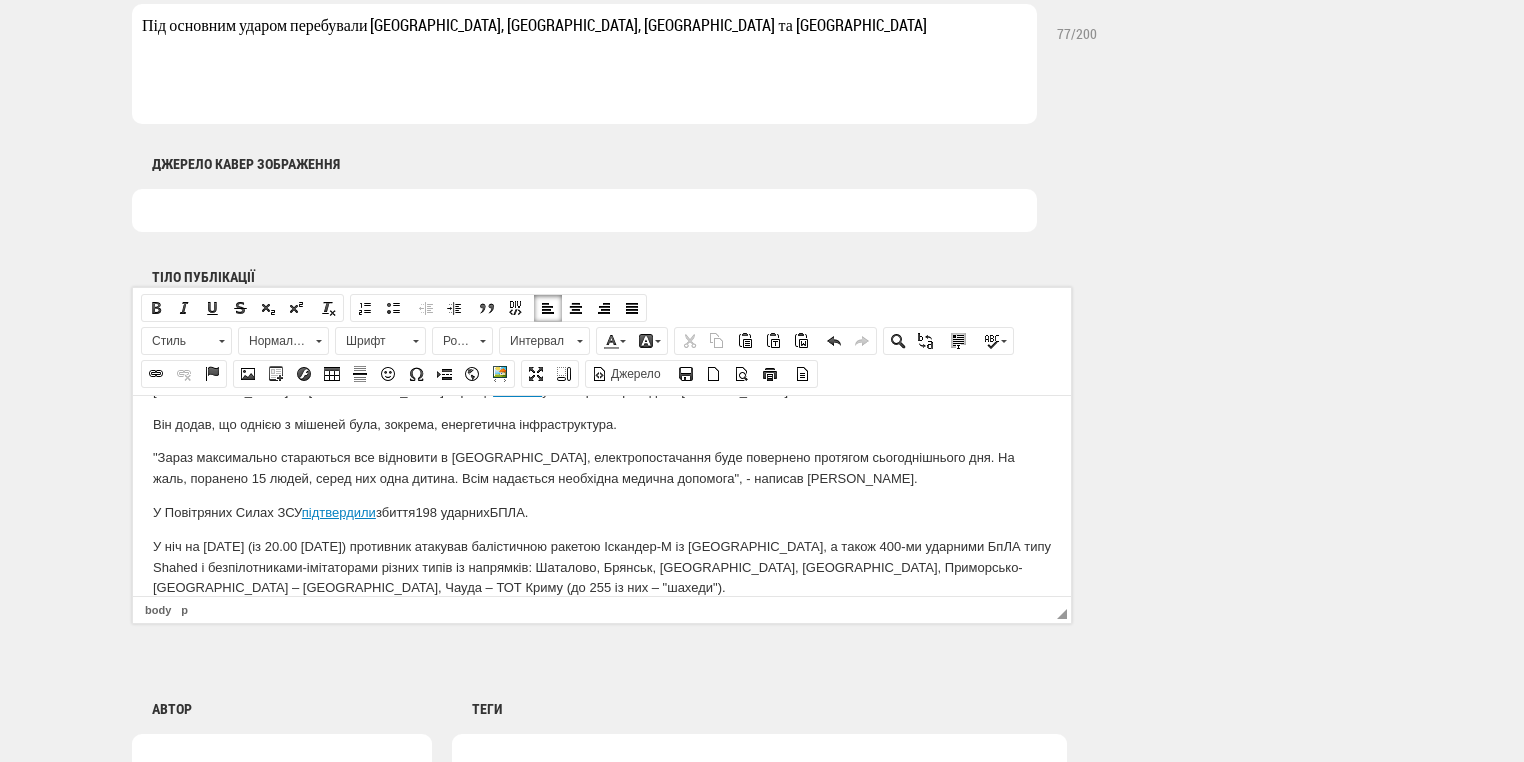 click on "У ніч на 16 липня (із 20.00 15 липня) противник атакував балістичною ракетою Іскандер-М із Криму, а також 400-ми ударними БпЛА типу Shahed і безпілотниками-імітаторами різних типів із напрямків: Шаталово, Брянськ, Курськ, Міллерово, Приморсько-Ахтарськ – рф., Чауда – ТОТ Криму (до 255 із них – "шахеди")." at bounding box center (602, 567) 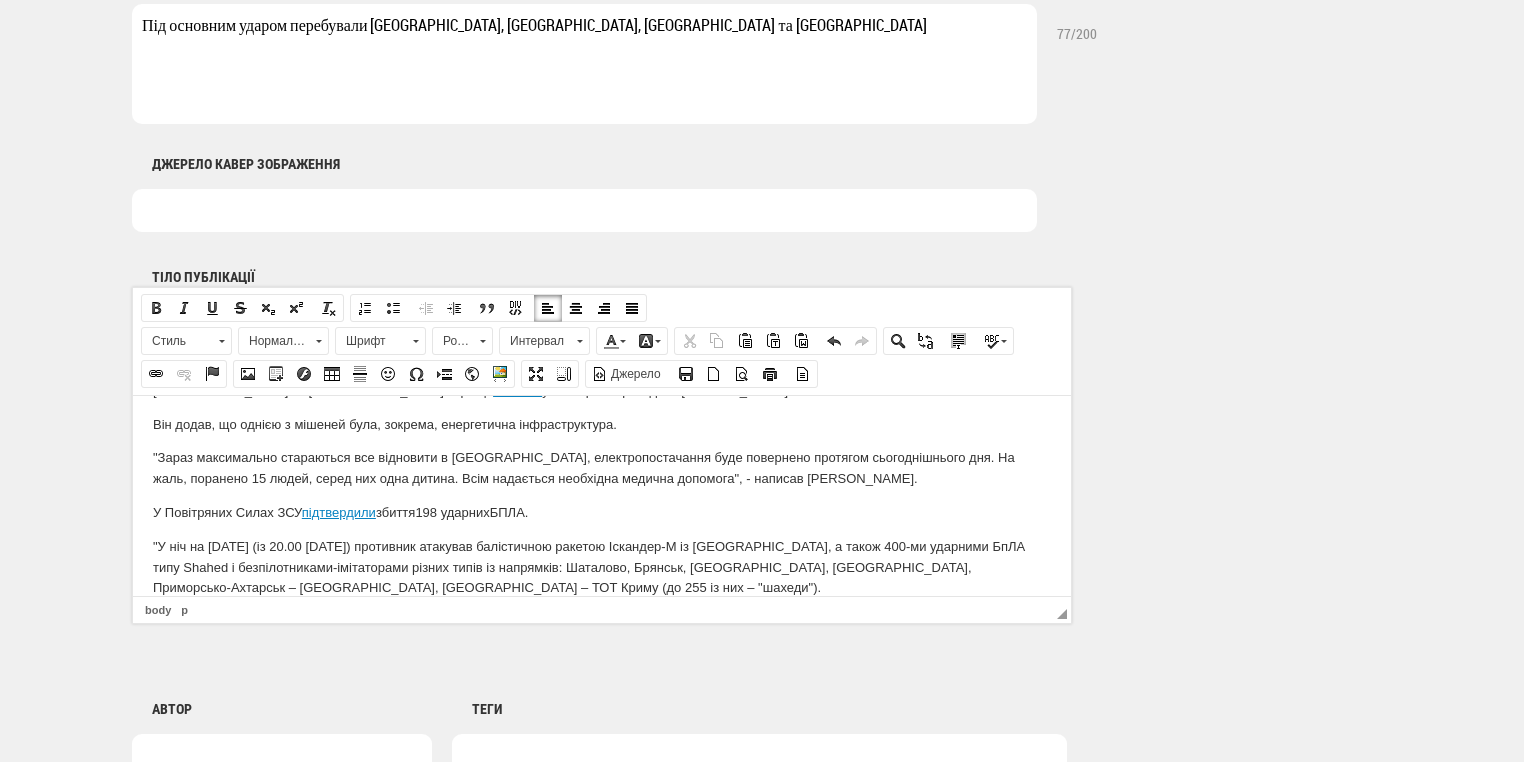 scroll, scrollTop: 133, scrollLeft: 0, axis: vertical 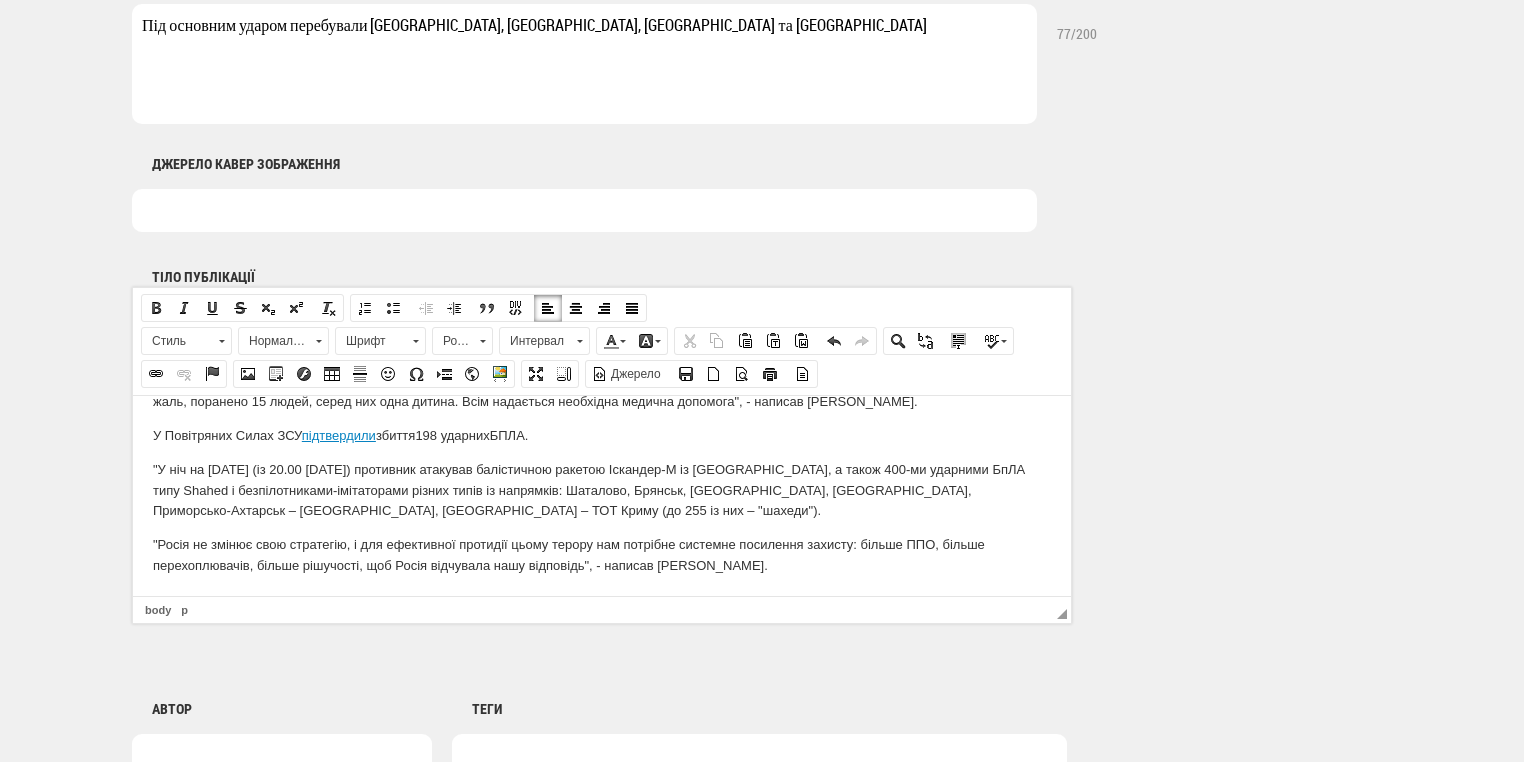click on ""У ніч на 16 липня (із 20.00 15 липня) противник атакував балістичною ракетою Іскандер-М із Криму, а також 400-ми ударними БпЛА типу Shahed і безпілотниками-імітаторами різних типів із напрямків: Шаталово, Брянськ, Курськ, Міллерово, Приморсько-Ахтарськ – рф., Чауда – ТОТ Криму (до 255 із них – "шахеди")." at bounding box center (602, 490) 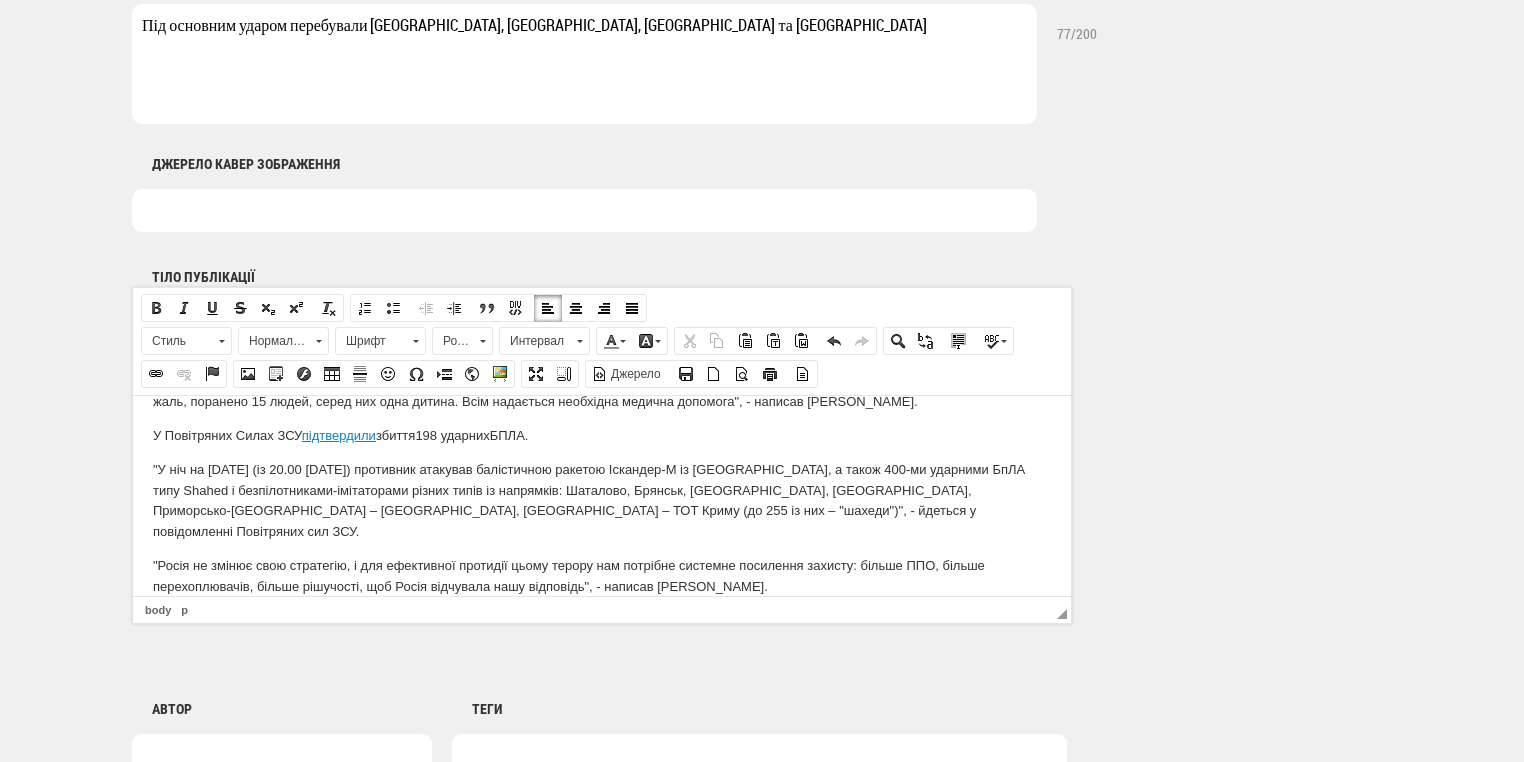 click on ""У ніч на 16 липня (із 20.00 15 липня) противник атакував балістичною ракетою Іскандер-М із Криму, а також 400-ми ударними БпЛА типу Shahed і безпілотниками-імітаторами різних типів із напрямків: Шаталово, Брянськ, Курськ, Міллерово, Приморсько-Ахтарськ – рф., Чауда – ТОТ Криму (до 255 із них – "шахеди")", - йдеться у повідомленні Повітряних сил ЗСУ." at bounding box center [602, 500] 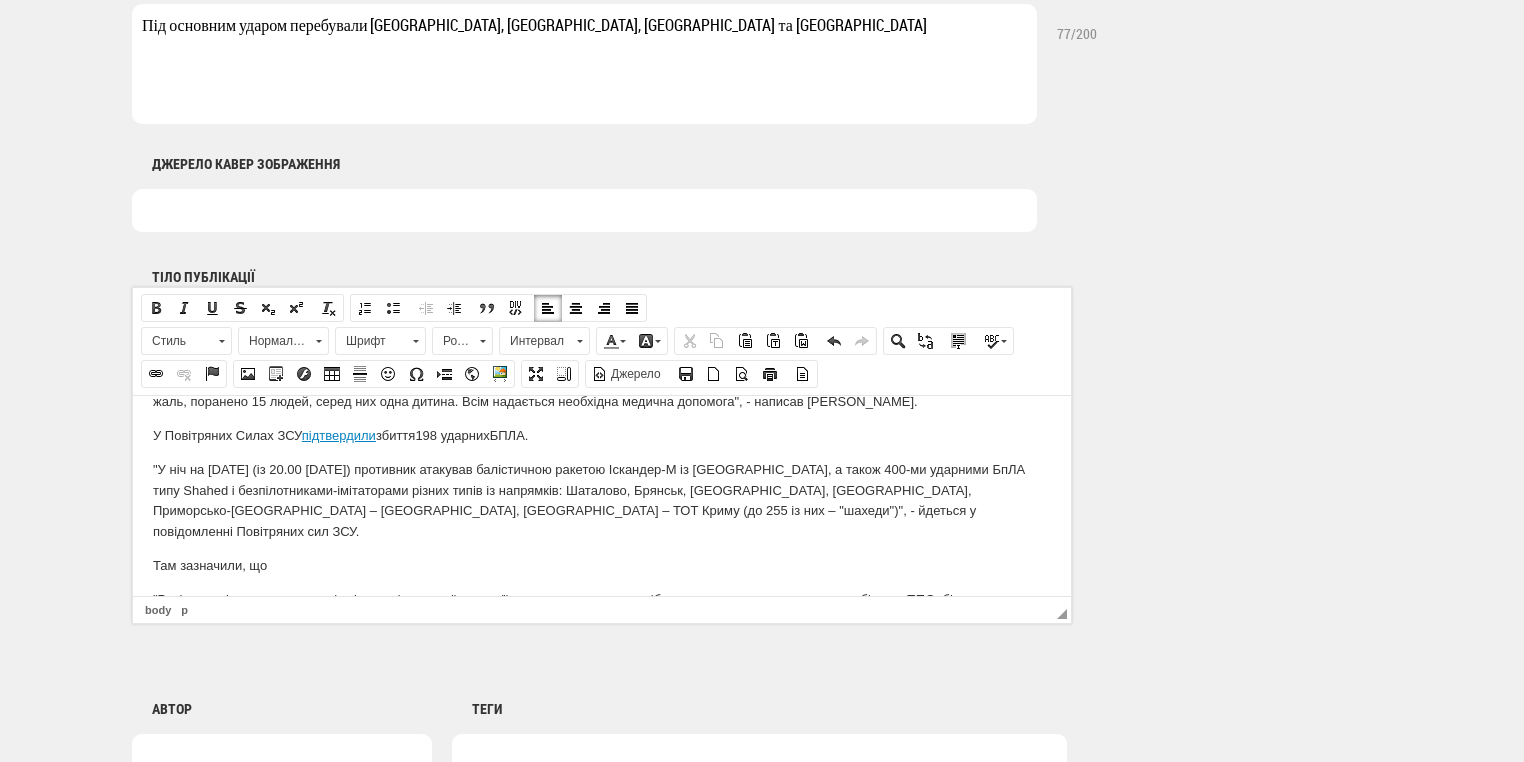 click on "Там зазначили, що" at bounding box center [602, 565] 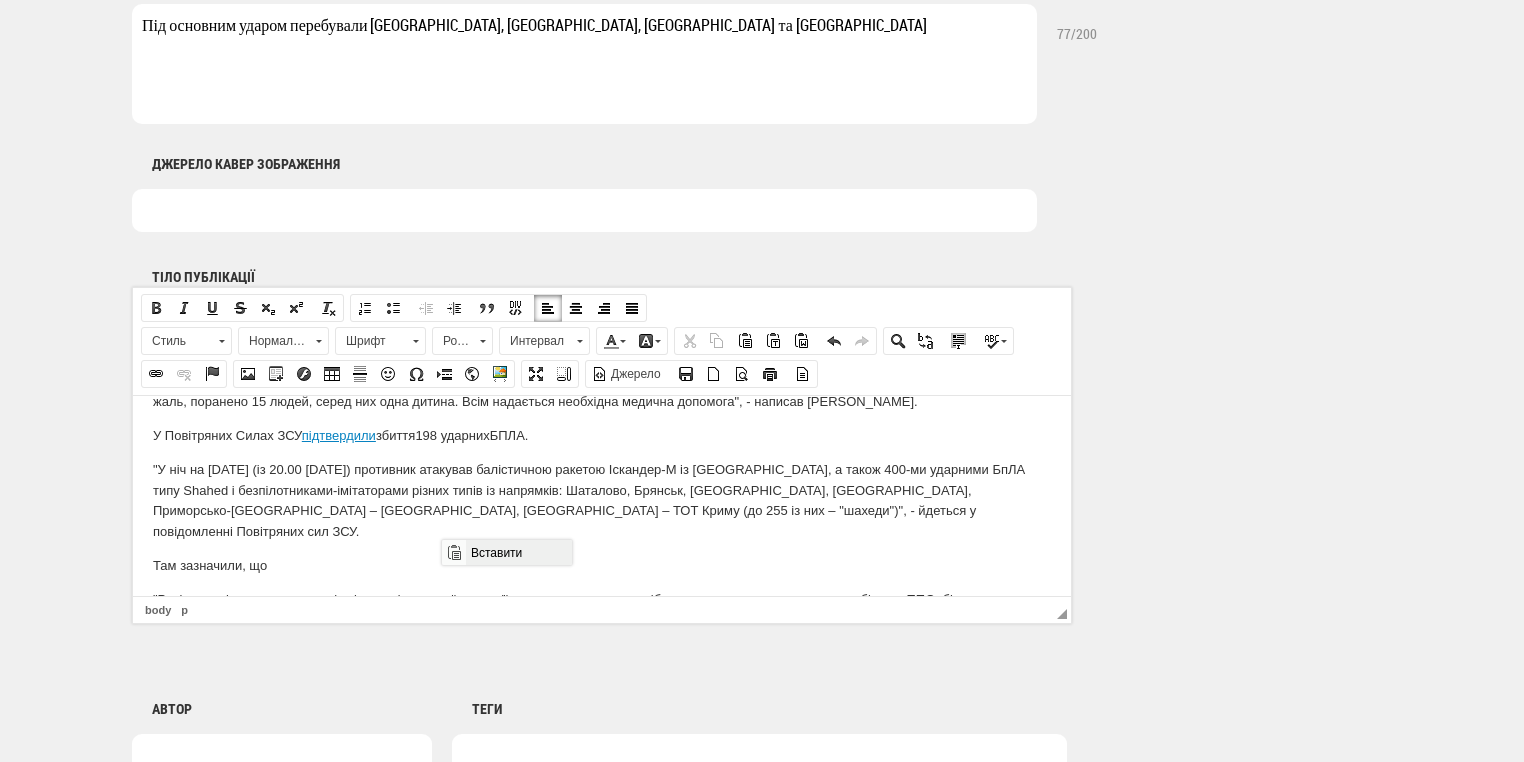 drag, startPoint x: 493, startPoint y: 551, endPoint x: 939, endPoint y: 1092, distance: 701.1398 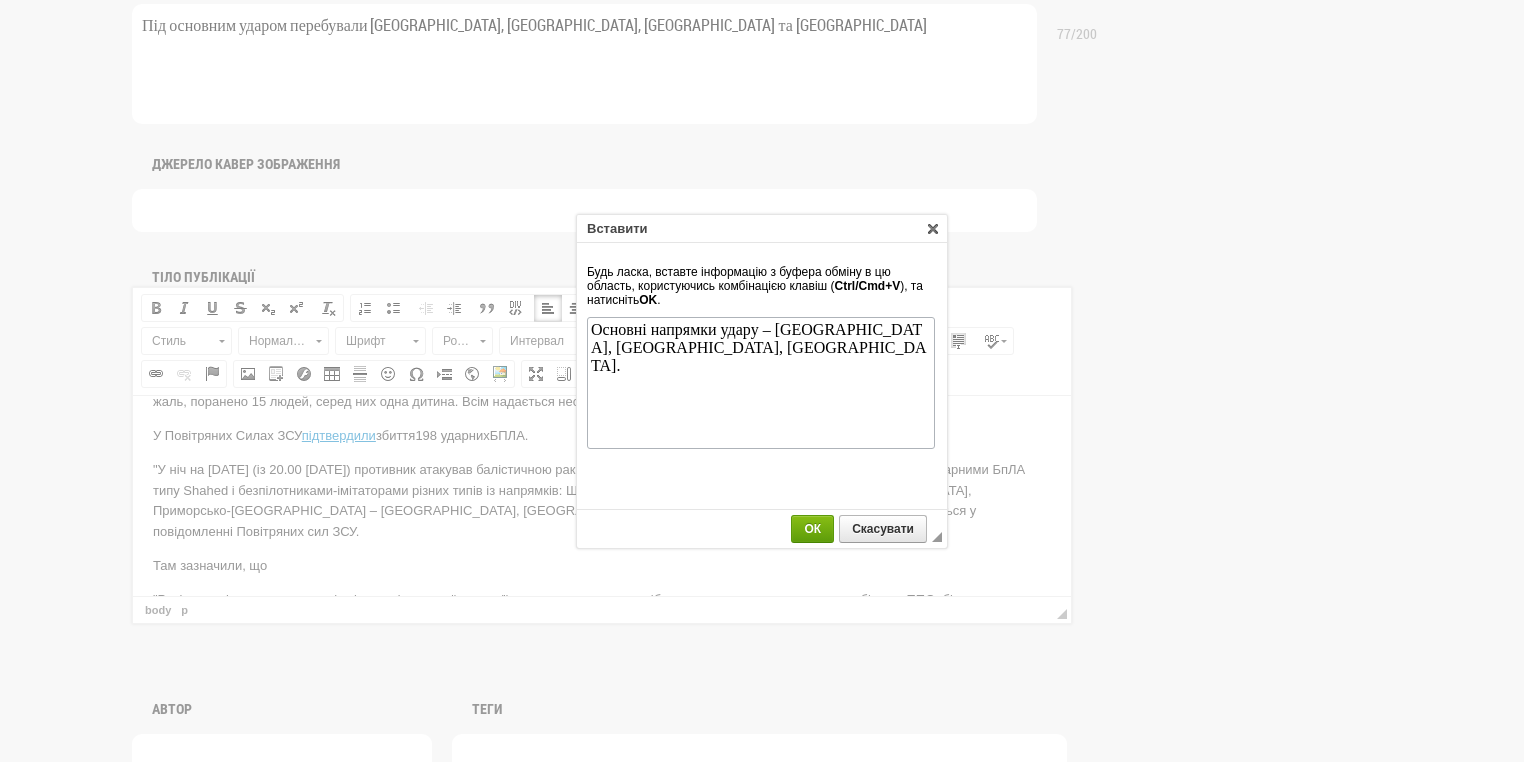 scroll, scrollTop: 0, scrollLeft: 0, axis: both 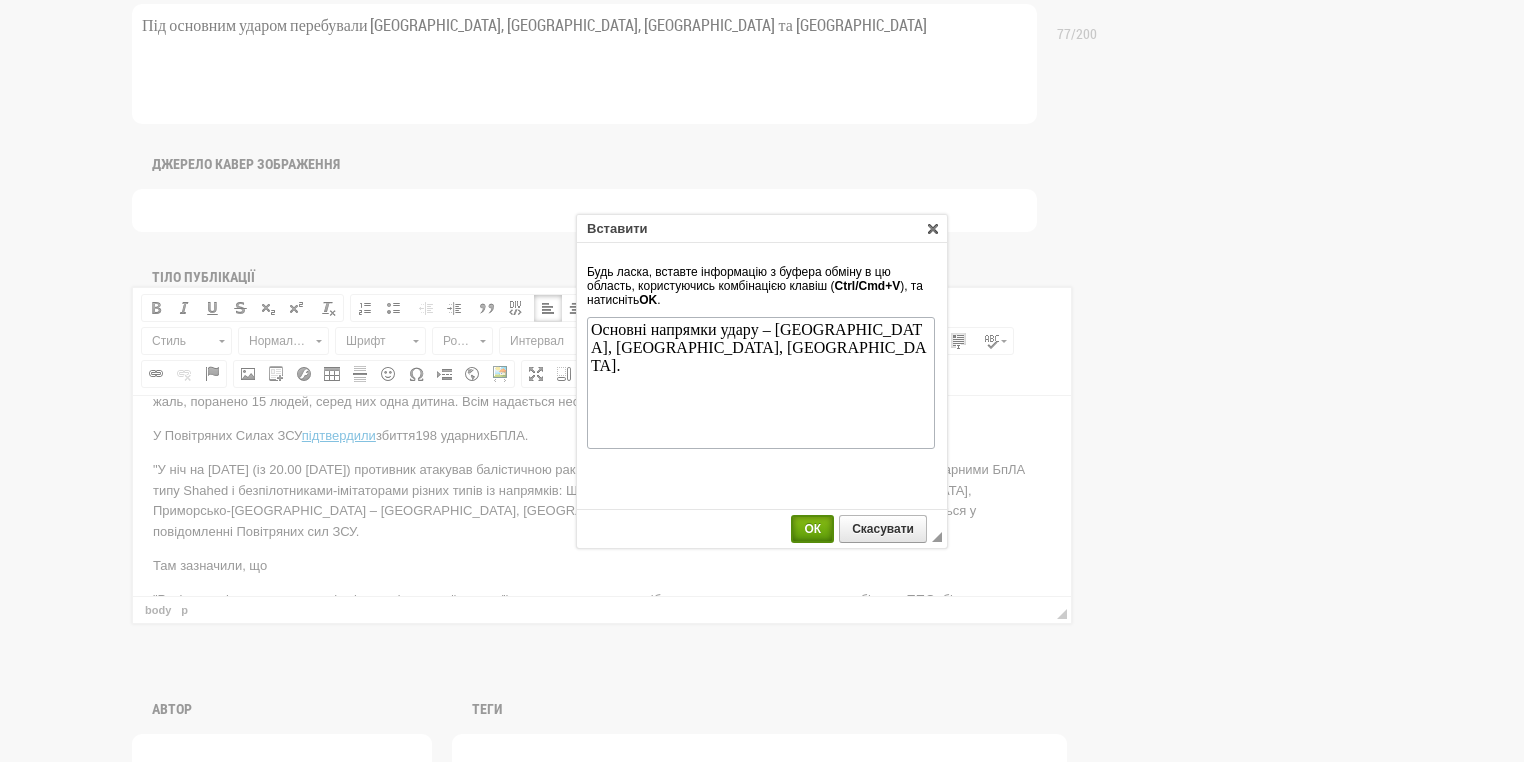 click on "ОК" at bounding box center (812, 529) 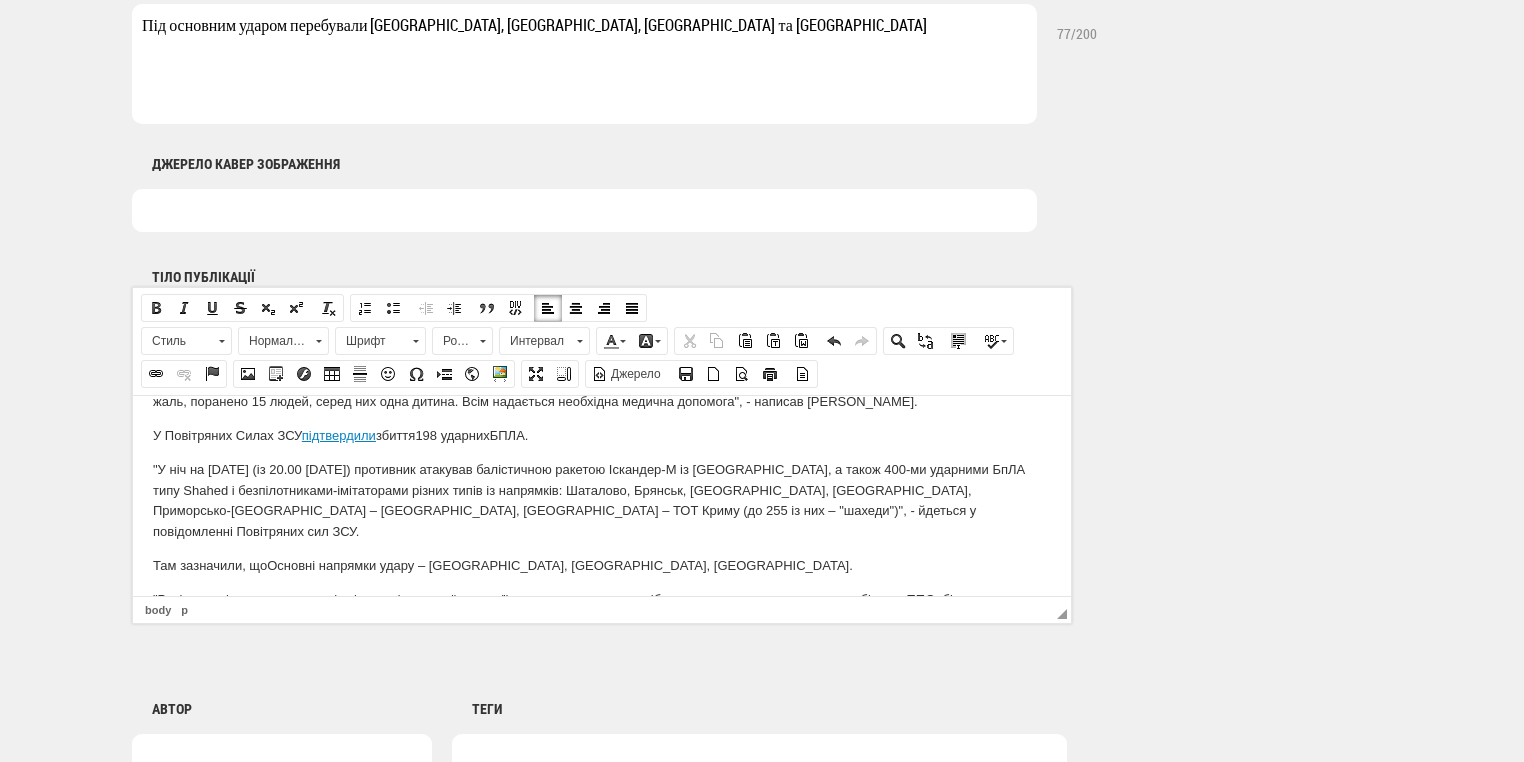 click on "Там зазначили, що  Основні напрямки удару – Кривий Ріг, Харків, Вінниця." at bounding box center (602, 565) 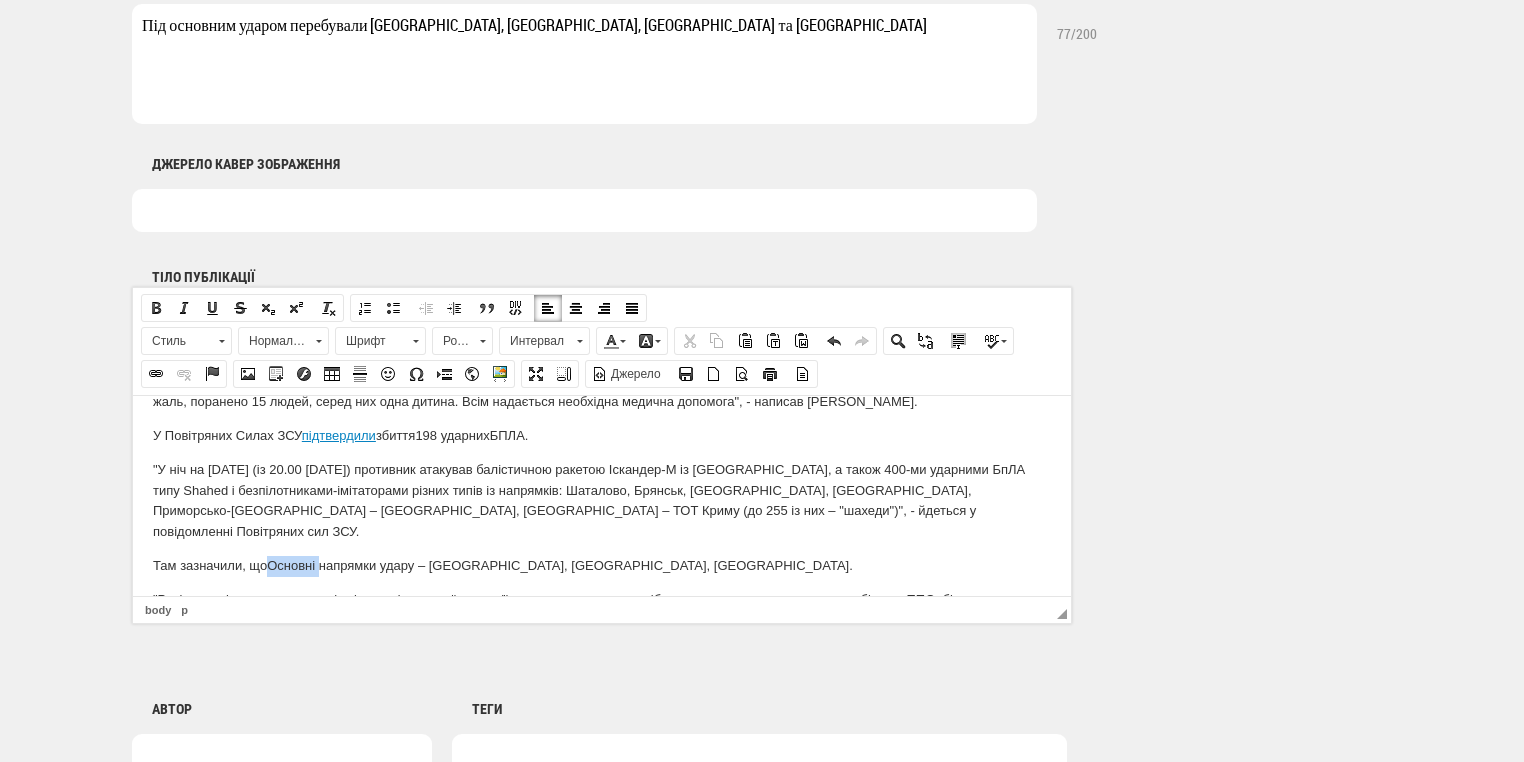 click on "Там зазначили, що  Основні напрямки удару – Кривий Ріг, Харків, Вінниця." at bounding box center (602, 565) 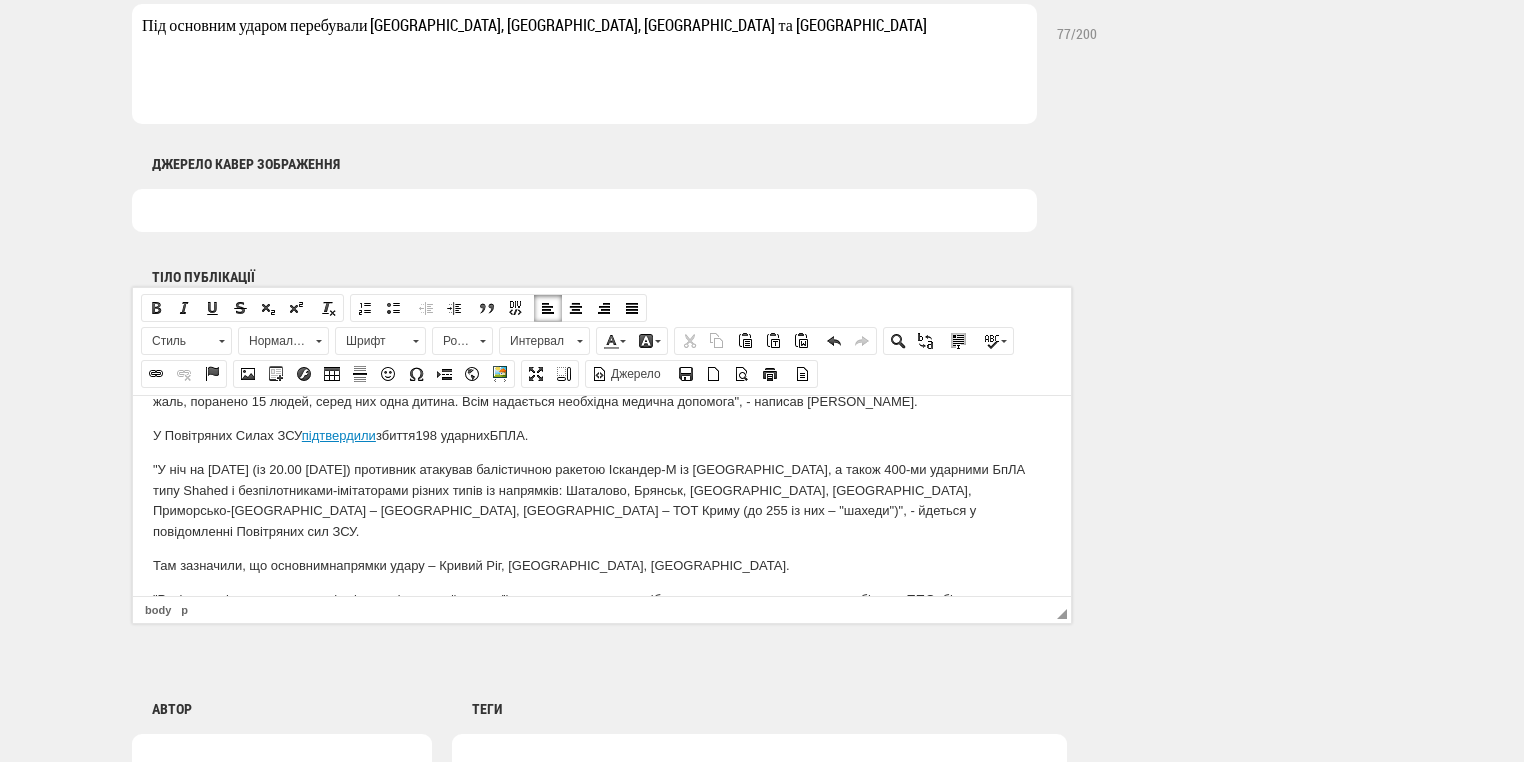click on "Там зазначили, що основним  напрямки удару – Кривий Ріг, Харків, Вінниця." at bounding box center [602, 565] 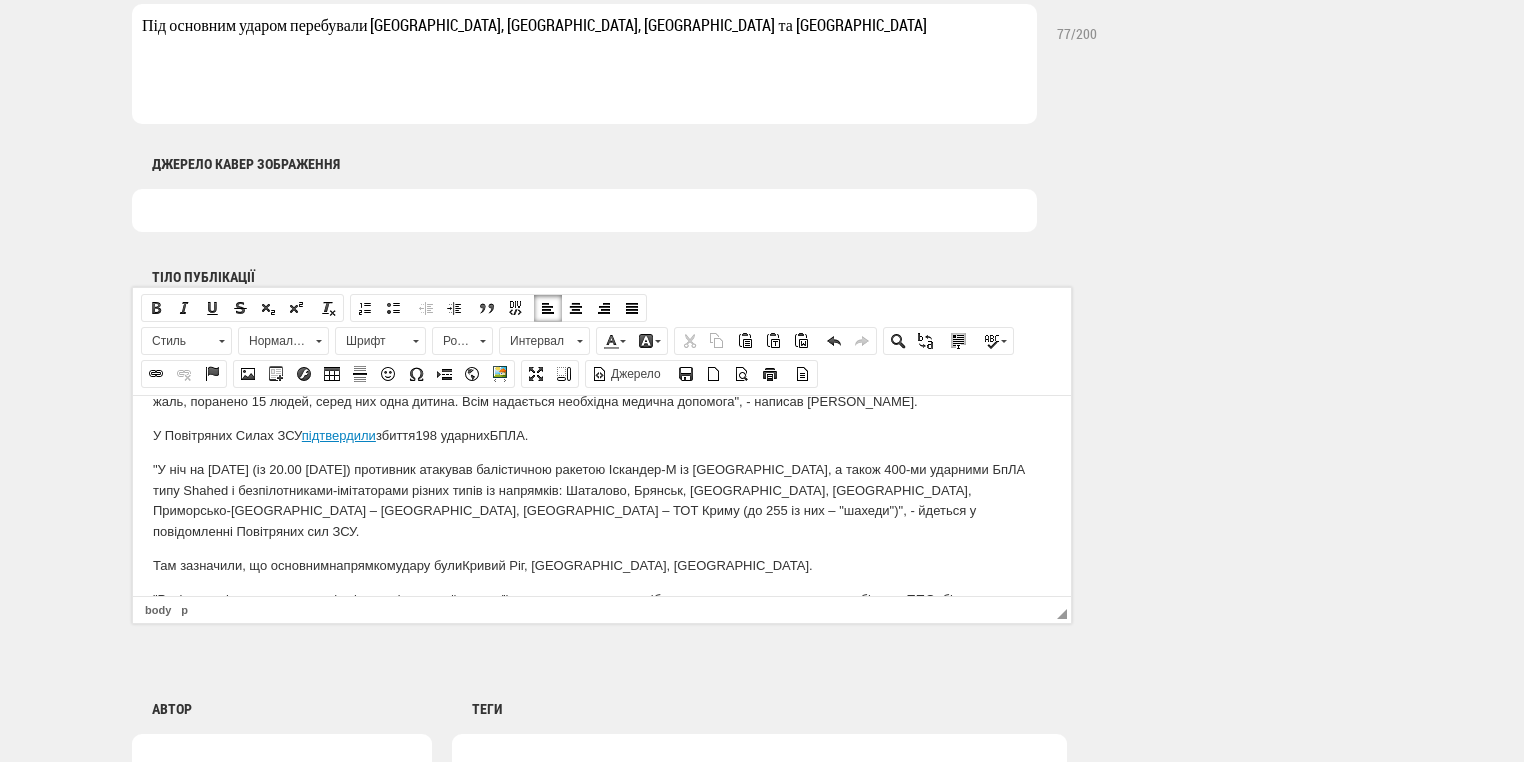 scroll, scrollTop: 168, scrollLeft: 0, axis: vertical 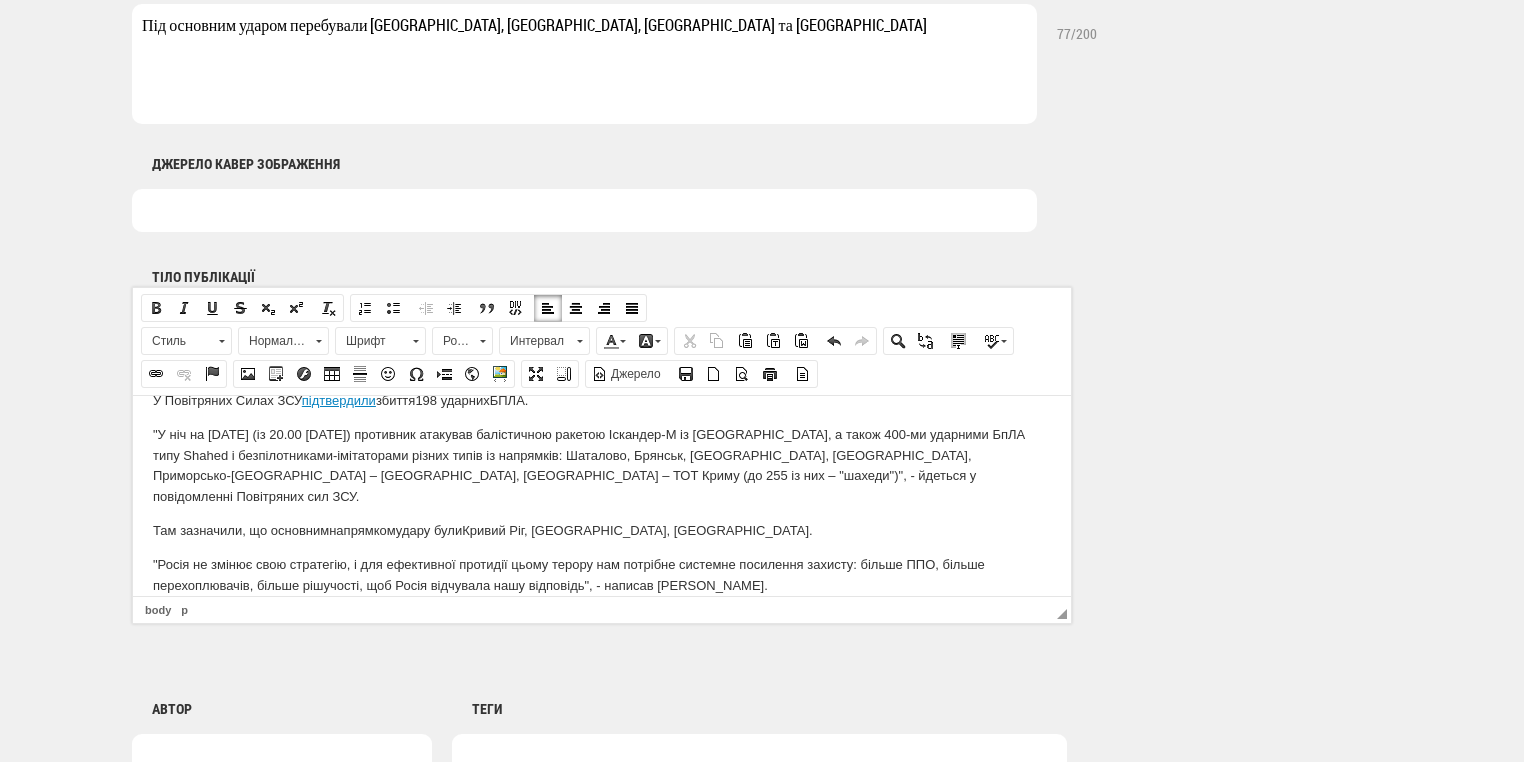 click on ""Росія не змінює свою стратегію, і для ефективної протидії цьому терору нам потрібне системне посилення захисту: більше ППО, більше перехоплювачів, більше рішучості, щоб Росія відчувала нашу відповідь", - написав Президент Зеленський." at bounding box center [602, 575] 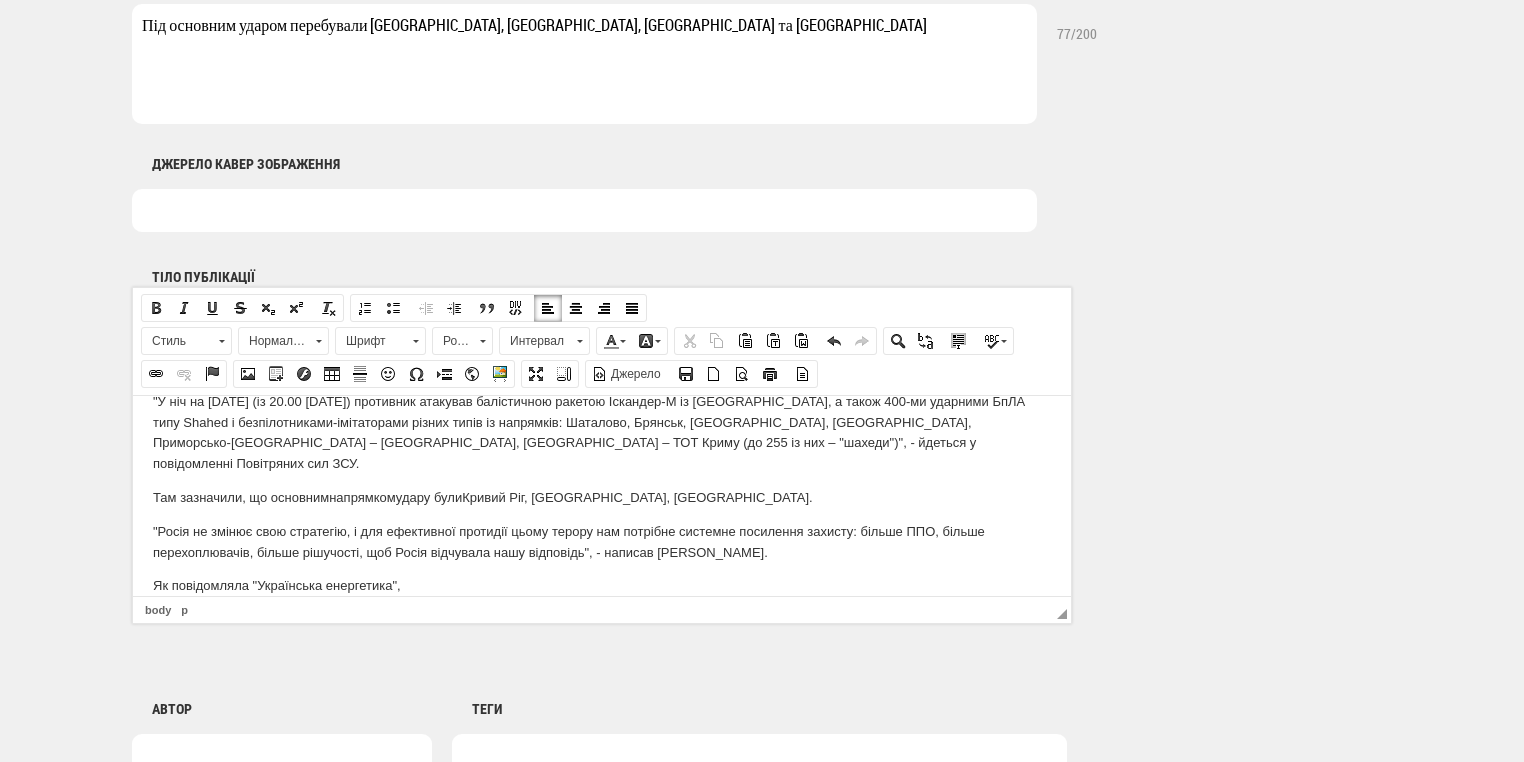 scroll, scrollTop: 1280, scrollLeft: 0, axis: vertical 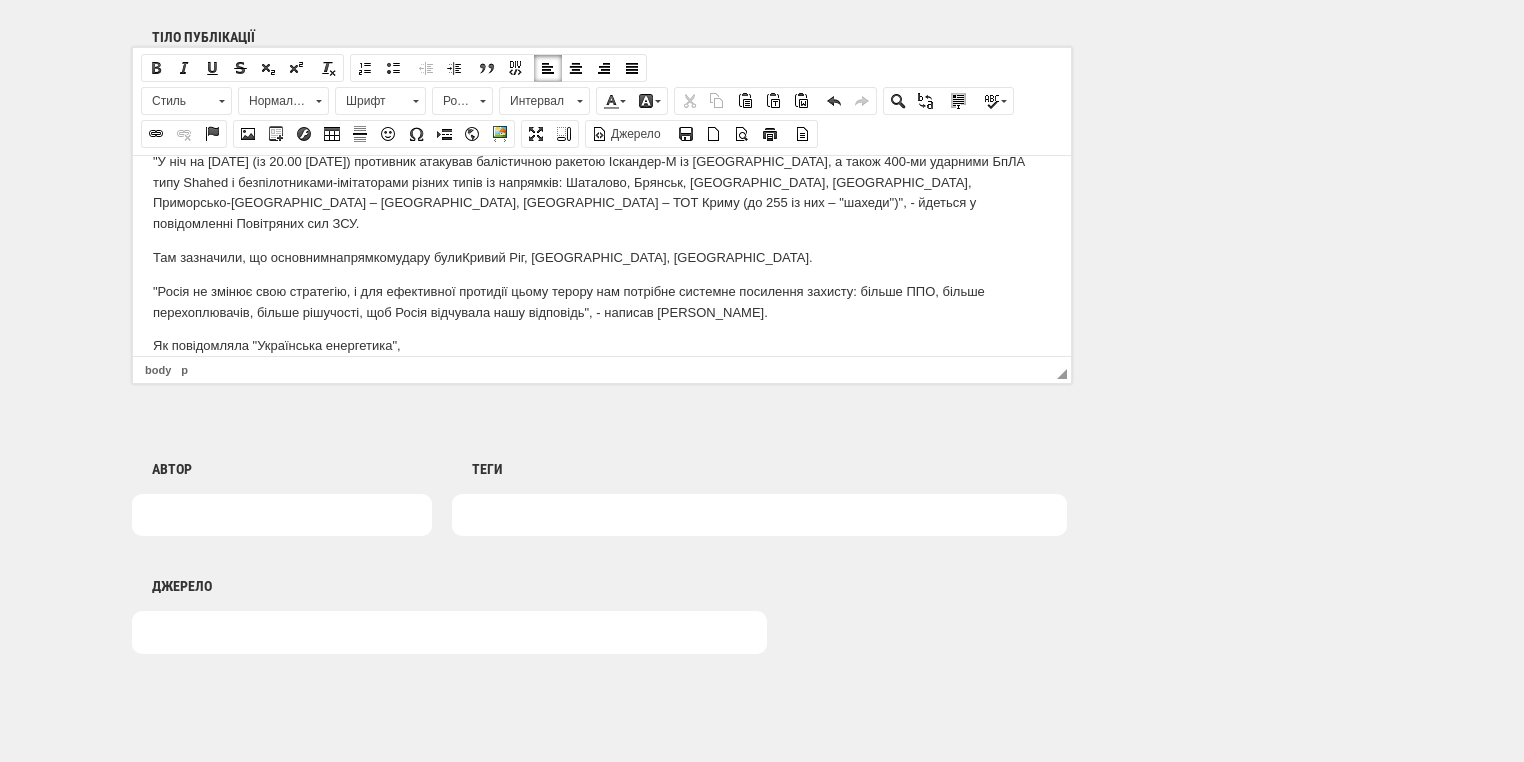 click at bounding box center [282, 515] 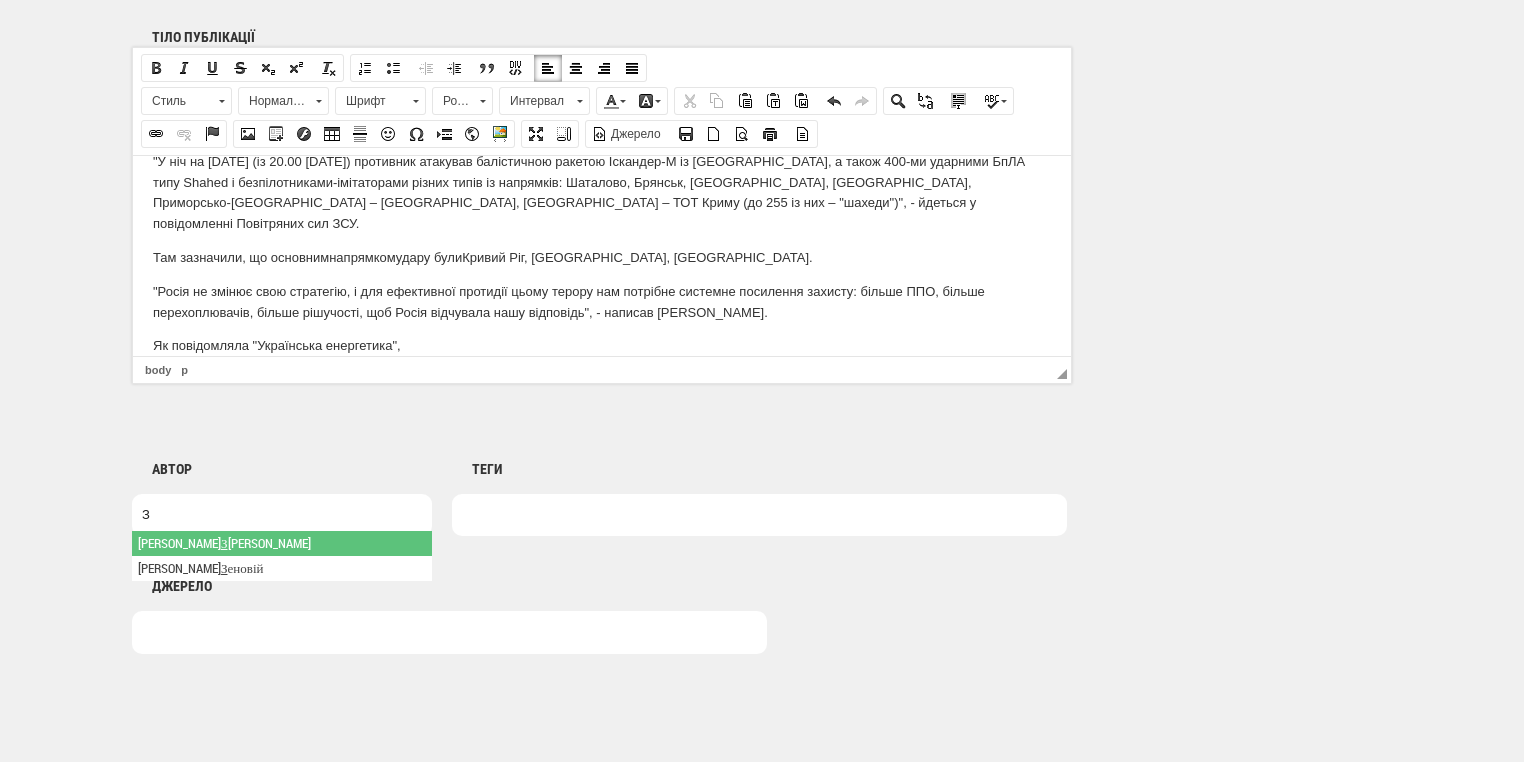type on "З" 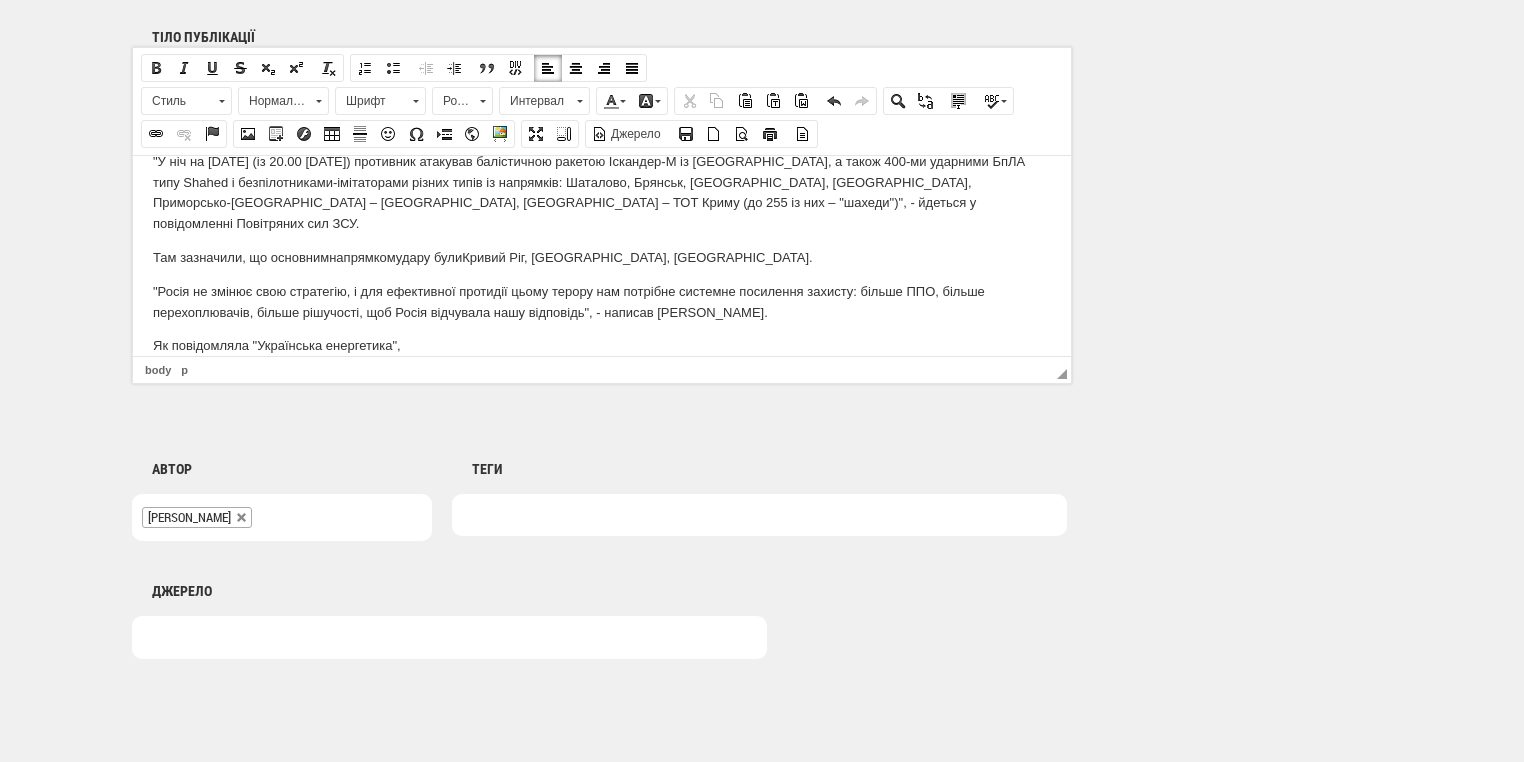click at bounding box center [759, 515] 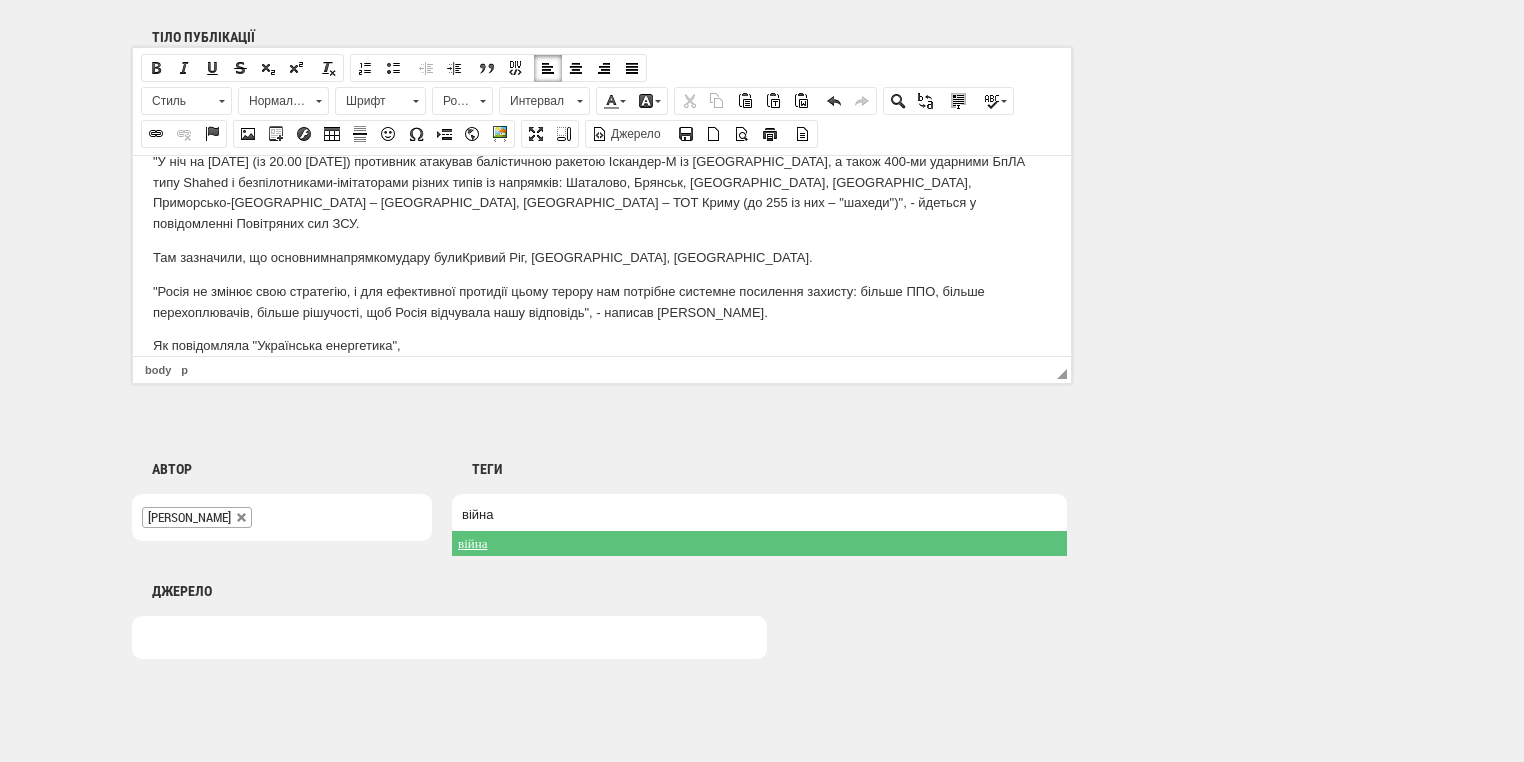 type on "війна" 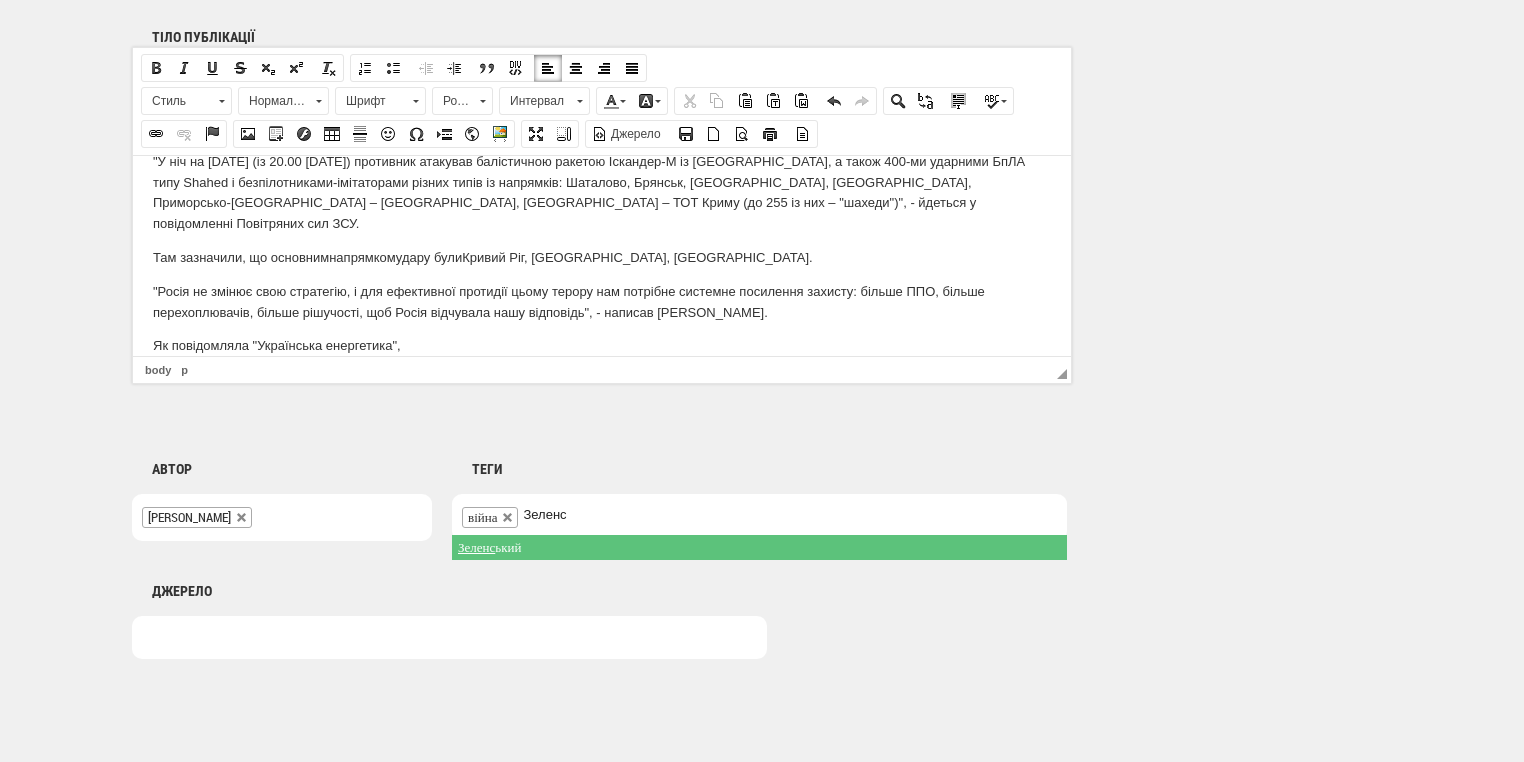 type on "Зеленс" 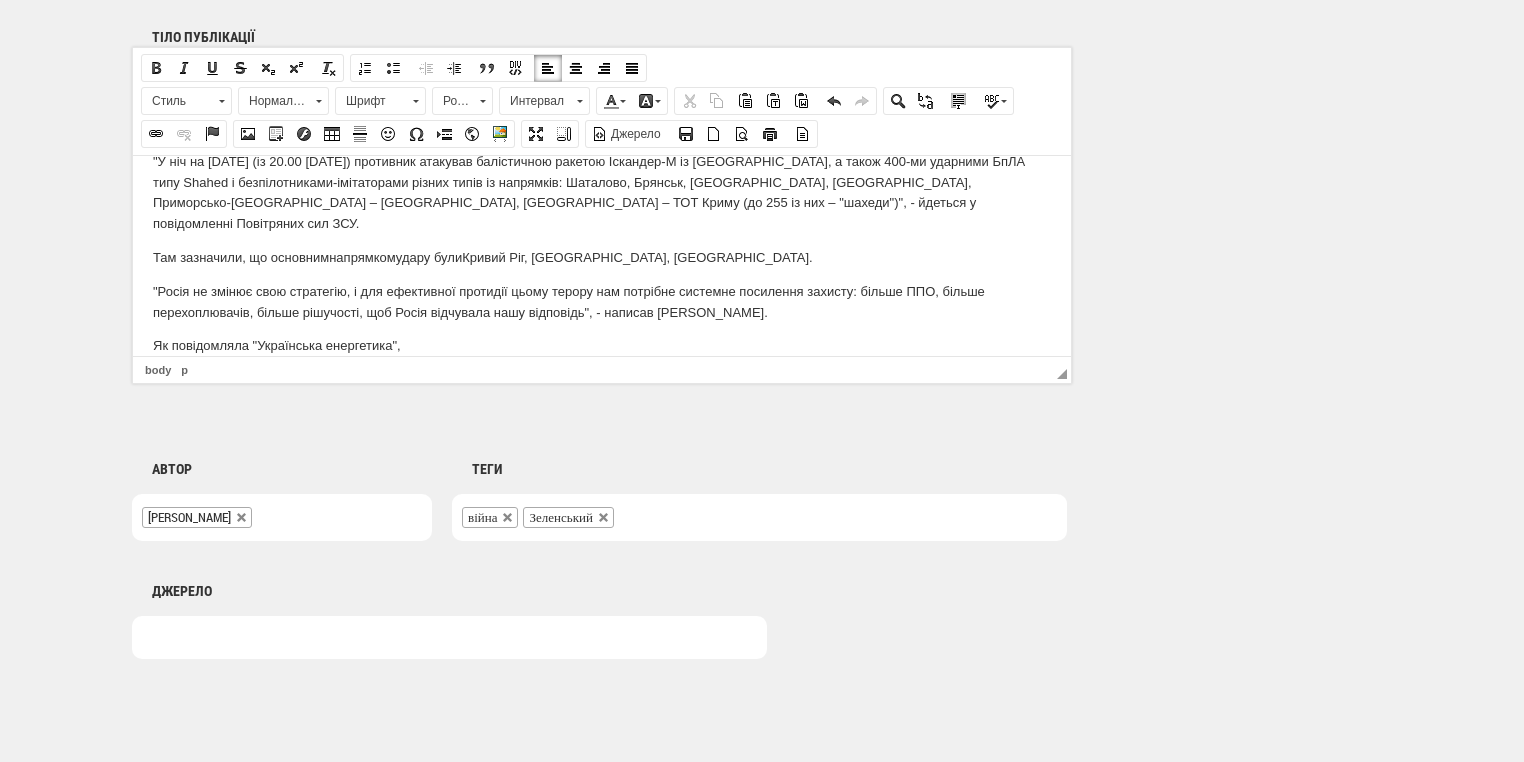 click on "війна Зеленський" at bounding box center [759, 517] 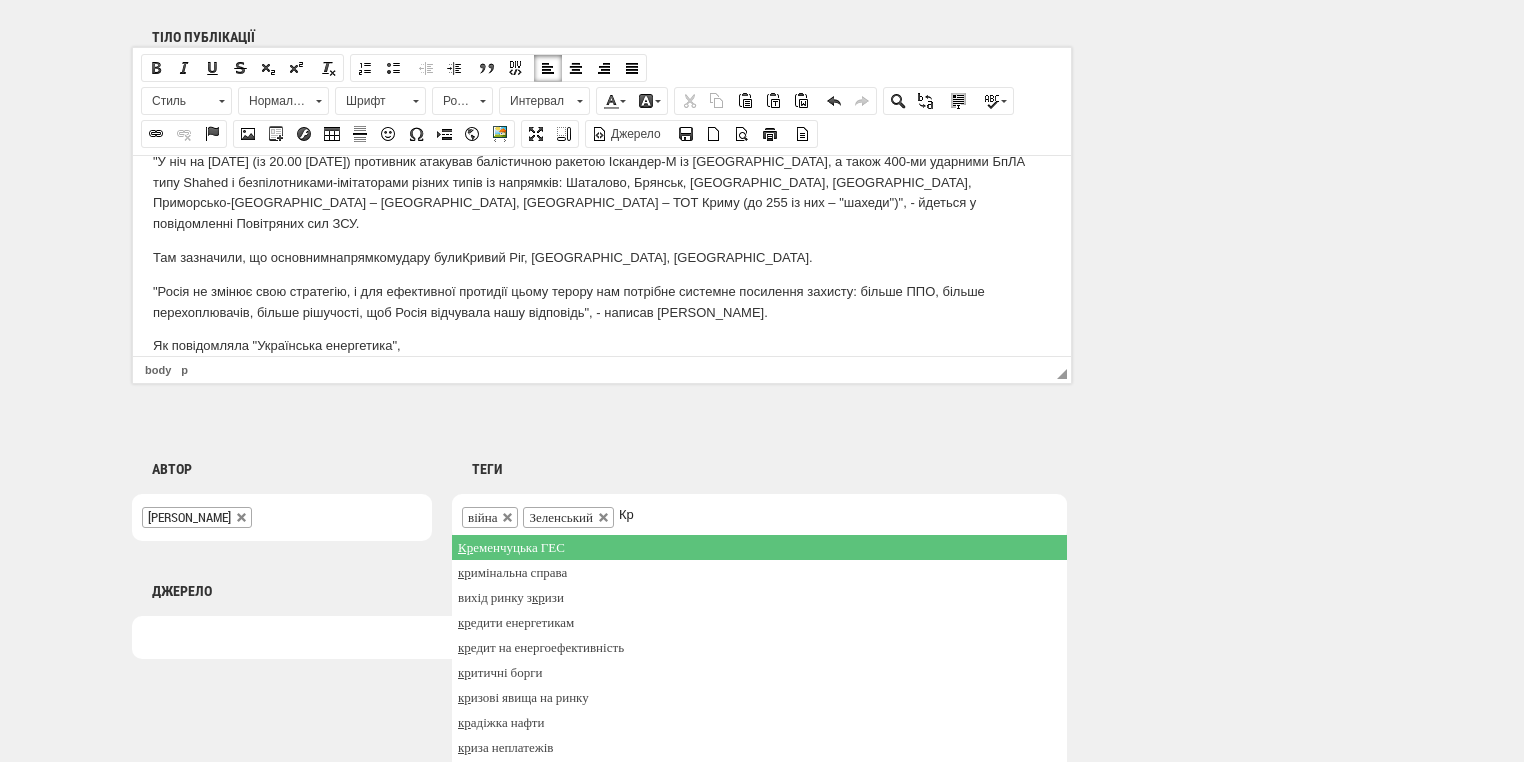 type on "К" 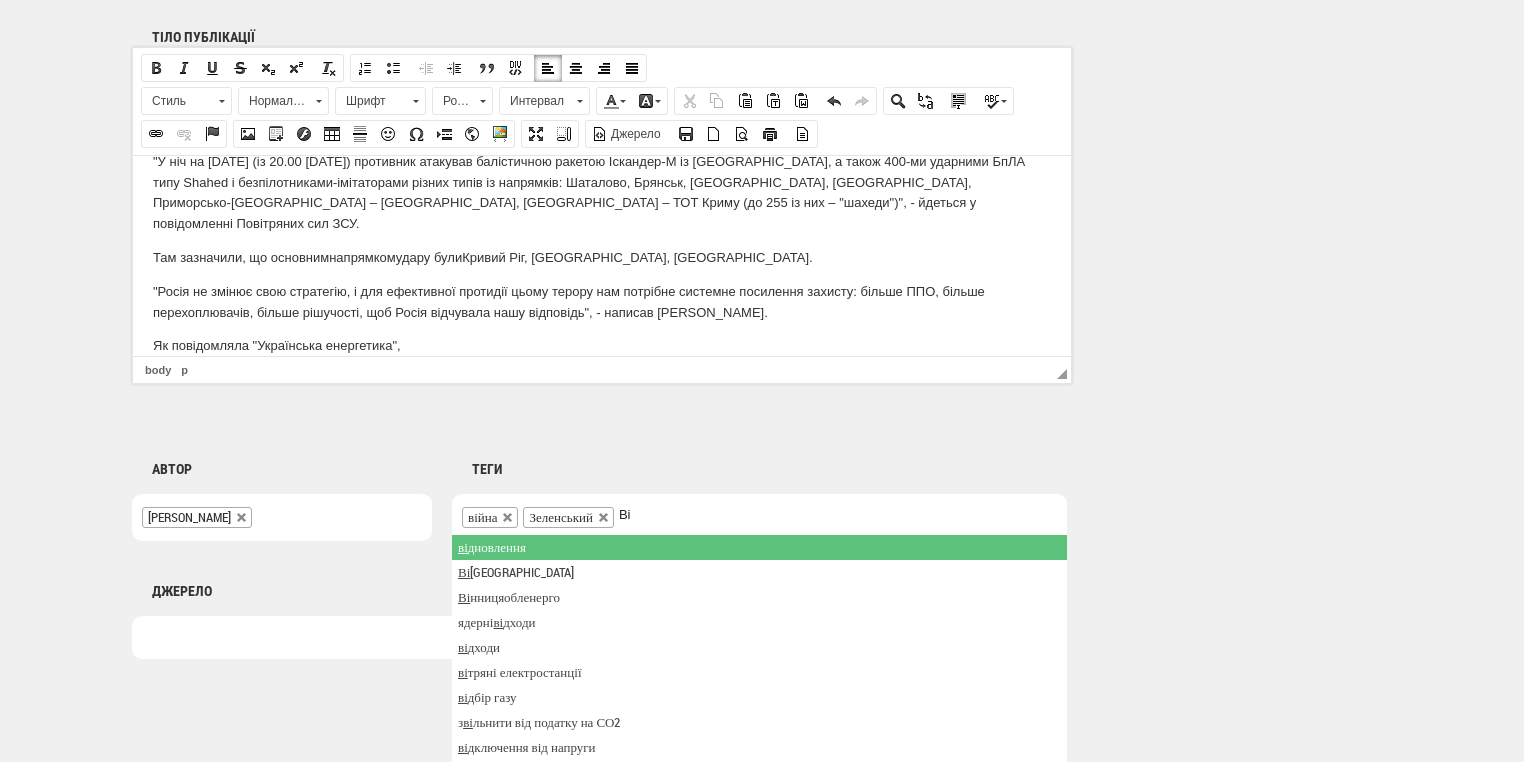type on "В" 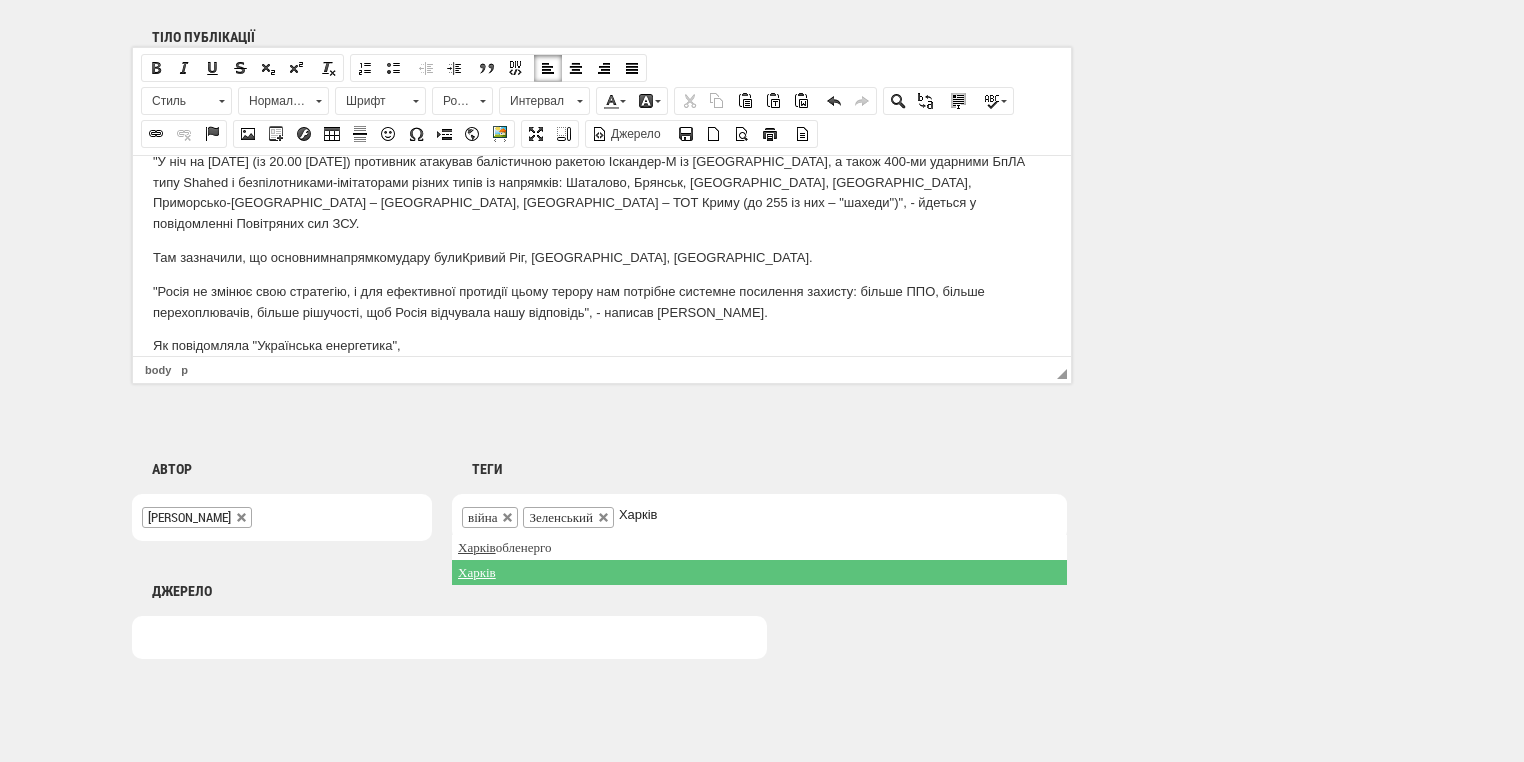 type on "Харків" 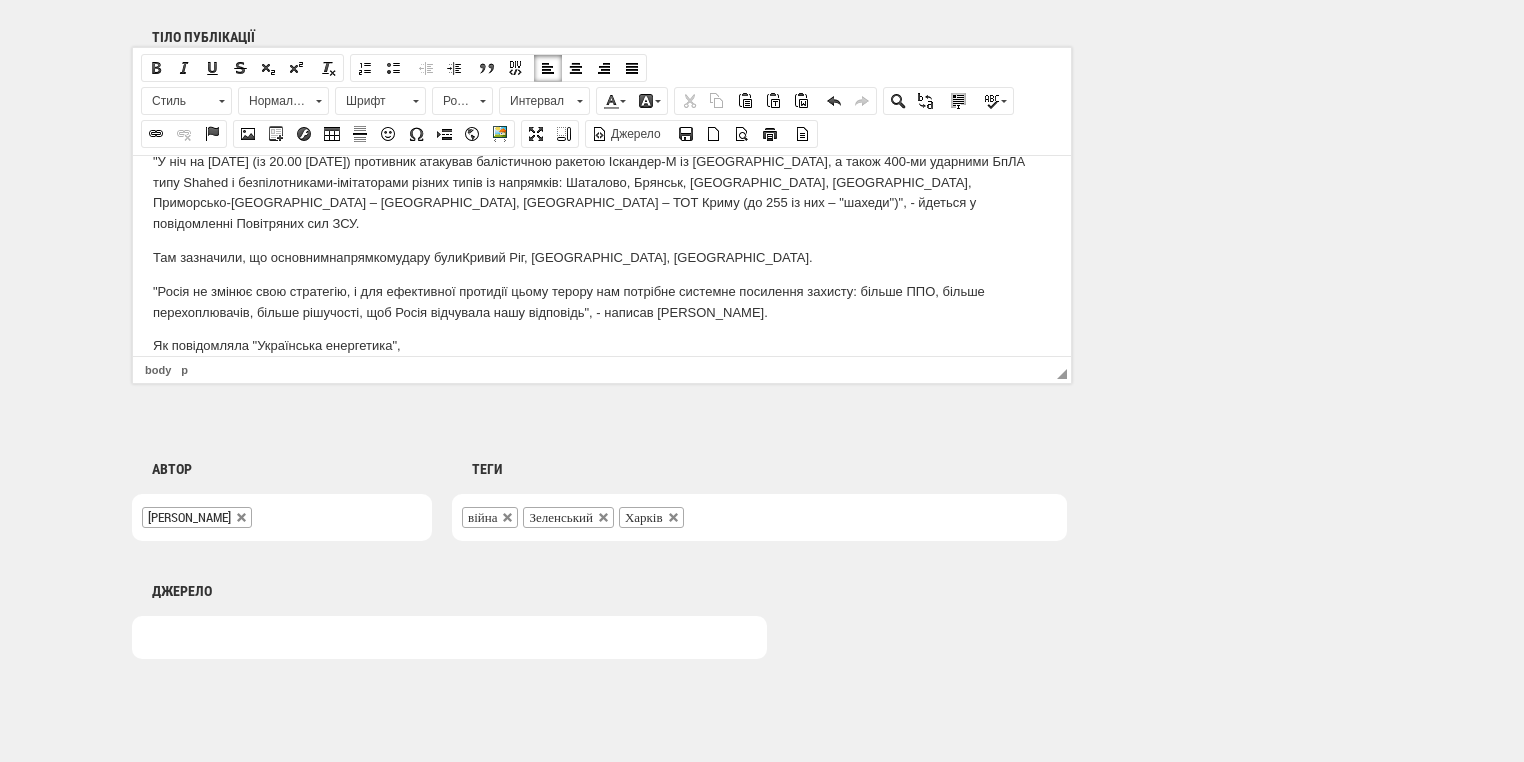 scroll, scrollTop: 41, scrollLeft: 0, axis: vertical 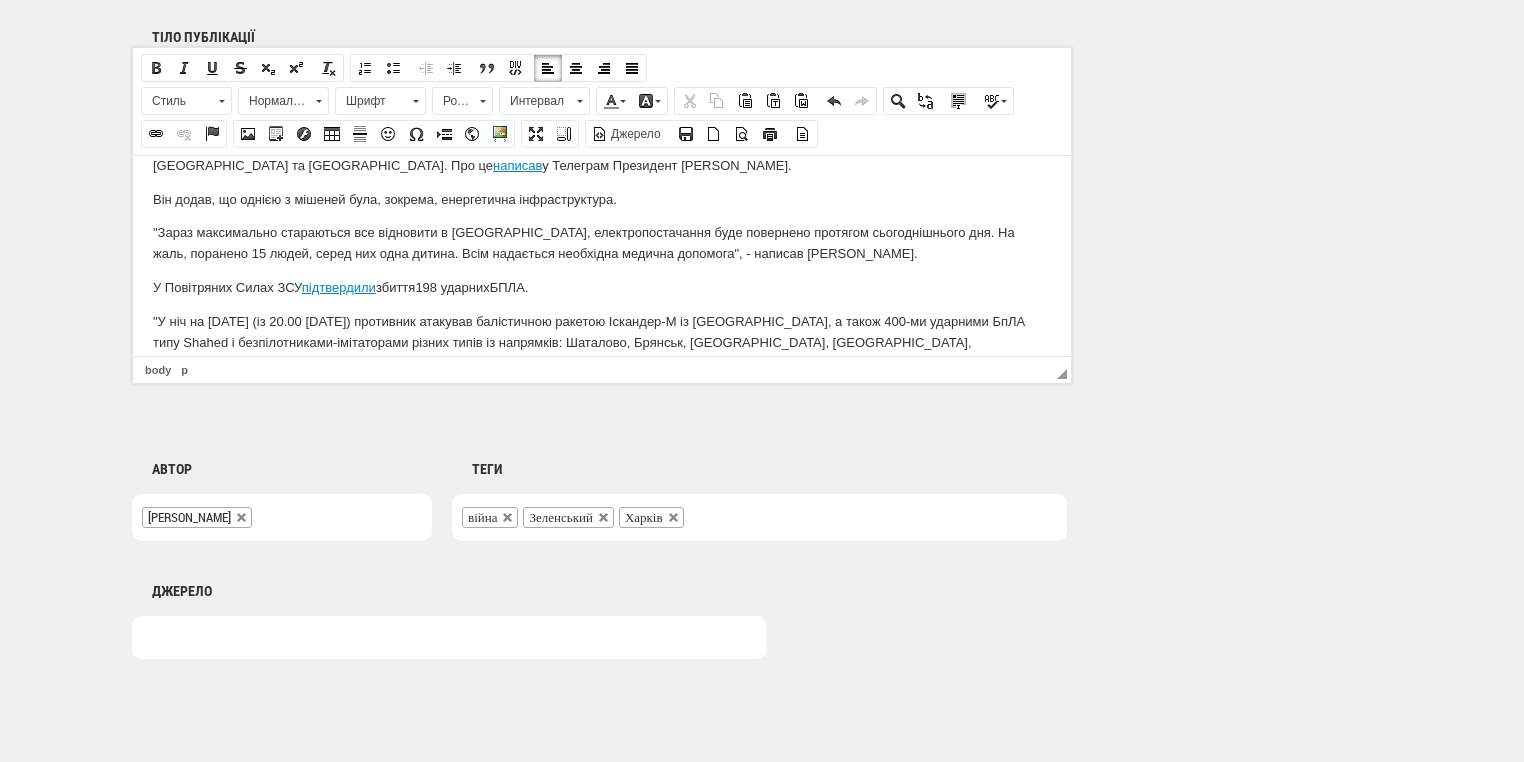 click on "війна Зеленський Харків" at bounding box center (759, 517) 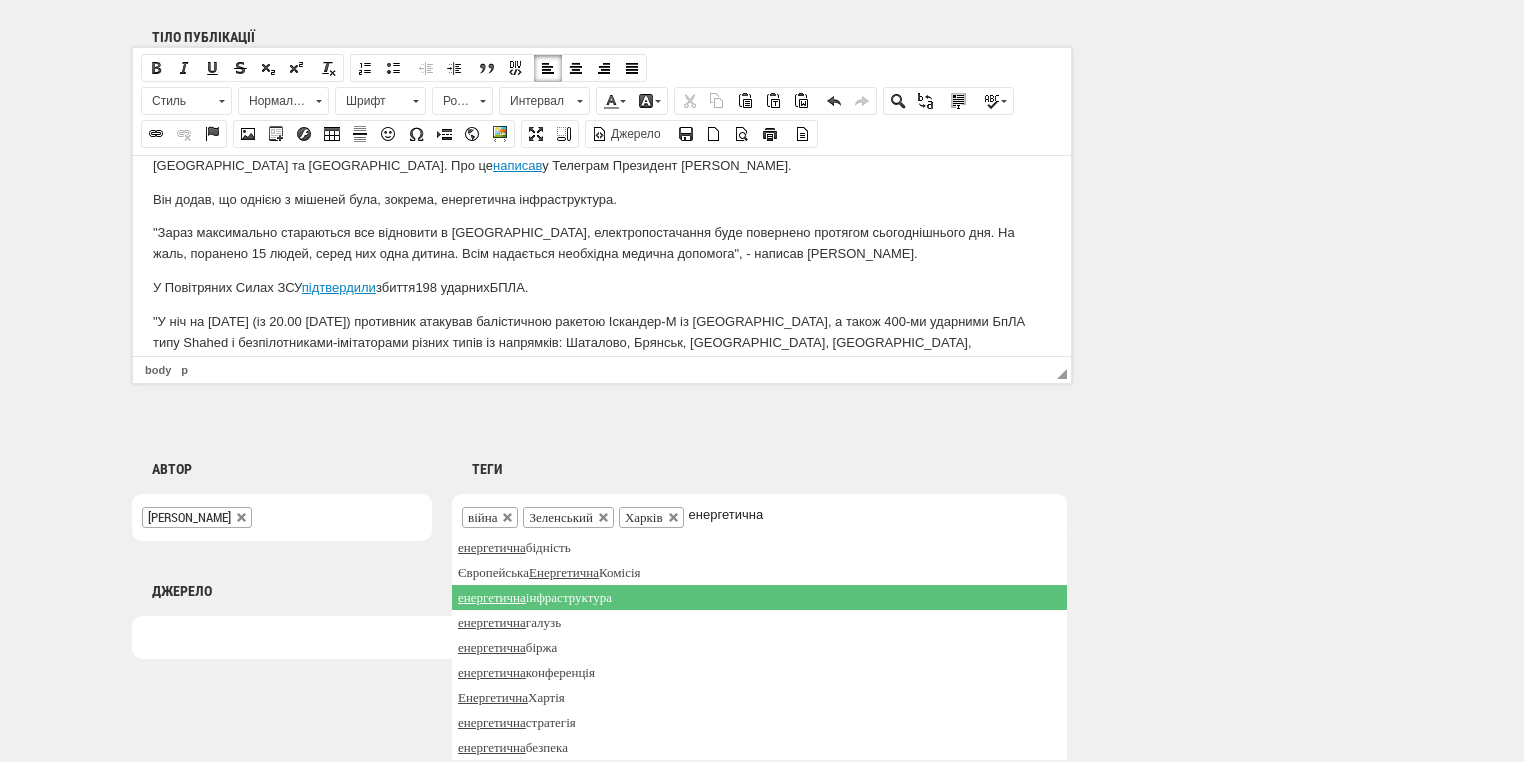 type on "енергетична" 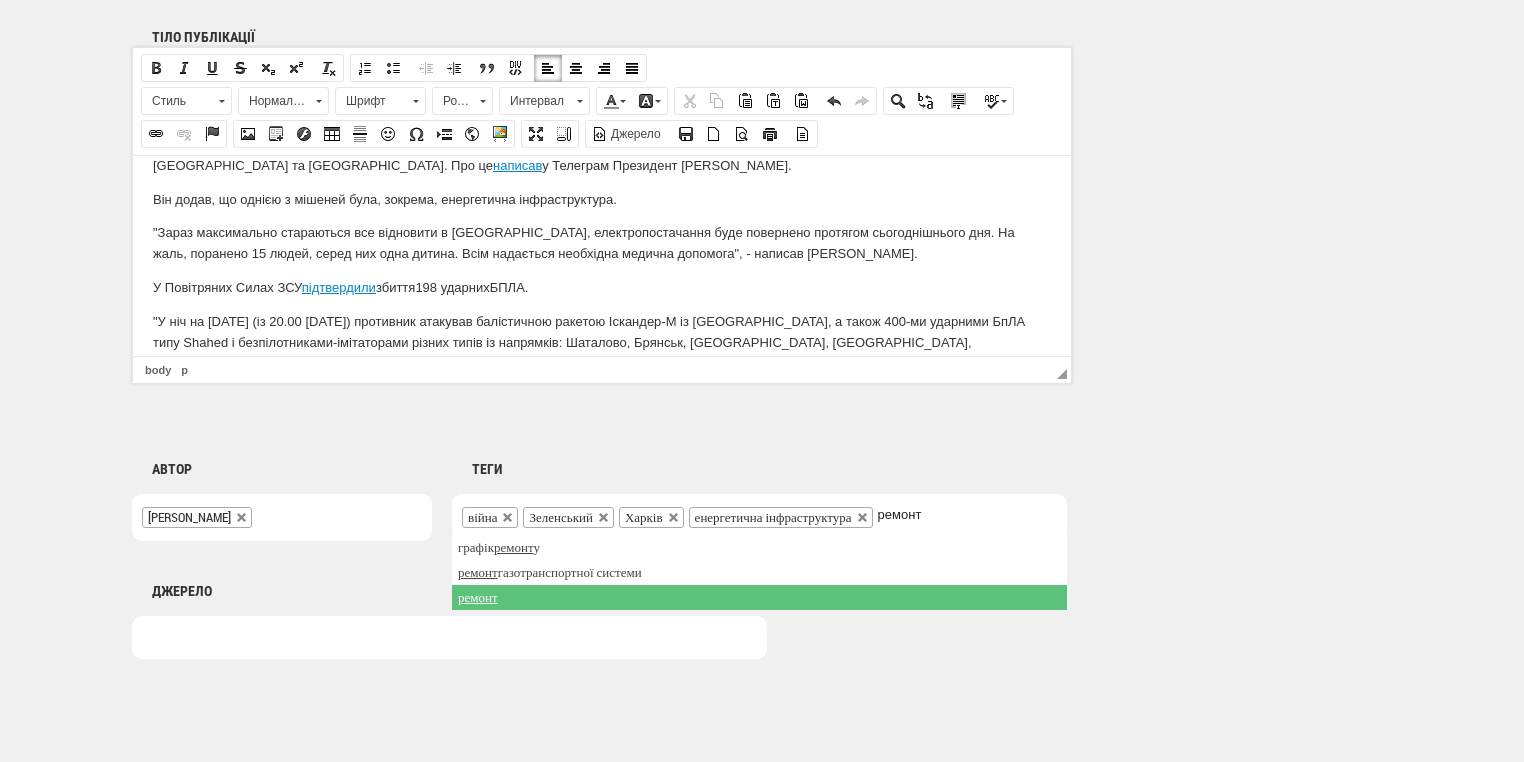 type on "ремонт" 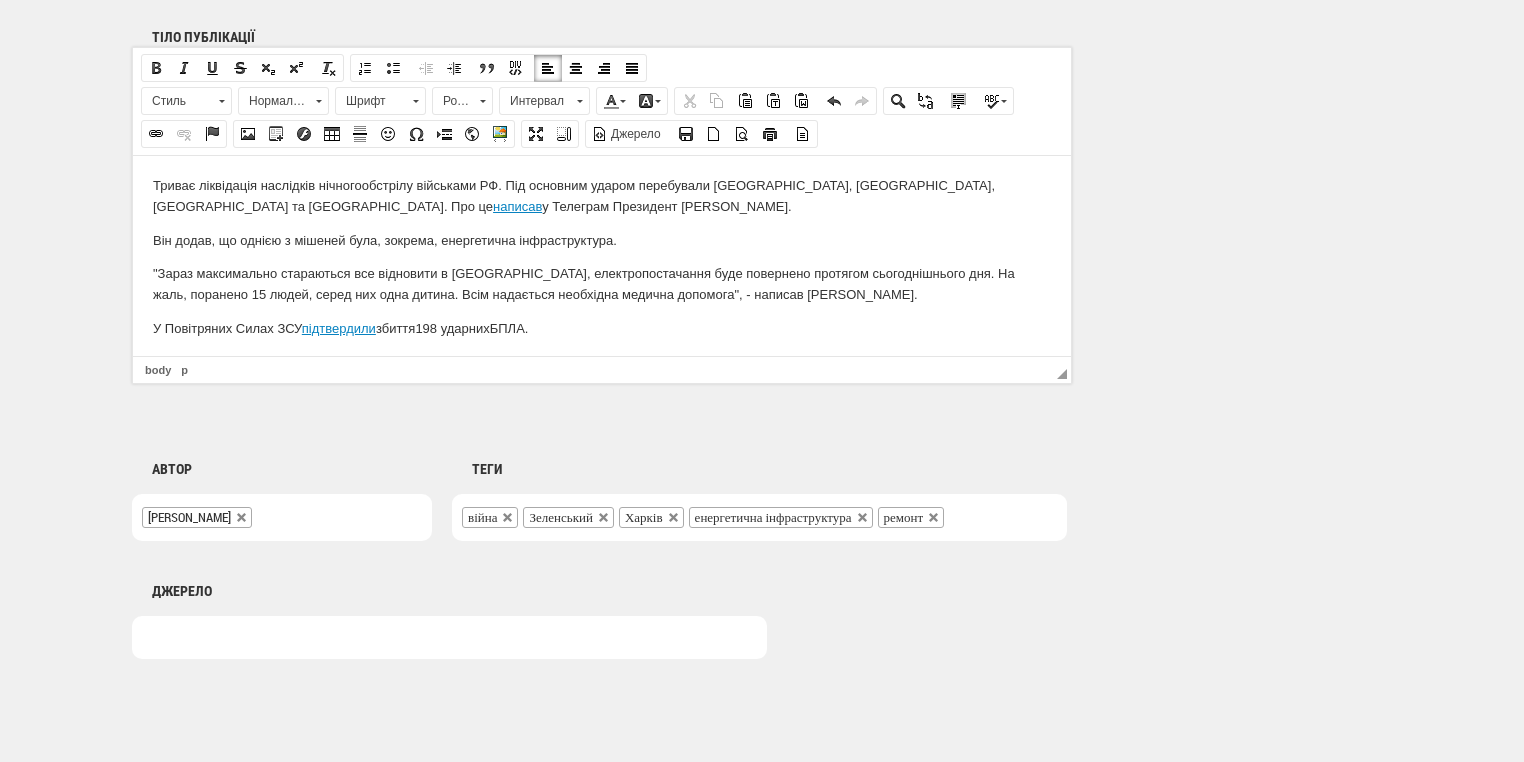 scroll, scrollTop: 201, scrollLeft: 0, axis: vertical 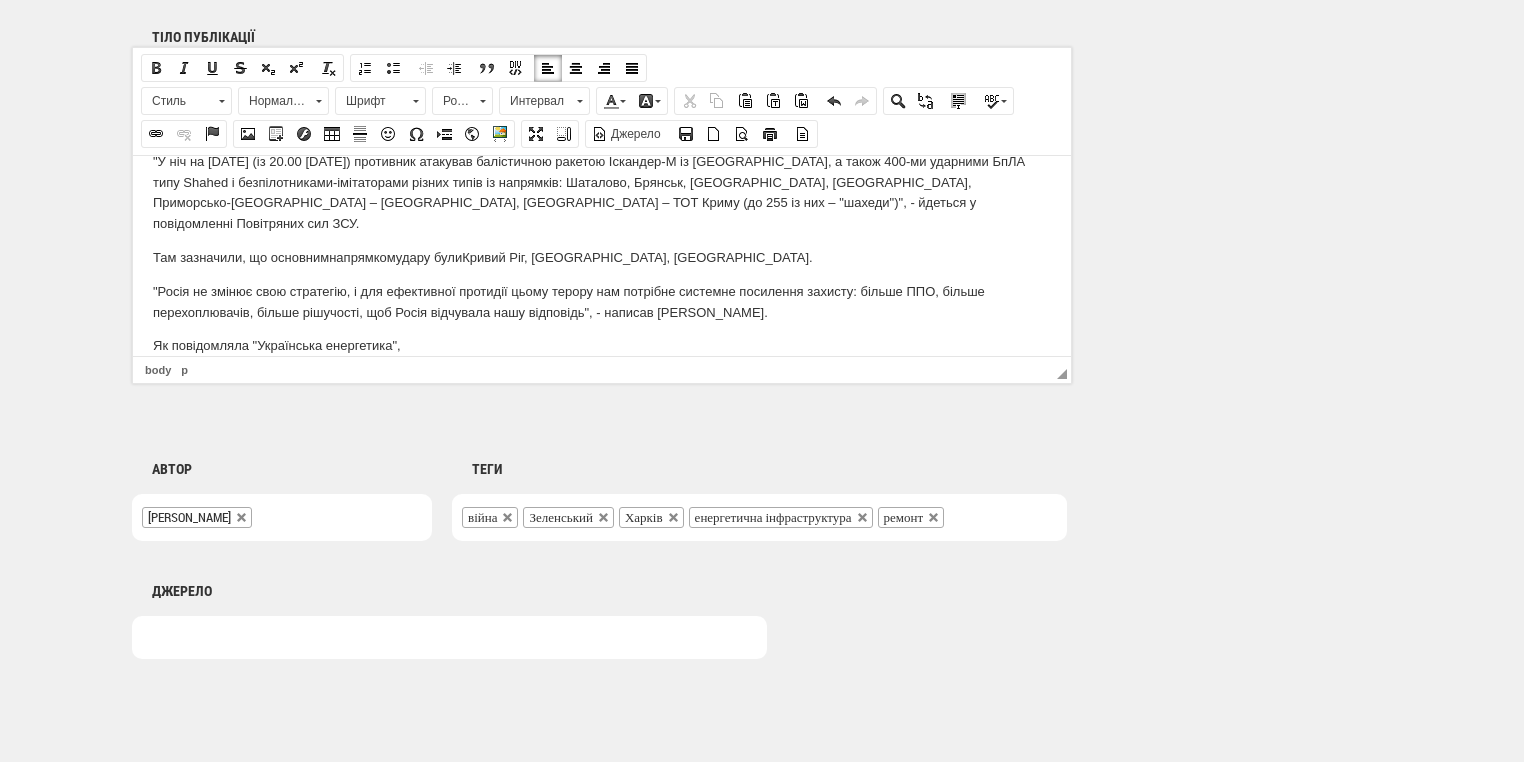 click on "Як повідомляла "Українська енергетика"," at bounding box center [602, 345] 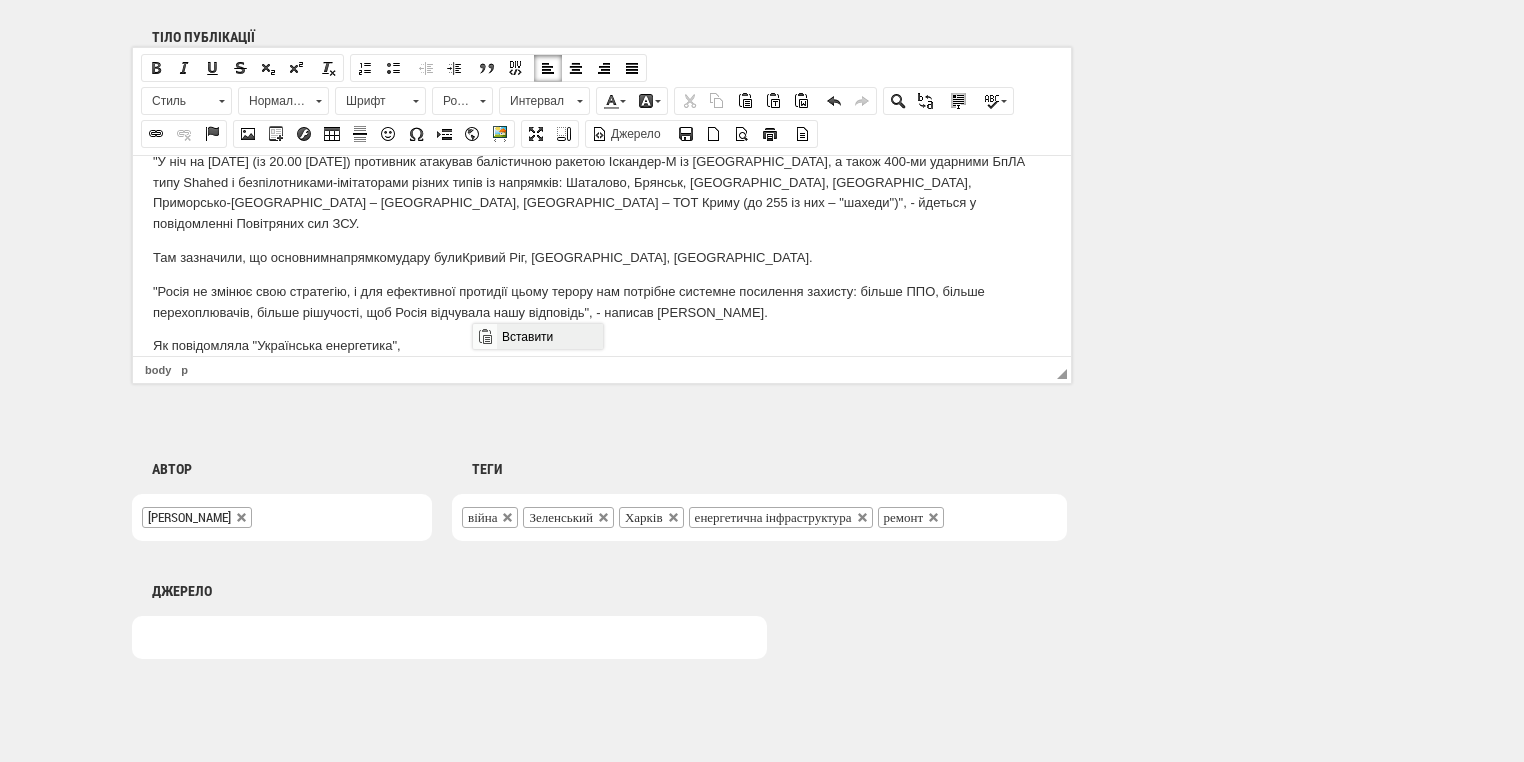 click on "Вставити" at bounding box center [549, 336] 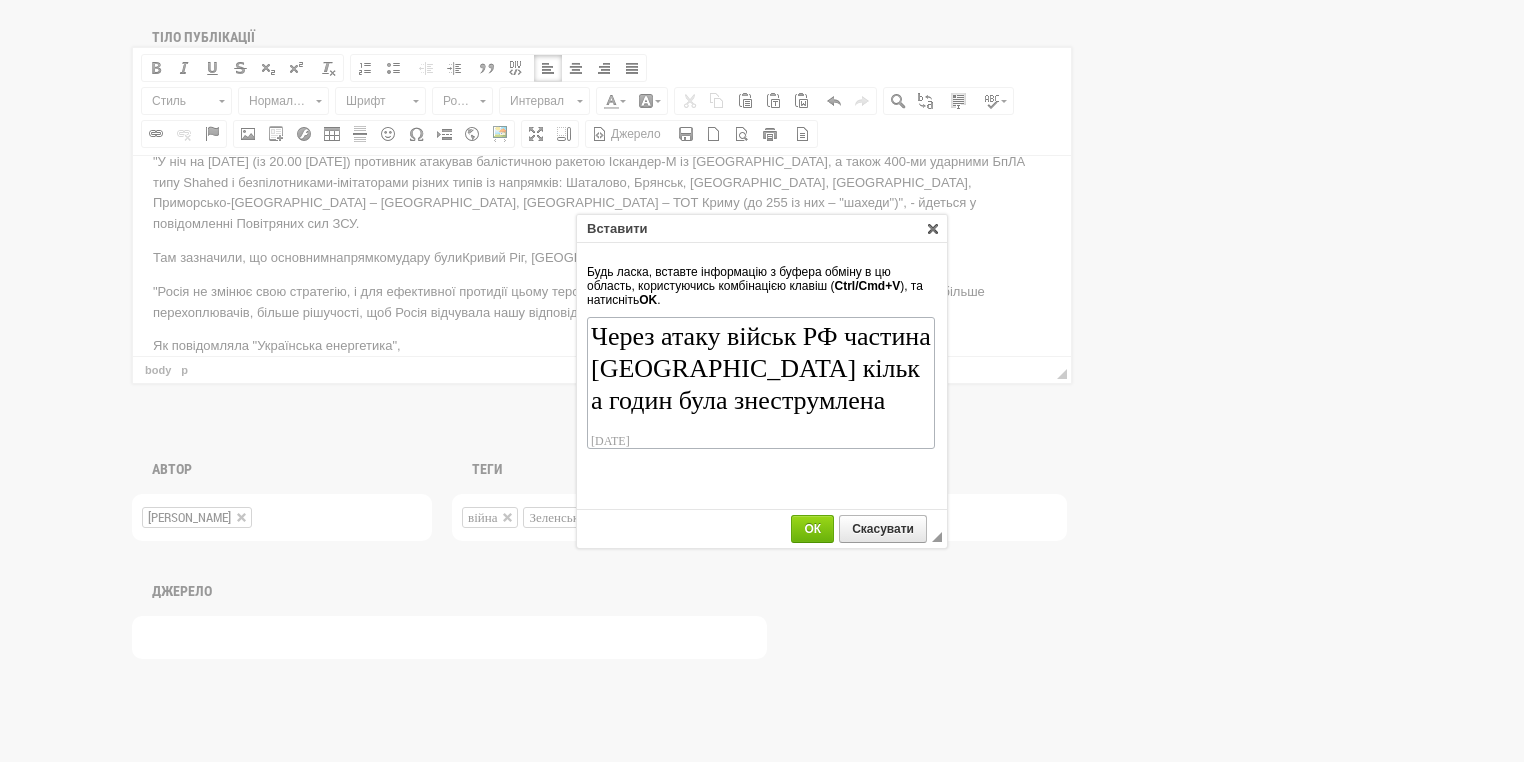 scroll, scrollTop: 110, scrollLeft: 0, axis: vertical 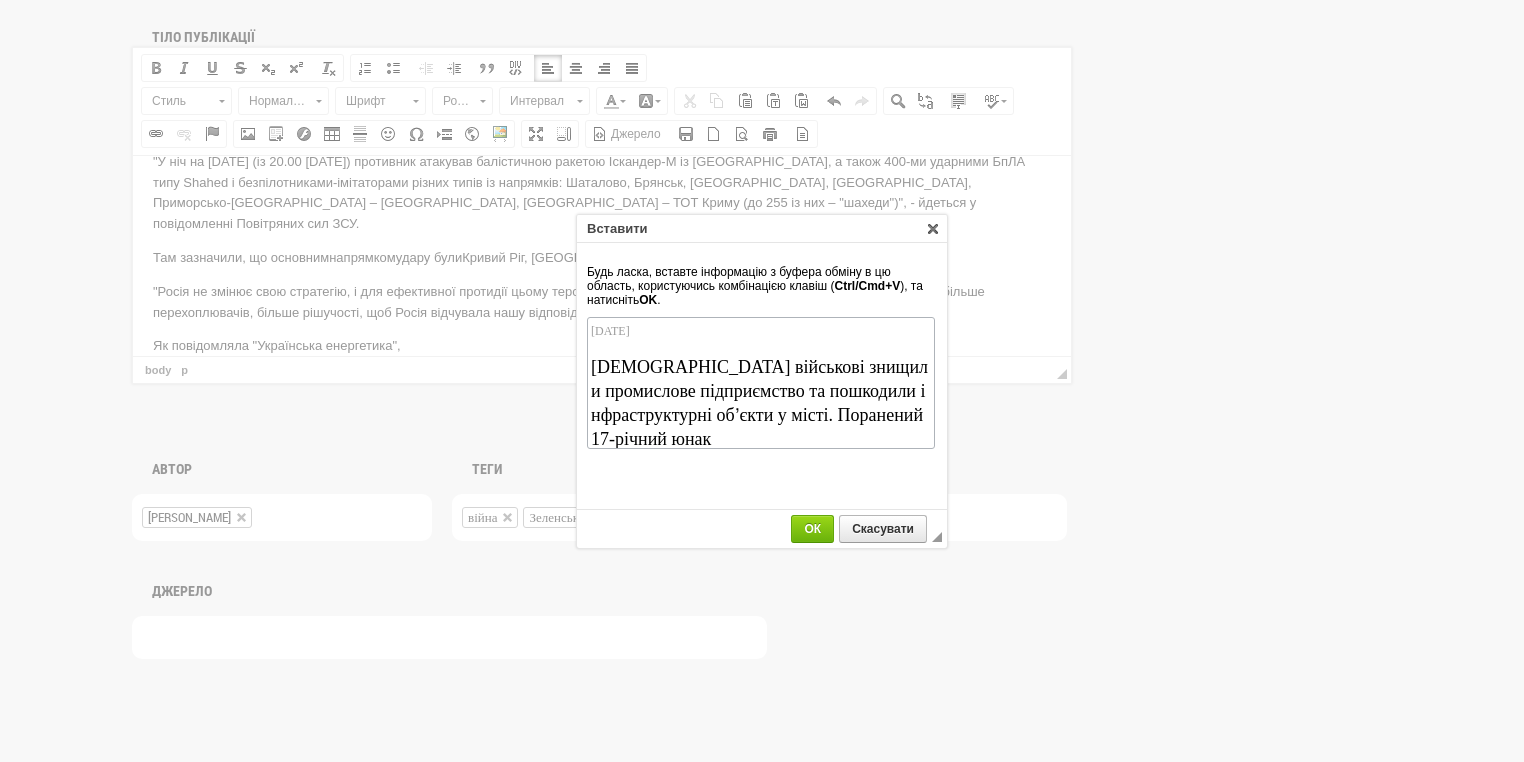 click on "16 липня 2025" at bounding box center (760, 330) 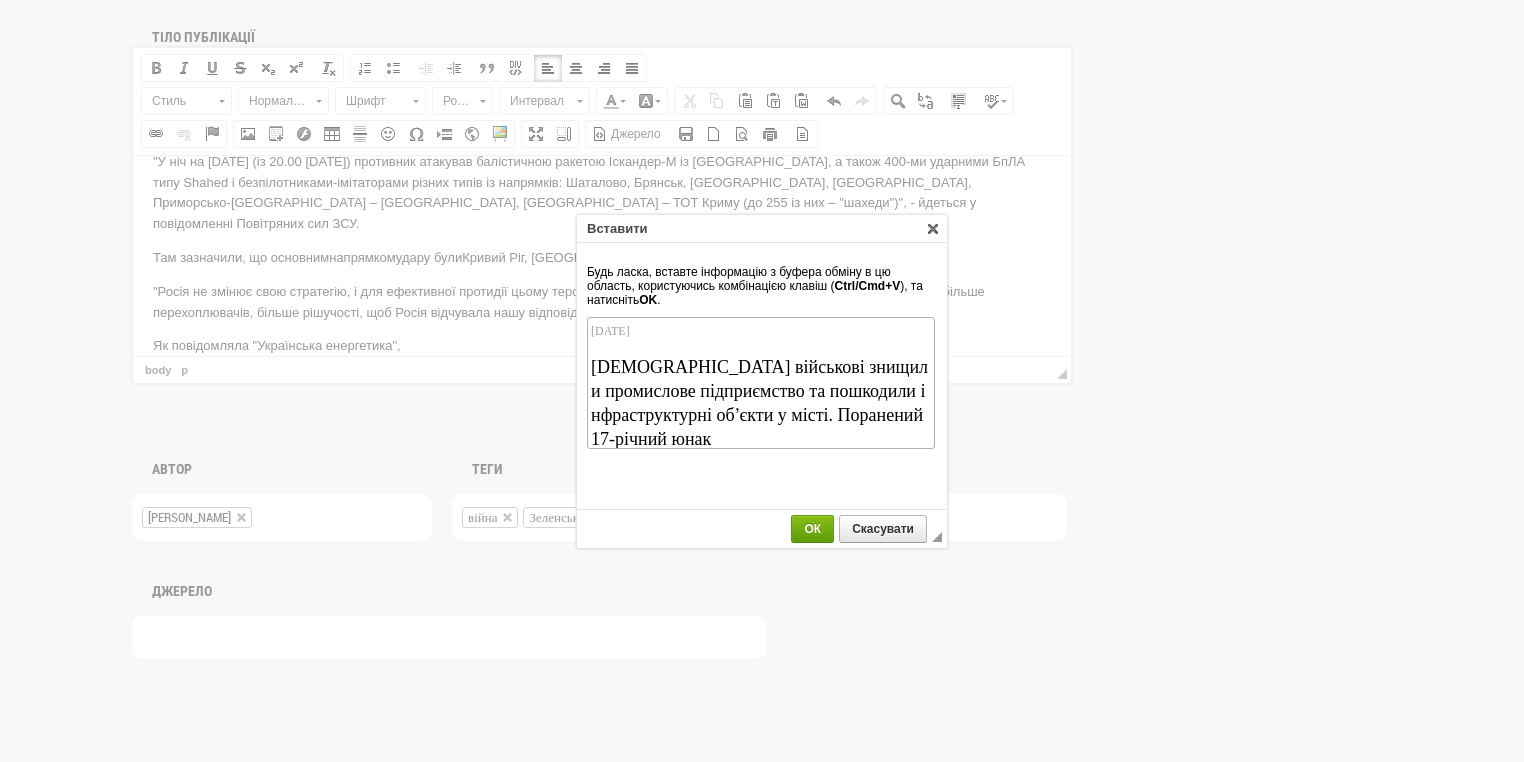 click on "ОК" at bounding box center (812, 529) 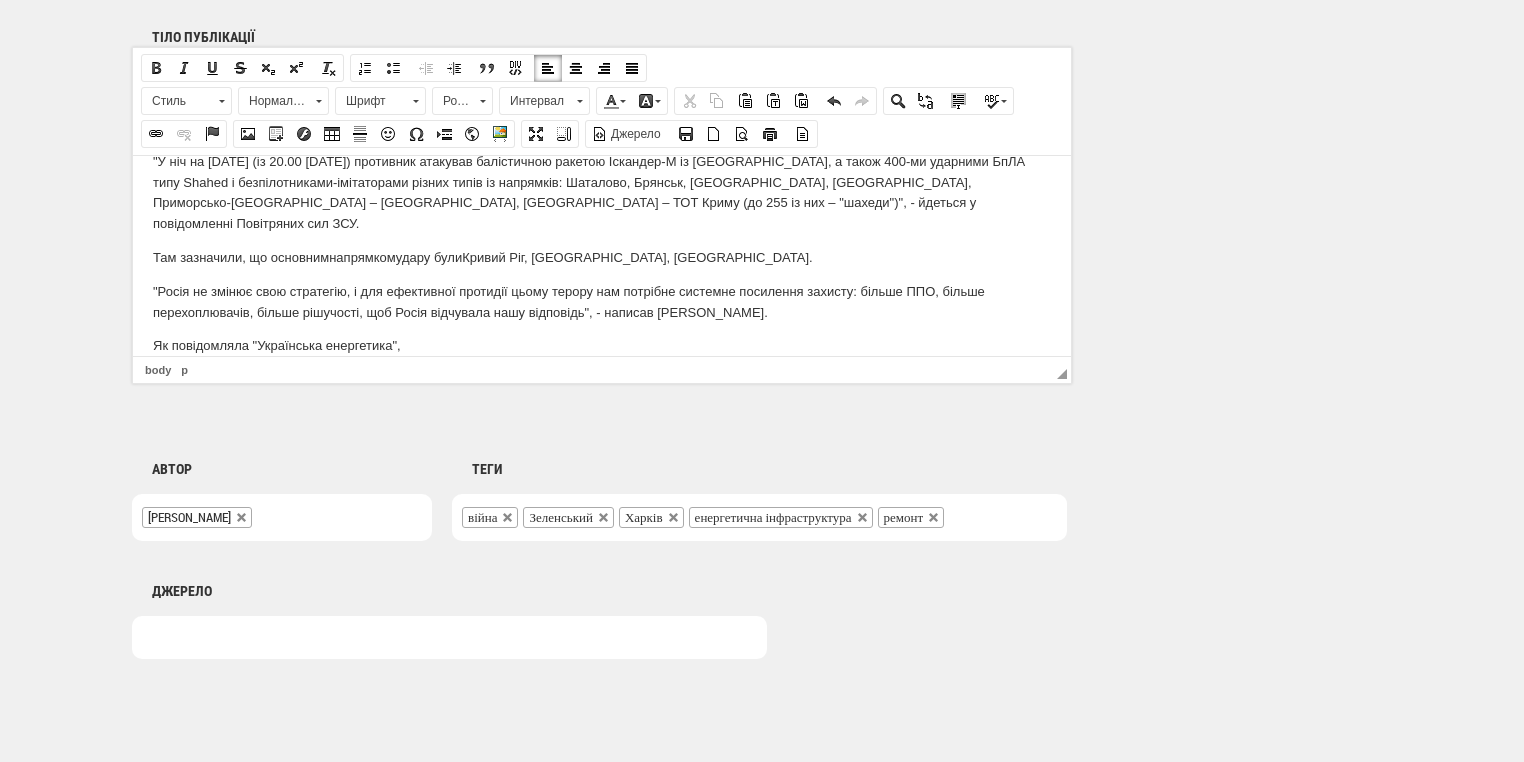 scroll, scrollTop: 329, scrollLeft: 0, axis: vertical 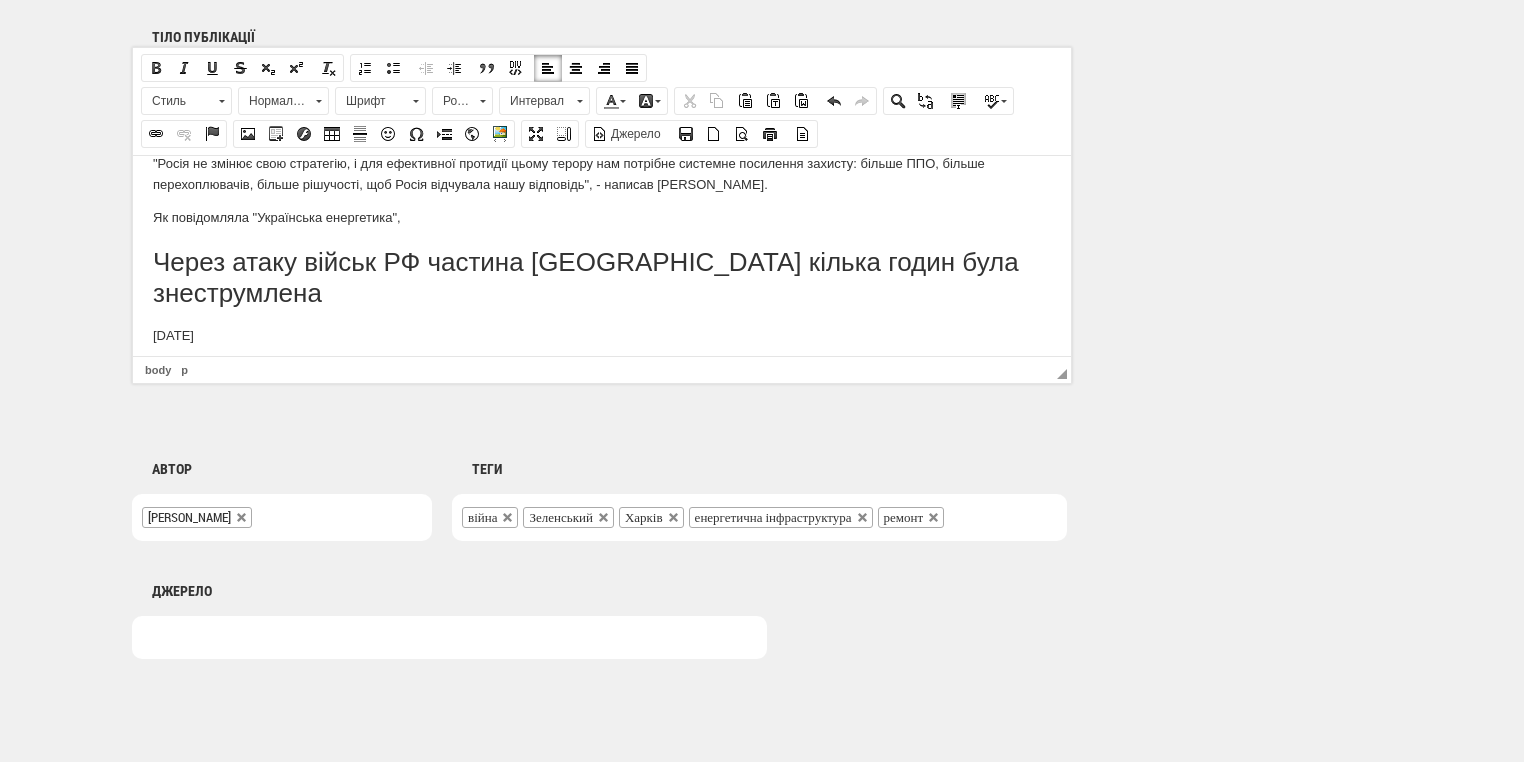 click on "Як повідомляла "Українська енергетика"," at bounding box center [602, 217] 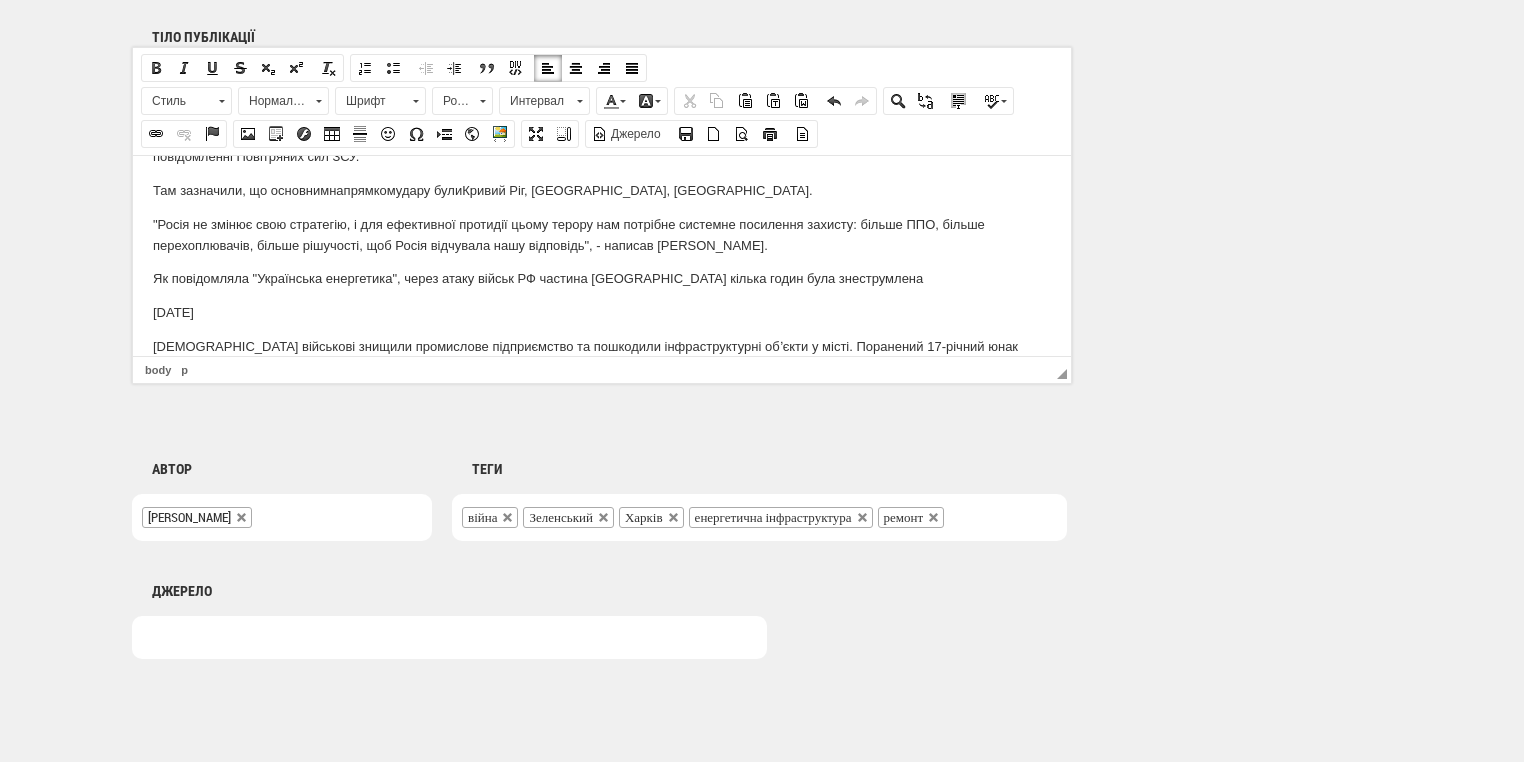 drag, startPoint x: 276, startPoint y: 298, endPoint x: 139, endPoint y: 298, distance: 137 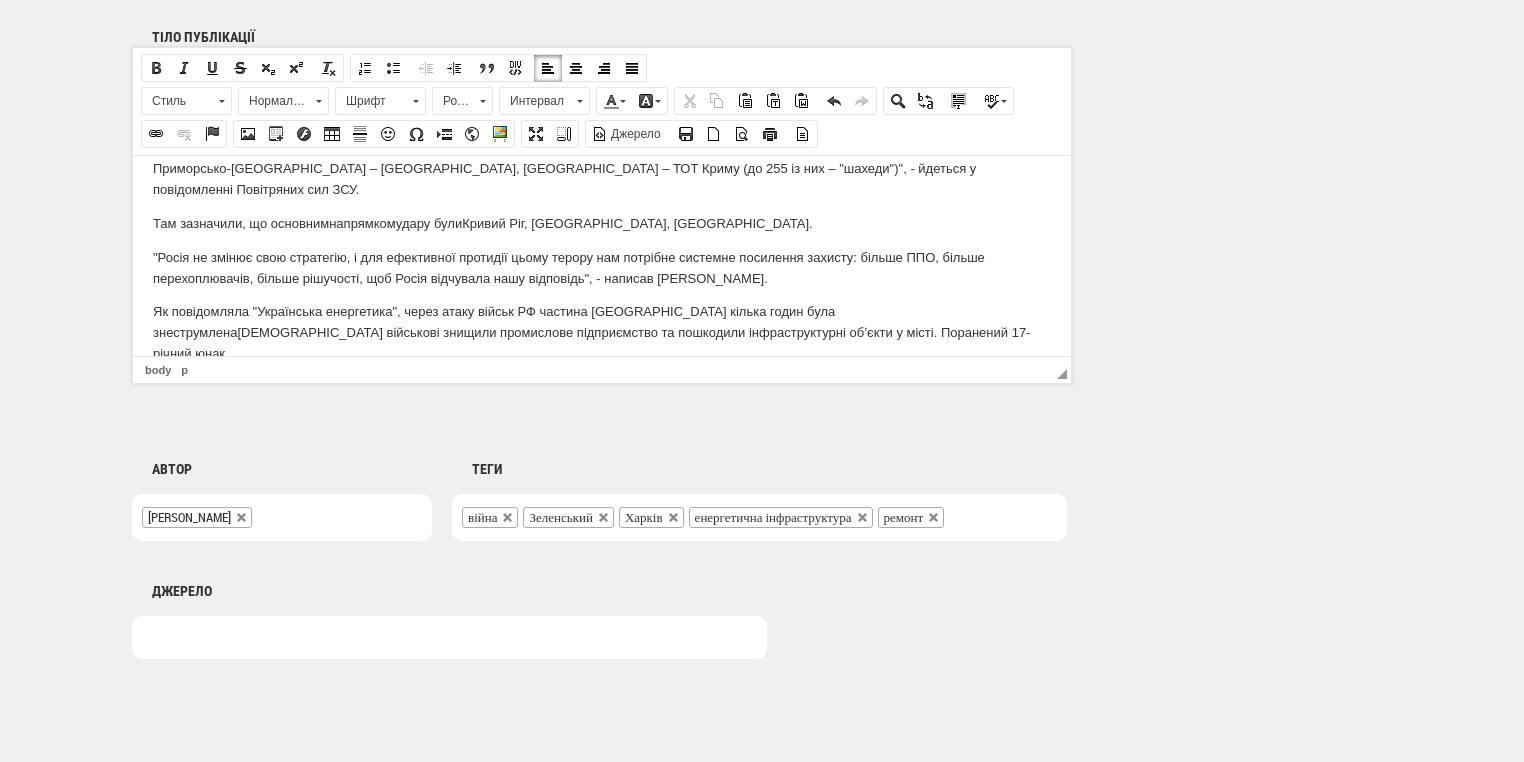 scroll, scrollTop: 222, scrollLeft: 0, axis: vertical 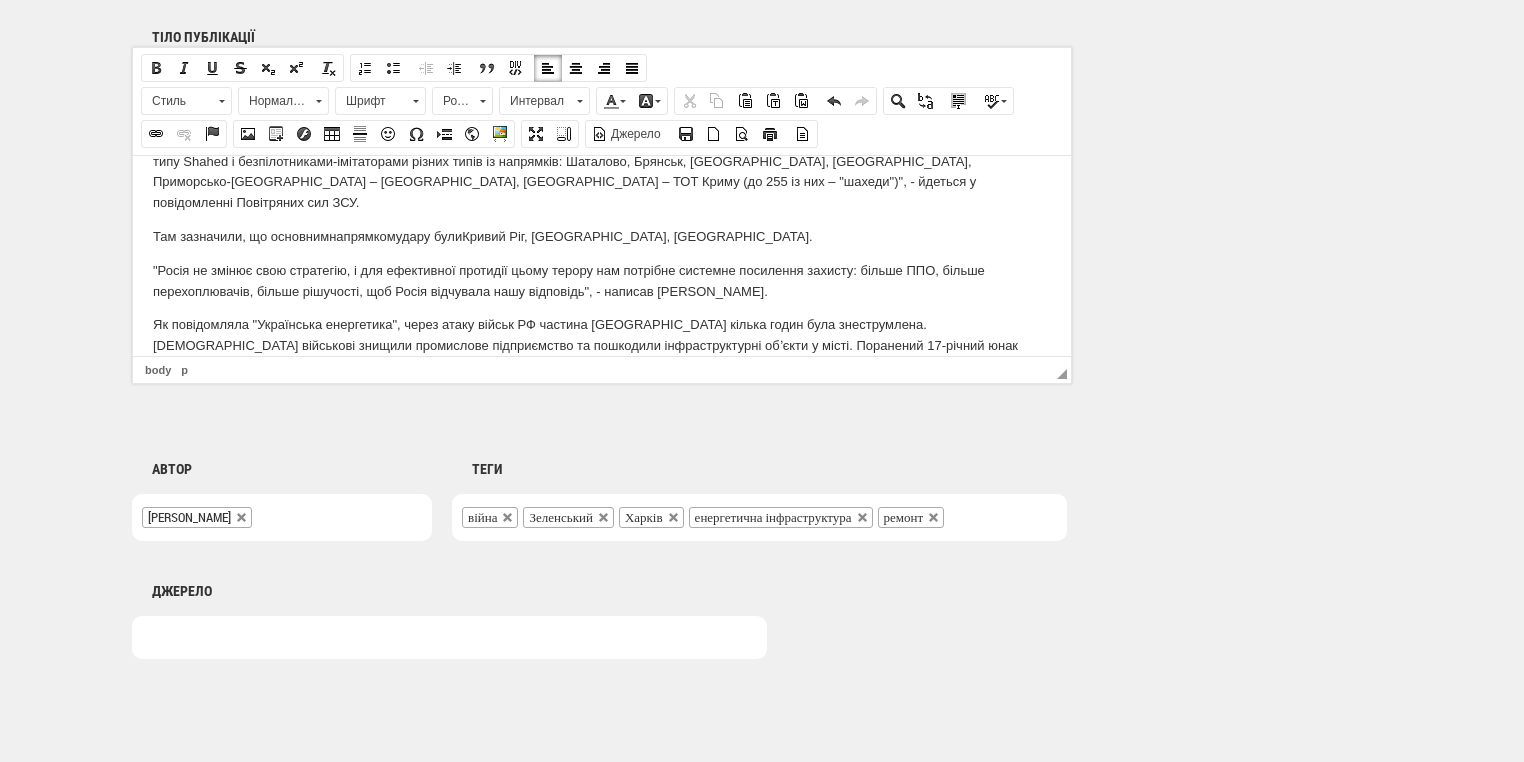 click on "Як повідомляла "Українська енергетика", ч ерез атаку військ РФ частина Кривого Рогу кілька годин була знеструмлена.  Російські військові знищили промислове підприємство та пошкодили інфраструктурні обʼєкти у місті. Поранений 17-річний юнак" at bounding box center [602, 335] 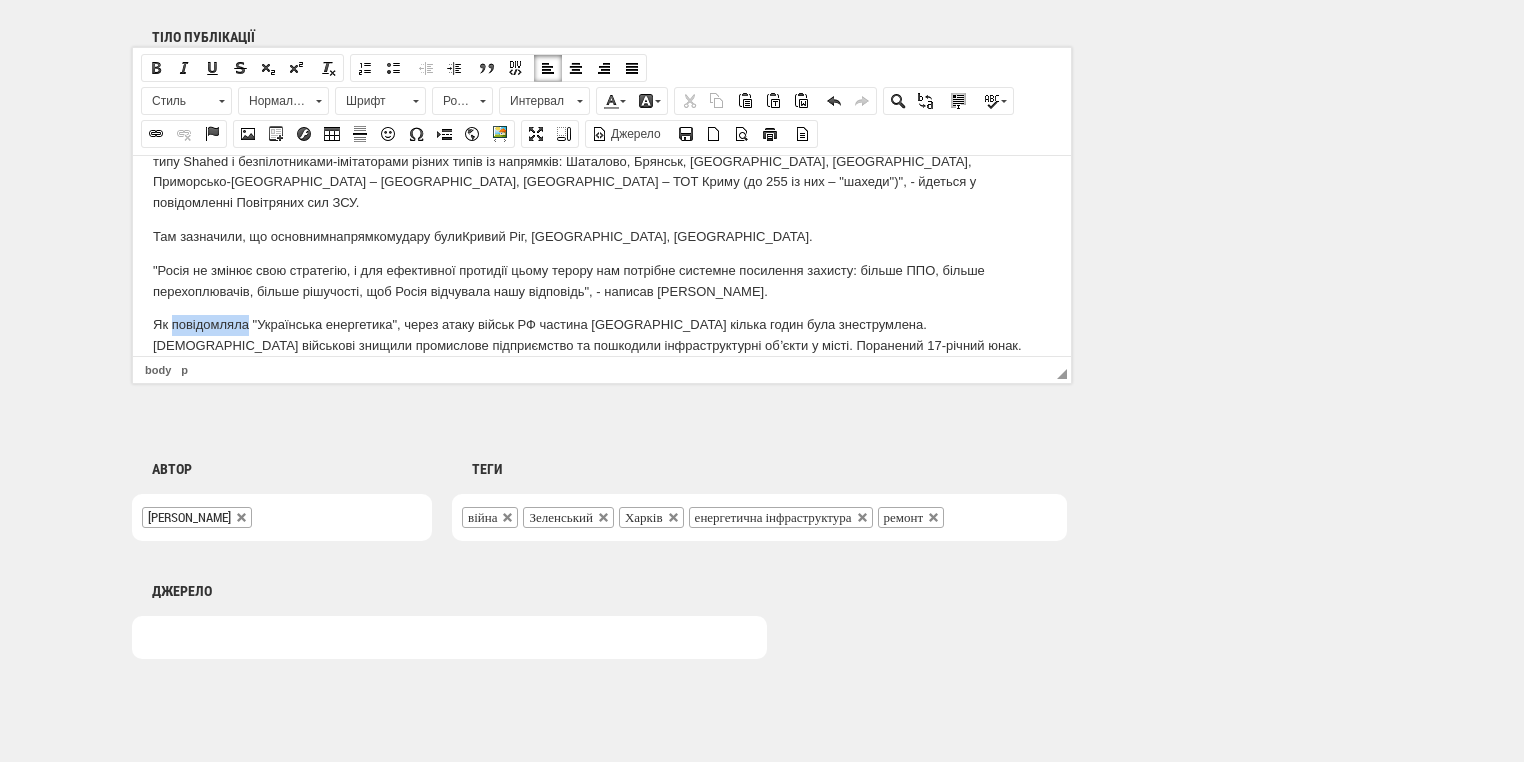 drag, startPoint x: 170, startPoint y: 301, endPoint x: 246, endPoint y: 297, distance: 76.105194 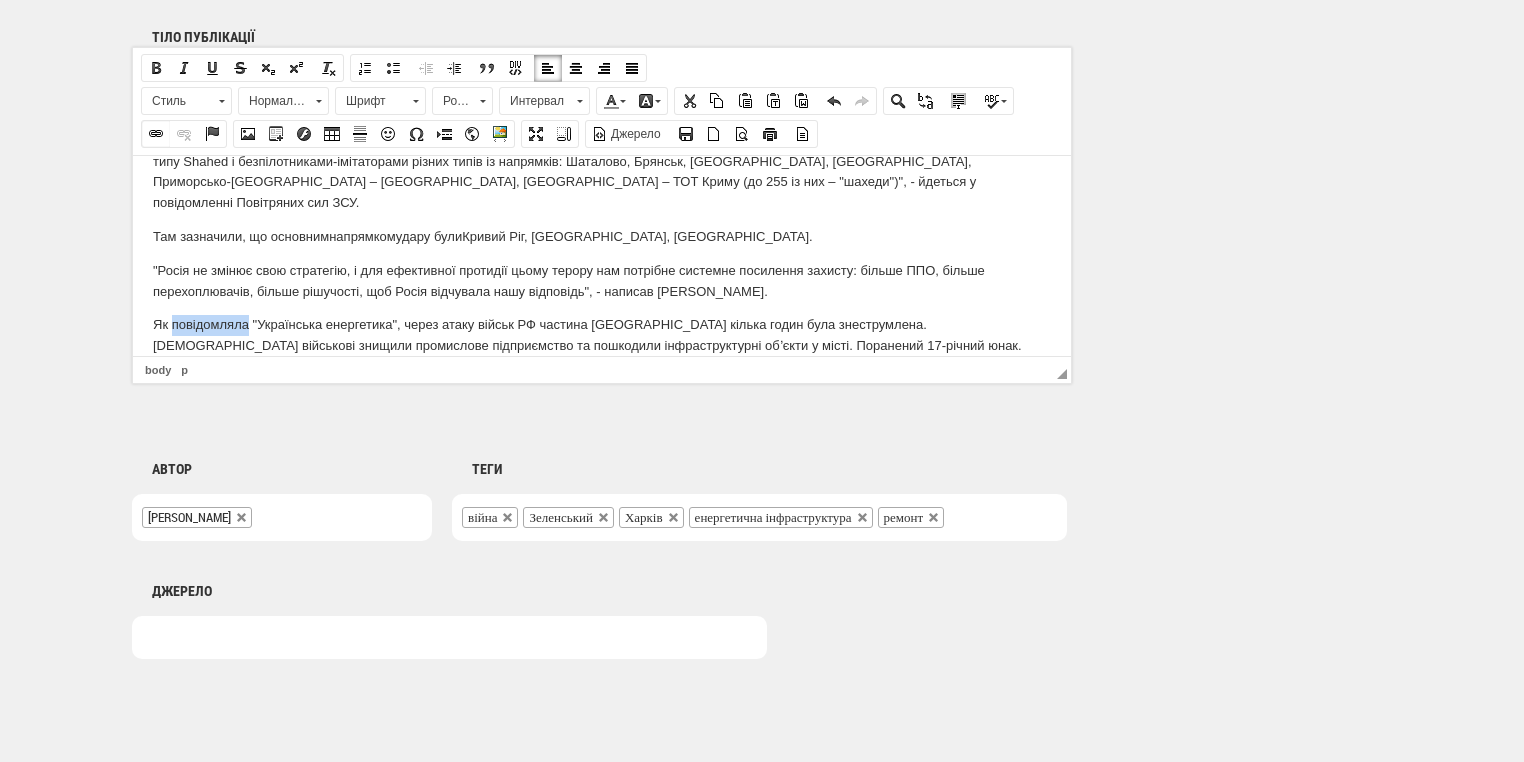 click at bounding box center (156, 134) 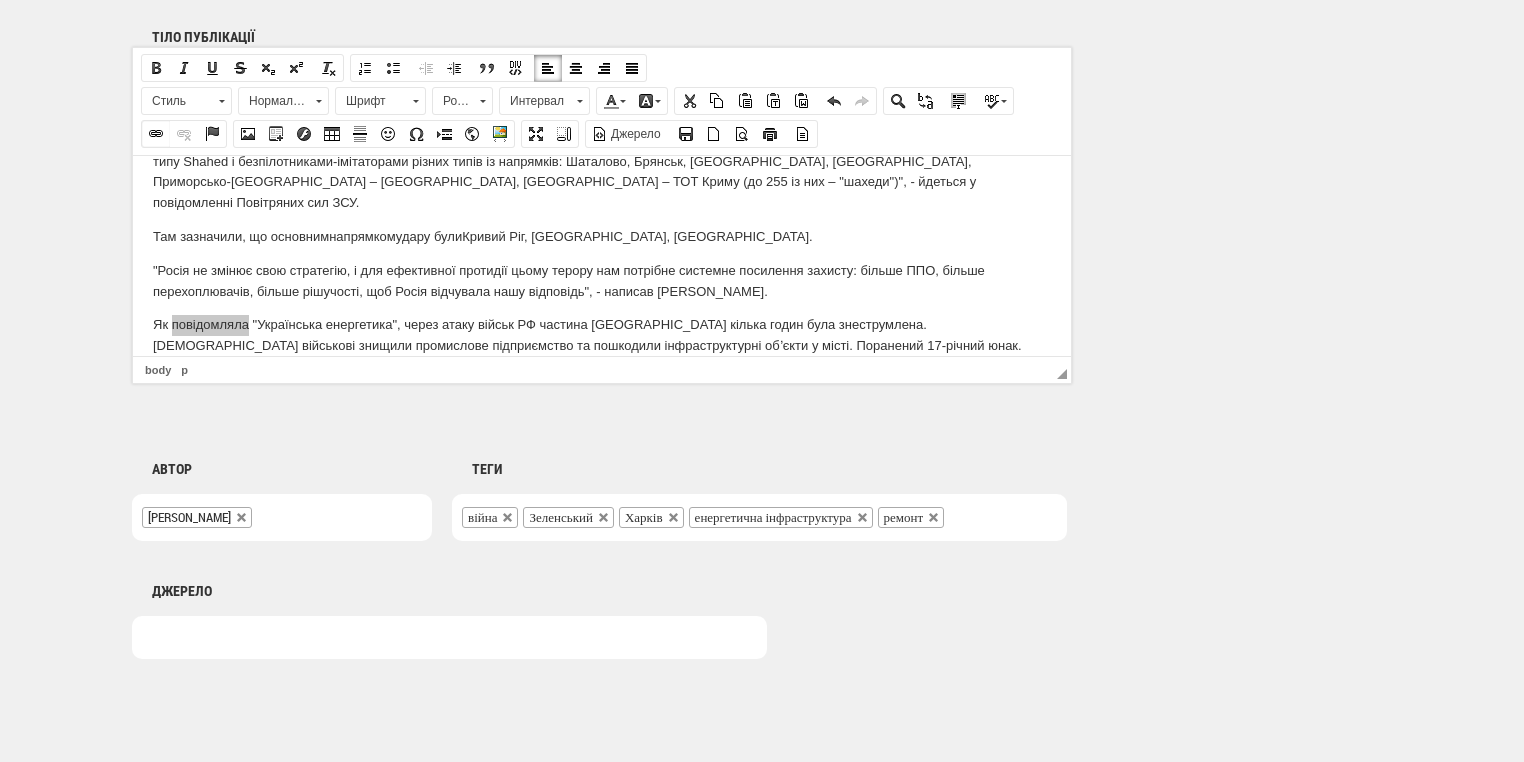 select on "http://" 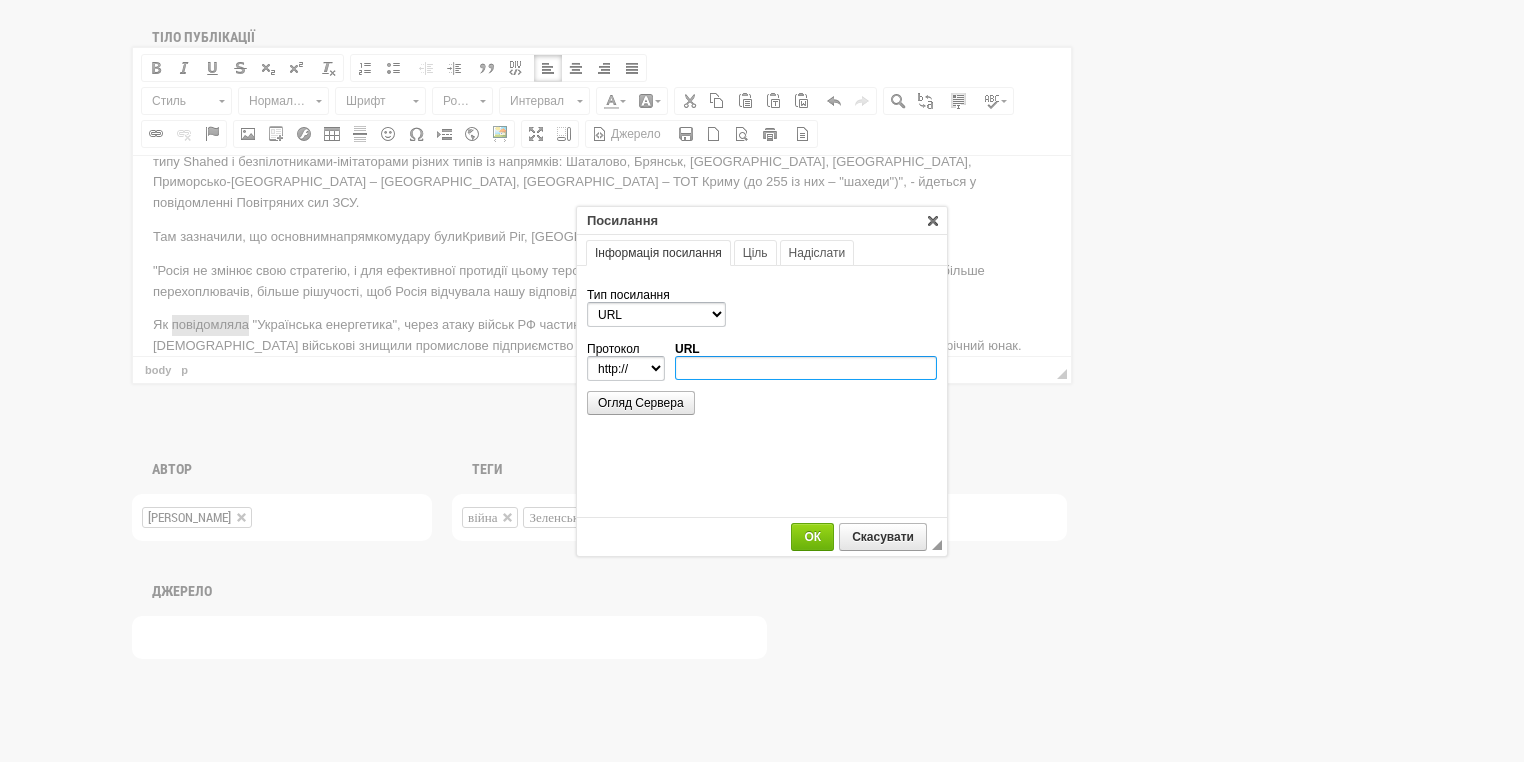 click on "URL" at bounding box center [806, 368] 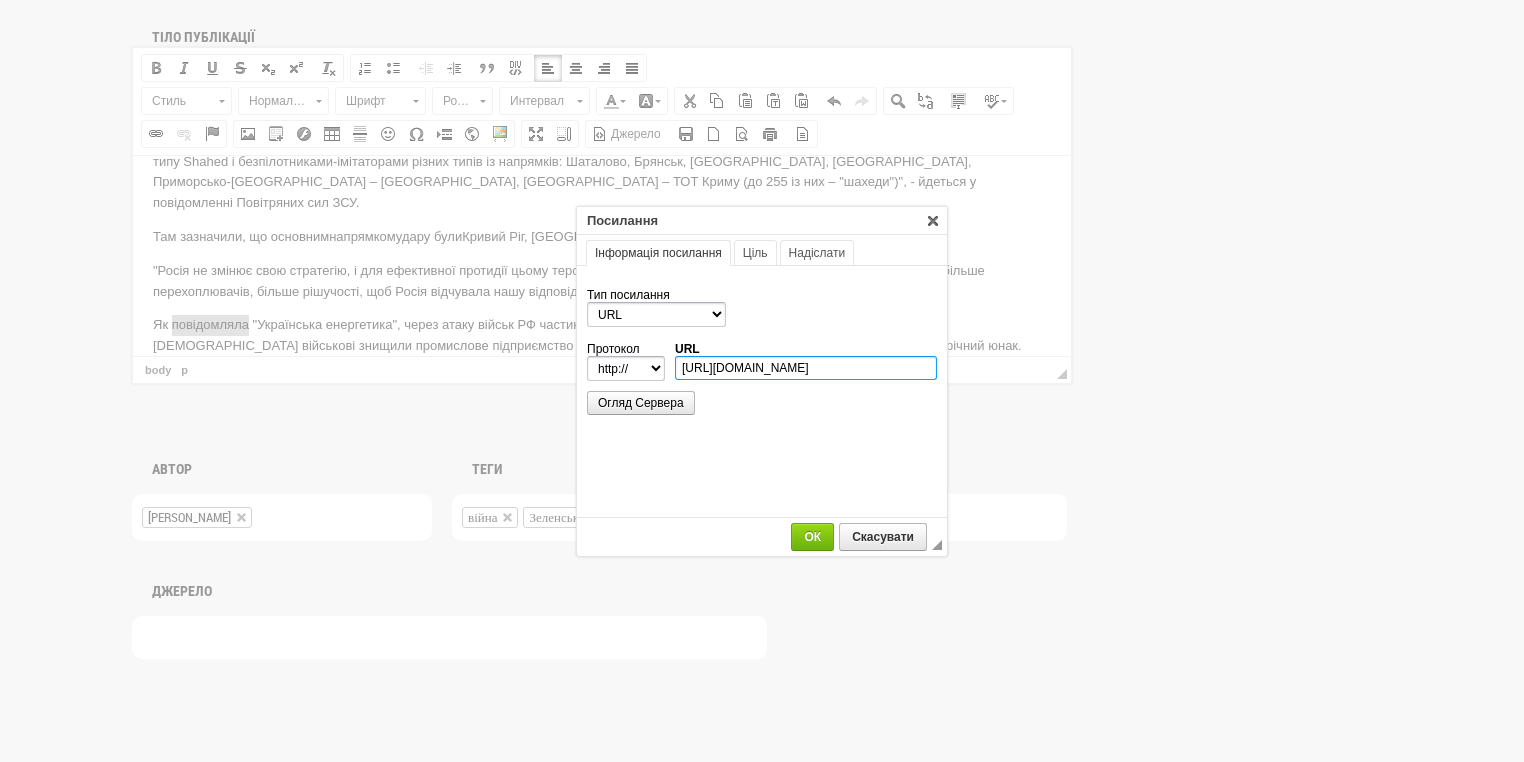 scroll, scrollTop: 0, scrollLeft: 192, axis: horizontal 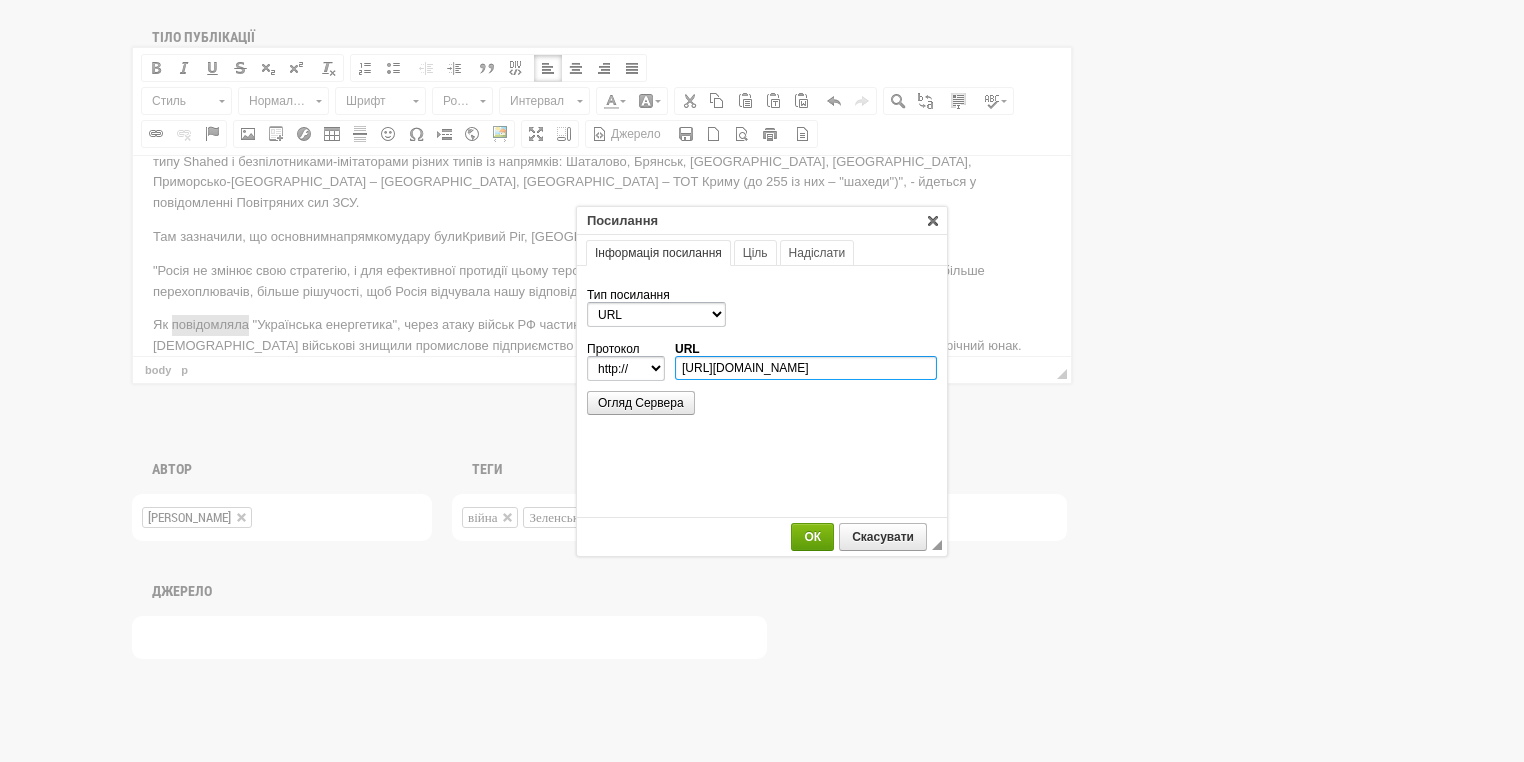 type on "https://ua-energy.org/uk/posts/cherez-ataku-viisk-rf-chastyna-kryvoho-rohu-kilka-ho" 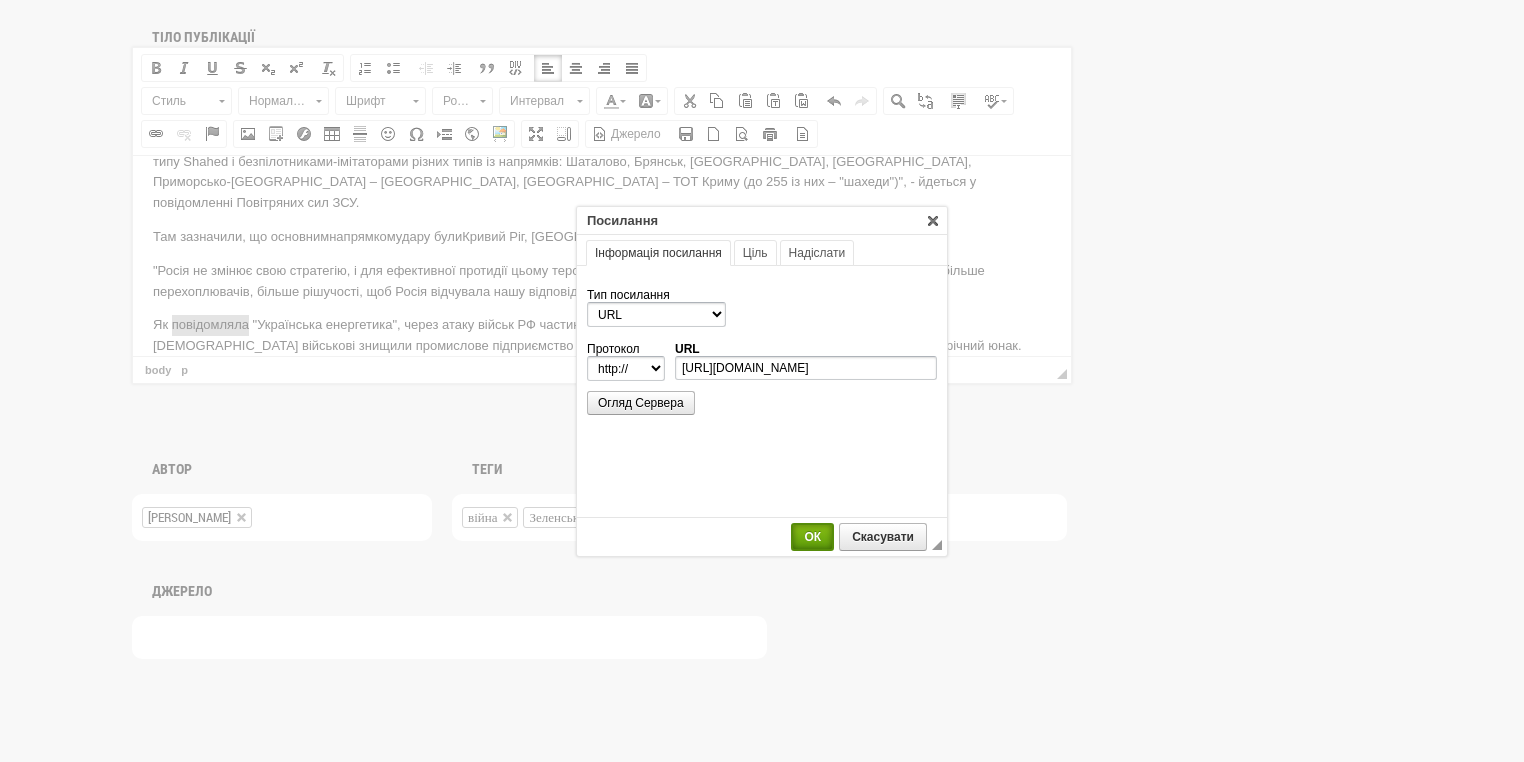select on "https://" 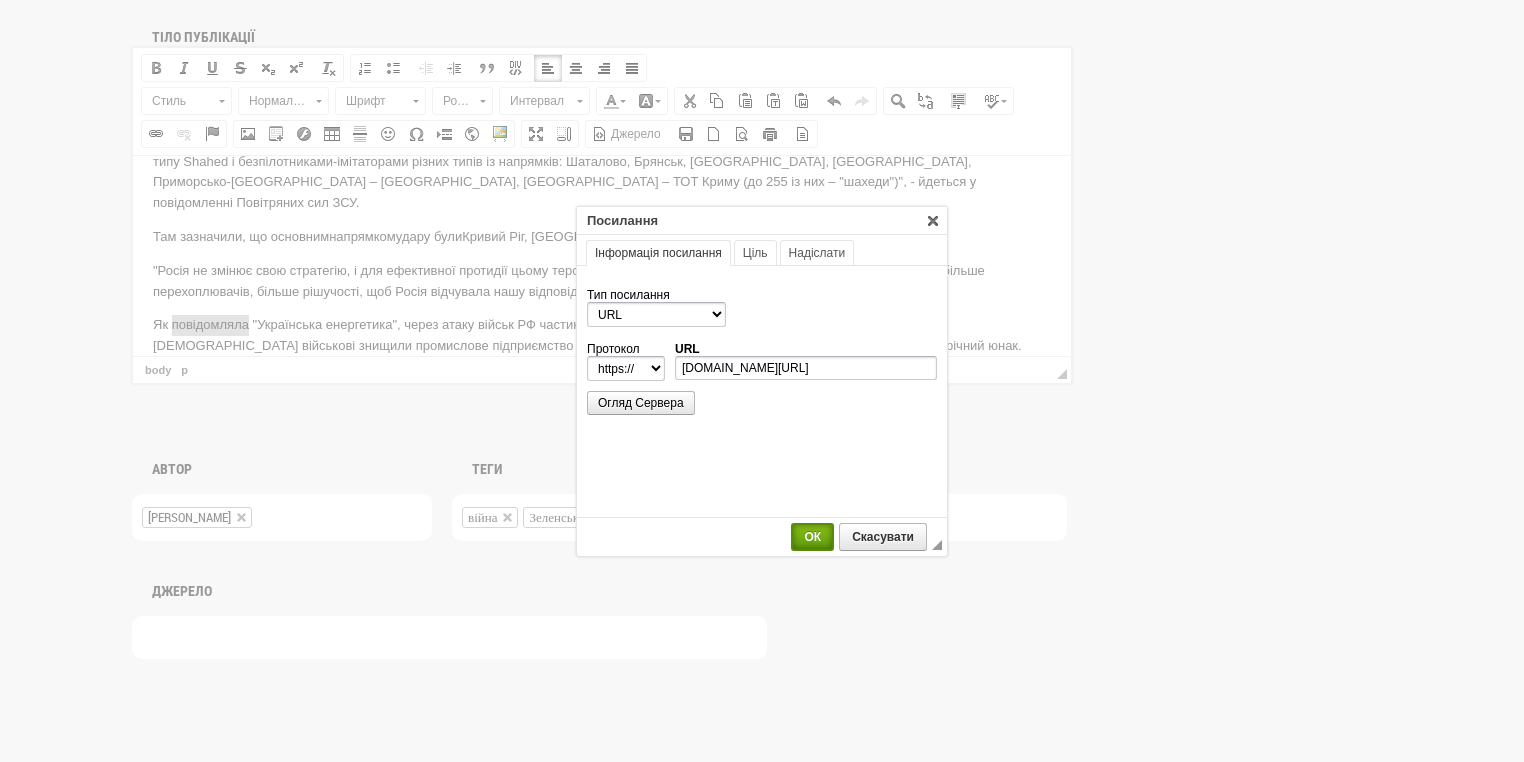 scroll, scrollTop: 0, scrollLeft: 0, axis: both 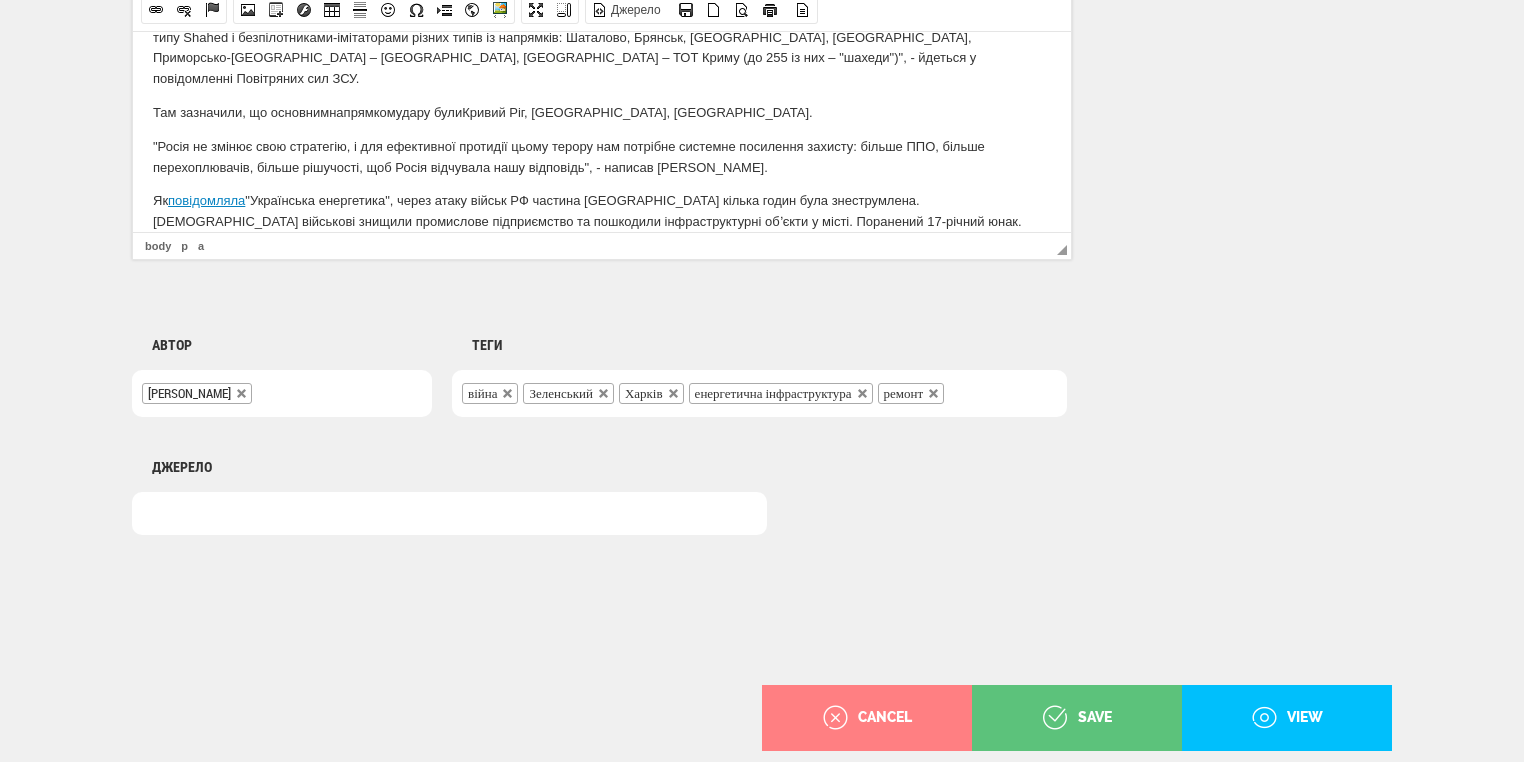click on "Як  повідомляла  "Українська енергетика", ч ерез атаку військ РФ частина Кривого Рогу кілька годин була знеструмлена.  Російські військові знищили промислове підприємство та пошкодили інфраструктурні обʼєкти у місті. Поранений 17-річний юнак." at bounding box center [602, 211] 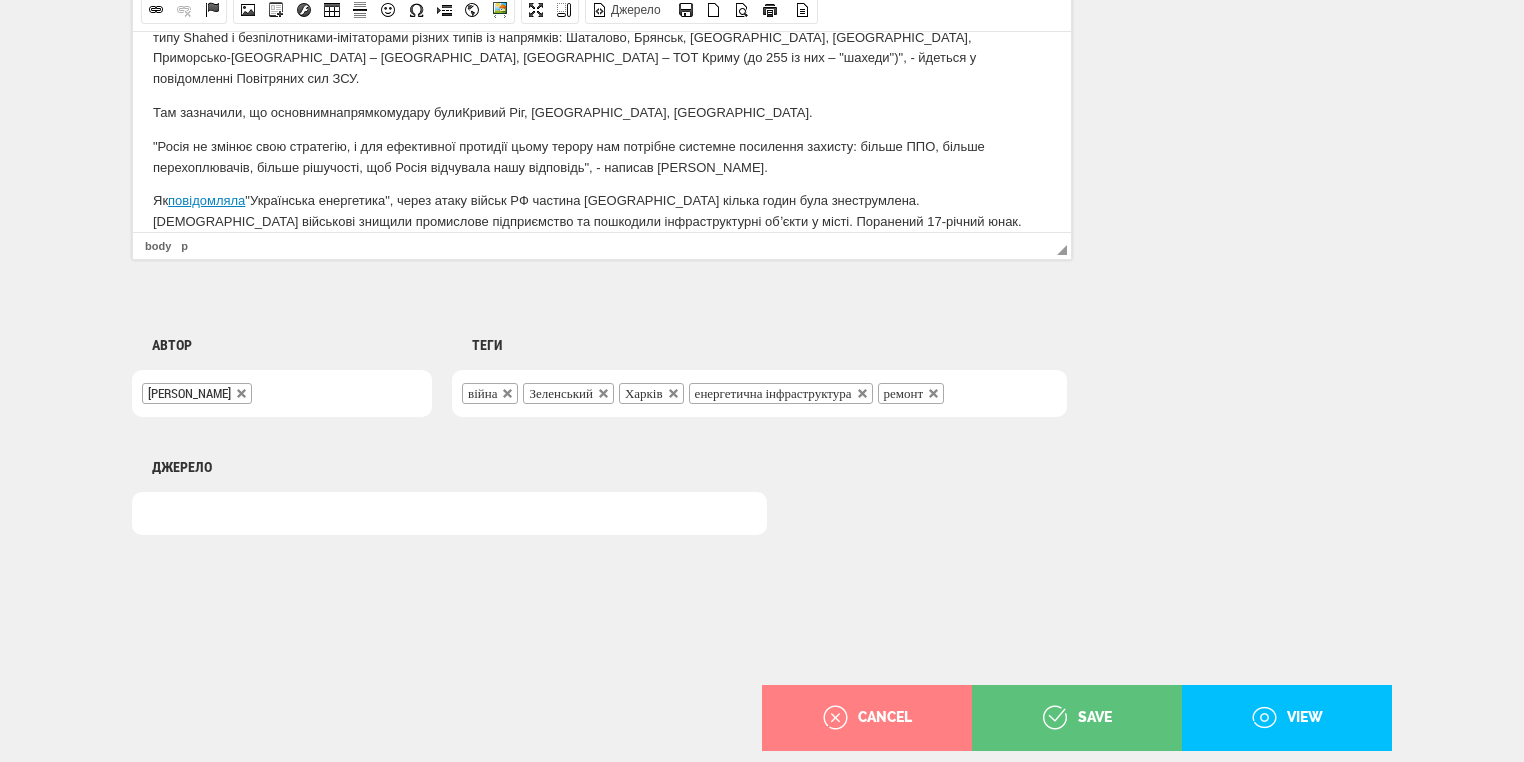 scroll, scrollTop: 232, scrollLeft: 0, axis: vertical 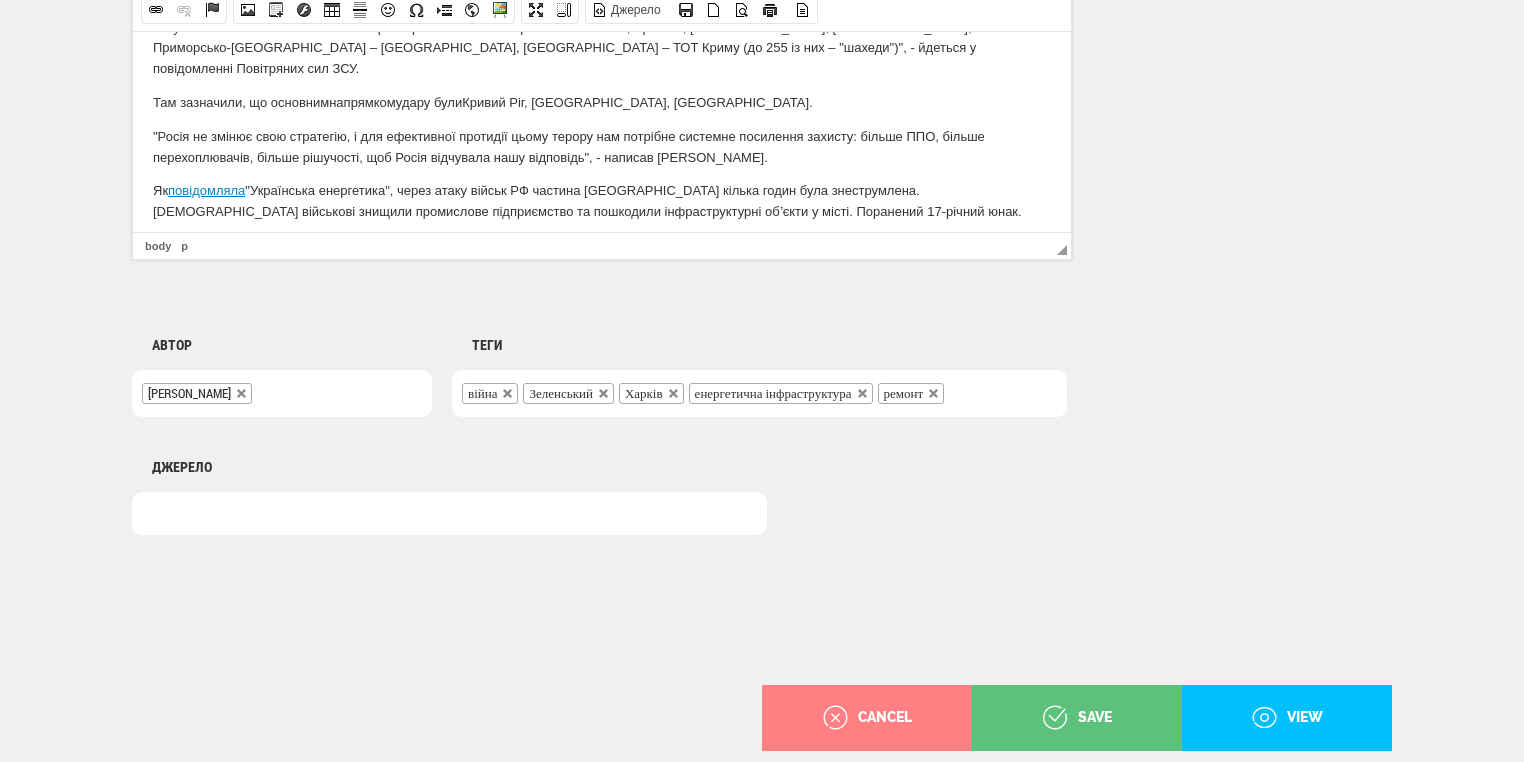 click at bounding box center [602, 245] 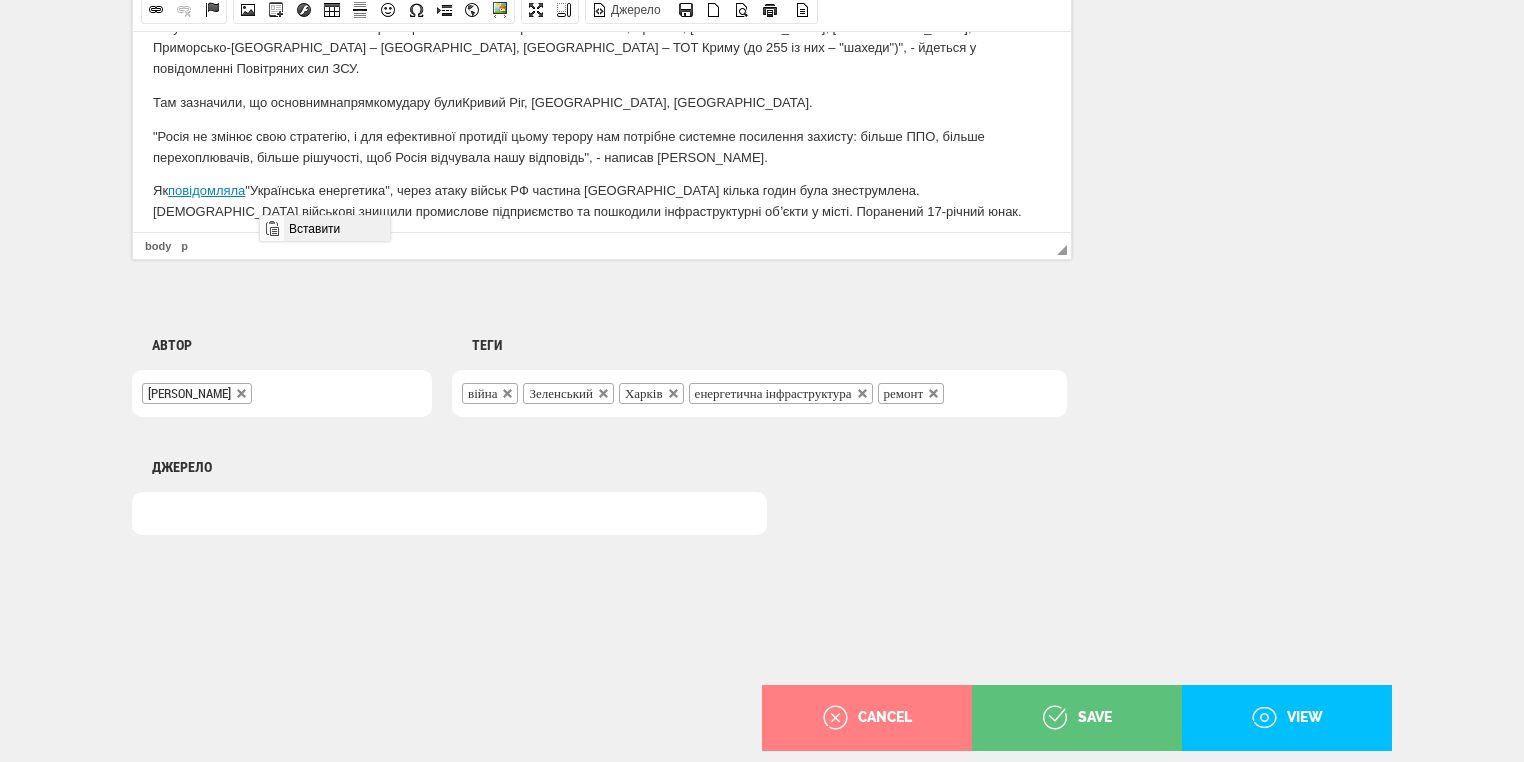 click on "Вставити" at bounding box center [336, 228] 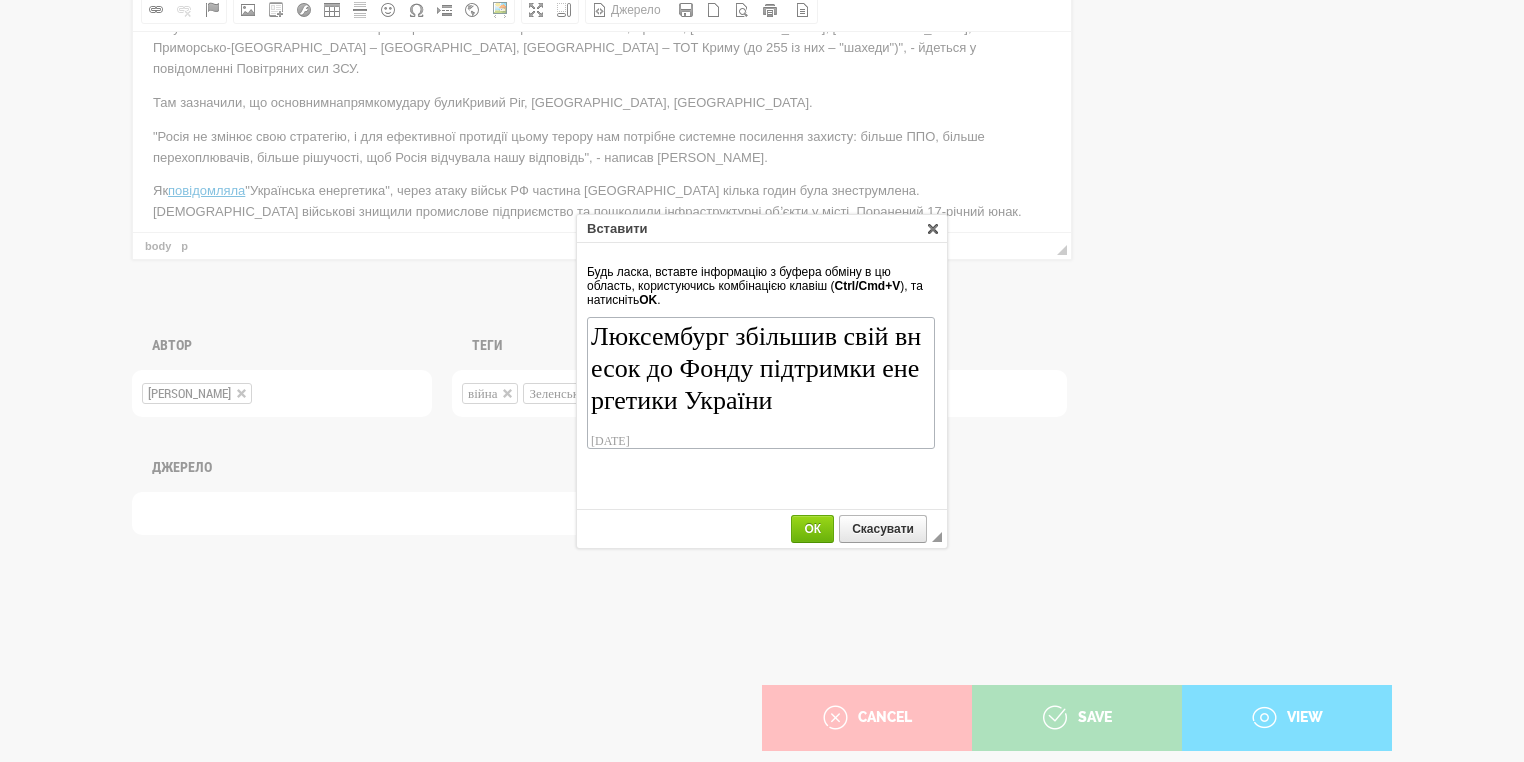 scroll, scrollTop: 150, scrollLeft: 0, axis: vertical 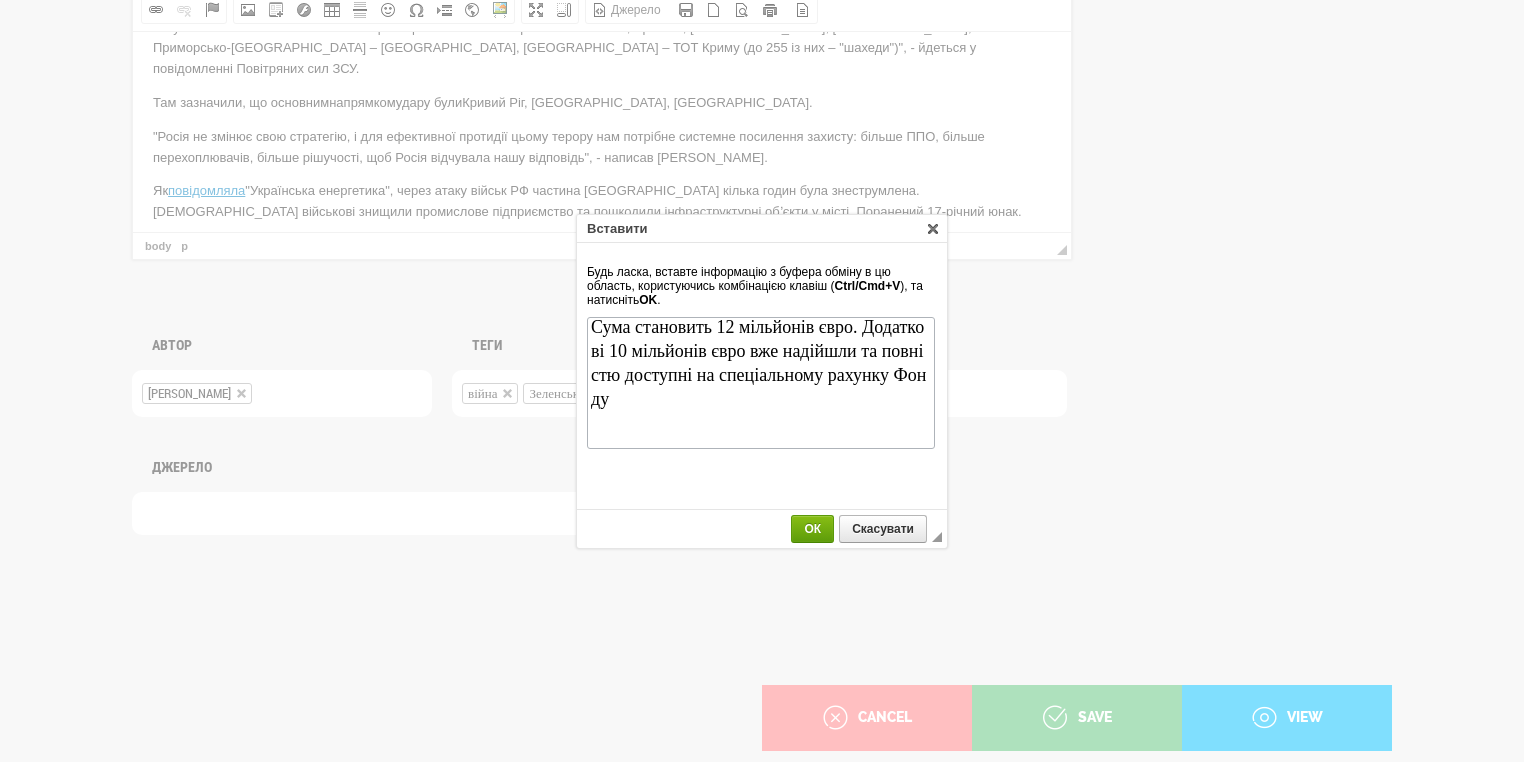 click on "ОК" at bounding box center [812, 529] 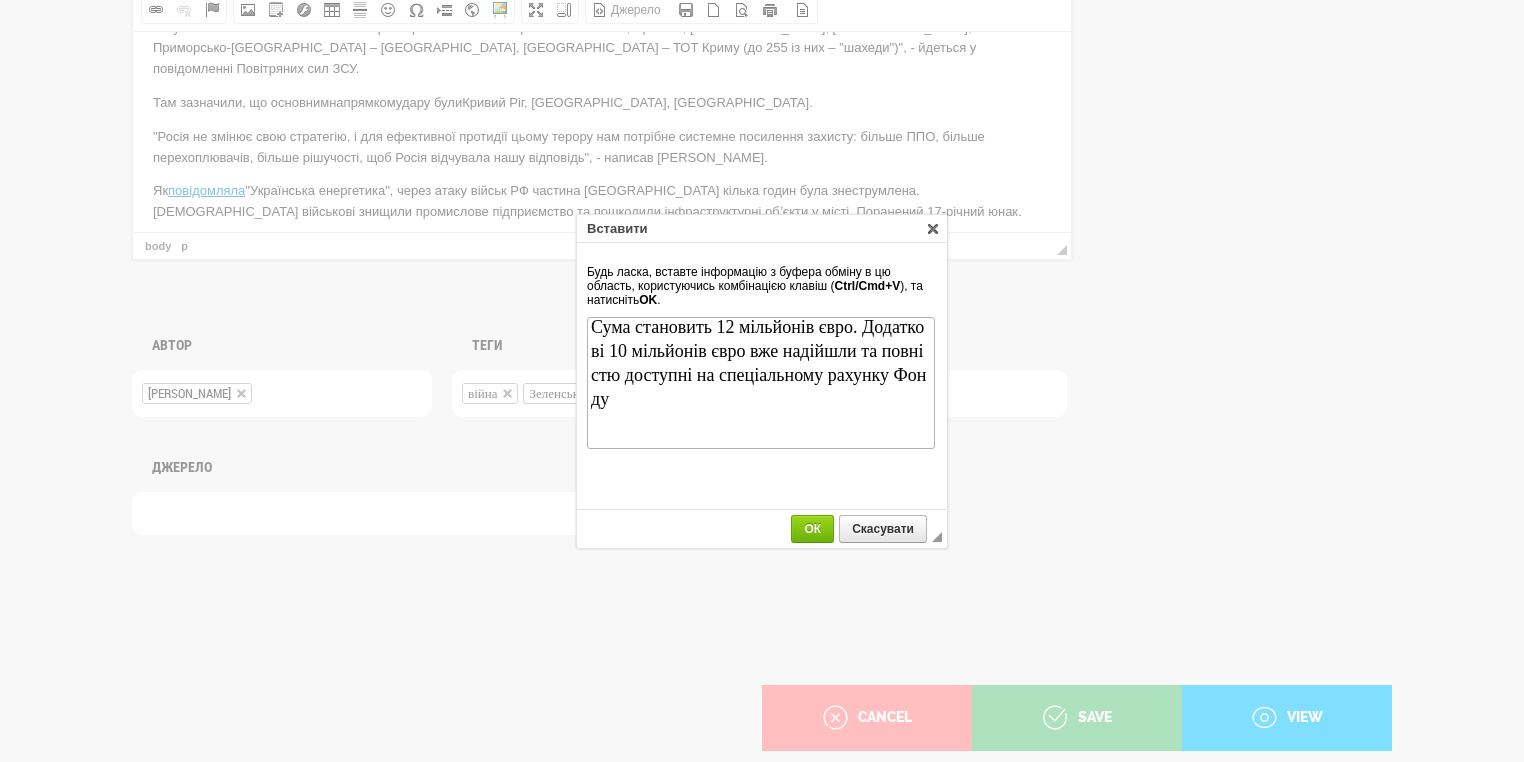 scroll, scrollTop: 384, scrollLeft: 0, axis: vertical 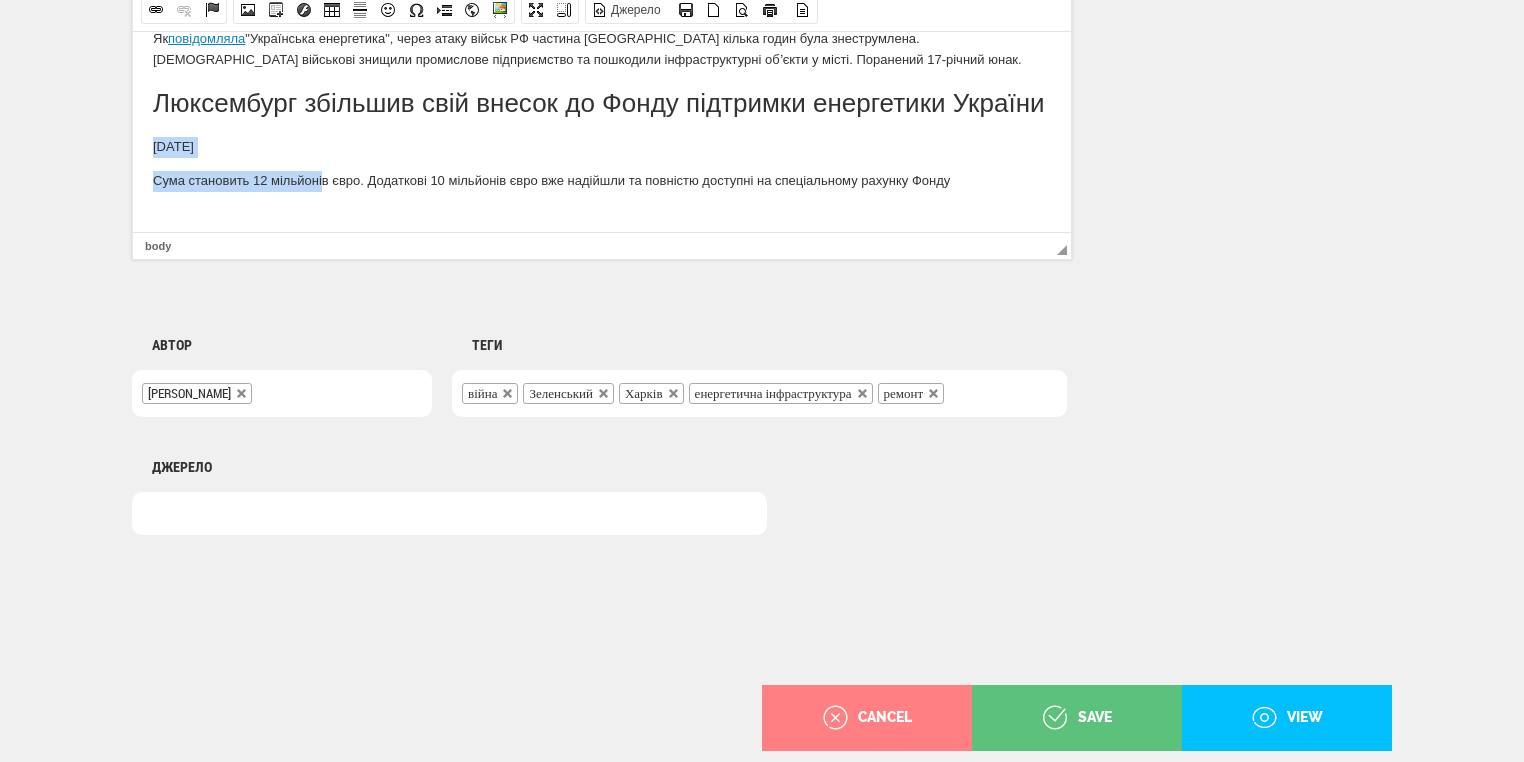 drag, startPoint x: 324, startPoint y: 170, endPoint x: 153, endPoint y: 164, distance: 171.10522 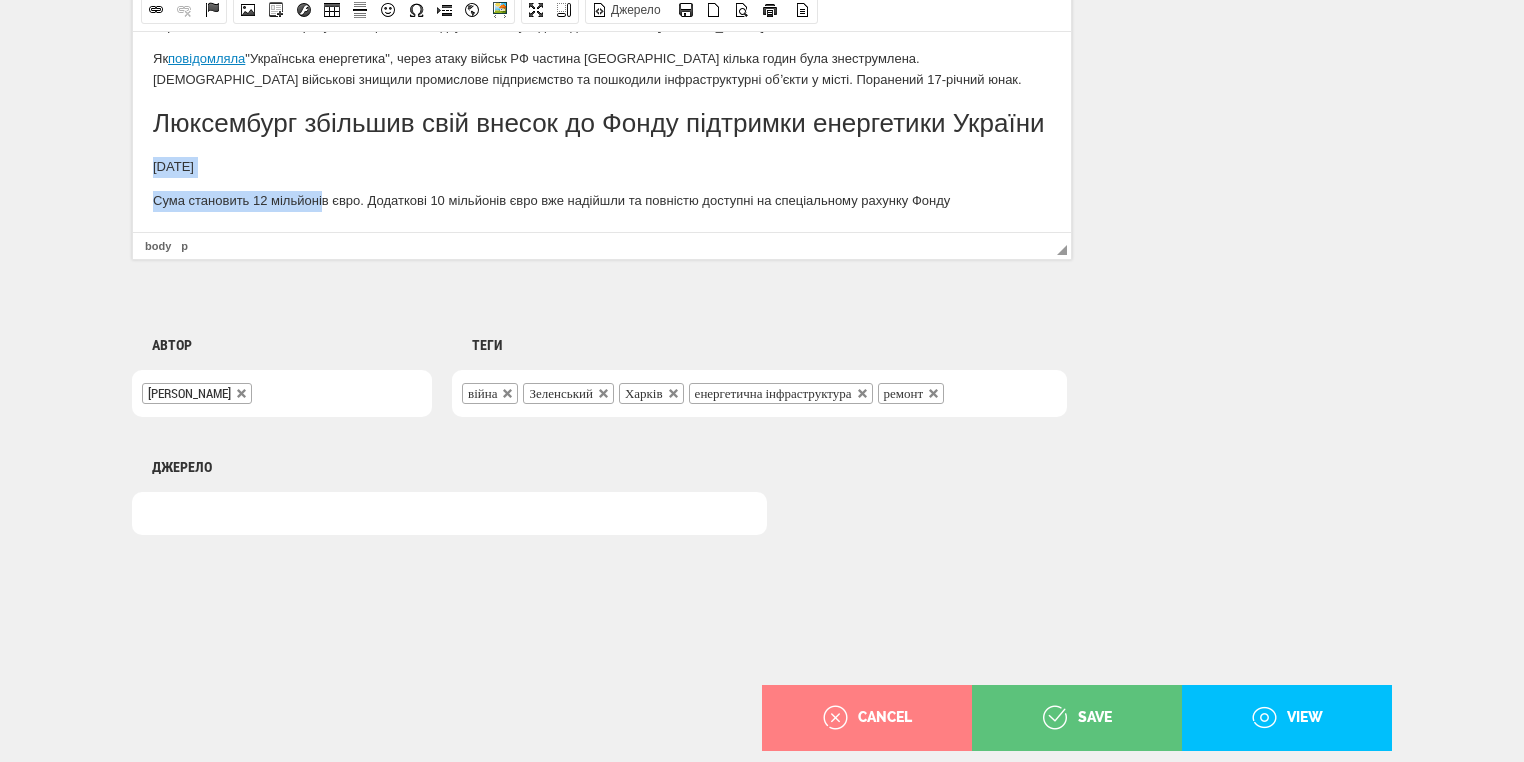 scroll, scrollTop: 374, scrollLeft: 0, axis: vertical 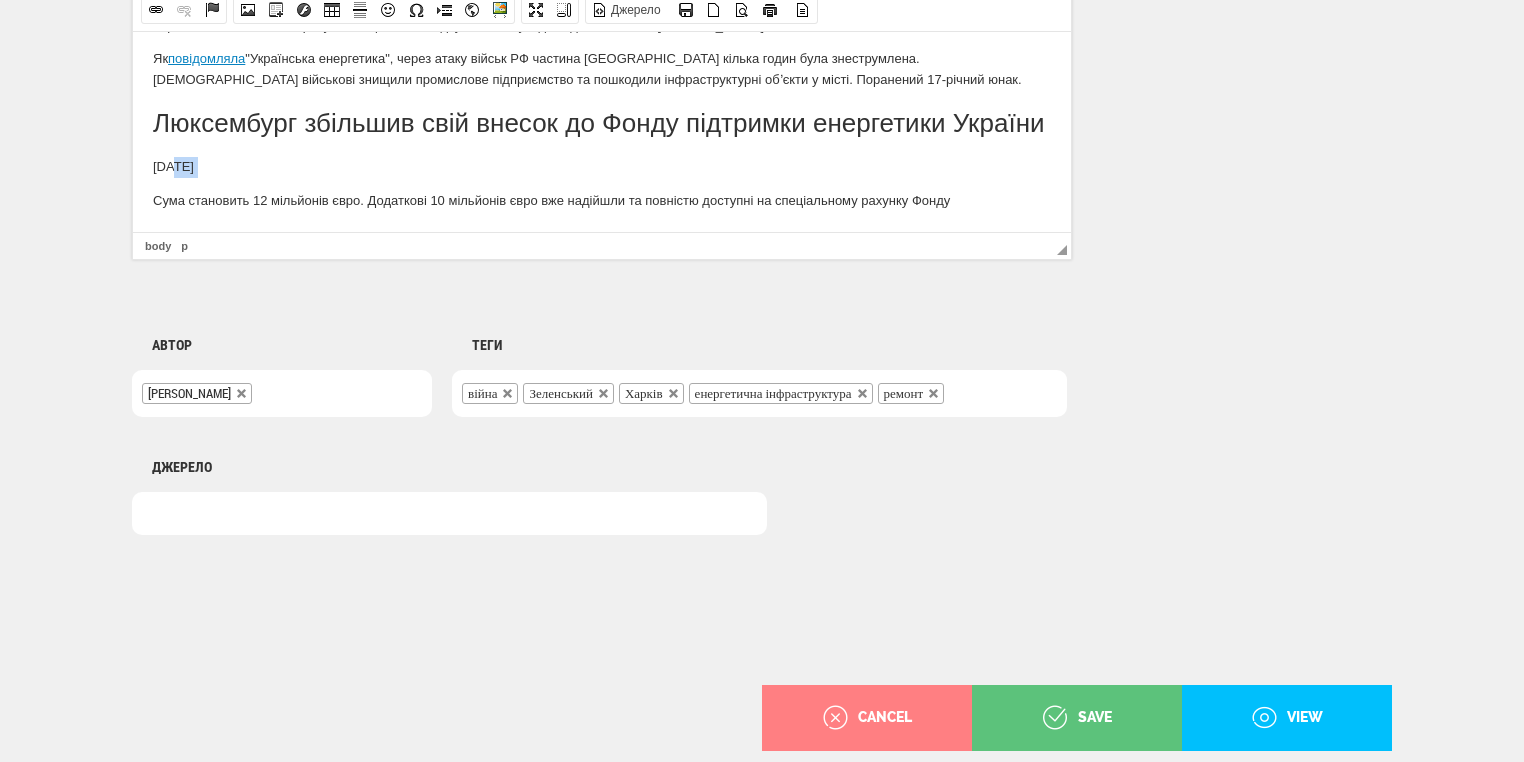 drag, startPoint x: 246, startPoint y: 167, endPoint x: 152, endPoint y: 161, distance: 94.19129 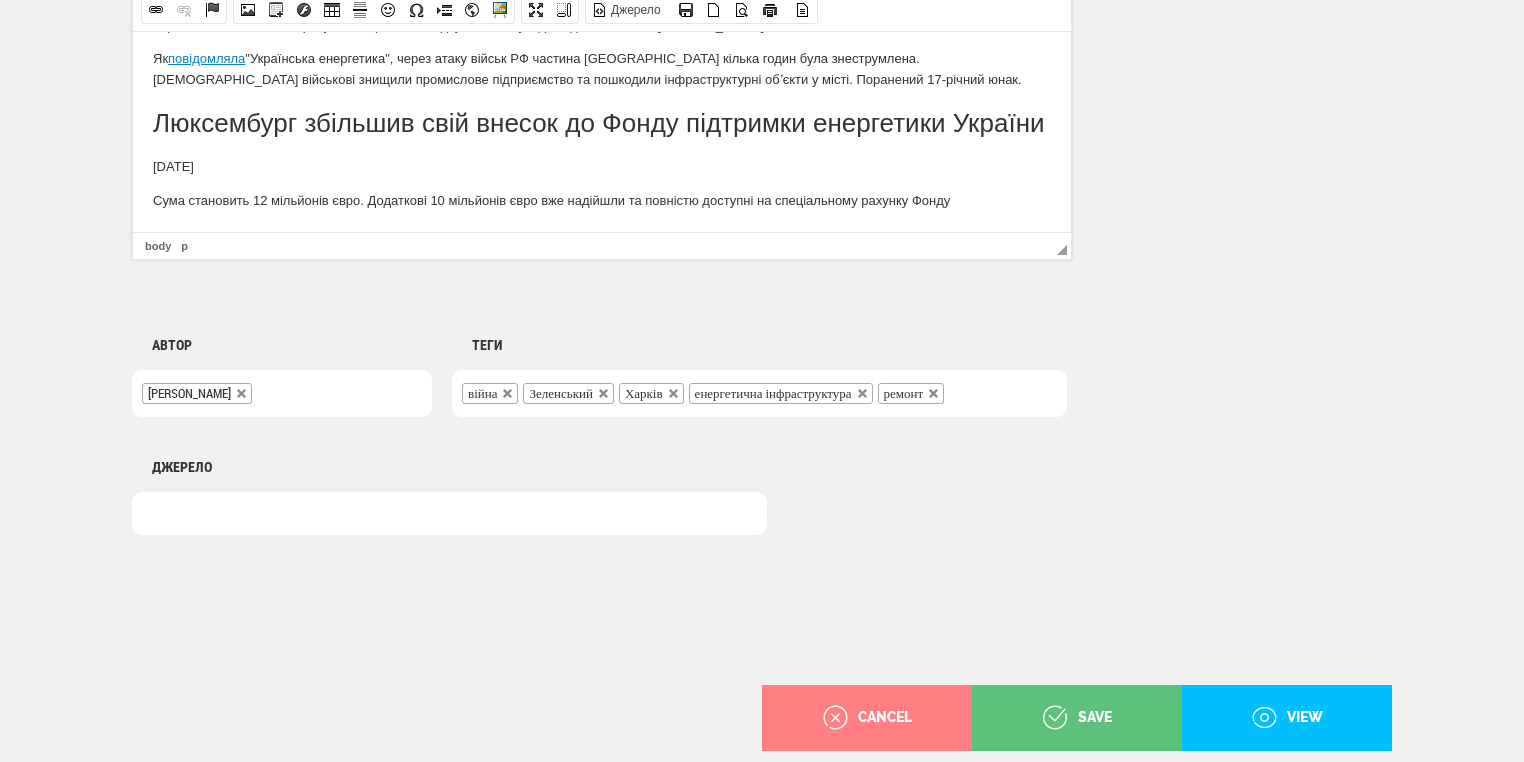 scroll, scrollTop: 340, scrollLeft: 0, axis: vertical 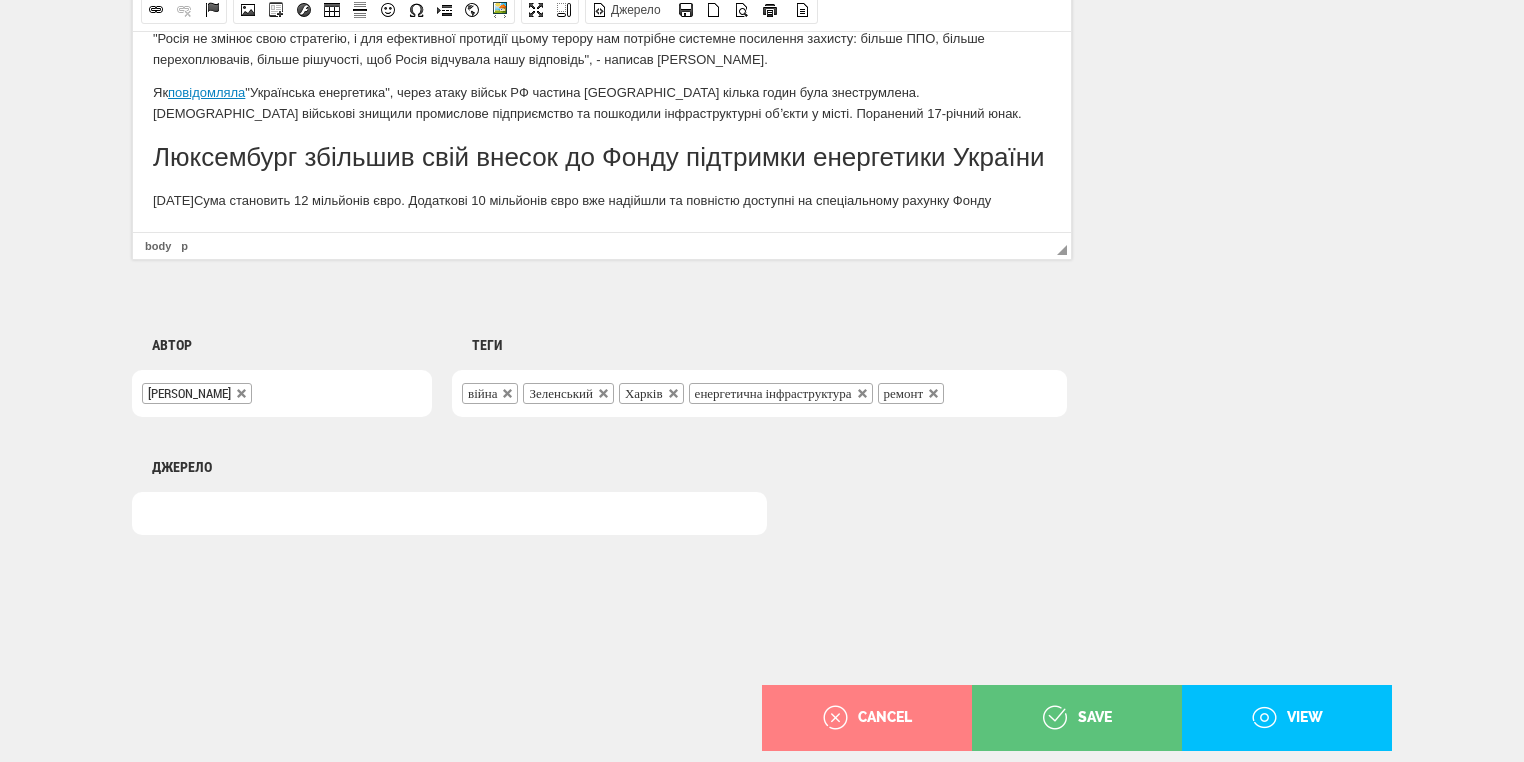 click on "16 липня 202  Сума становить 12 мільйонів євро. Додаткові 10 мільйонів євро вже надійшли та повністю доступні на спеціальному рахунку Фонду" at bounding box center (602, 200) 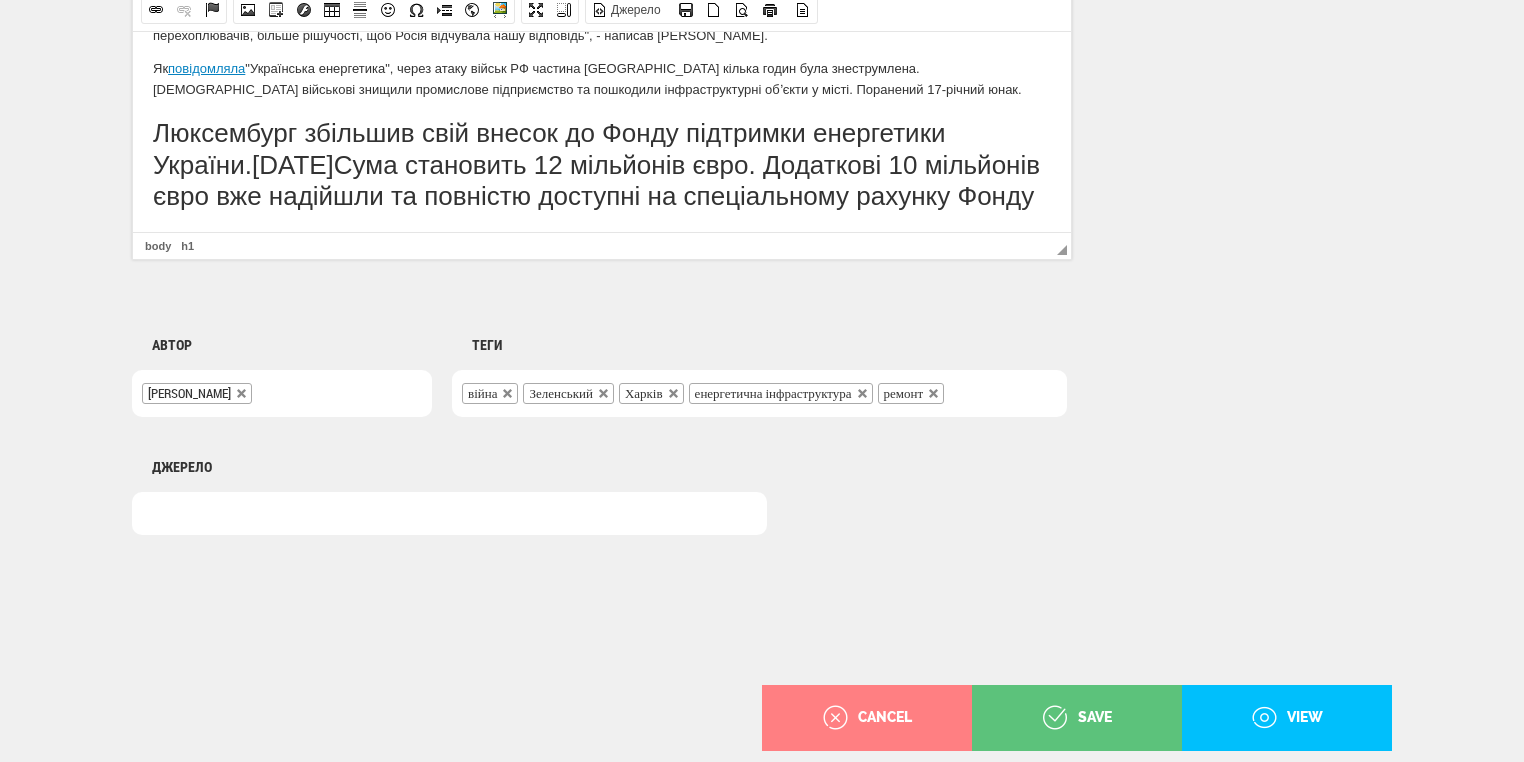 scroll, scrollTop: 1164, scrollLeft: 0, axis: vertical 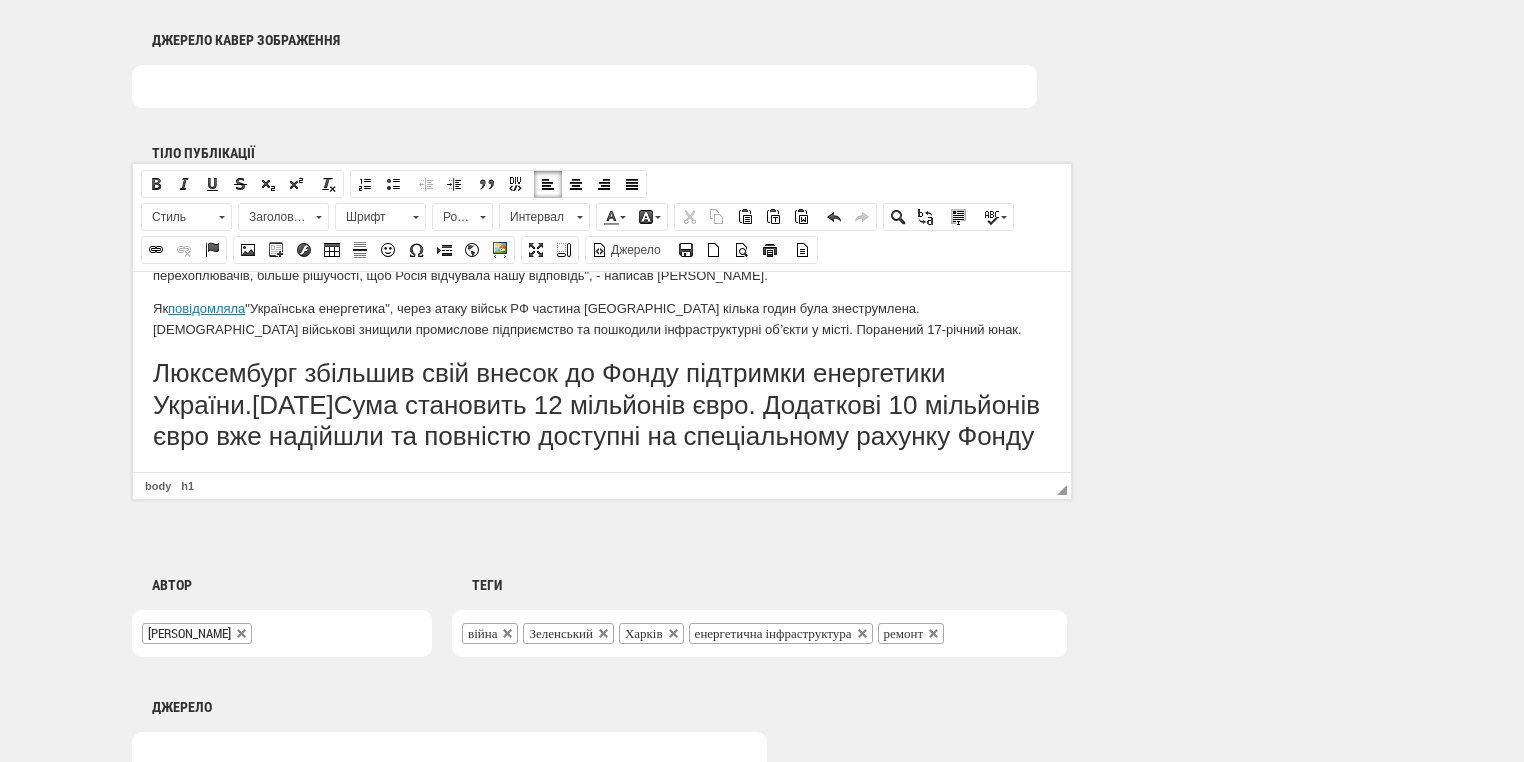 click on "Заголовок 1" at bounding box center (283, 217) 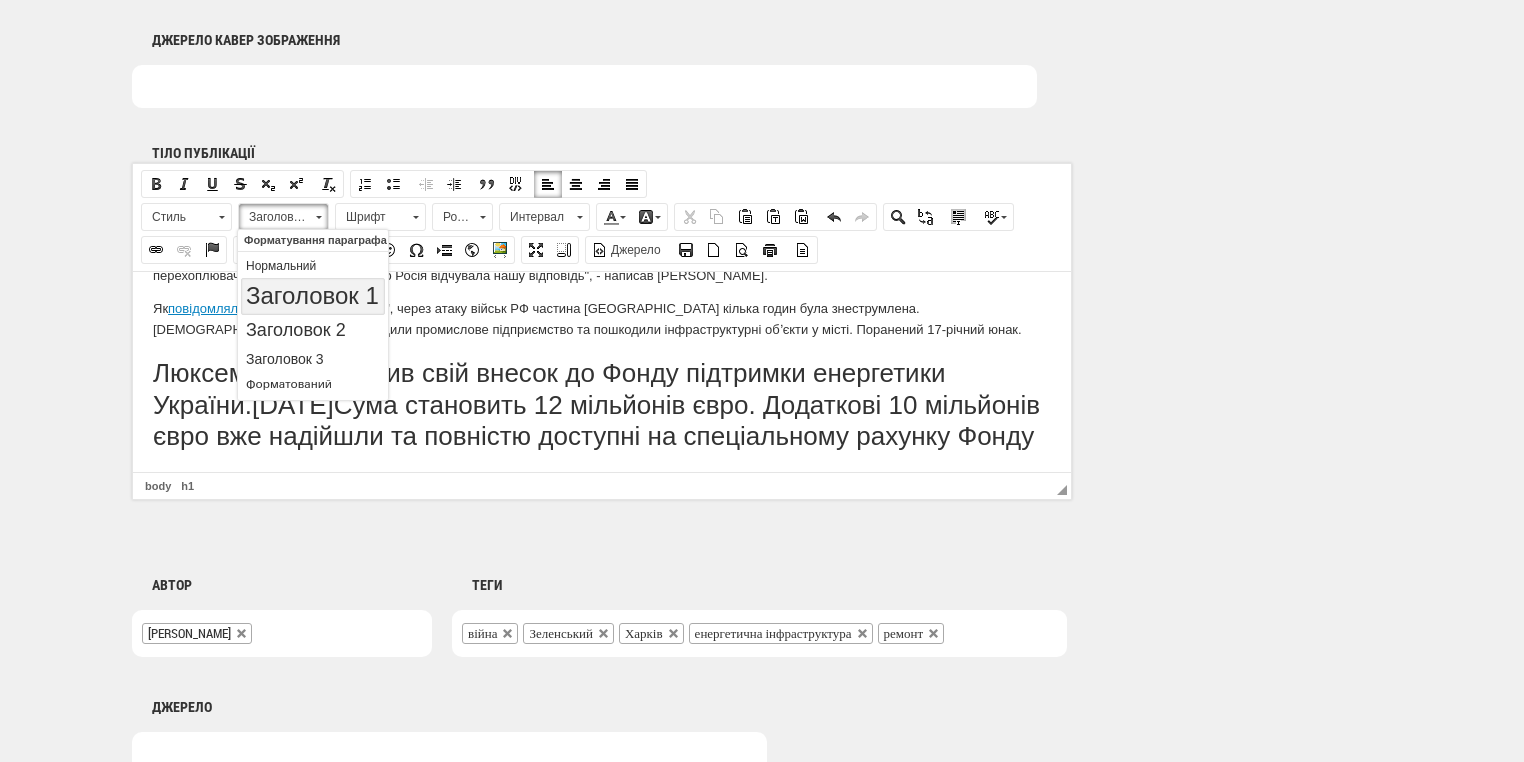 scroll, scrollTop: 0, scrollLeft: 0, axis: both 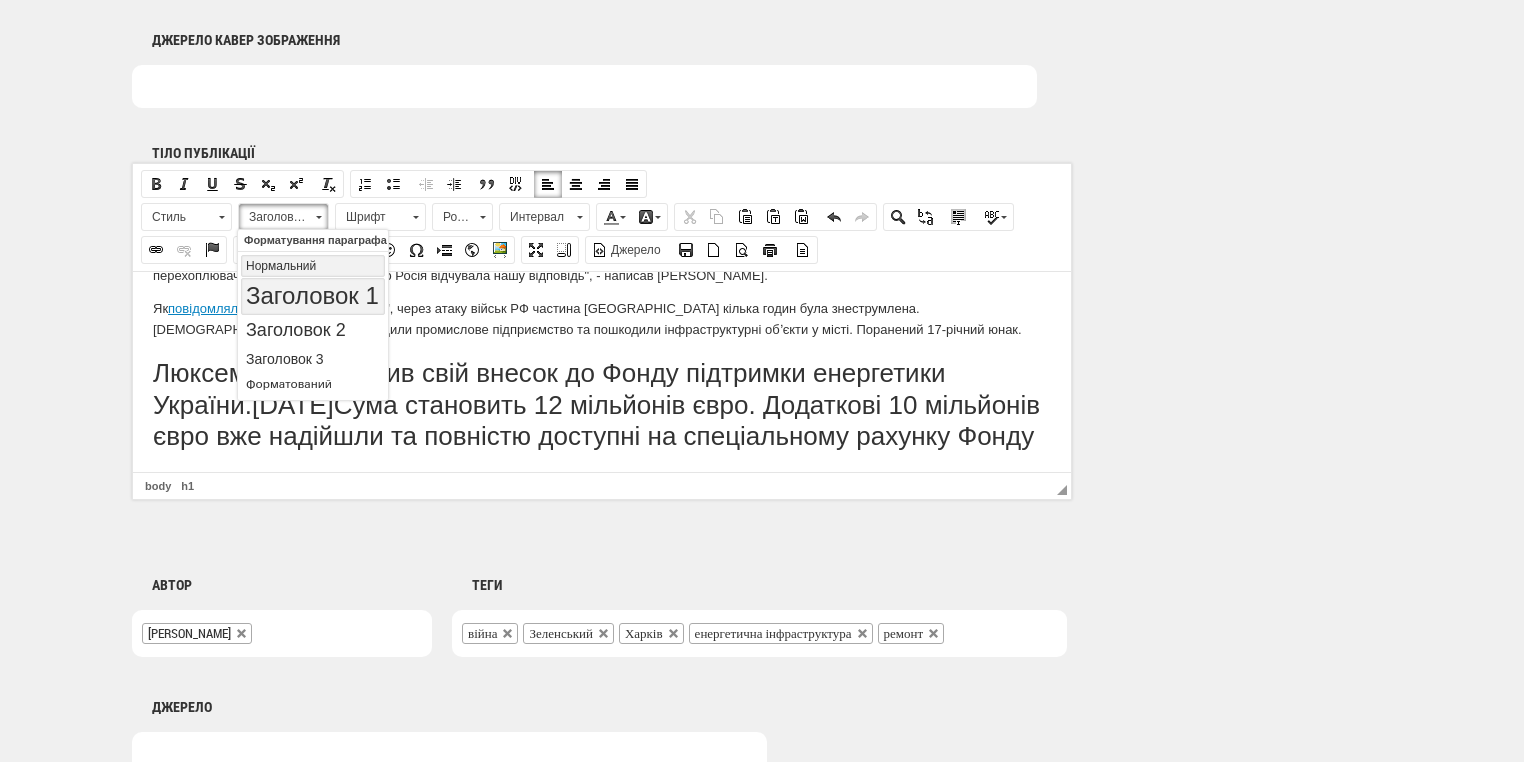 click on "Нормальний" at bounding box center (313, 266) 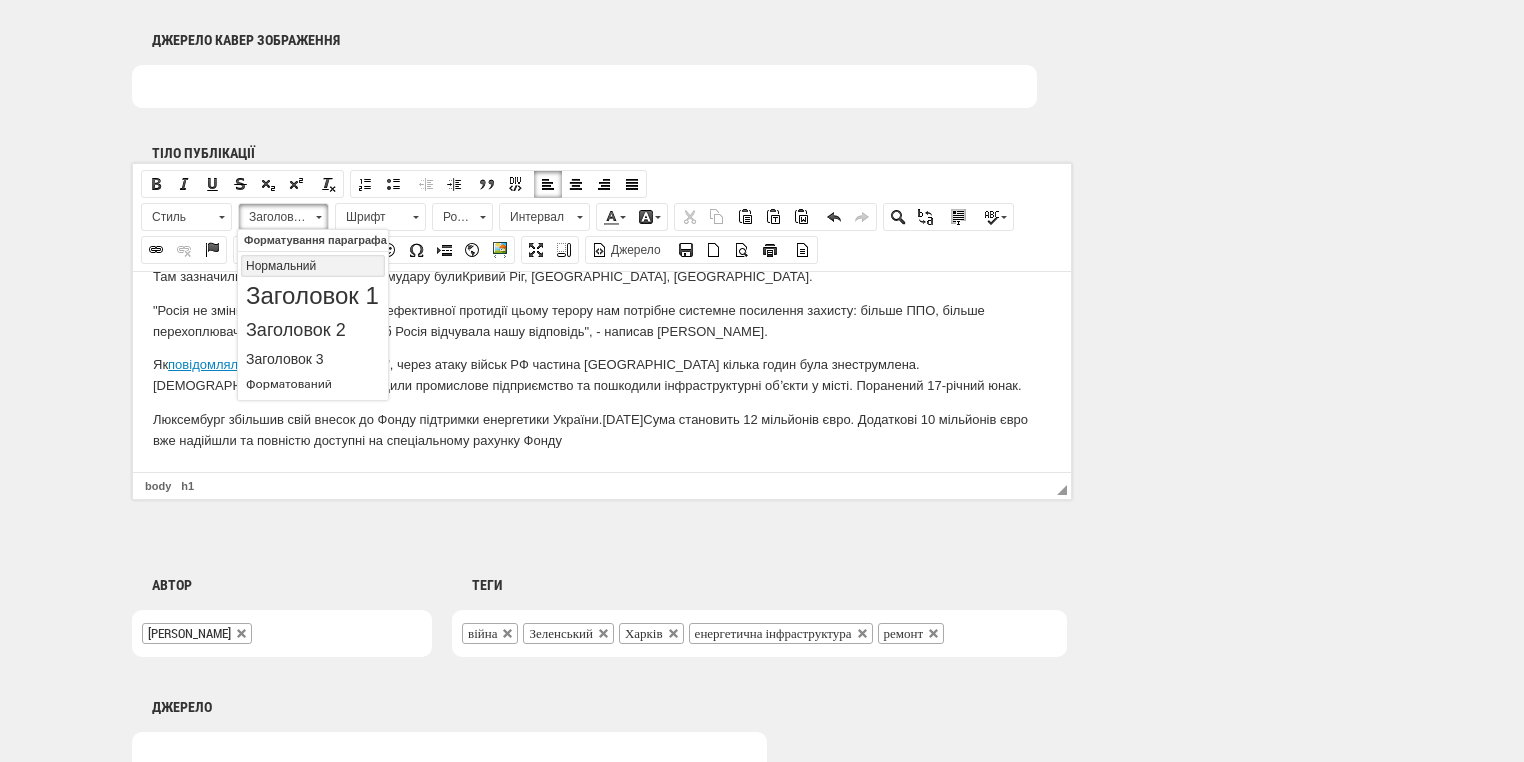 scroll, scrollTop: 276, scrollLeft: 0, axis: vertical 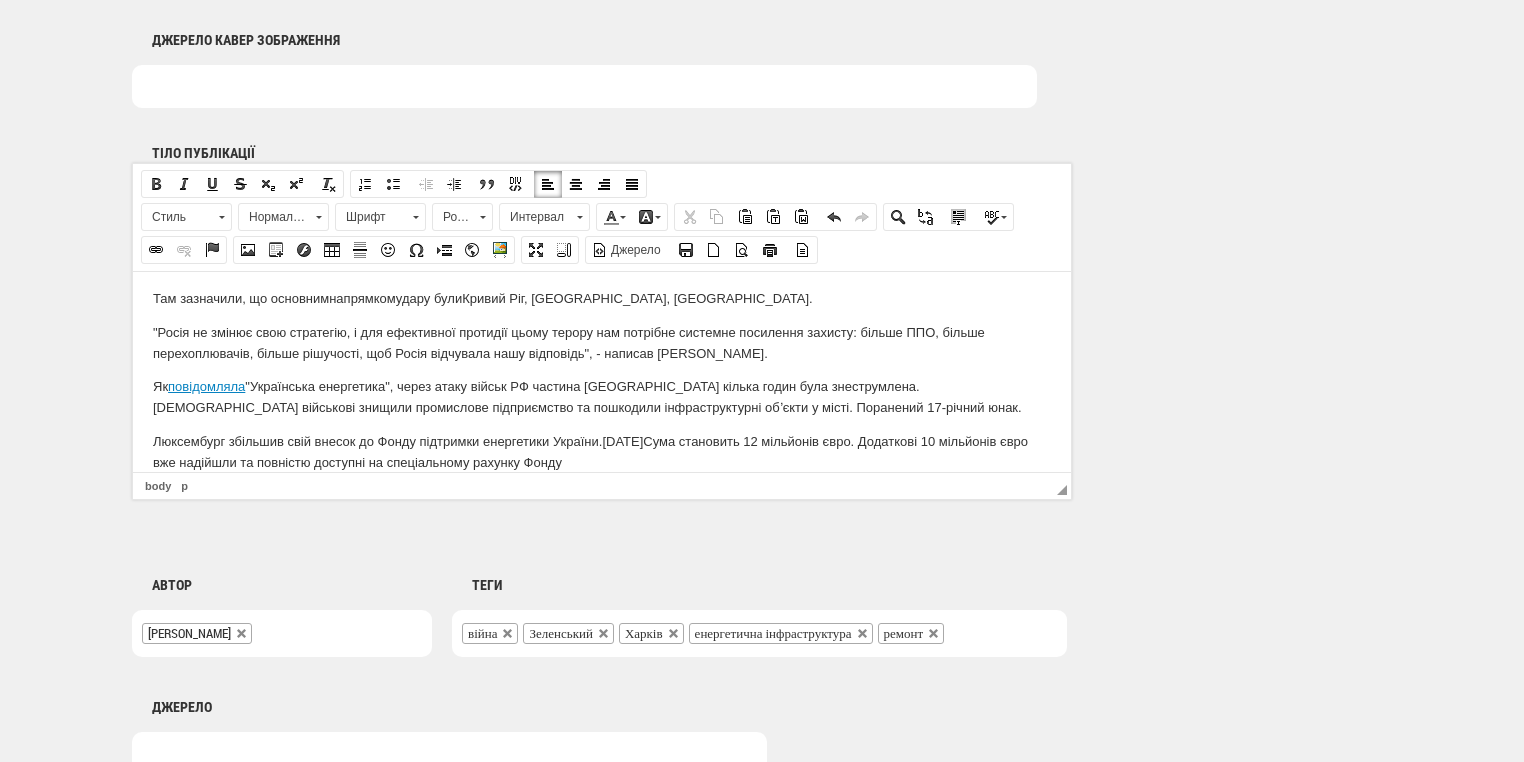 click on "Люксембург збільшив свій внесок до Фонду підтримки енергетики України.  16 липня 2025  Сума становить 12 мільйонів євро. Додаткові 10 мільйонів євро вже надійшли та повністю доступні на спеціальному рахунку Фонду" at bounding box center [602, 452] 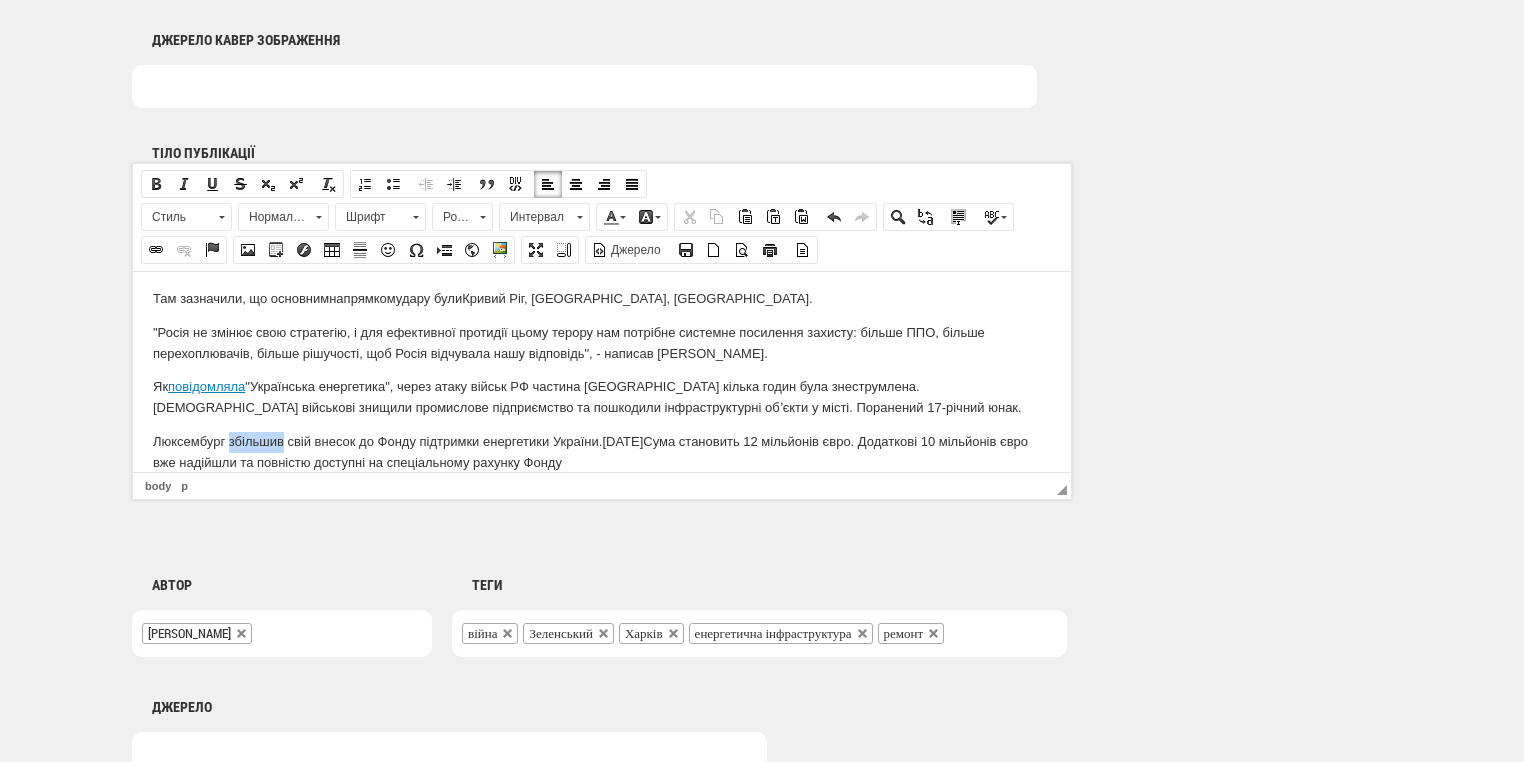 drag, startPoint x: 228, startPoint y: 417, endPoint x: 282, endPoint y: 416, distance: 54.00926 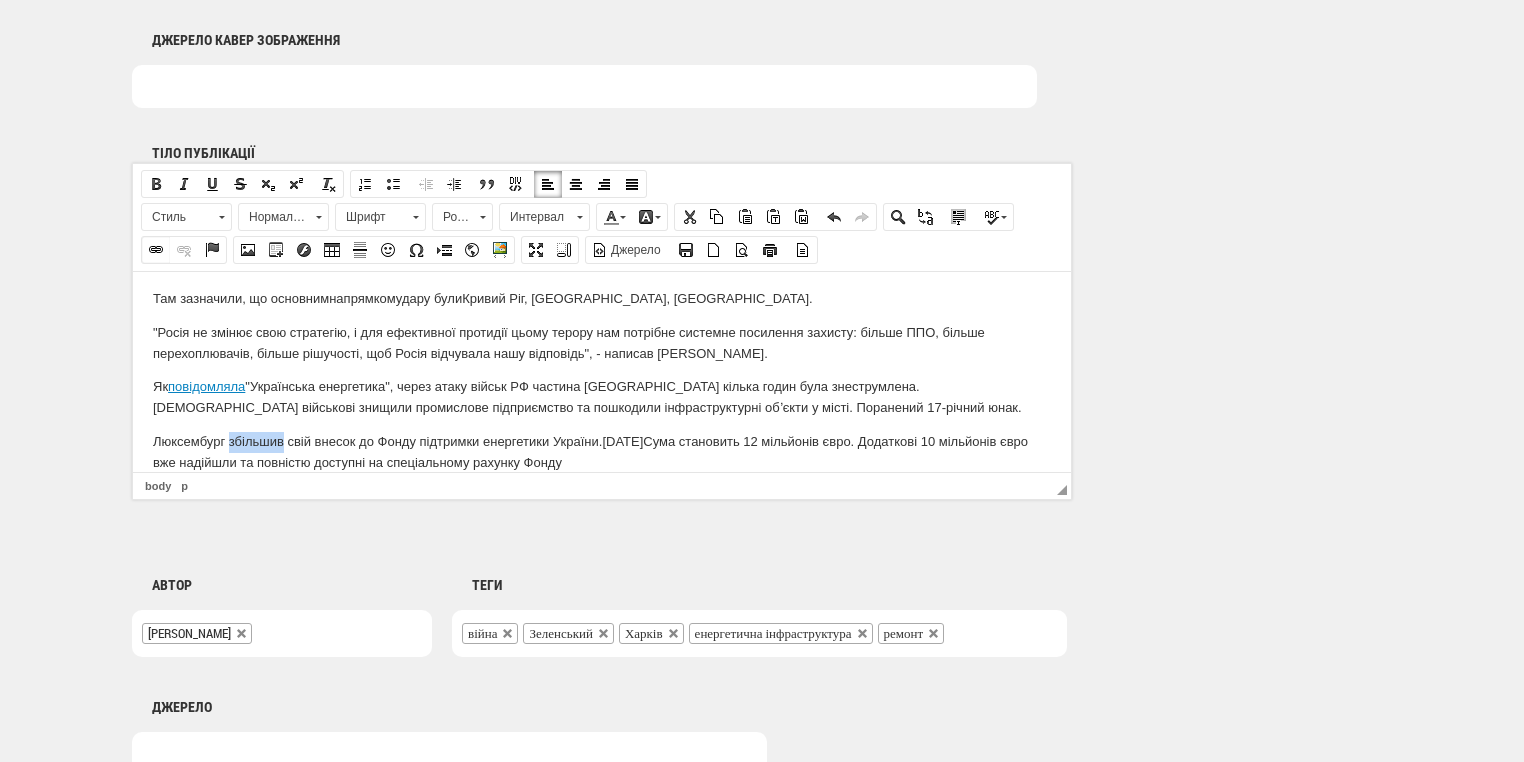 click at bounding box center [156, 250] 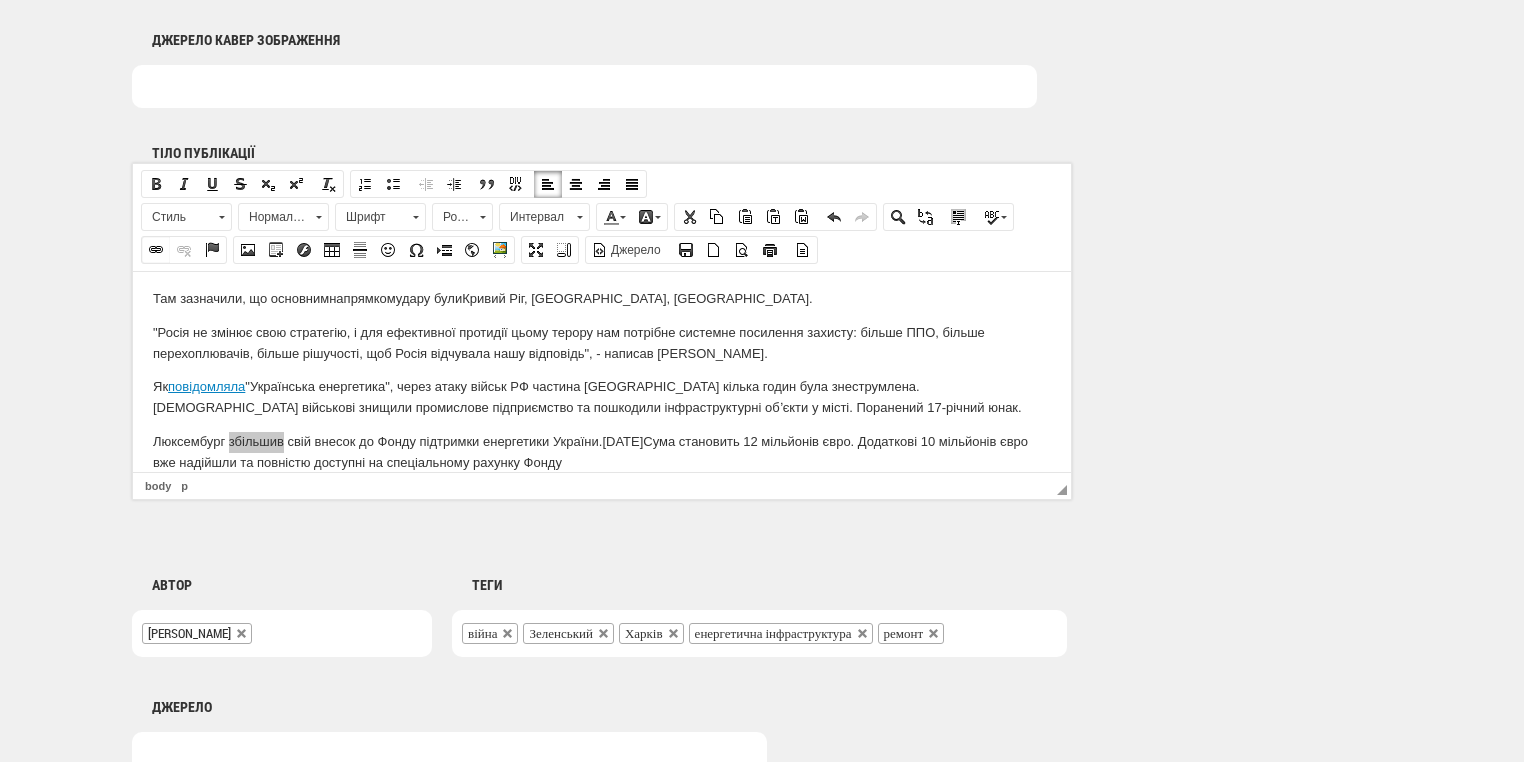 select on "http://" 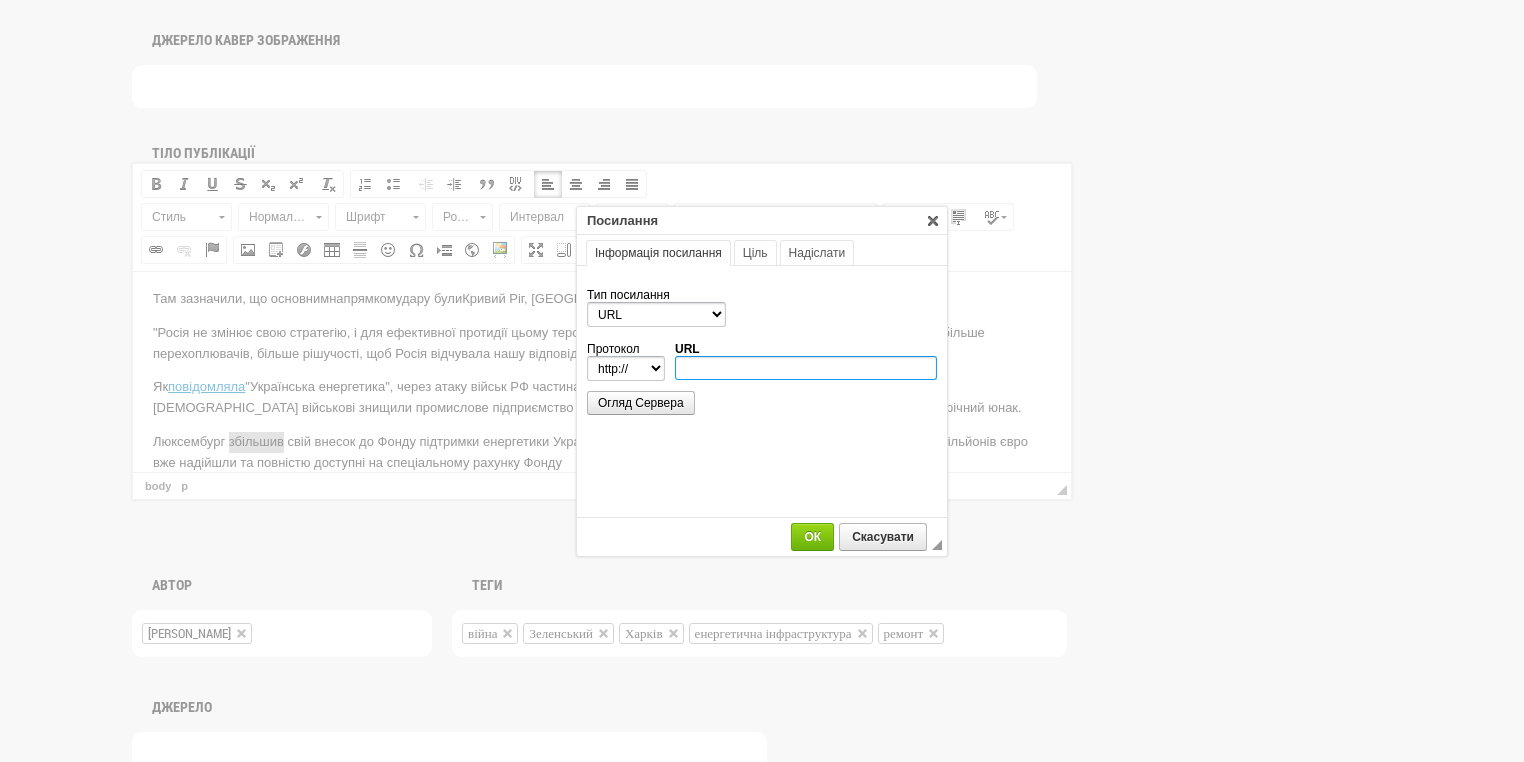 click on "URL" at bounding box center [806, 368] 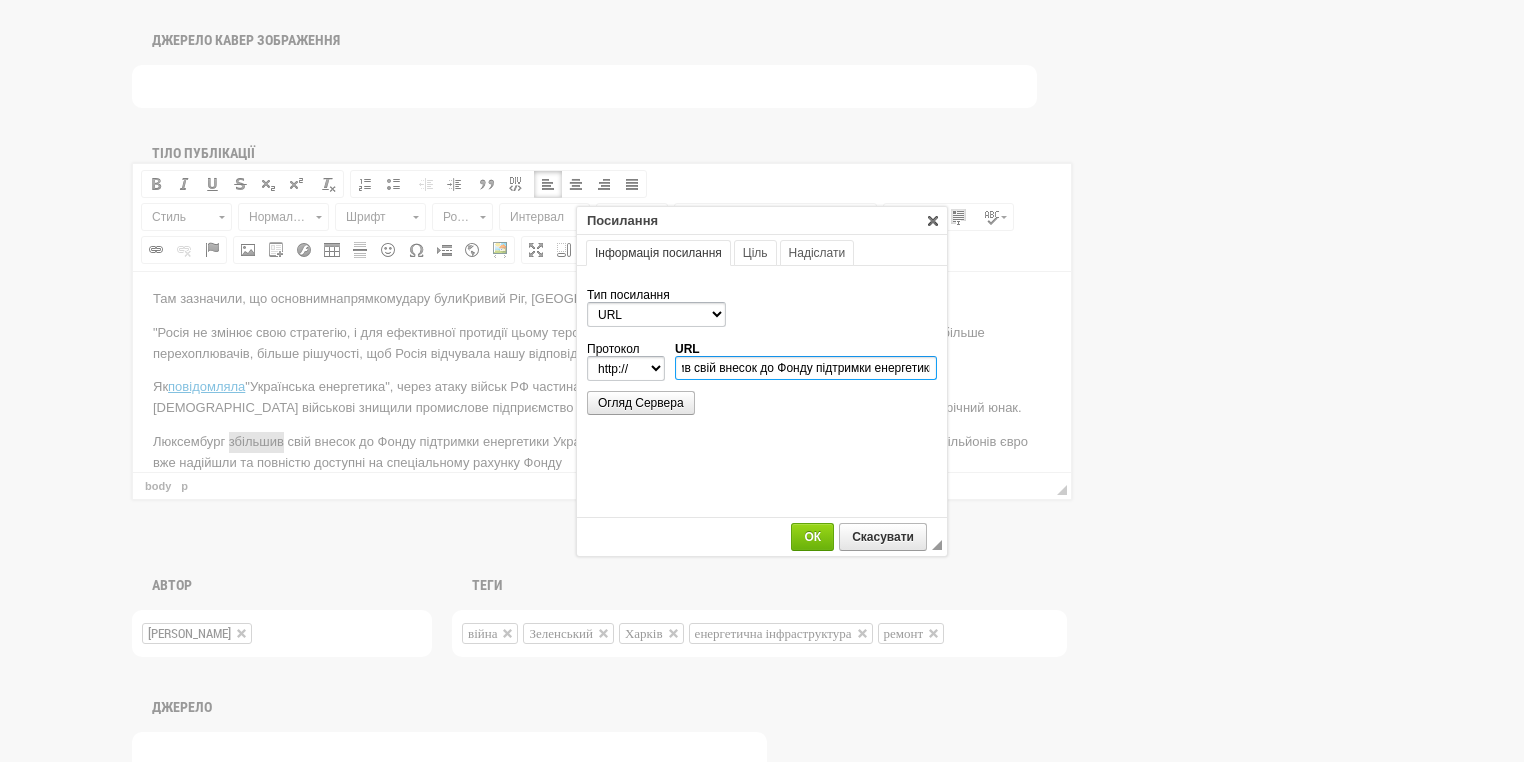 scroll, scrollTop: 0, scrollLeft: 0, axis: both 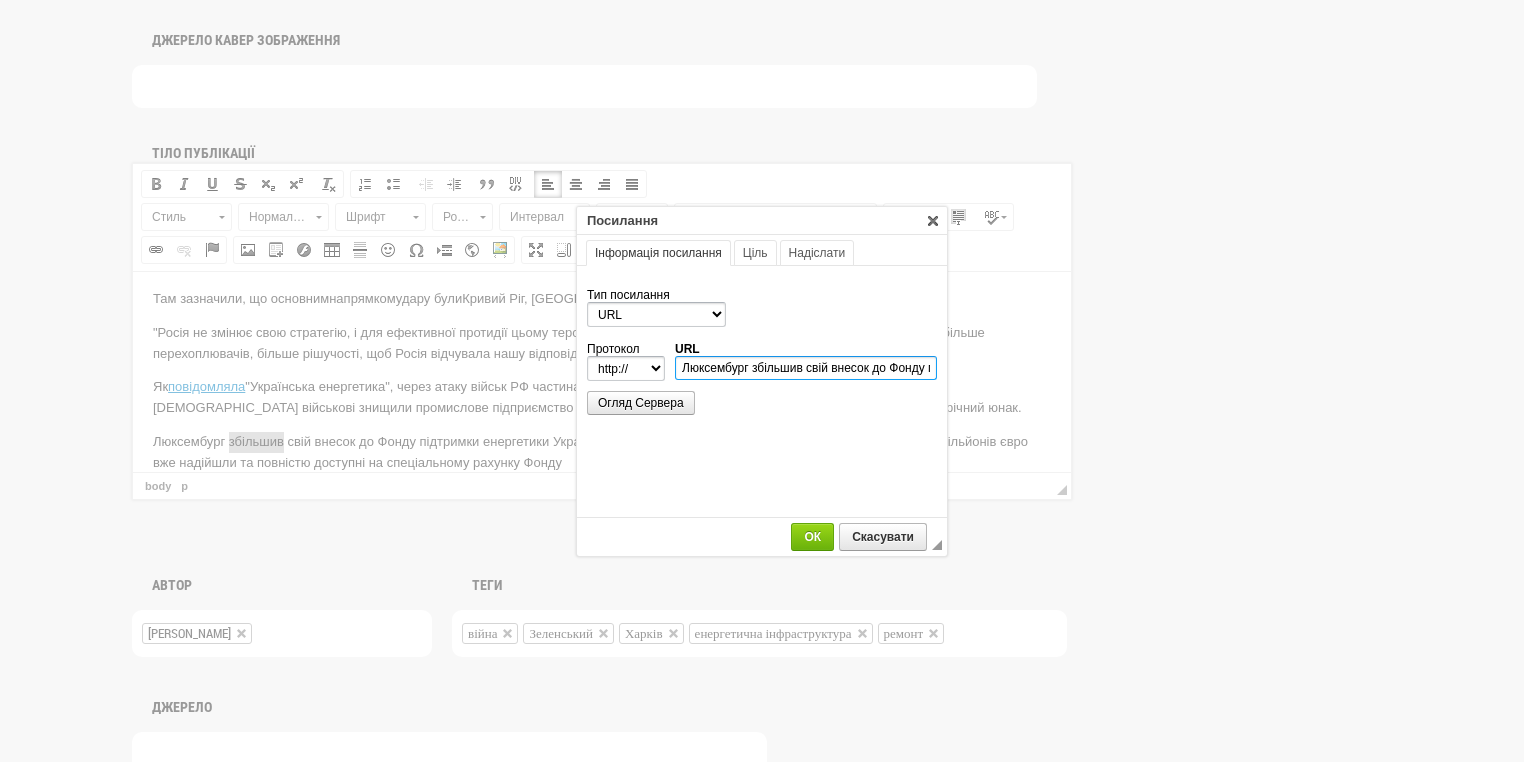 drag, startPoint x: 925, startPoint y: 368, endPoint x: 661, endPoint y: 373, distance: 264.04733 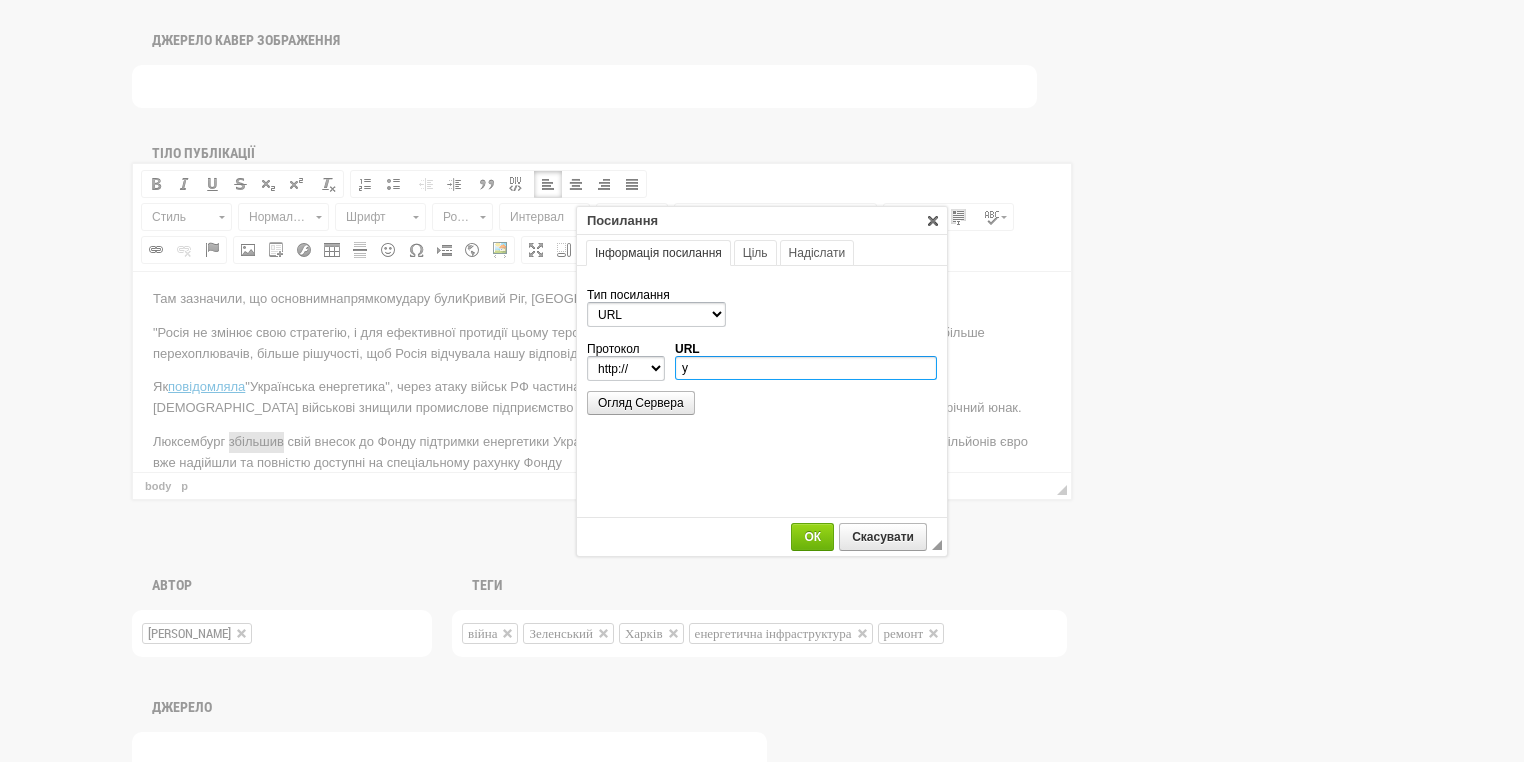 click on "у" at bounding box center (806, 368) 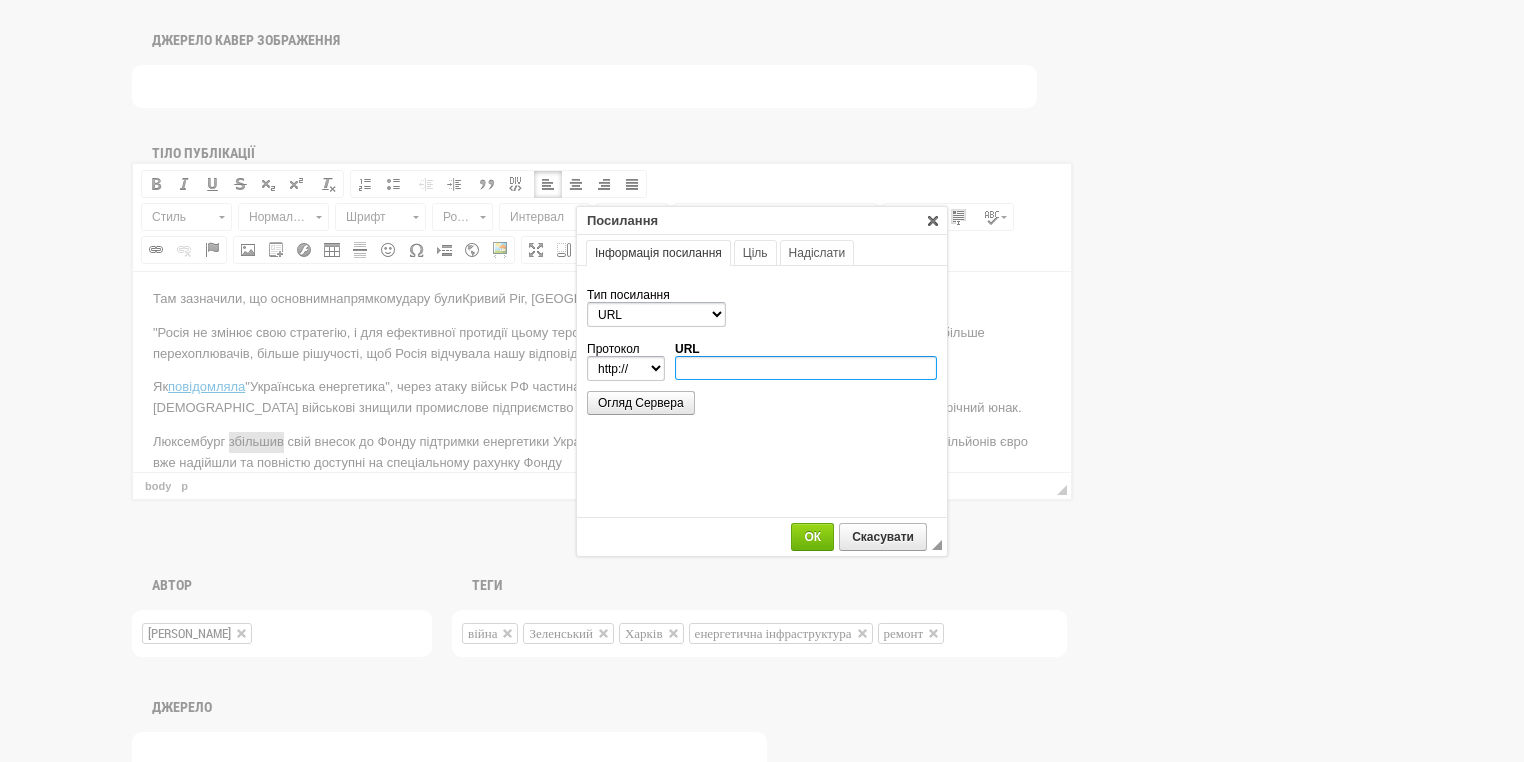 click on "URL" at bounding box center (806, 368) 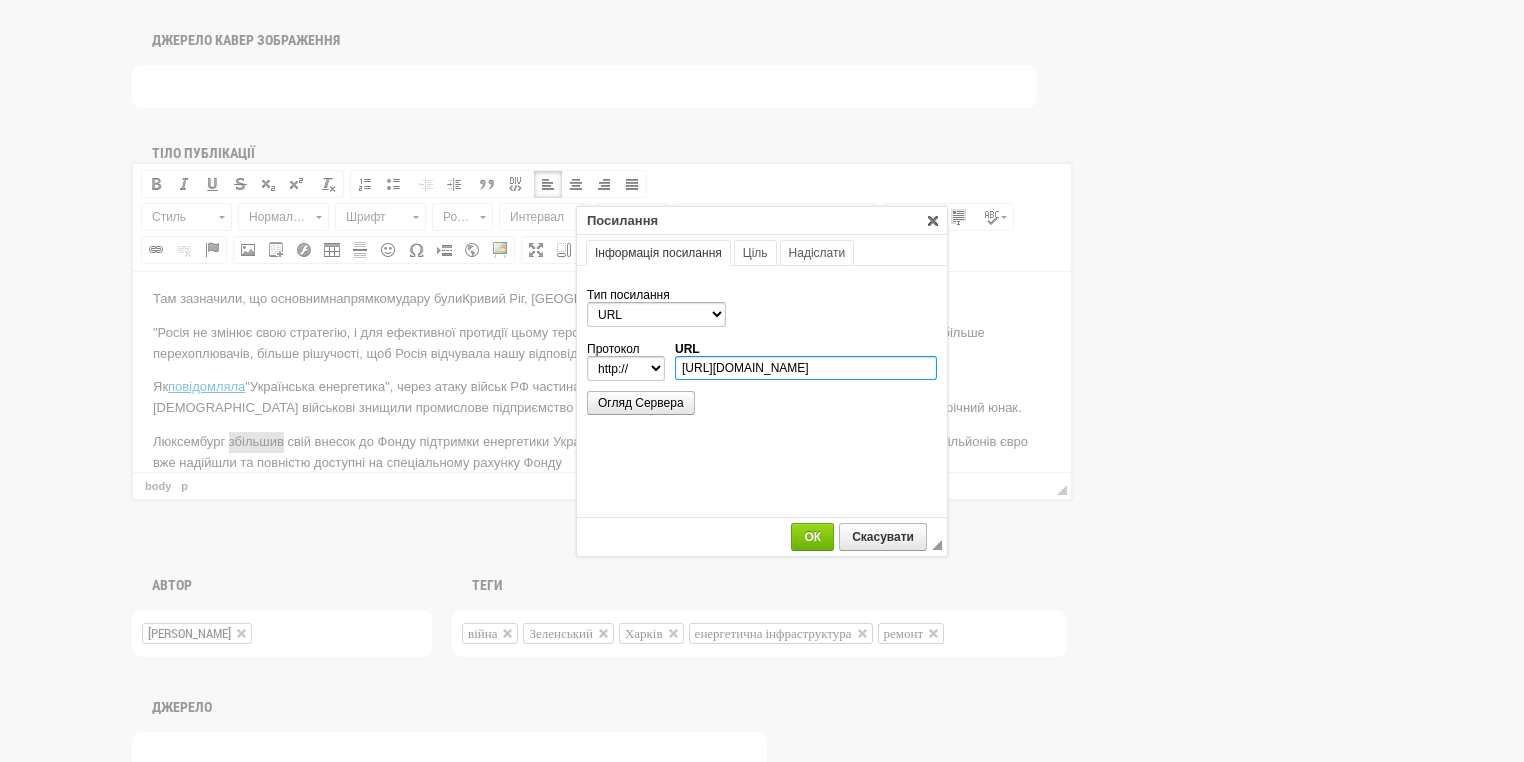 scroll, scrollTop: 0, scrollLeft: 299, axis: horizontal 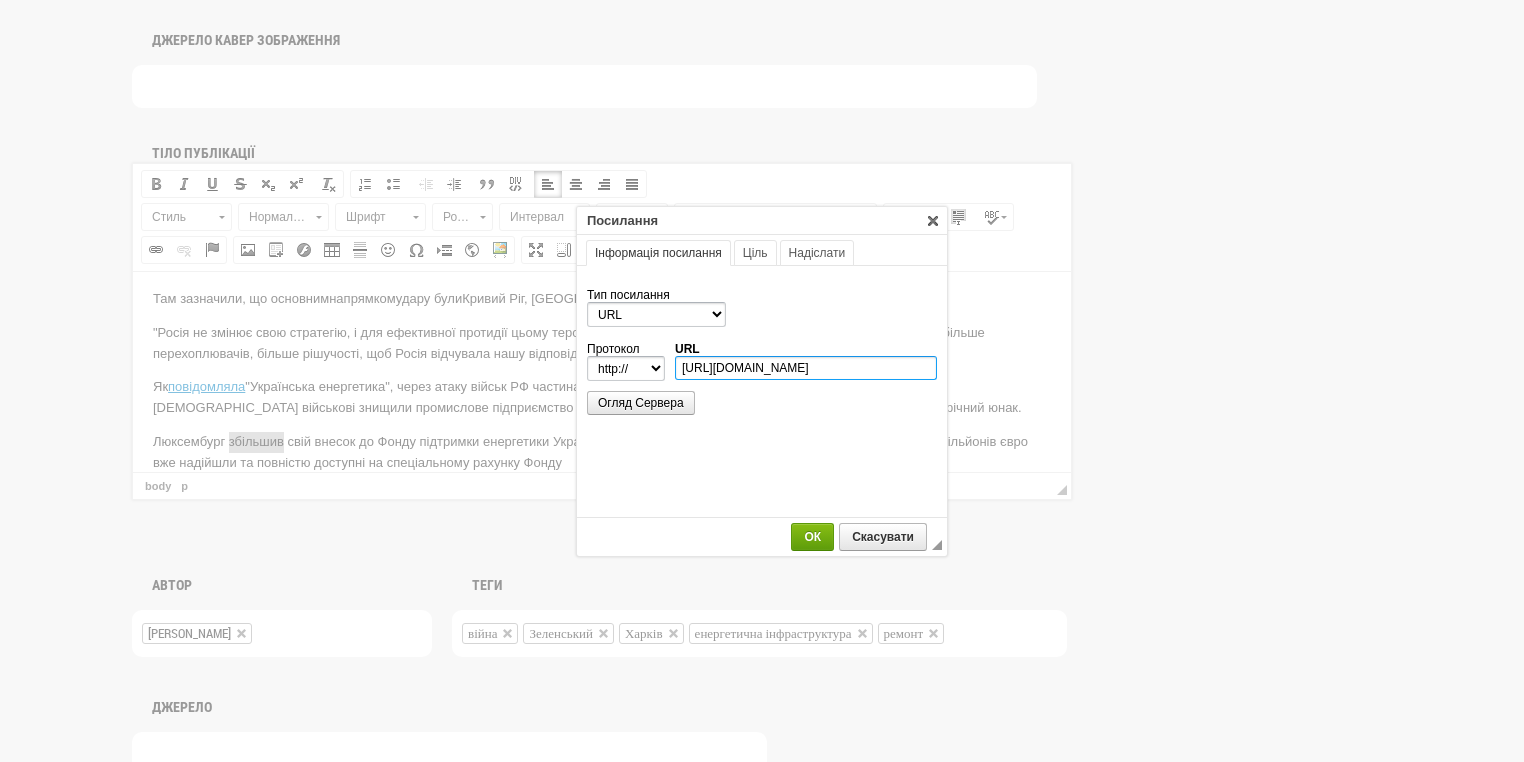 type on "https://ua-energy.org/uk/posts/liuksemburh-zbilshyv-svii-vnesok-do-fondu-pidtrymky-enerhetyky-ukrainy" 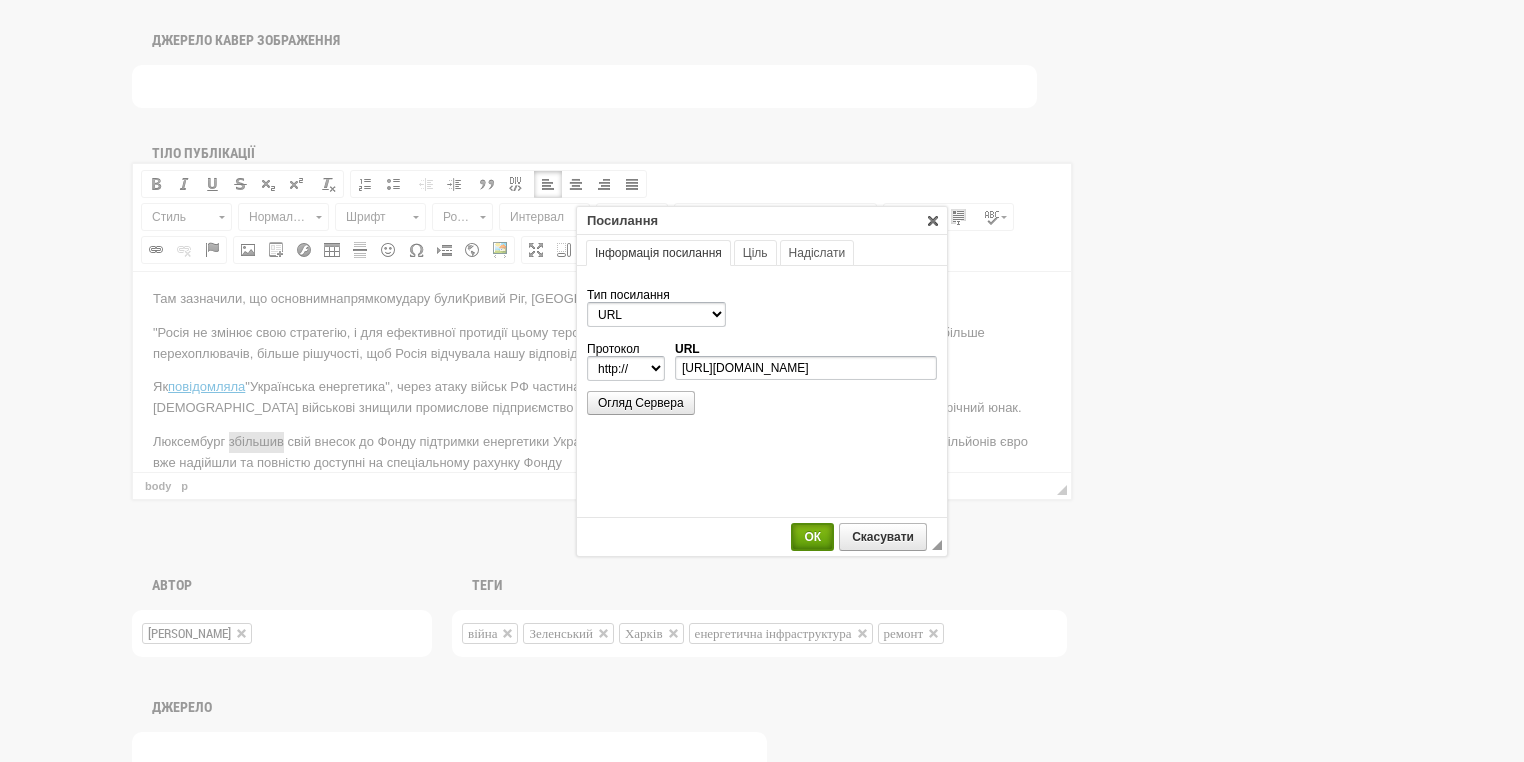 select on "https://" 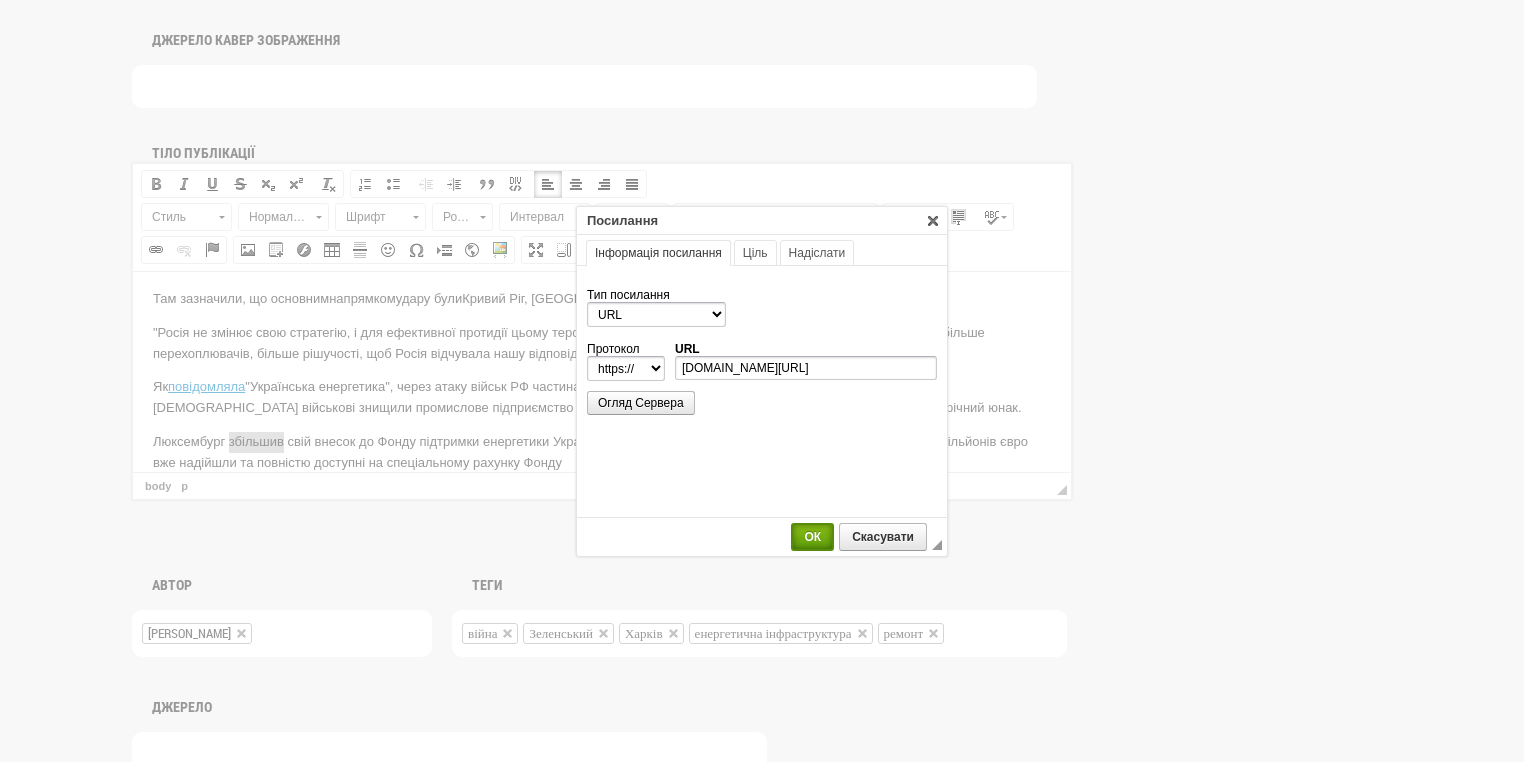 scroll, scrollTop: 0, scrollLeft: 0, axis: both 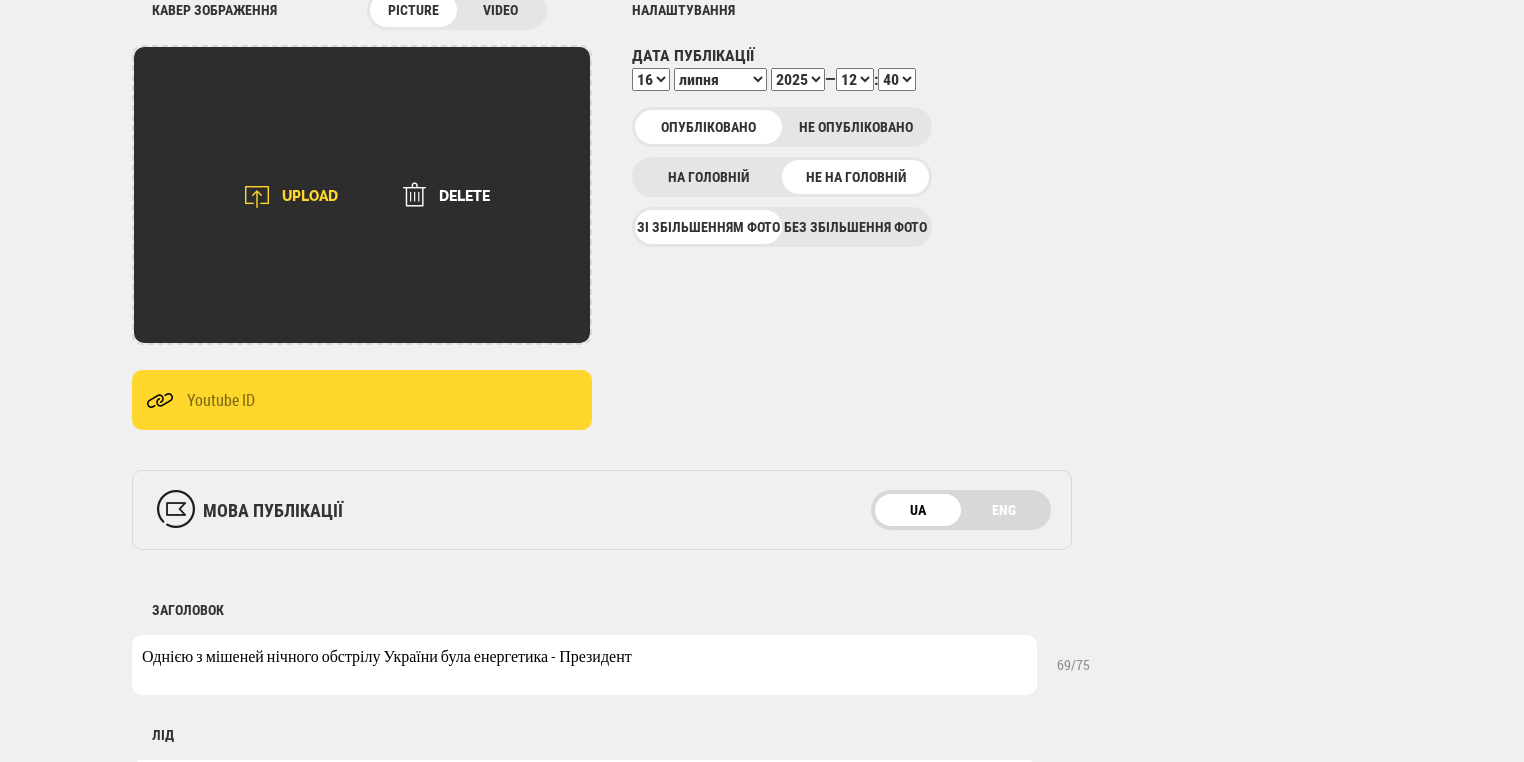 click on "UPLOAD" at bounding box center [284, 197] 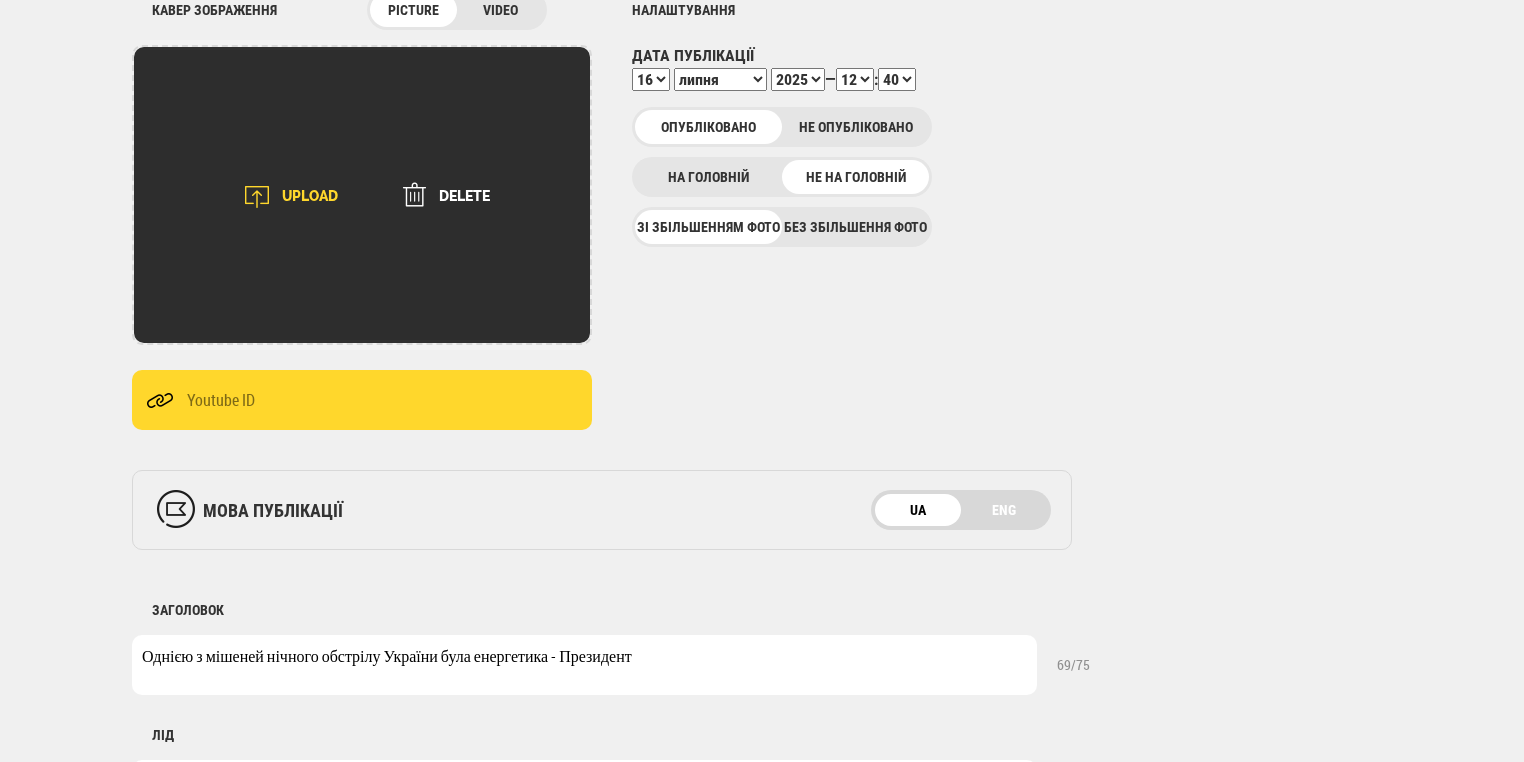 click on "UPLOAD" at bounding box center [284, 197] 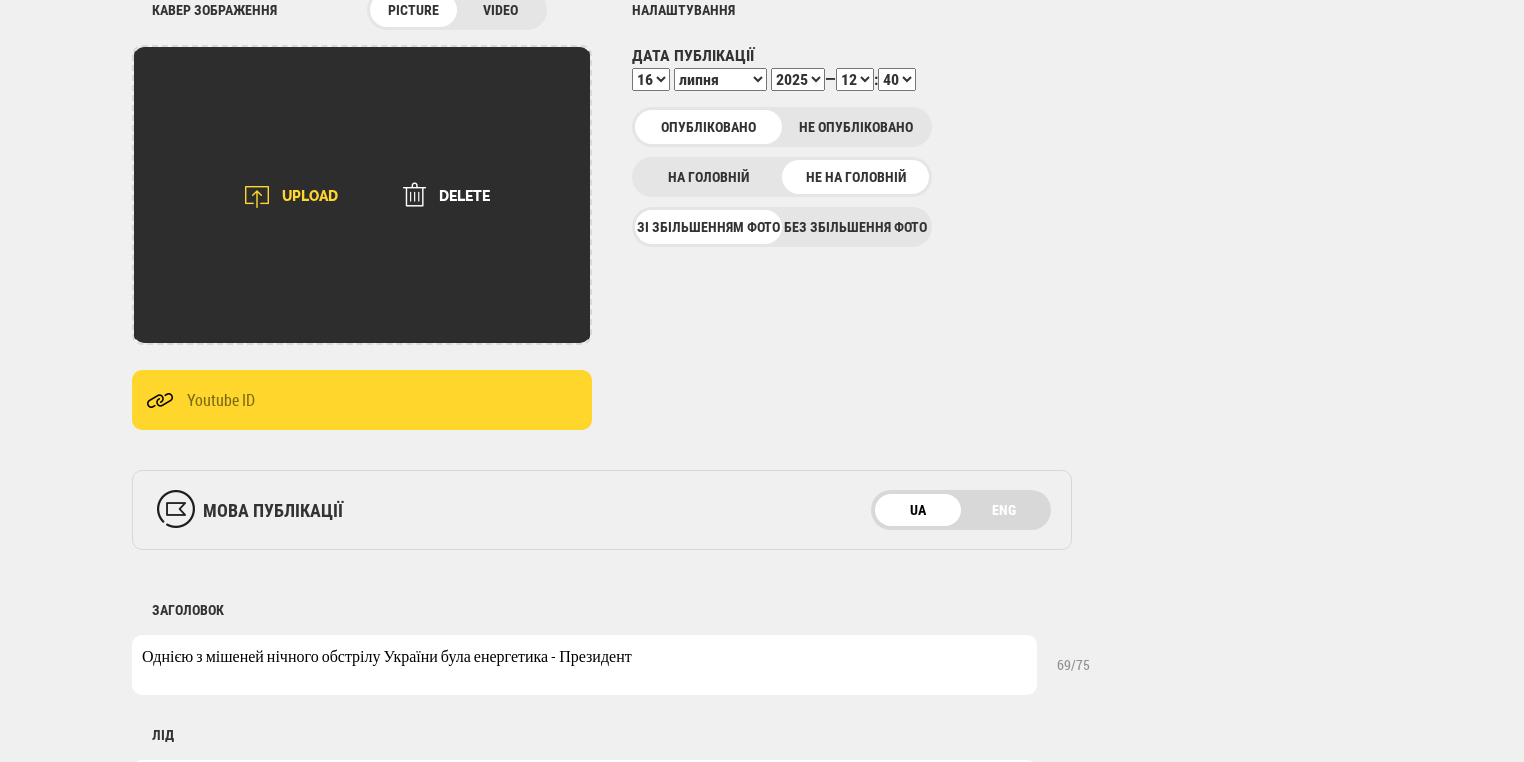 click on "UPLOAD" at bounding box center (284, 197) 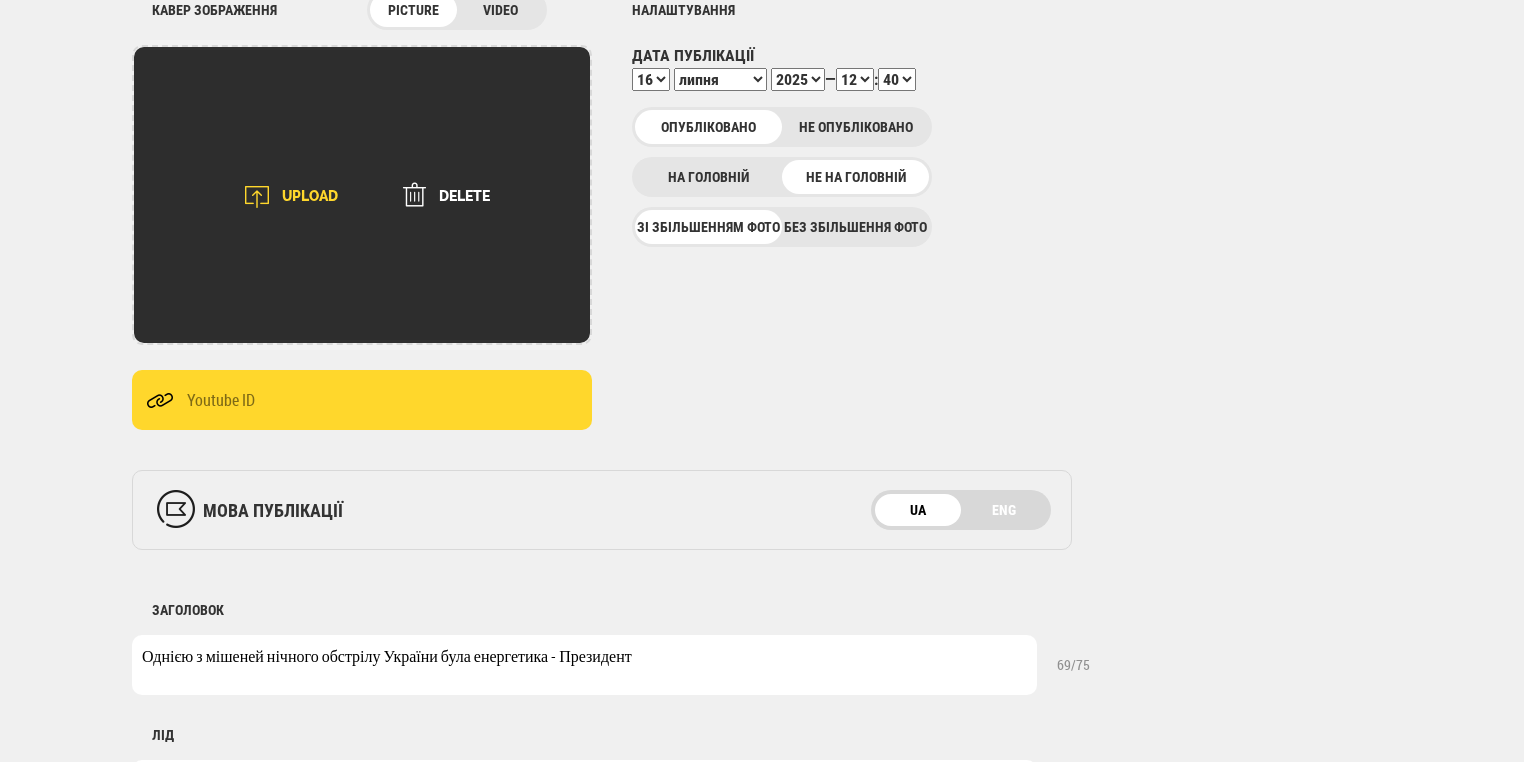 click on "UPLOAD" at bounding box center [284, 197] 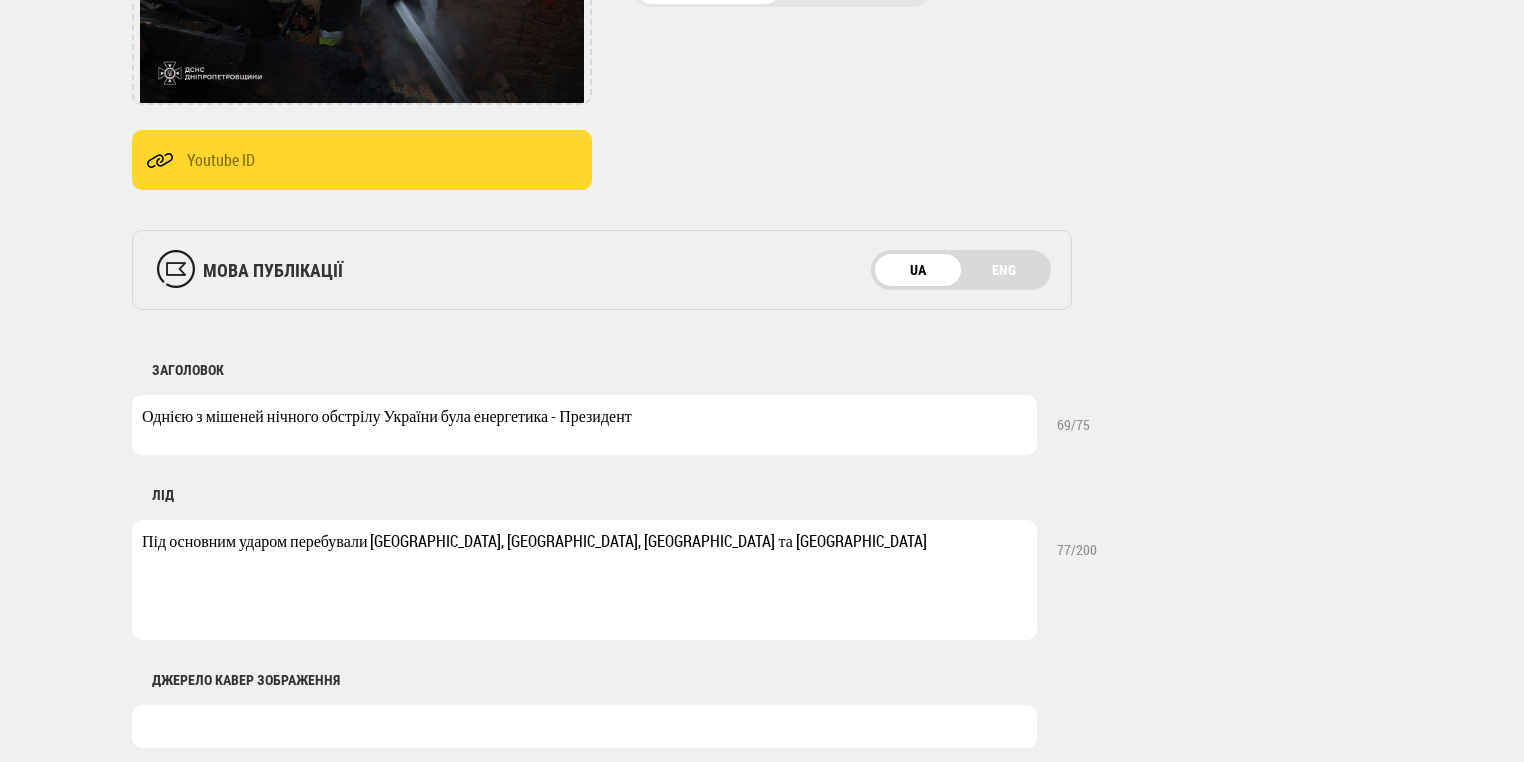 scroll, scrollTop: 684, scrollLeft: 0, axis: vertical 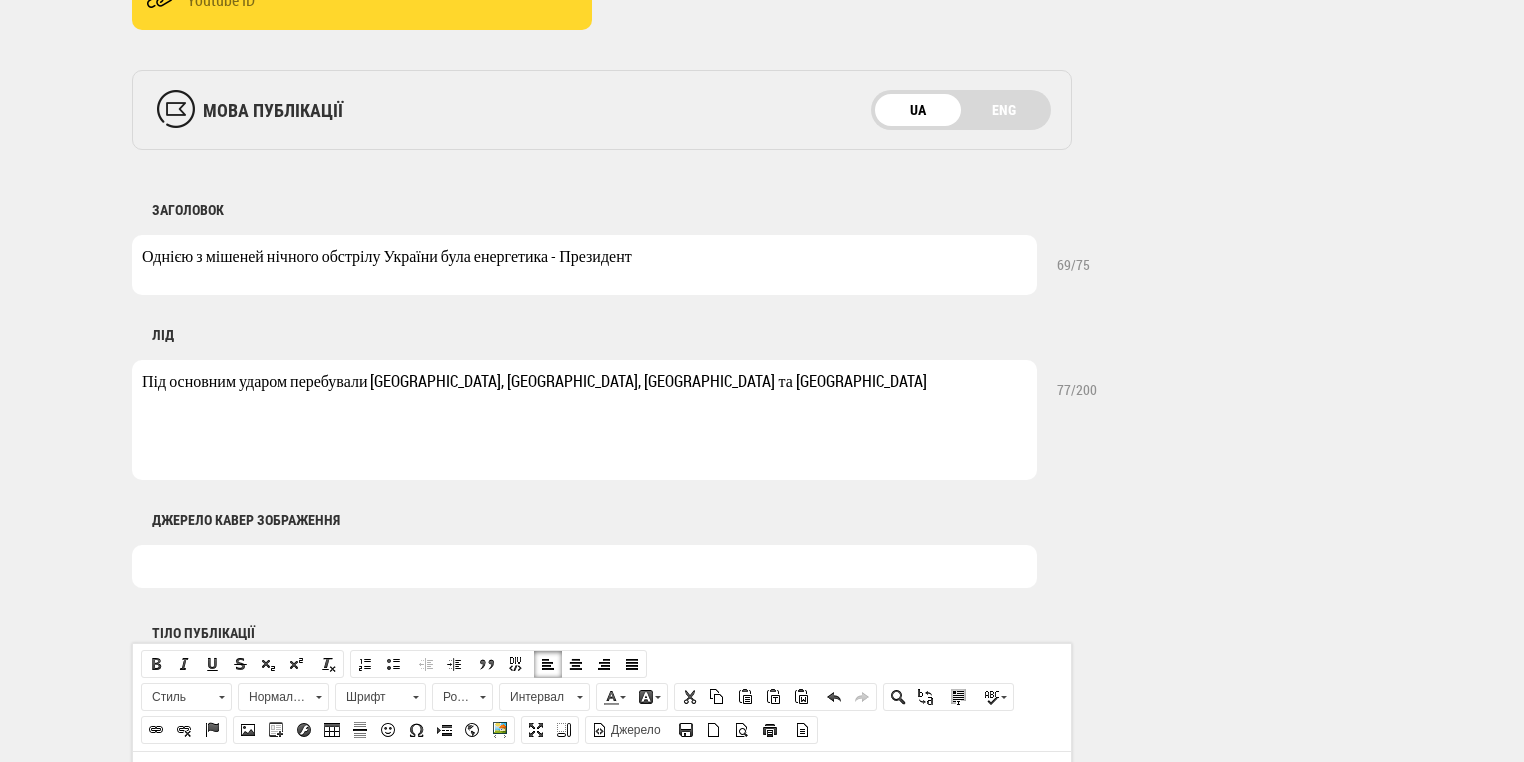 click at bounding box center [584, 566] 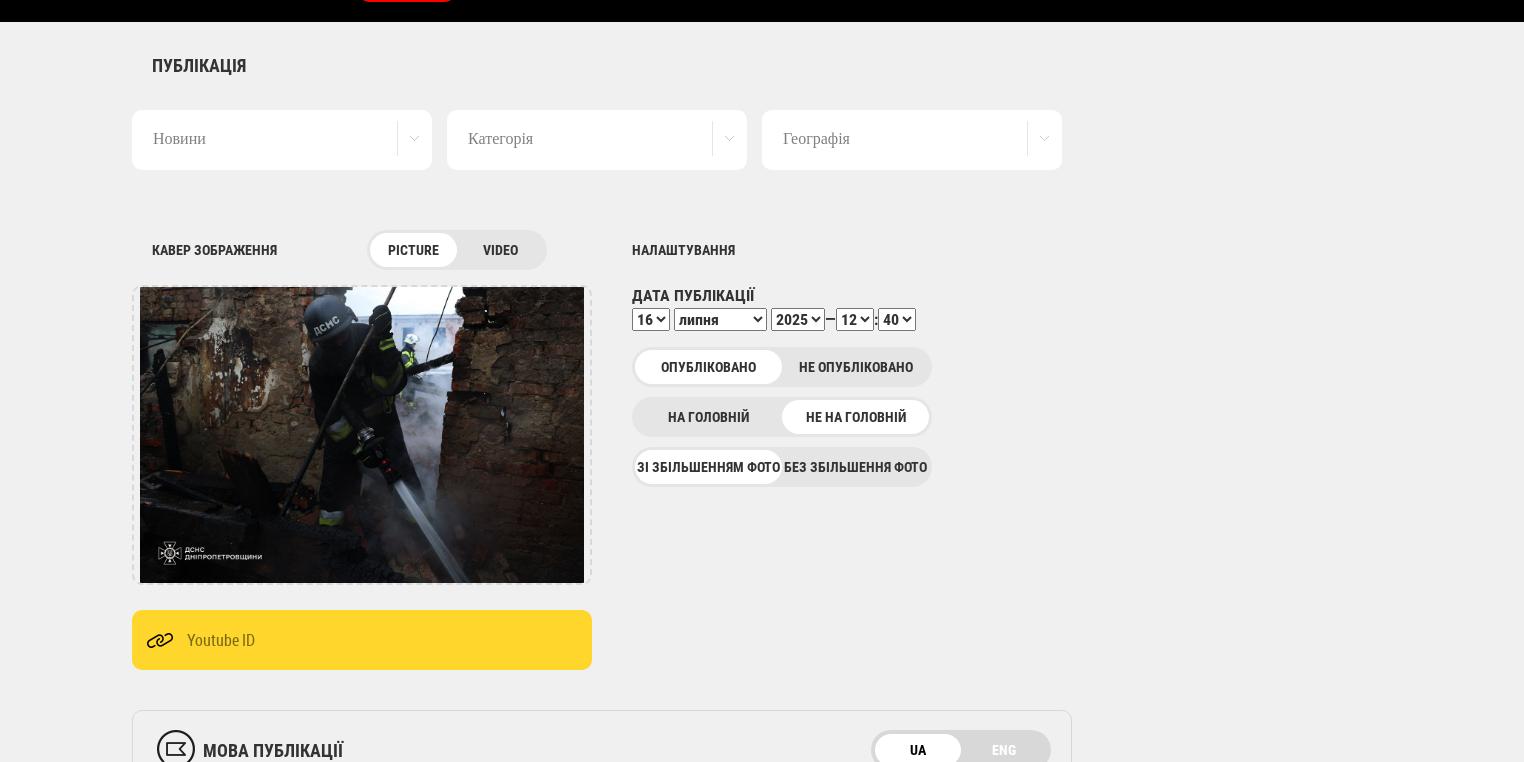 scroll, scrollTop: 0, scrollLeft: 0, axis: both 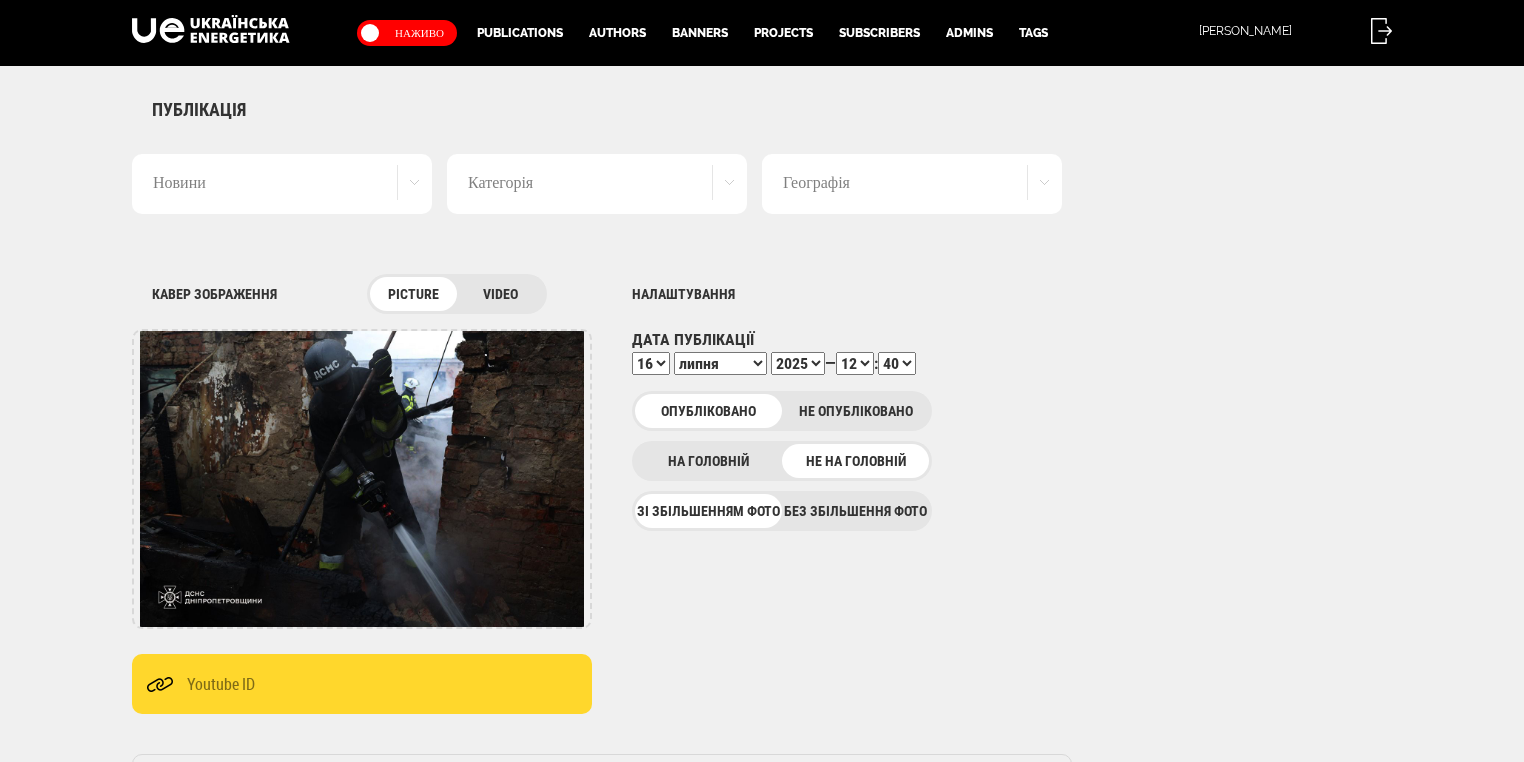 type on "Фото: ДСНС Дніпропетровщини" 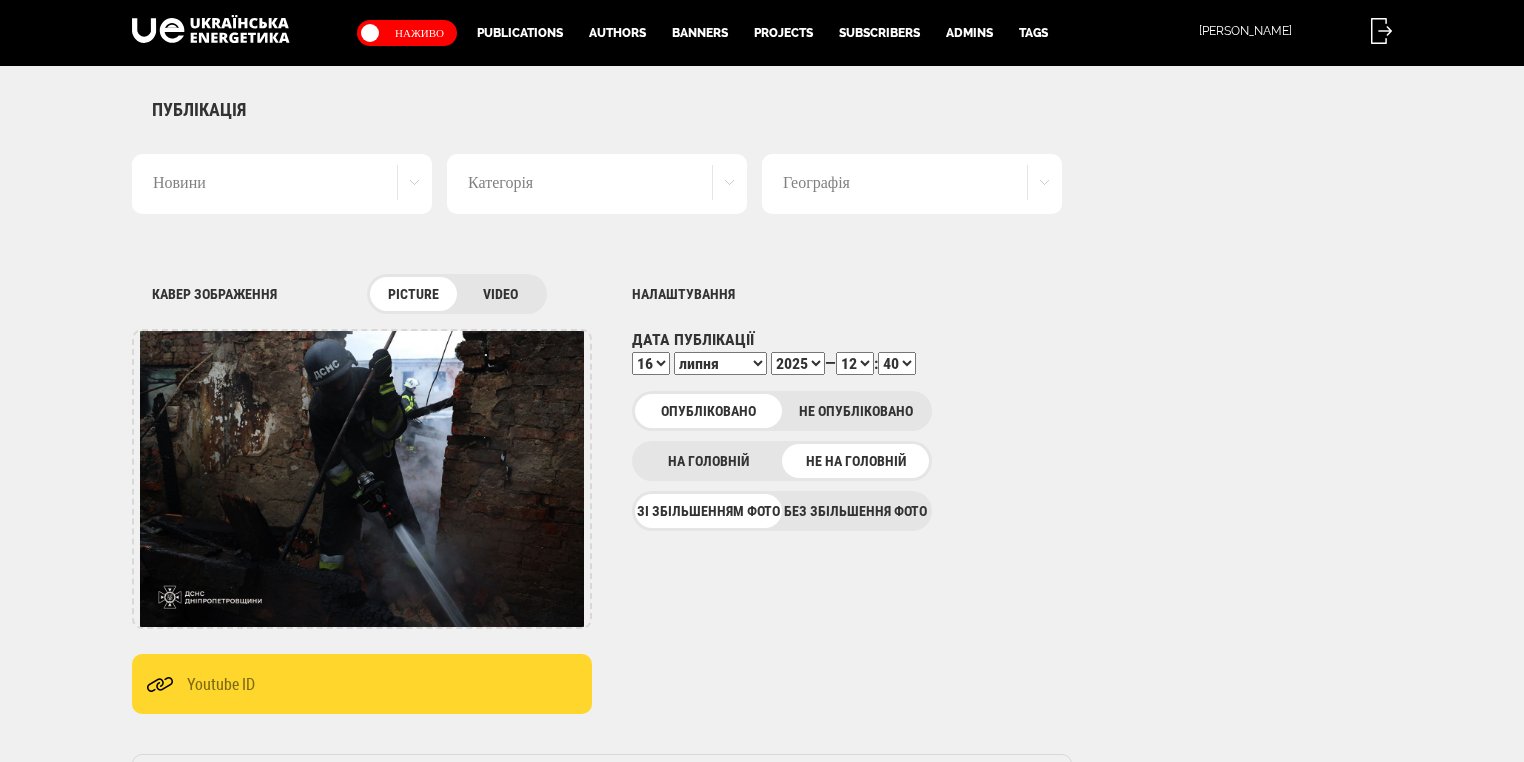 select on "52" 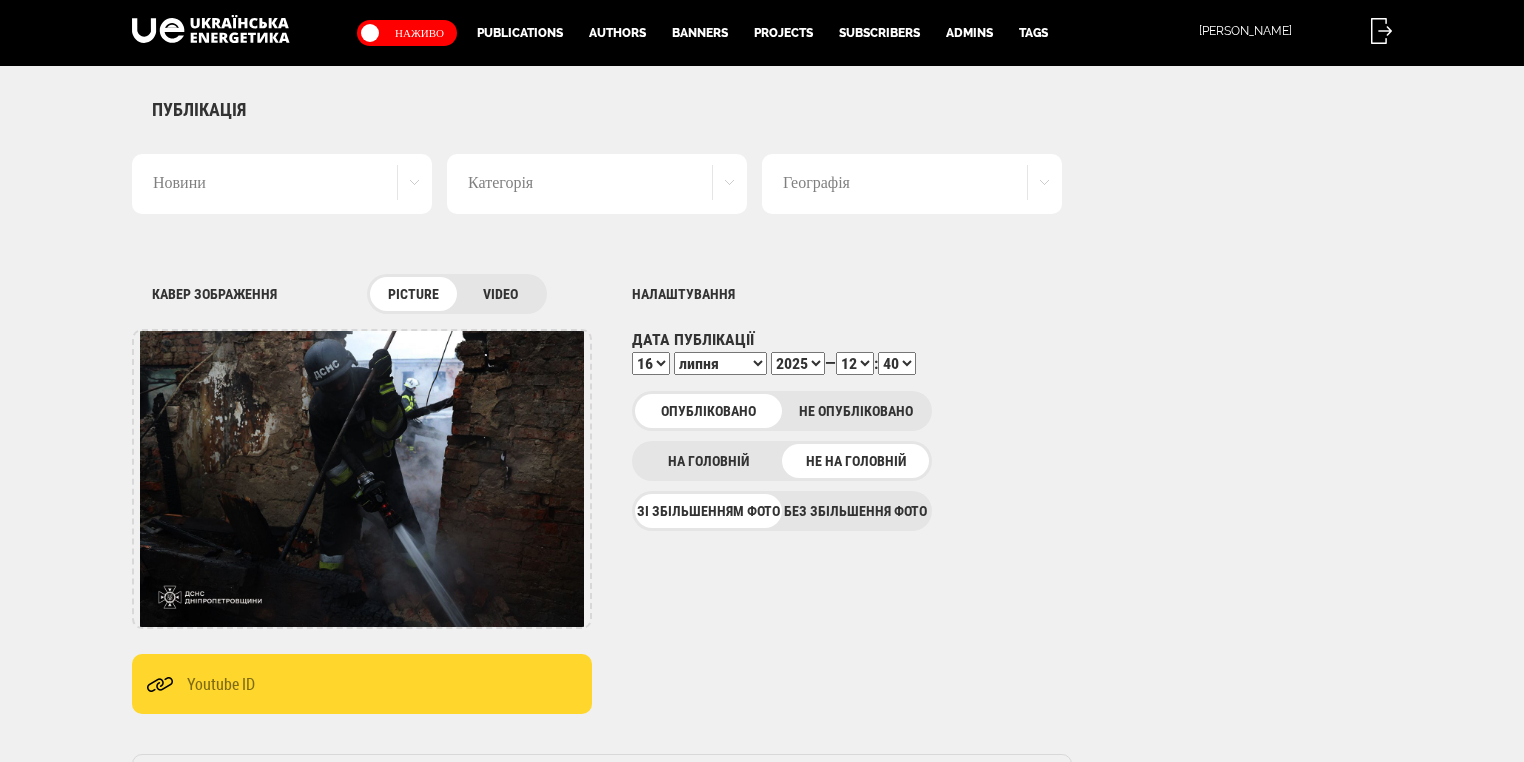 click on "00
01
02
03
04
05
06
07
08
09
10
11
12
13
14
15
16
17
18
19
20
21
22
23
24
25
26
27
28
29
30
31
32
33
34
35
36
37
38
39
40
41
42
43
44
45
46
47
48
49
50
51
52
53
54
55
56
57
58
59" at bounding box center (897, 363) 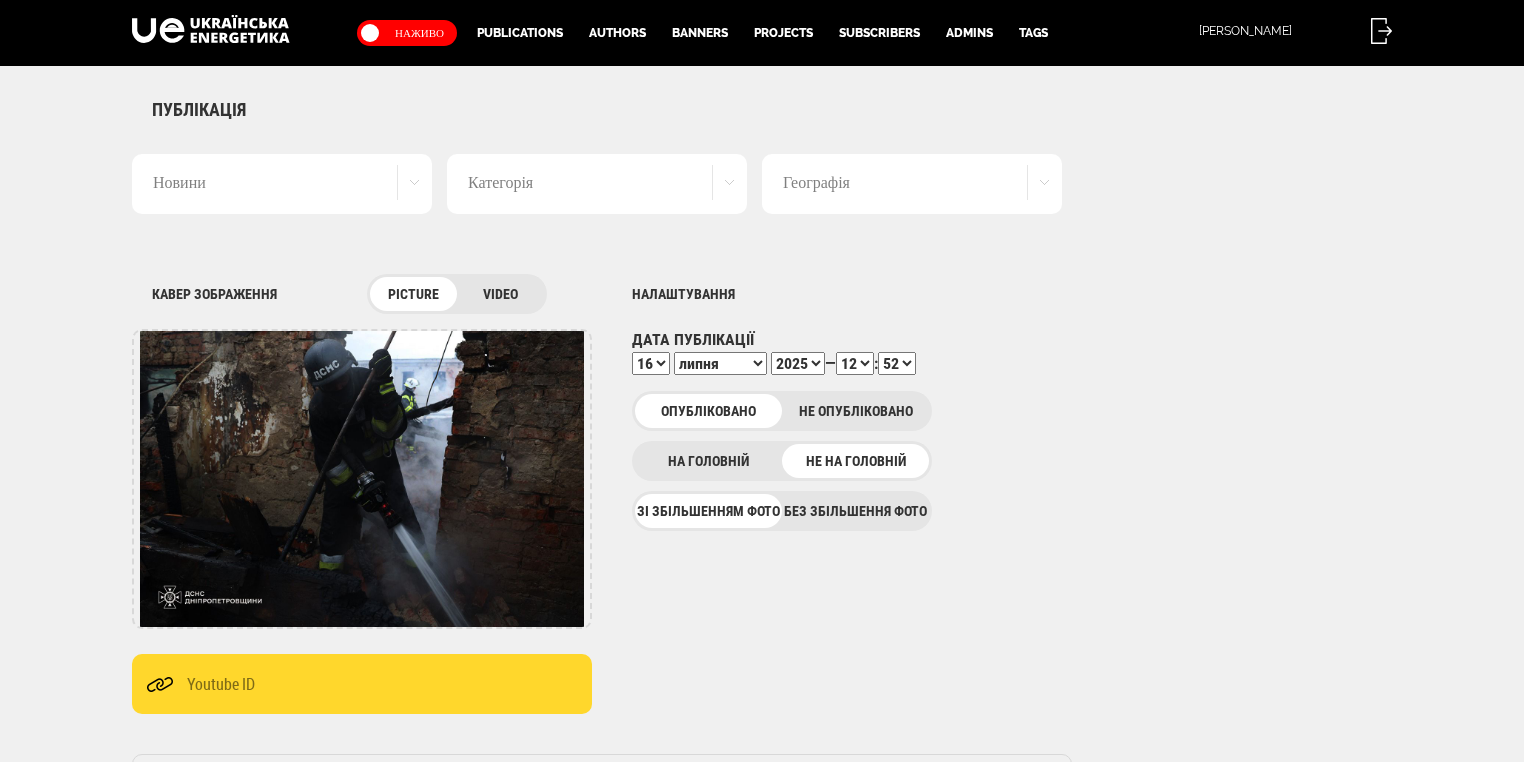 click on "Географія" at bounding box center [912, 184] 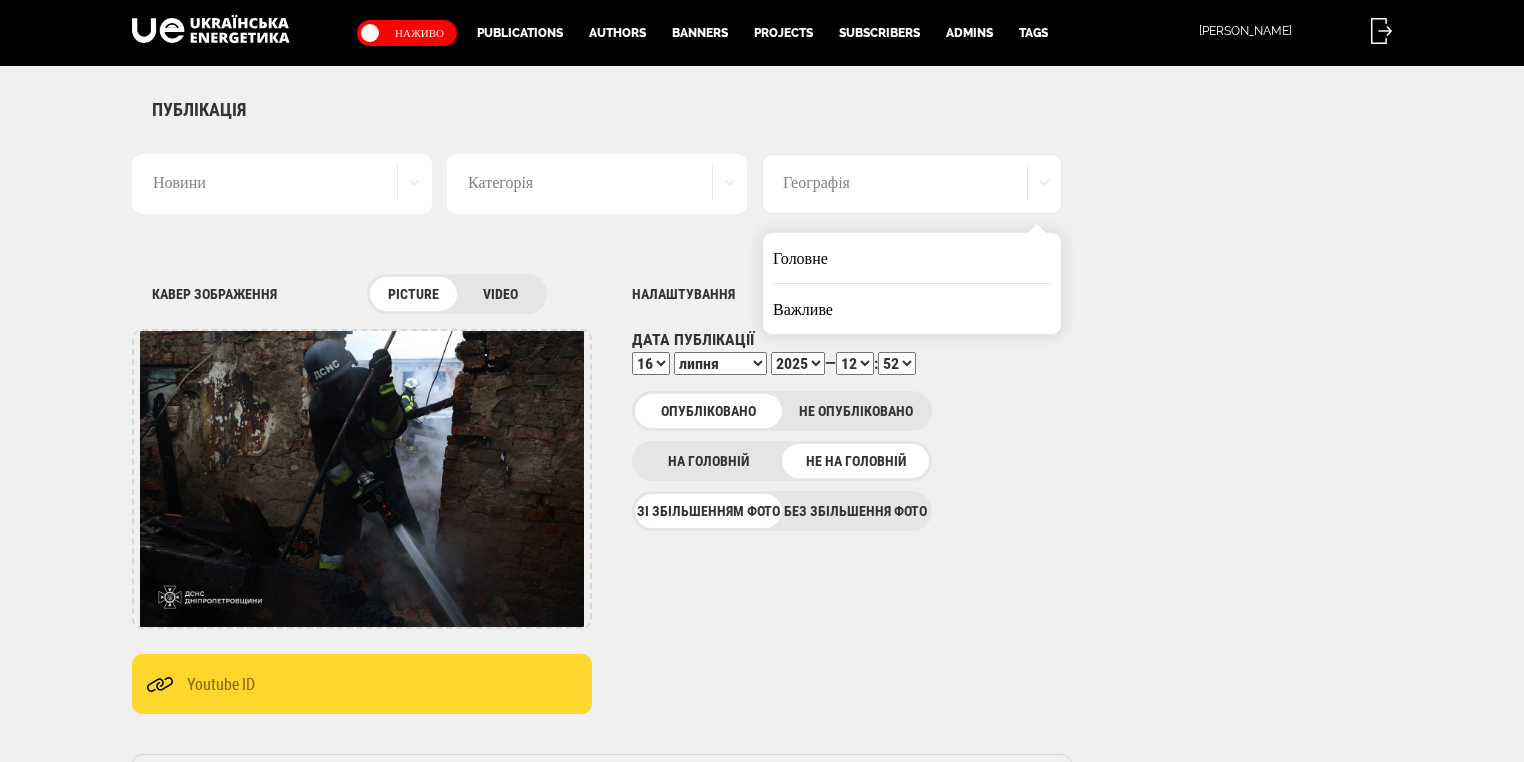 click on "Головне" at bounding box center [912, 258] 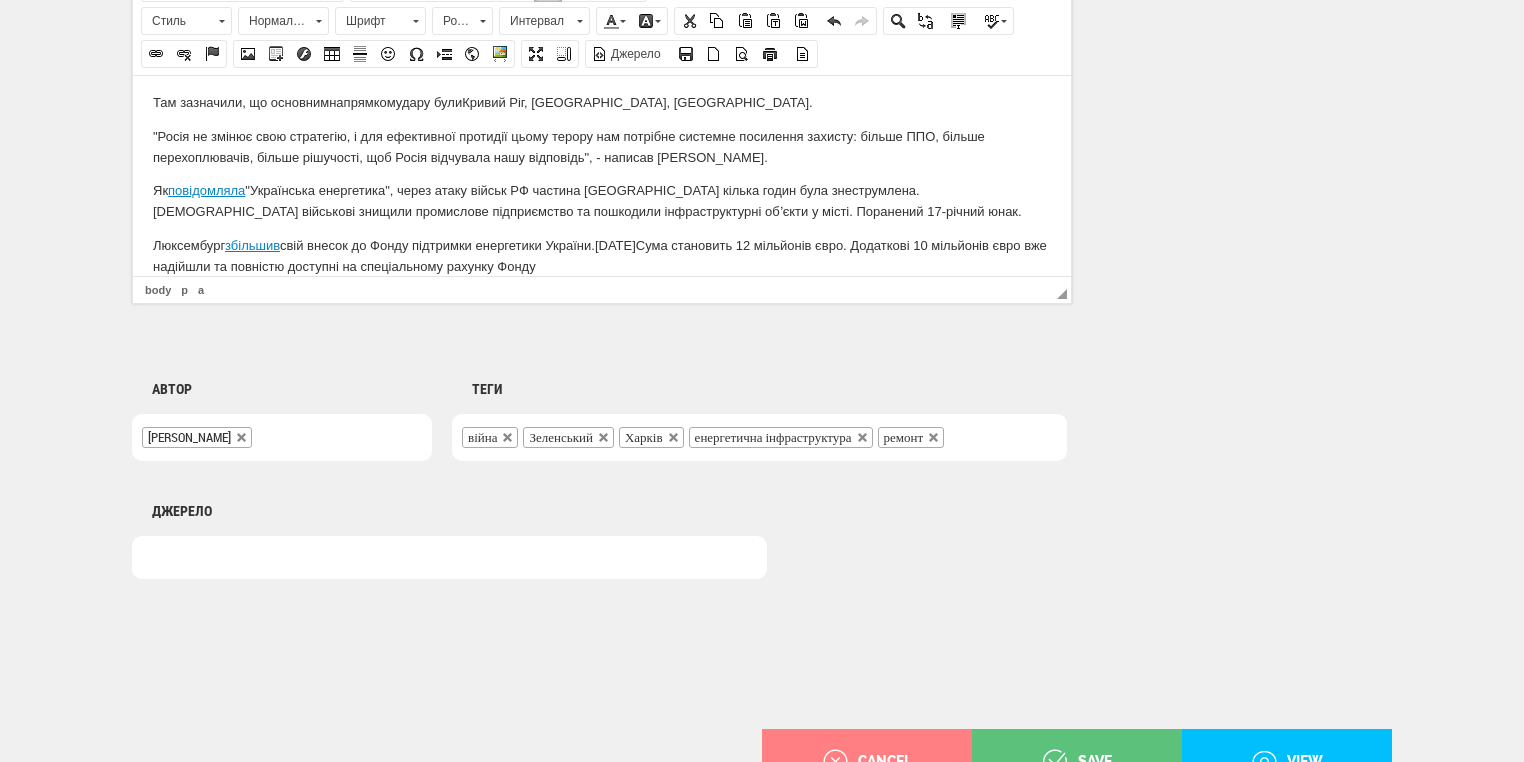 scroll, scrollTop: 1404, scrollLeft: 0, axis: vertical 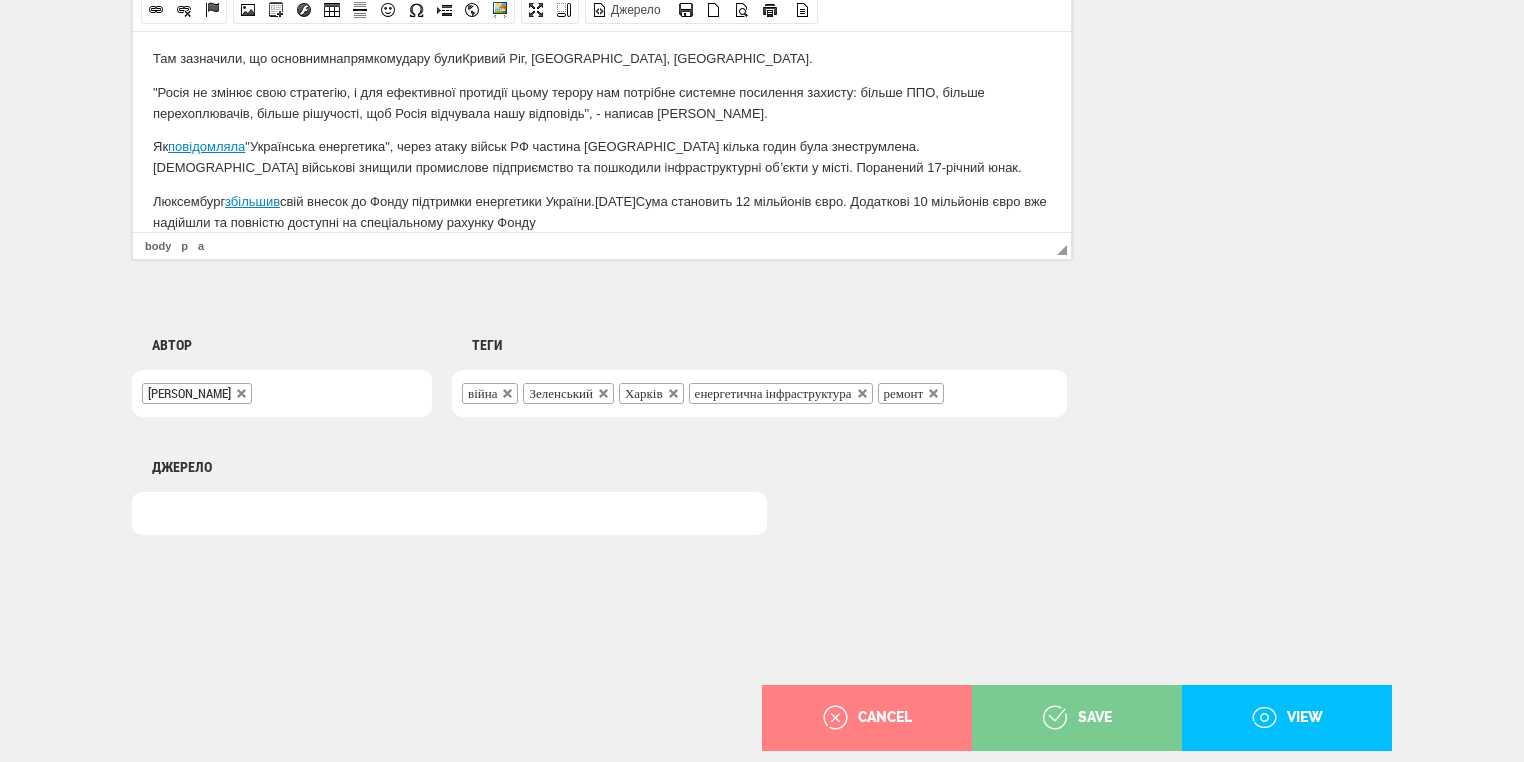 click on "save" at bounding box center (1077, 718) 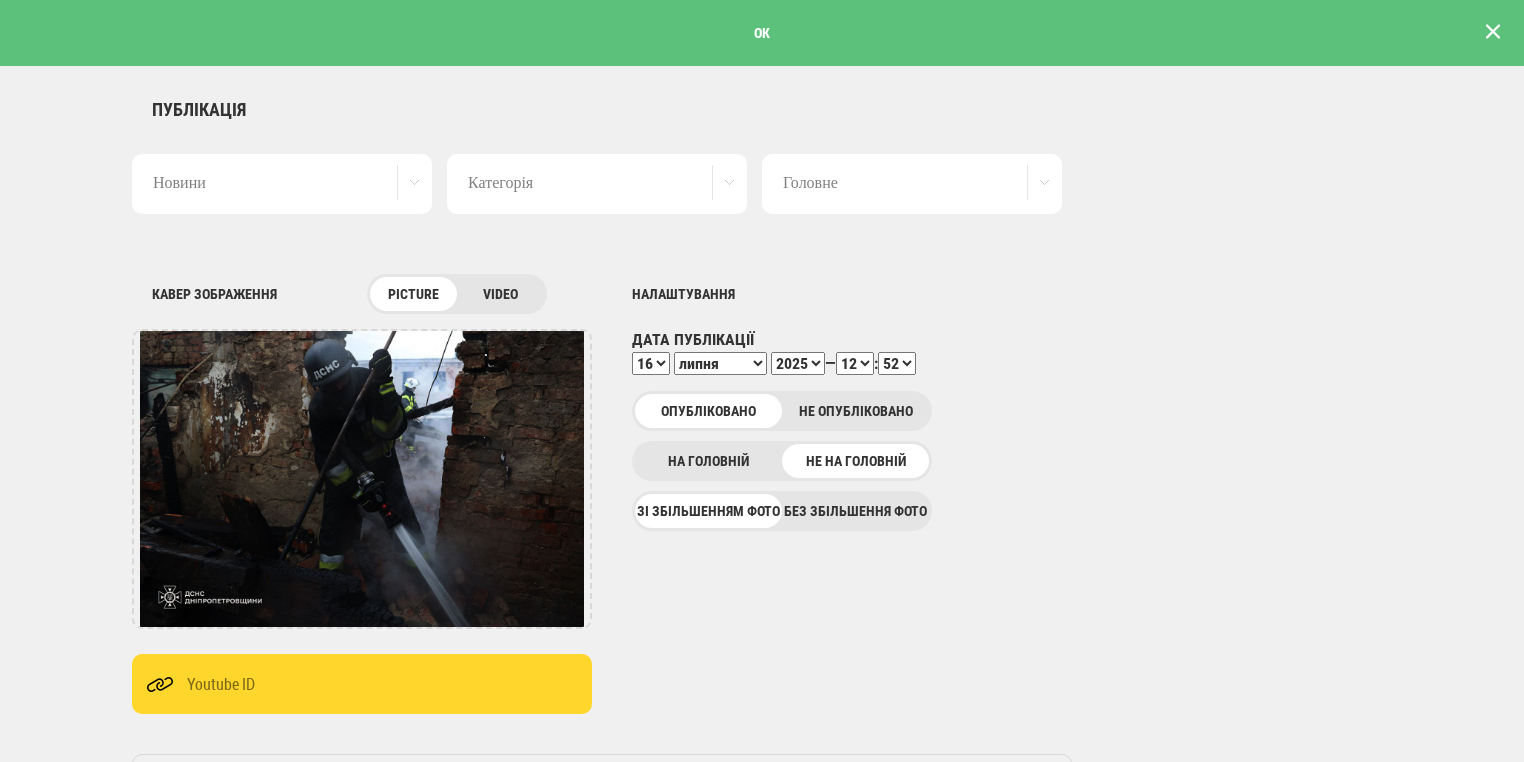 scroll, scrollTop: 0, scrollLeft: 0, axis: both 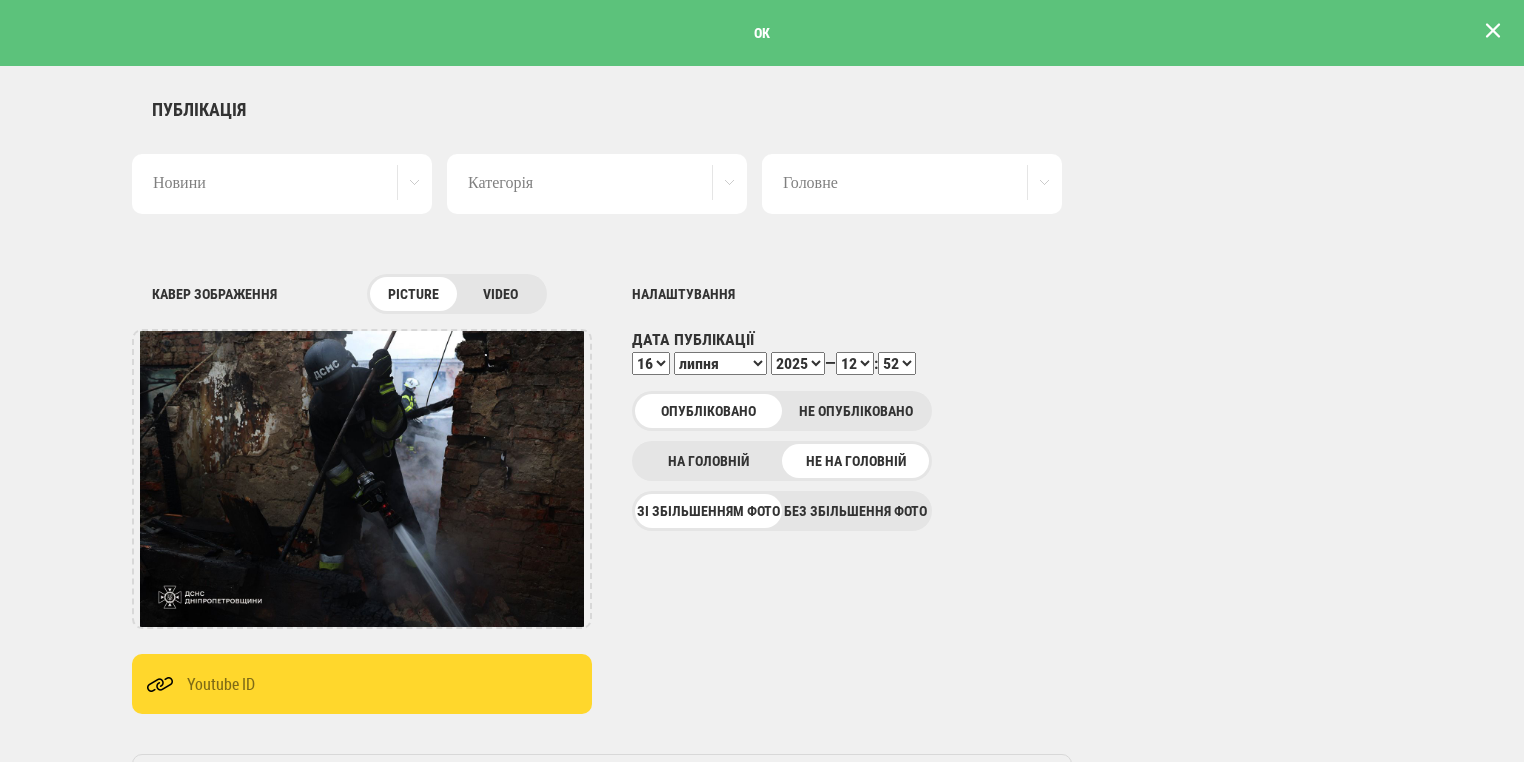 click at bounding box center [1493, 31] 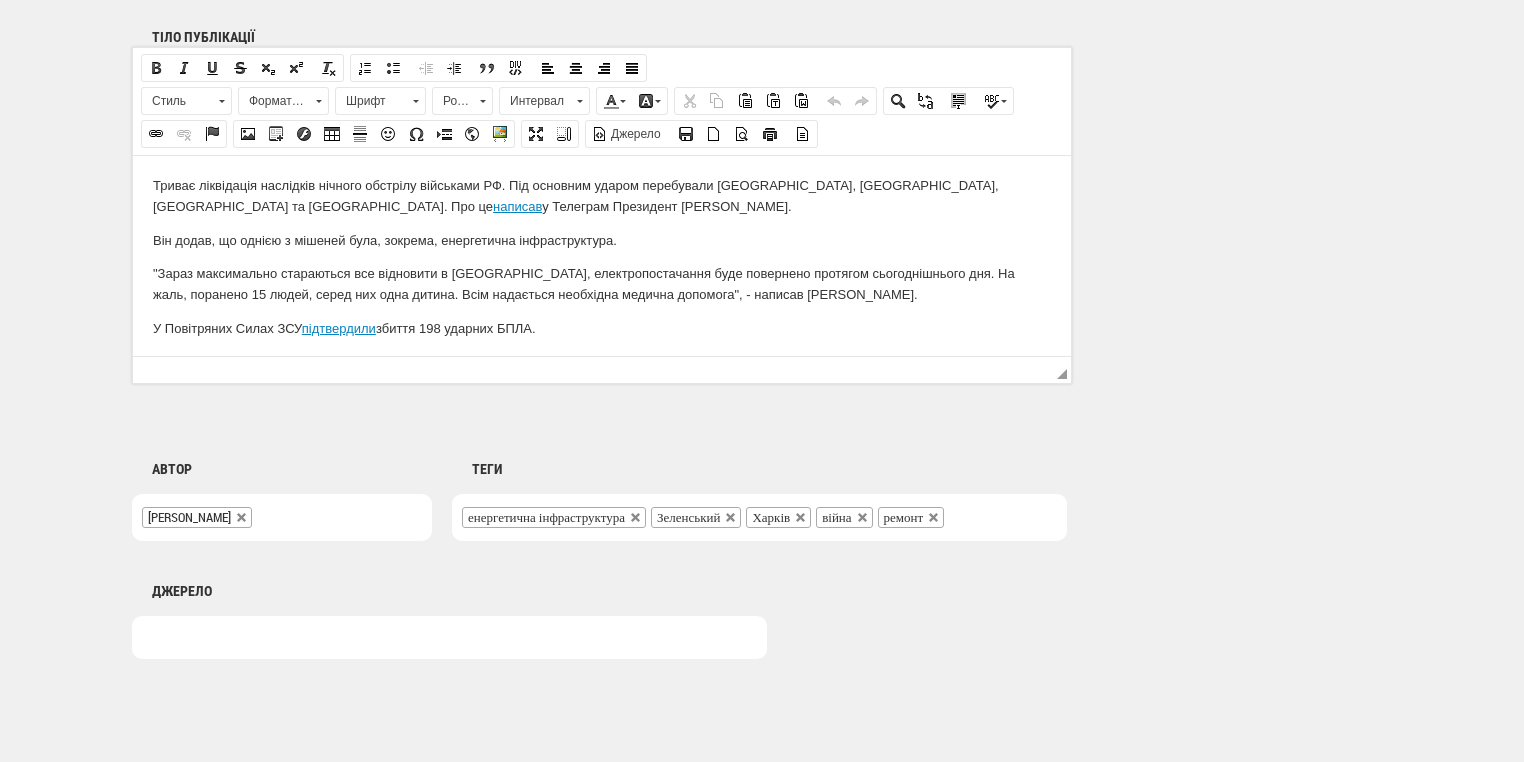 scroll, scrollTop: 1469, scrollLeft: 0, axis: vertical 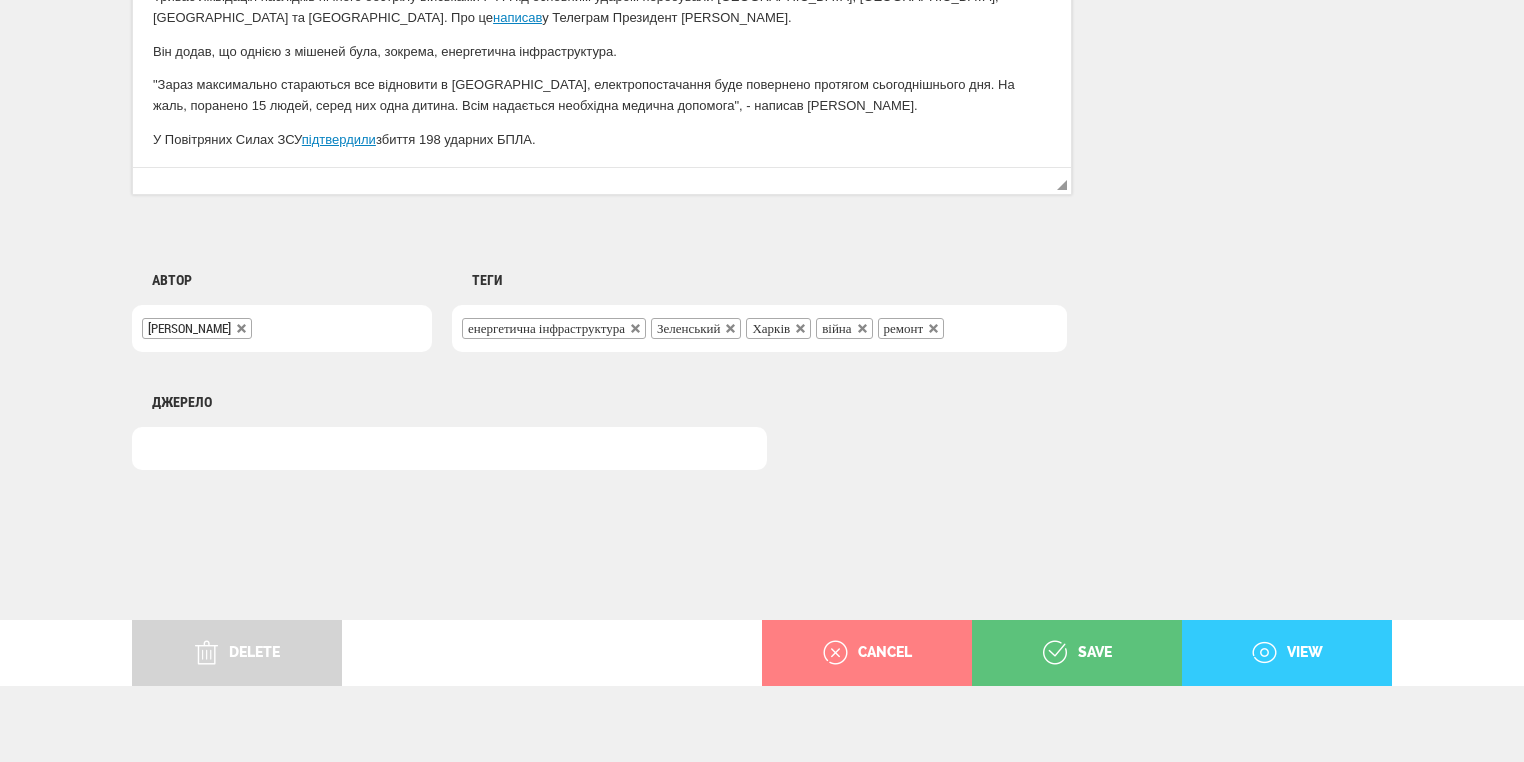 click on "view" at bounding box center [1287, 653] 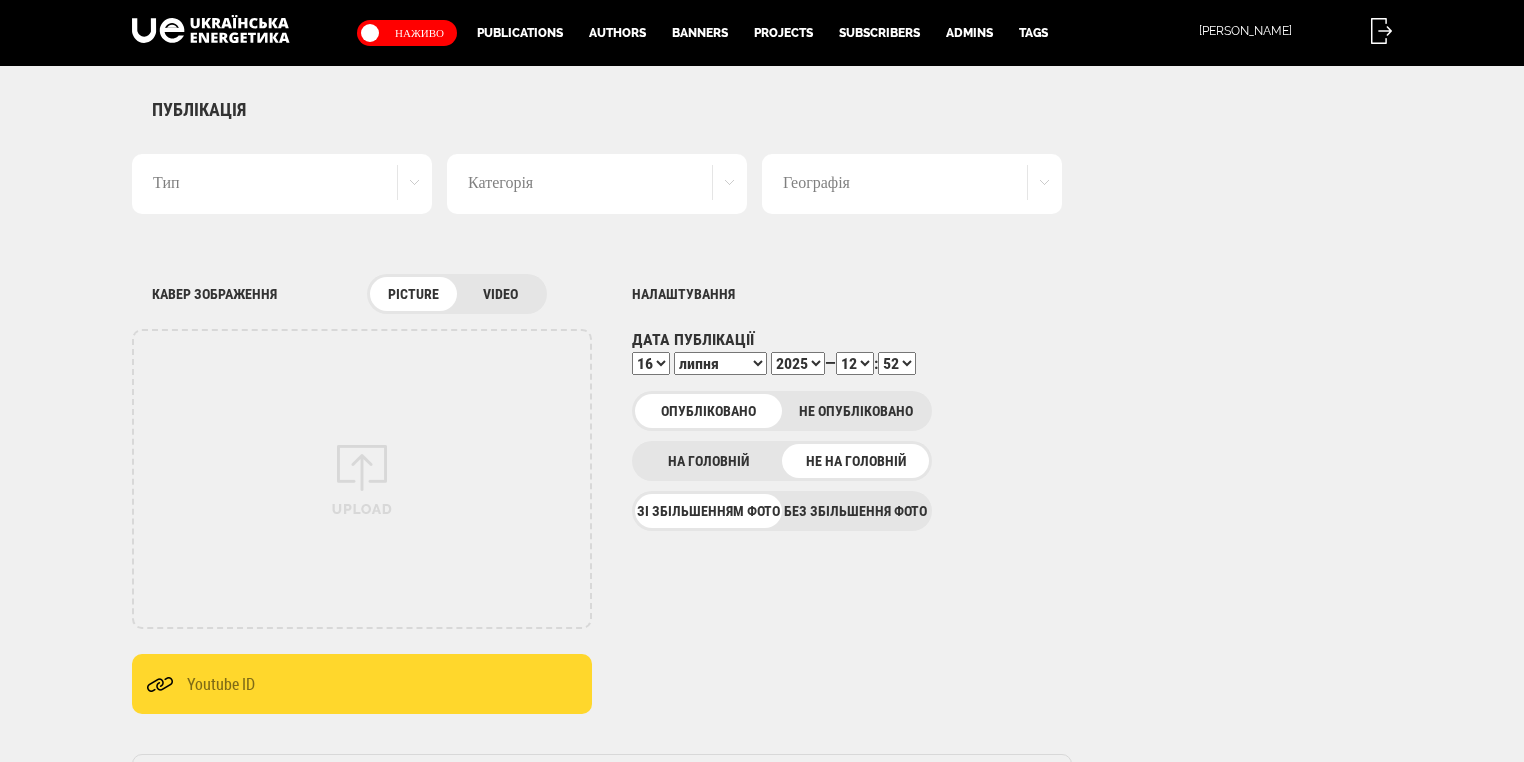 select on "52" 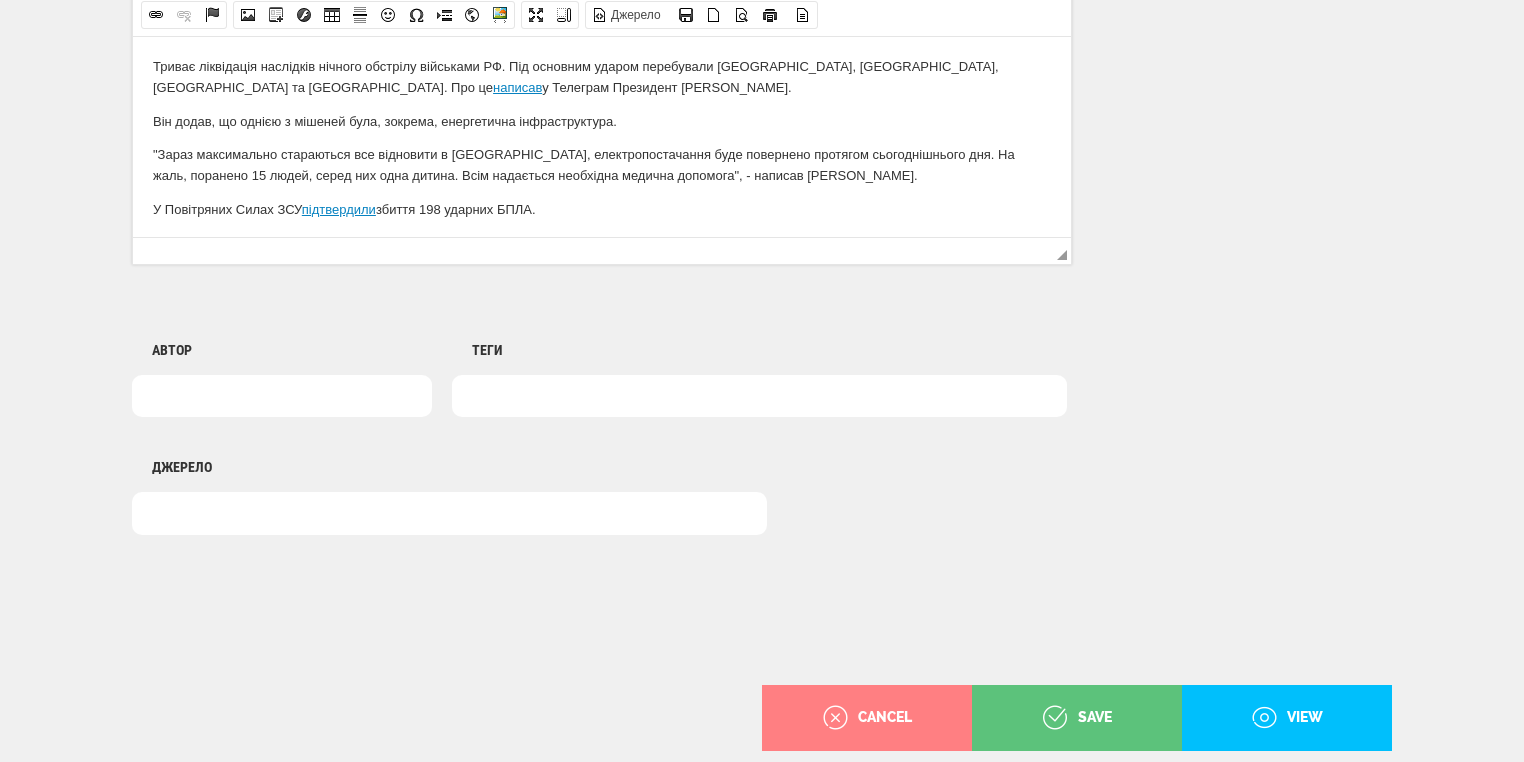 scroll, scrollTop: 0, scrollLeft: 0, axis: both 